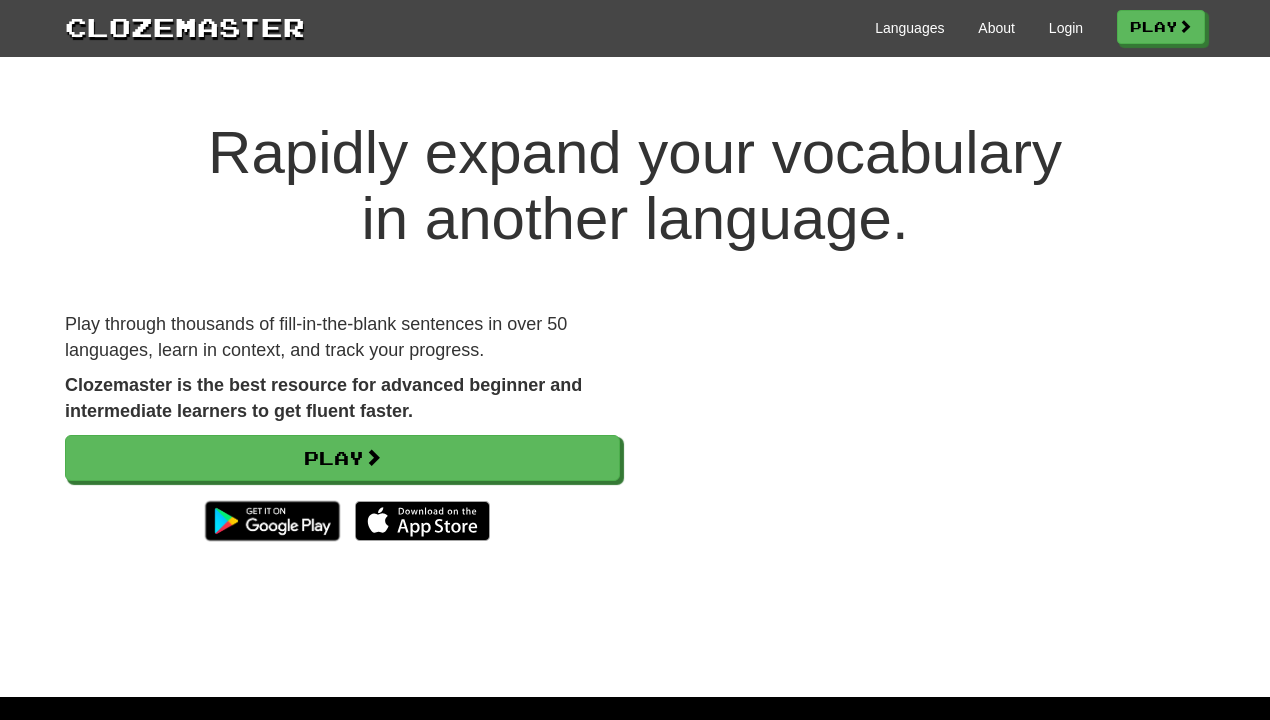 scroll, scrollTop: 0, scrollLeft: 0, axis: both 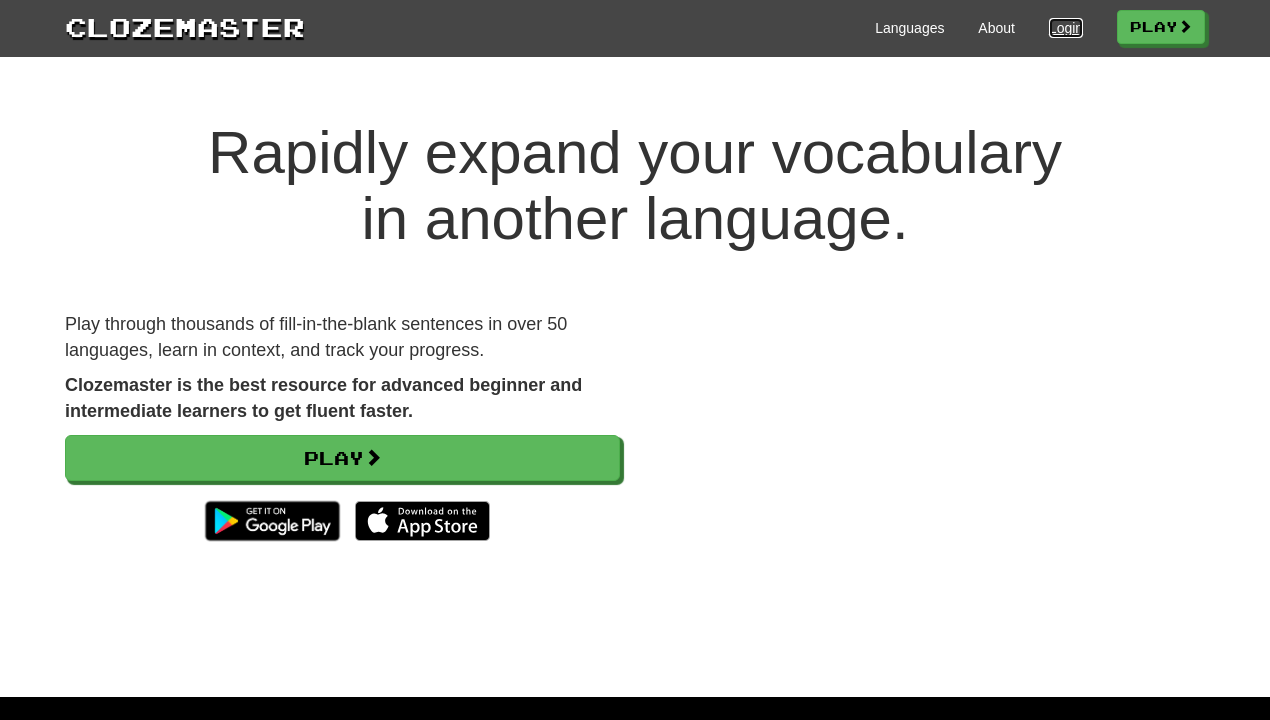 click on "Login" at bounding box center [1066, 28] 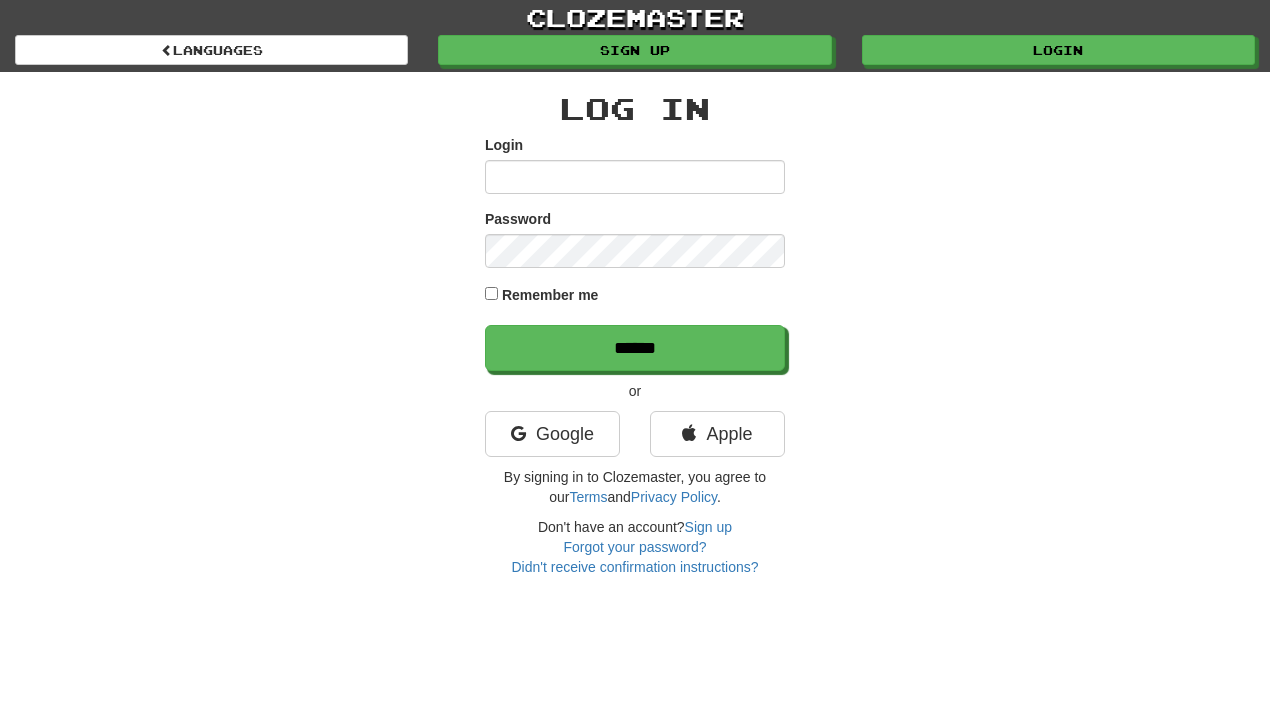 scroll, scrollTop: 0, scrollLeft: 0, axis: both 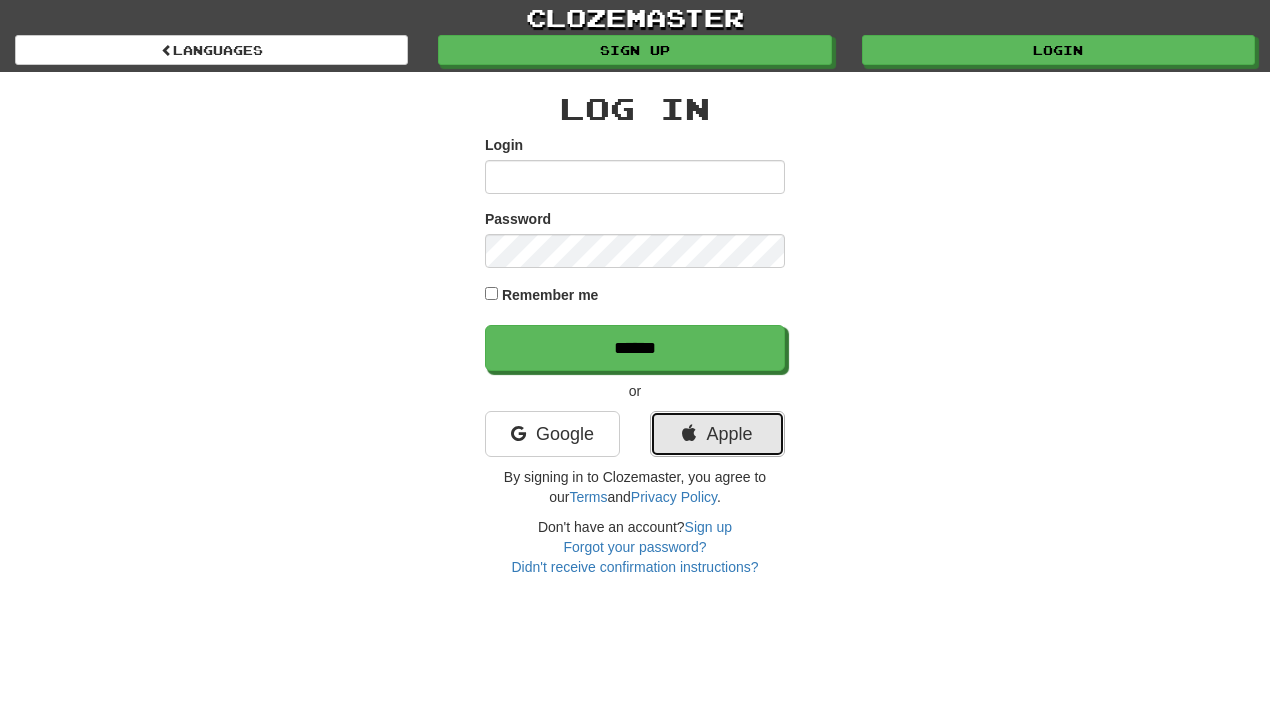 click on "Apple" at bounding box center (717, 434) 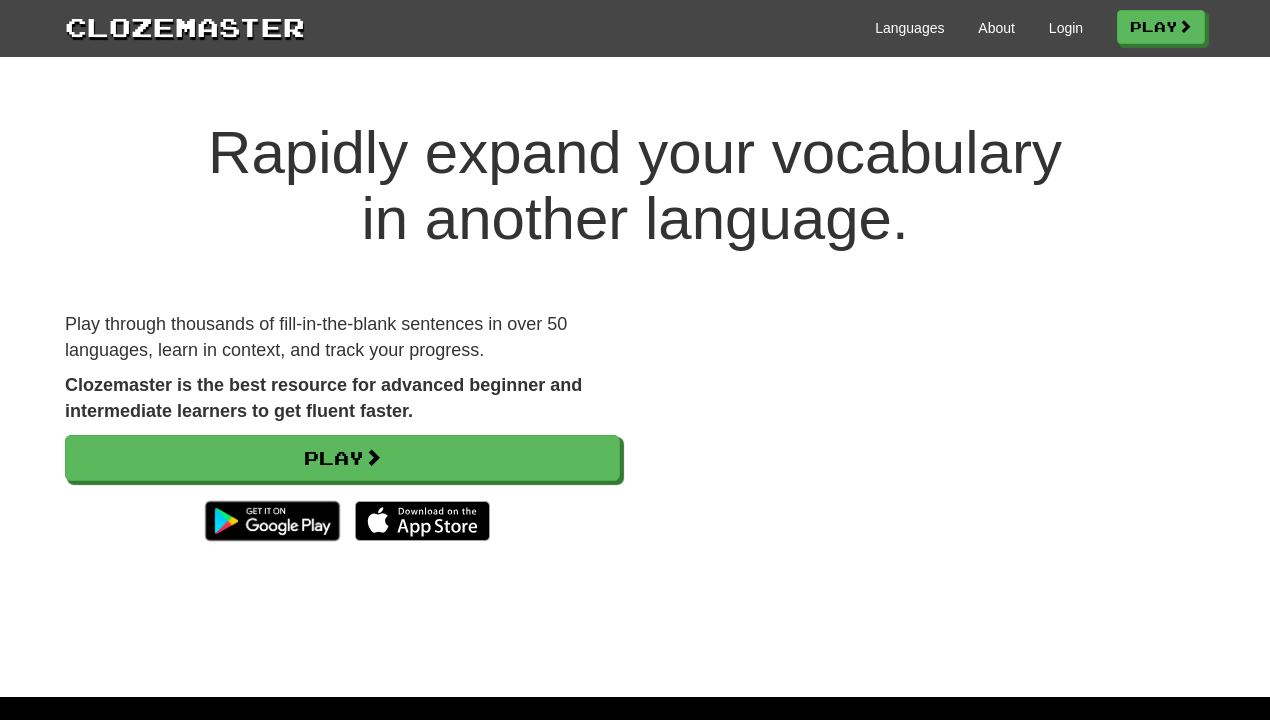 scroll, scrollTop: 0, scrollLeft: 0, axis: both 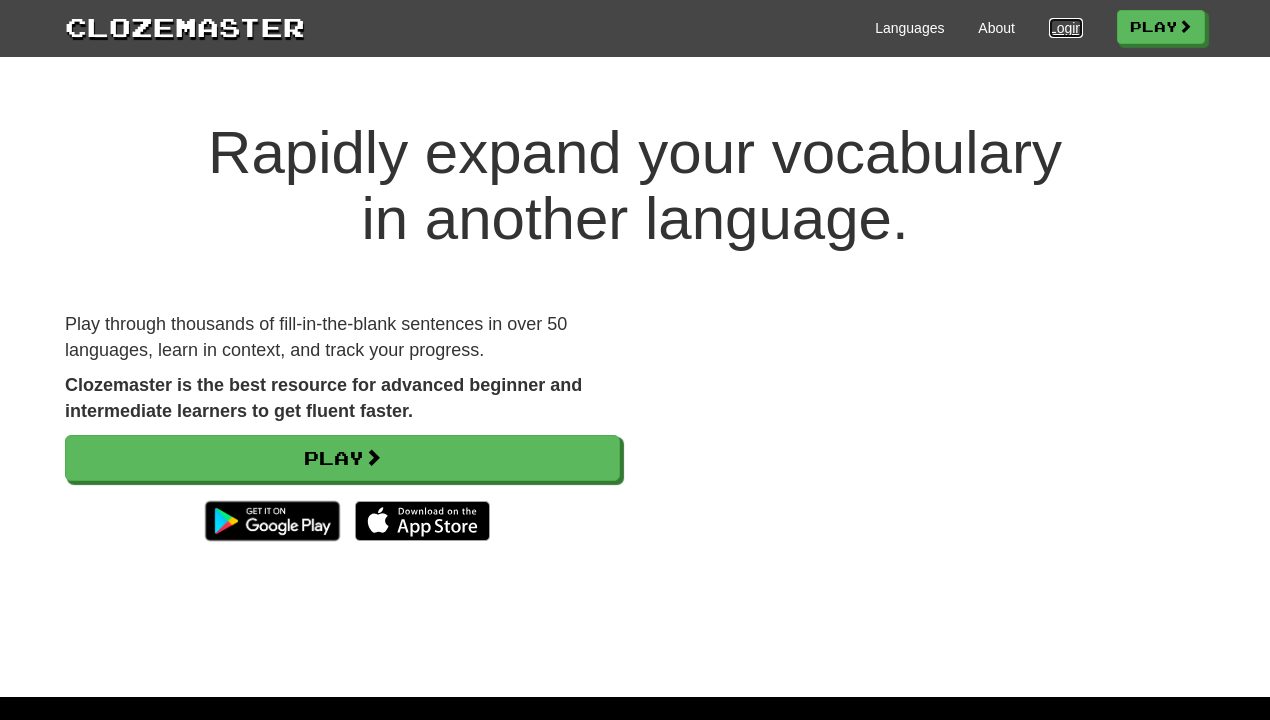 click on "Login" at bounding box center [1066, 28] 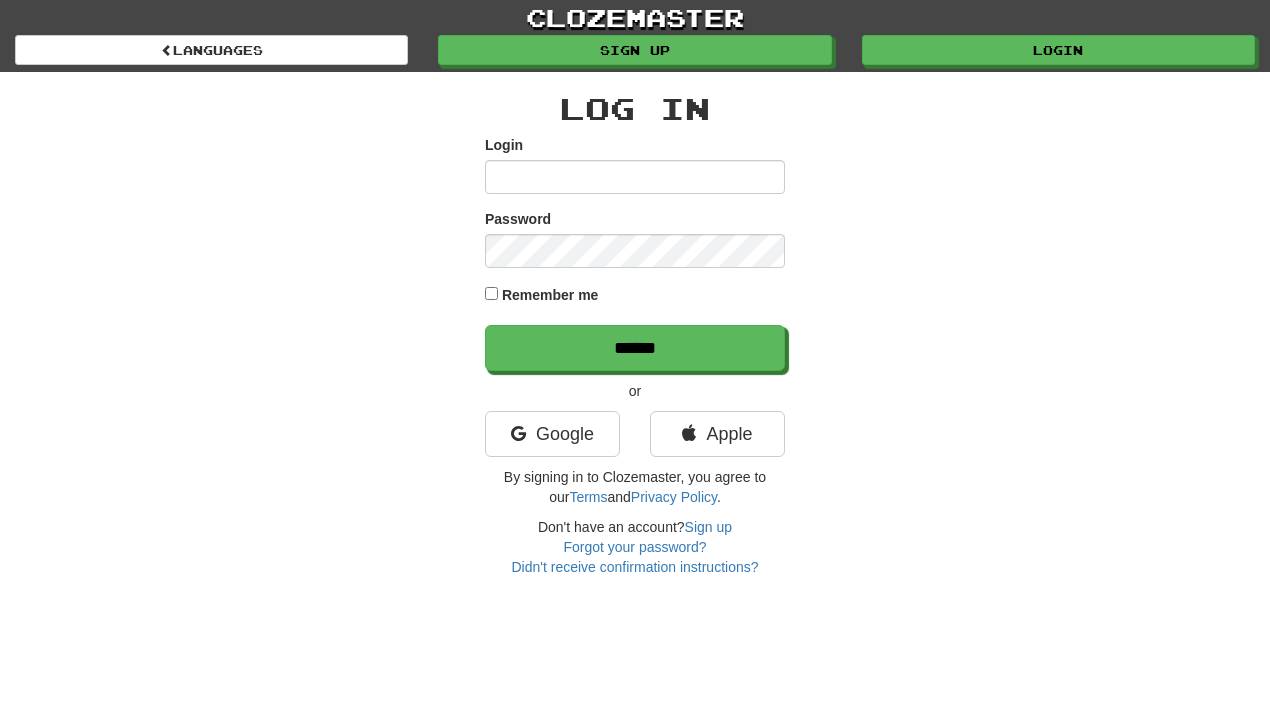 scroll, scrollTop: 0, scrollLeft: 0, axis: both 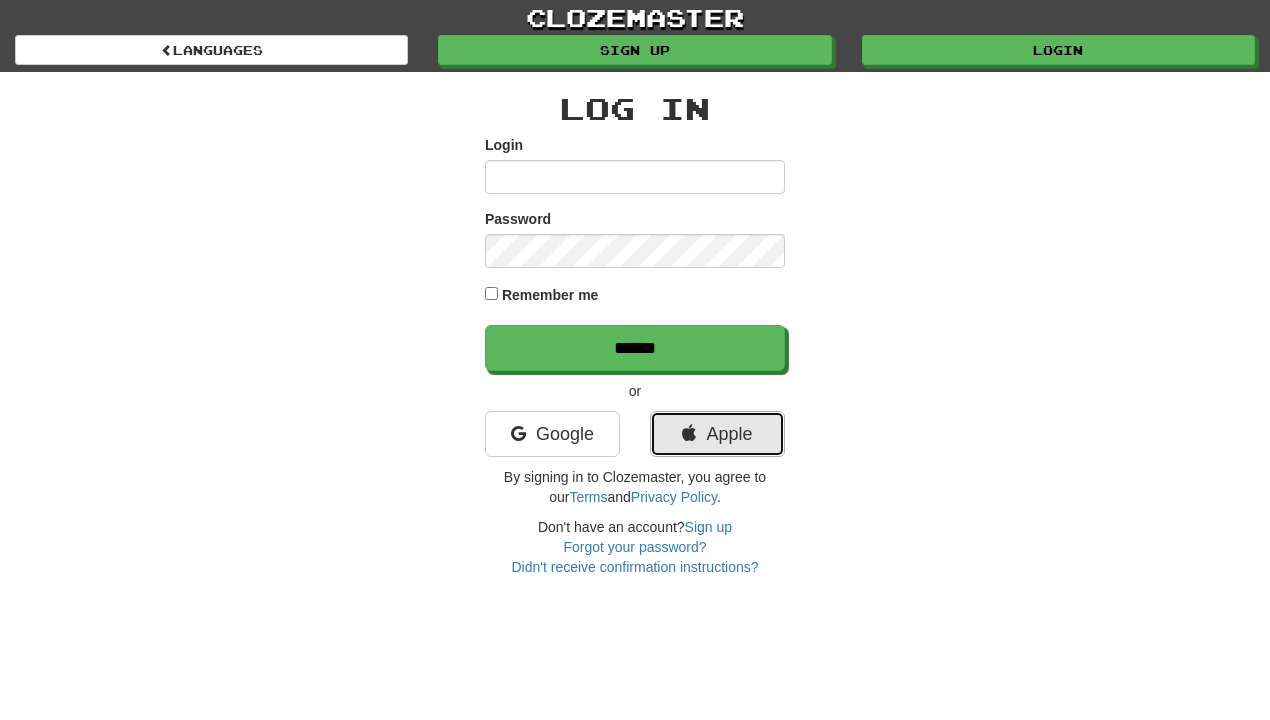 click on "Apple" at bounding box center (717, 434) 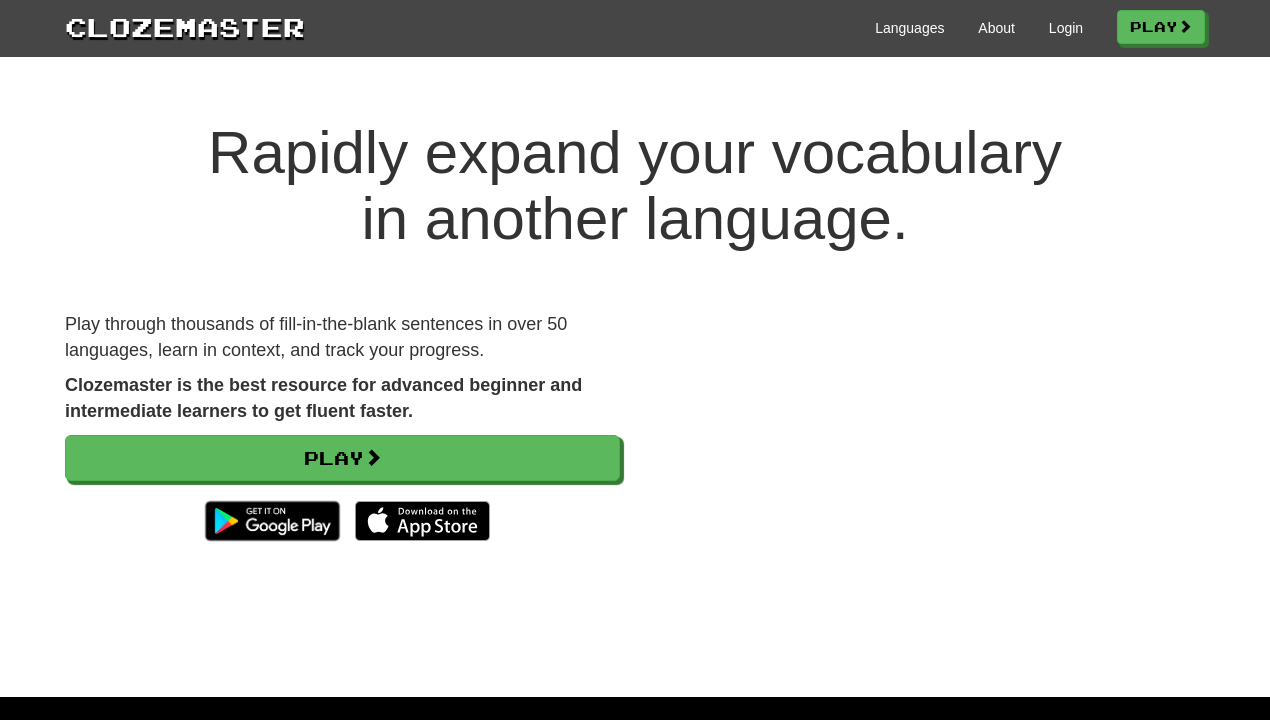 scroll, scrollTop: 0, scrollLeft: 0, axis: both 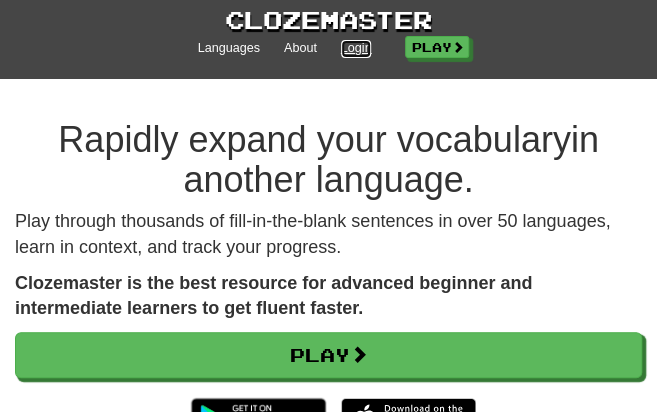 click on "Login" at bounding box center (356, 49) 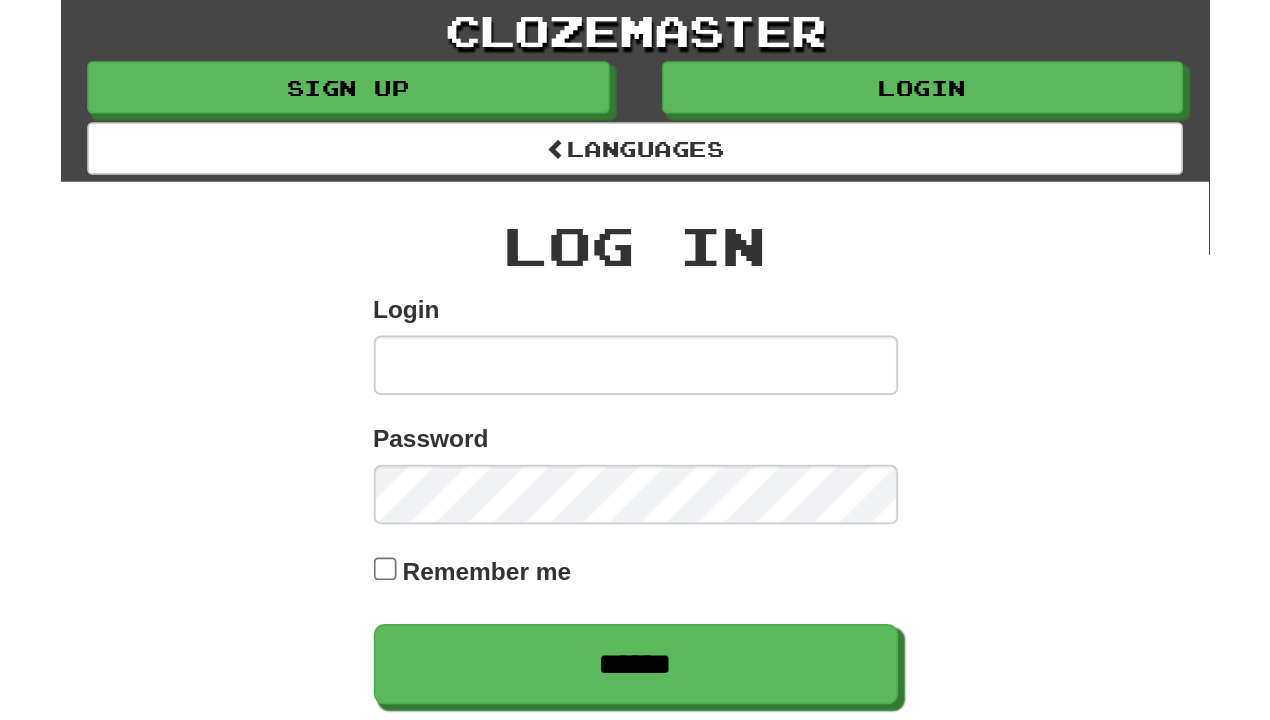 scroll, scrollTop: 0, scrollLeft: 0, axis: both 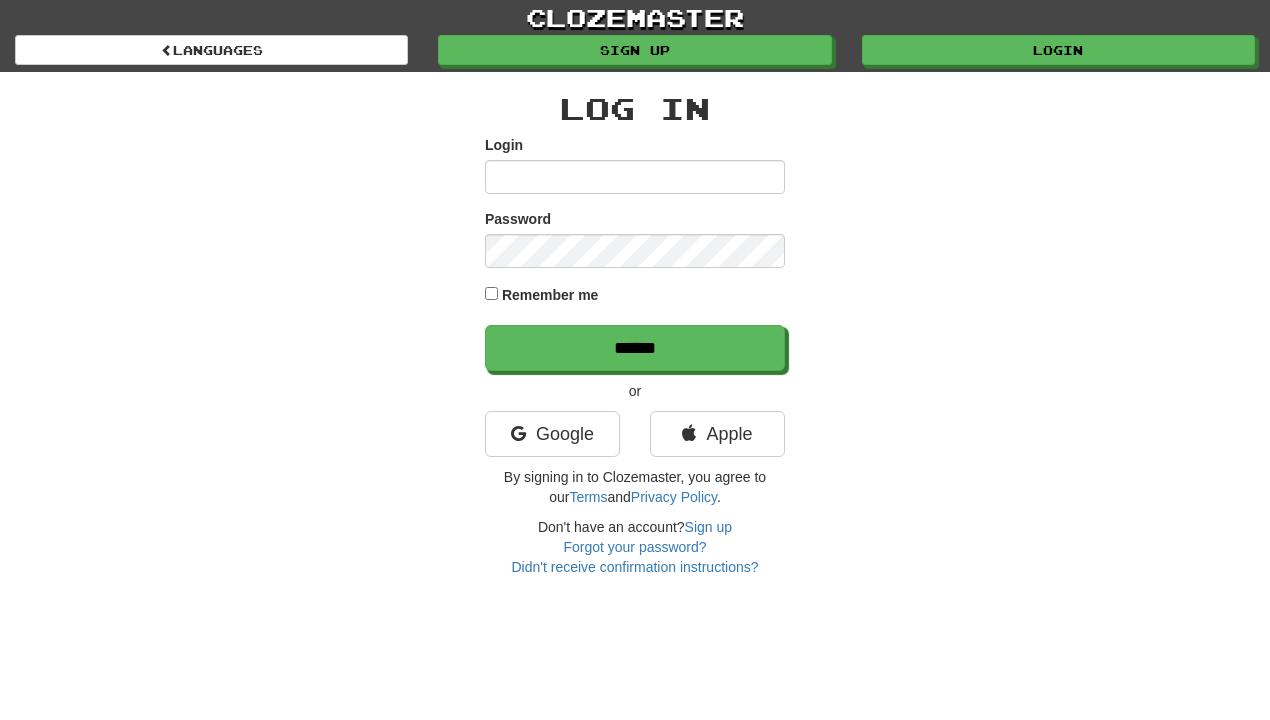 click on "Login" at bounding box center [635, 177] 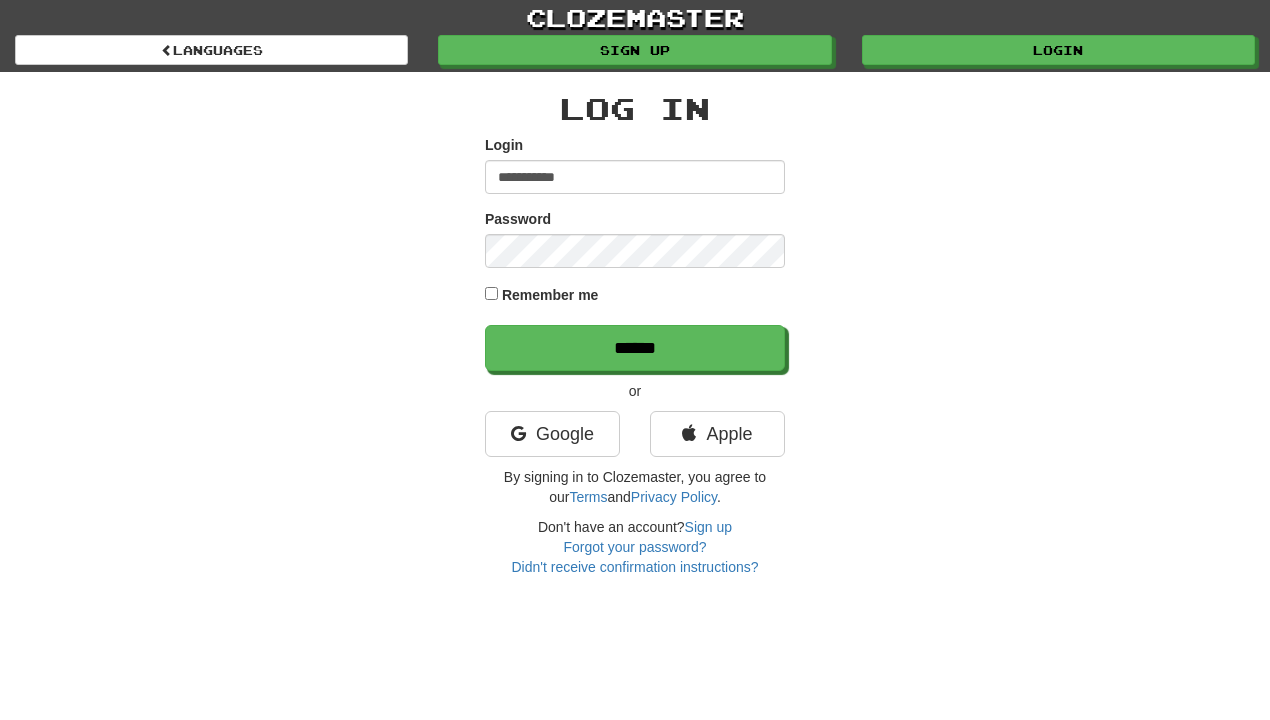 type on "**********" 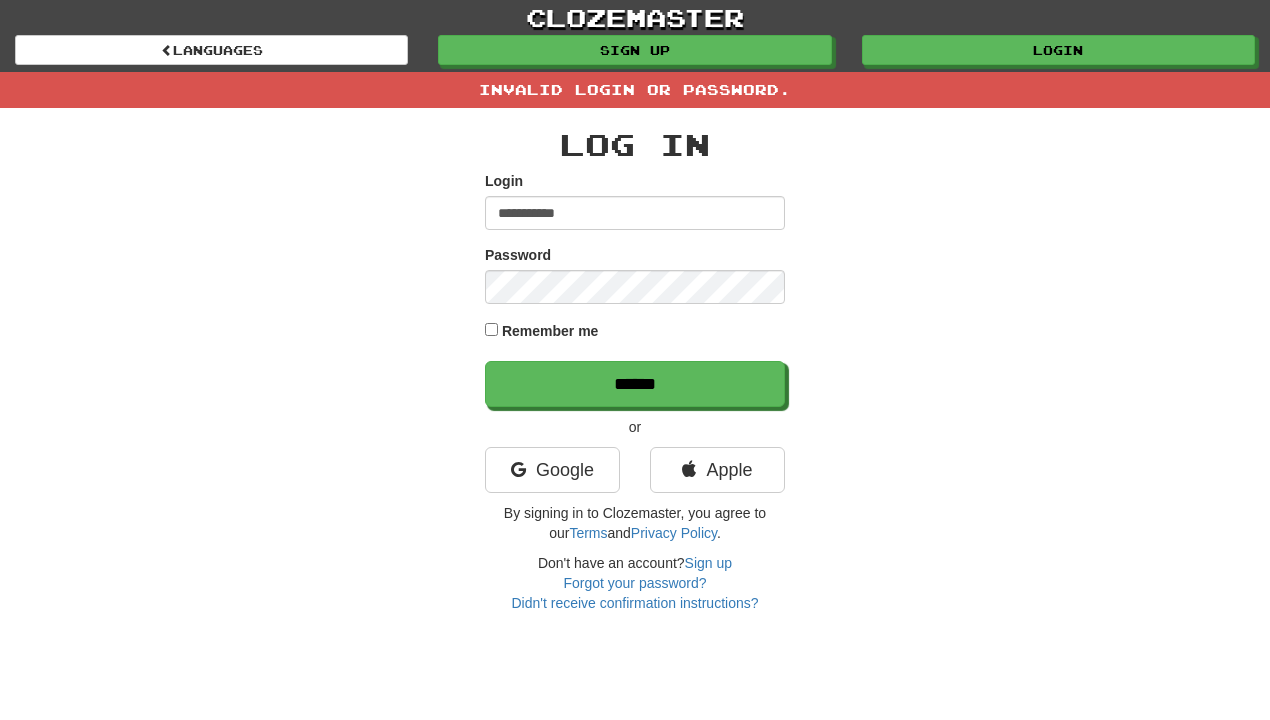scroll, scrollTop: 0, scrollLeft: 0, axis: both 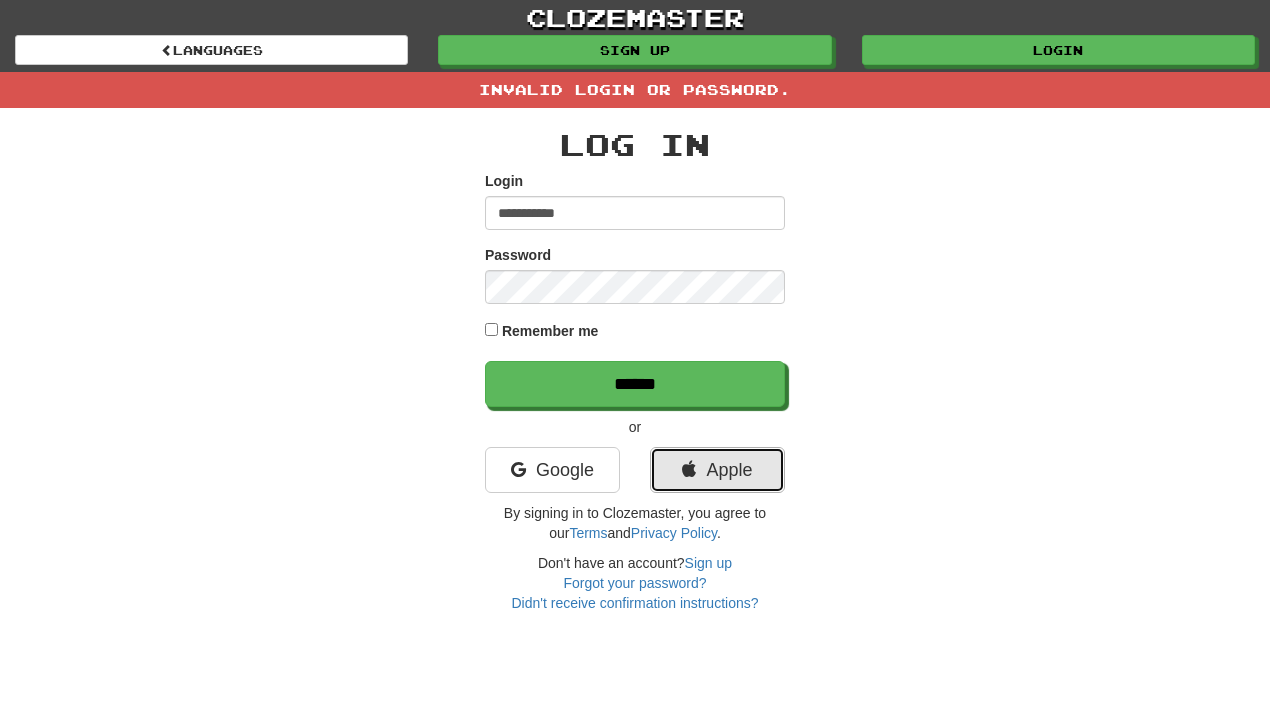 click on "Apple" at bounding box center (717, 470) 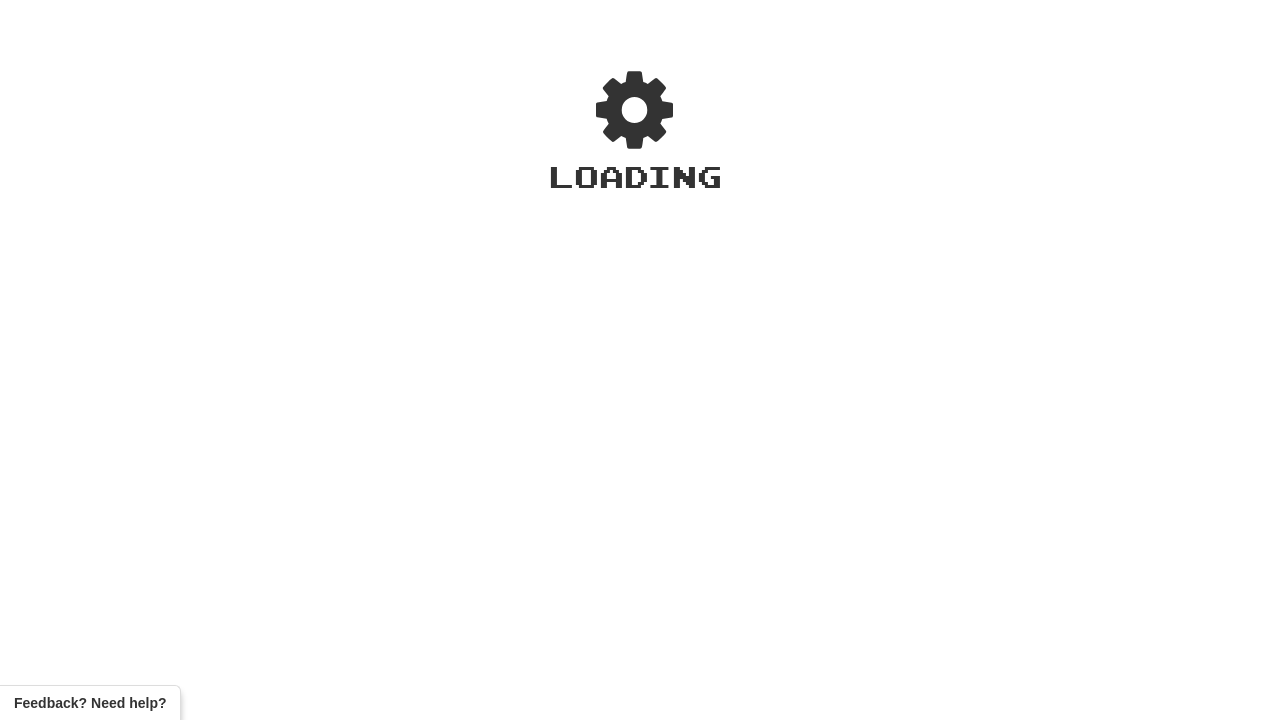 scroll, scrollTop: 0, scrollLeft: 0, axis: both 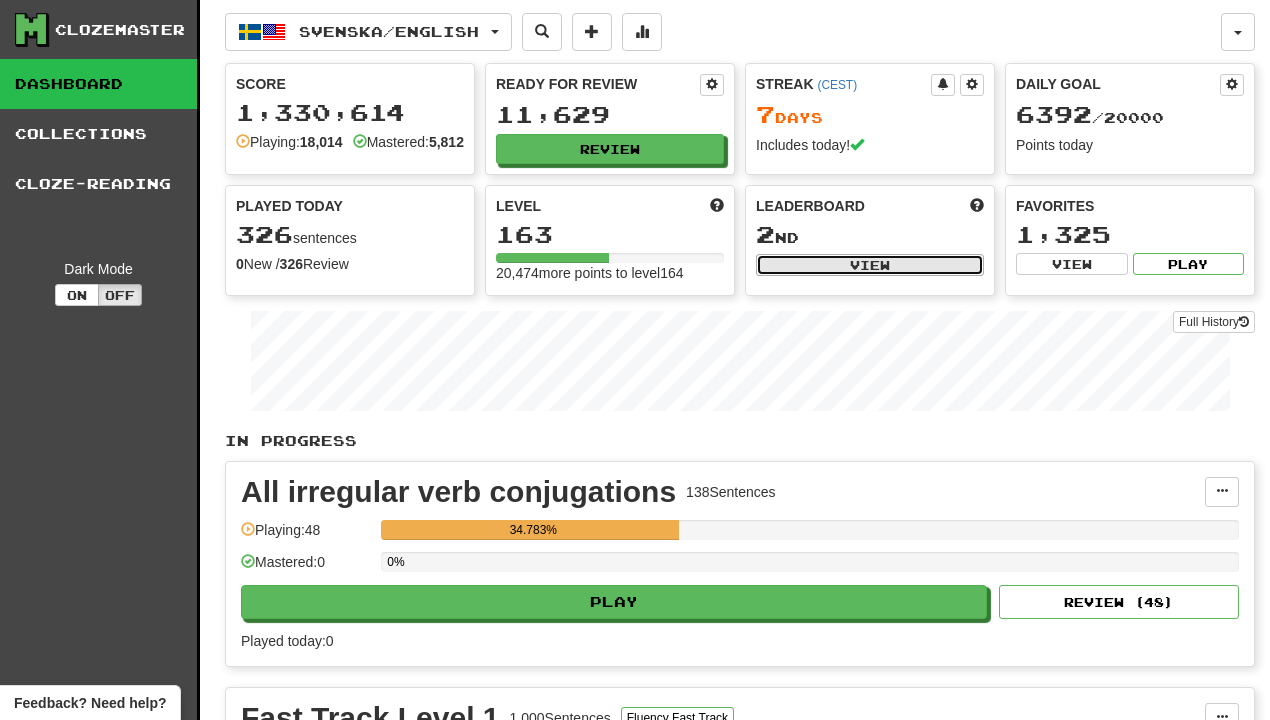click on "View" at bounding box center (870, 265) 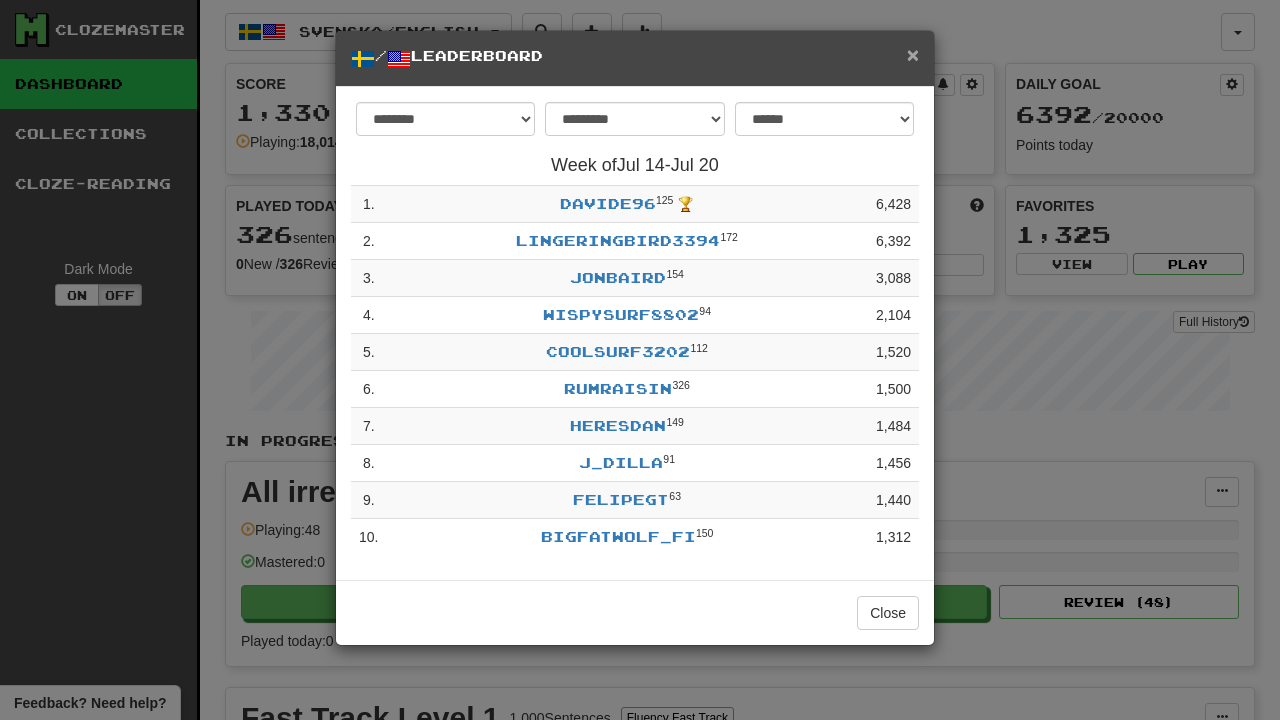 click on "×" at bounding box center [913, 54] 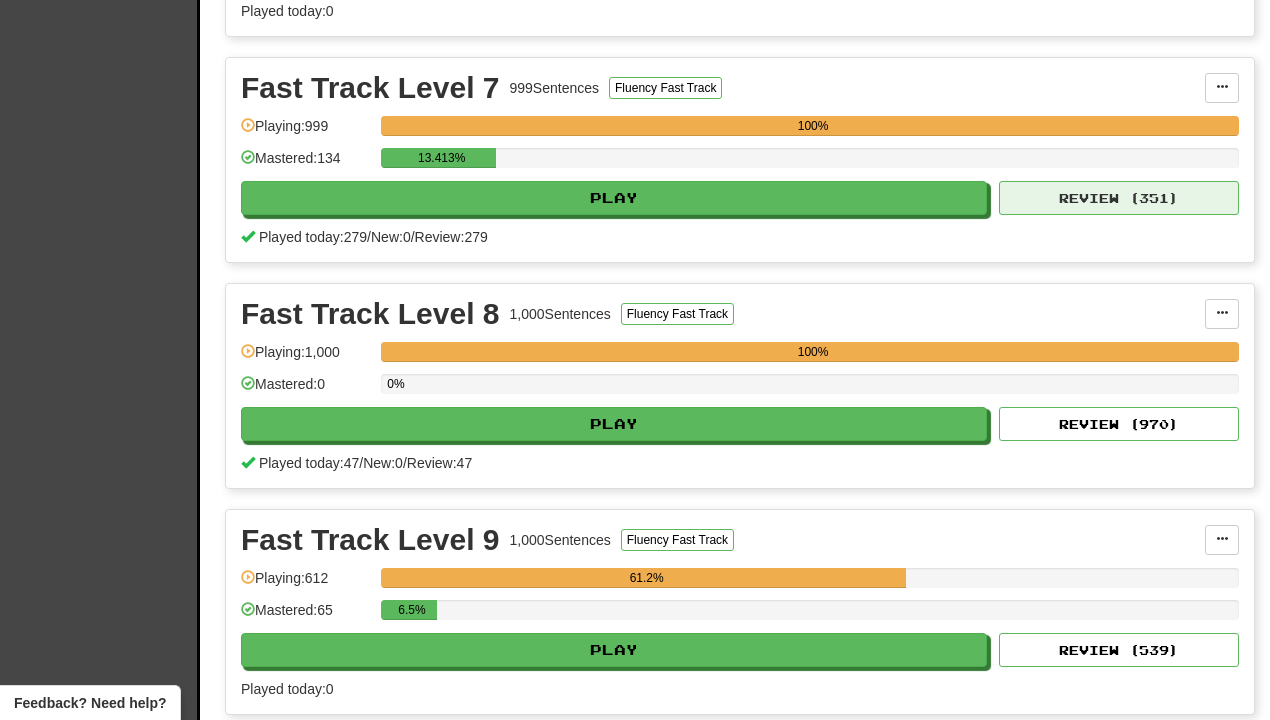 scroll, scrollTop: 1987, scrollLeft: 0, axis: vertical 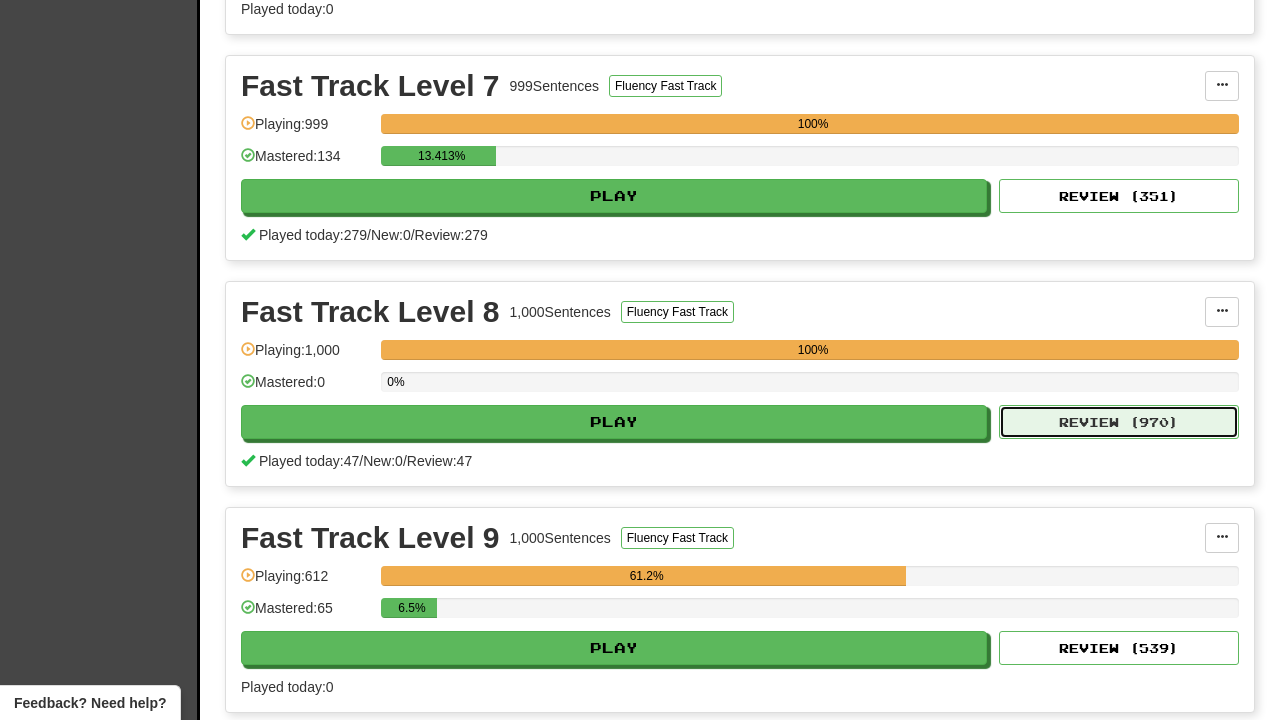 click on "Review ( 970 )" at bounding box center [1119, 422] 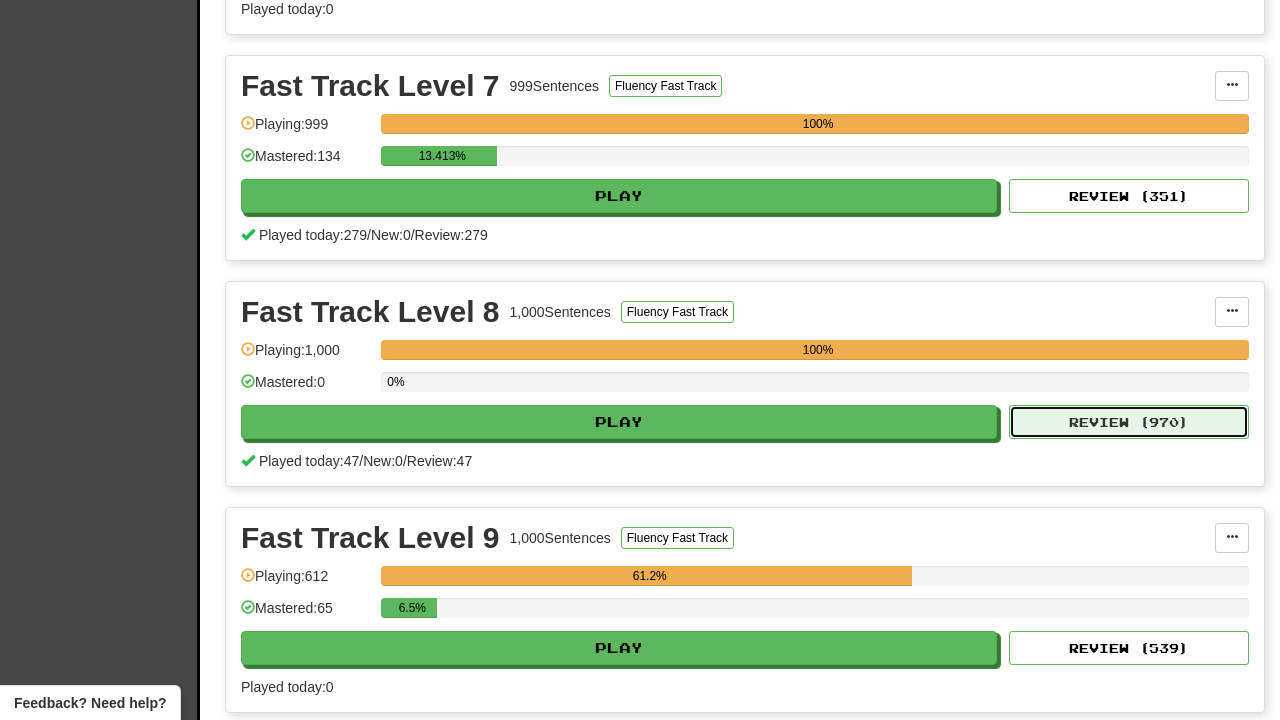 select on "**" 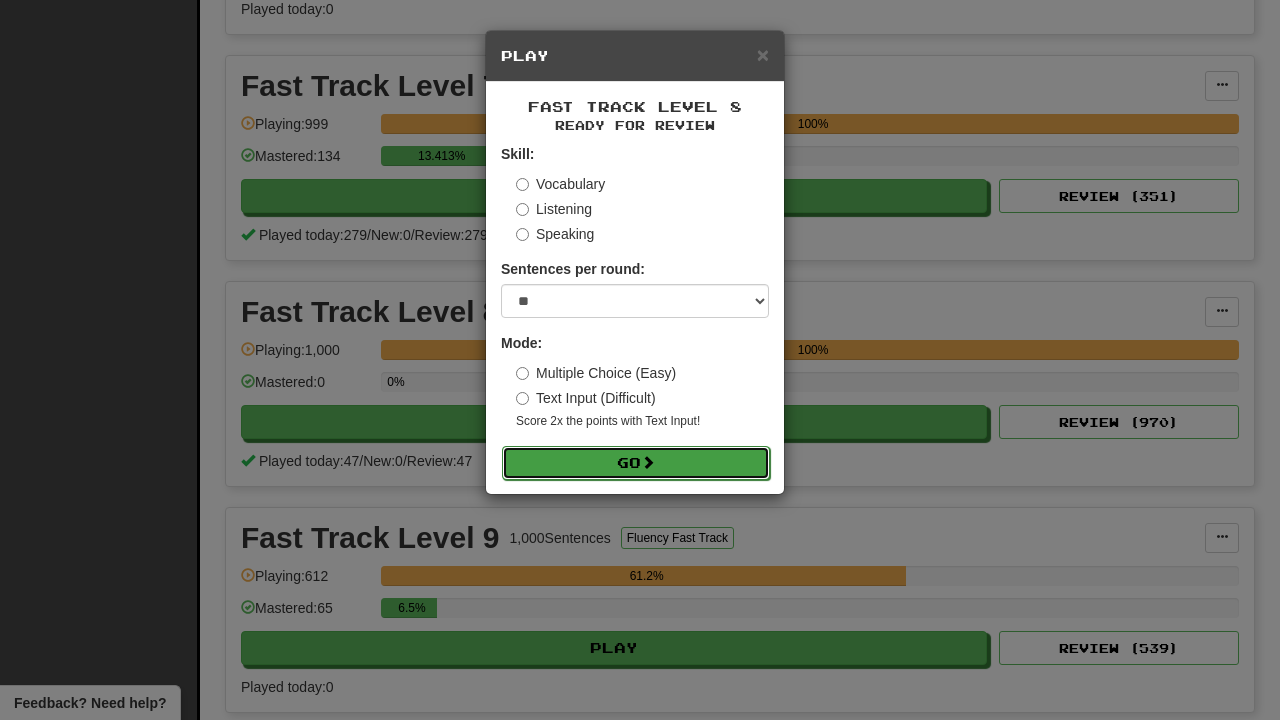 click on "Go" at bounding box center (636, 463) 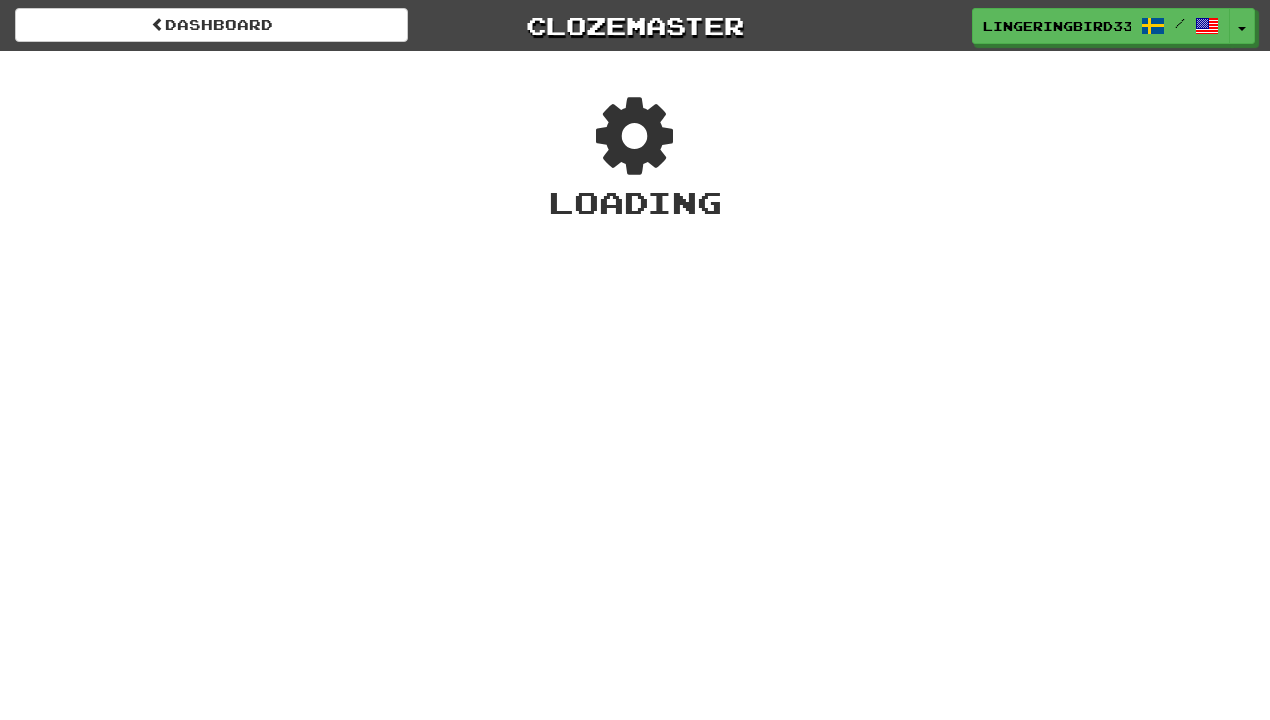 scroll, scrollTop: 0, scrollLeft: 0, axis: both 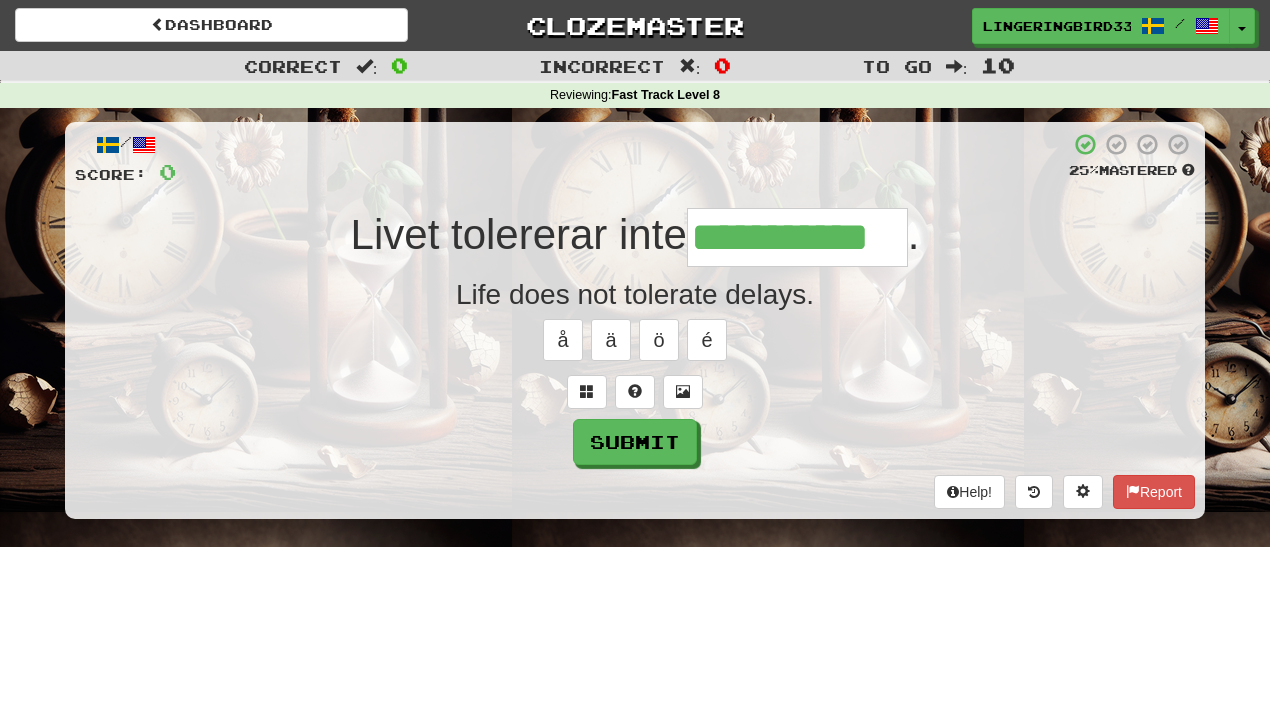 type on "**********" 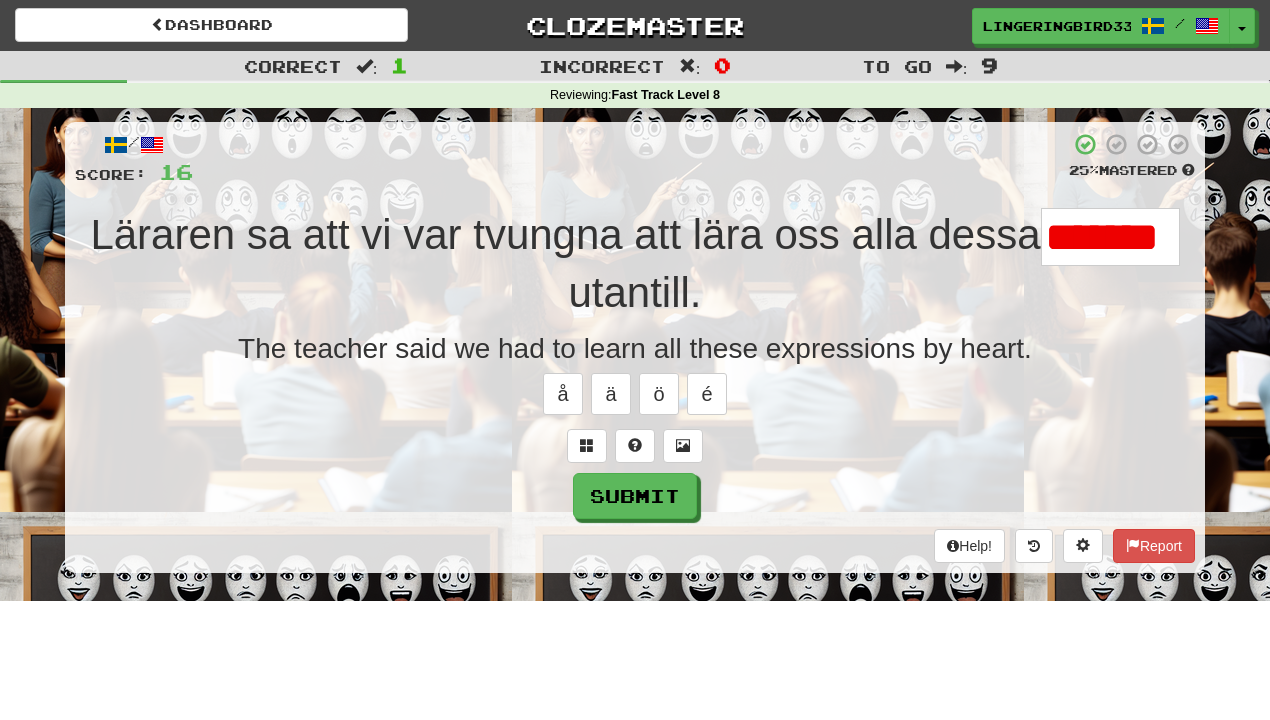 scroll, scrollTop: 0, scrollLeft: 0, axis: both 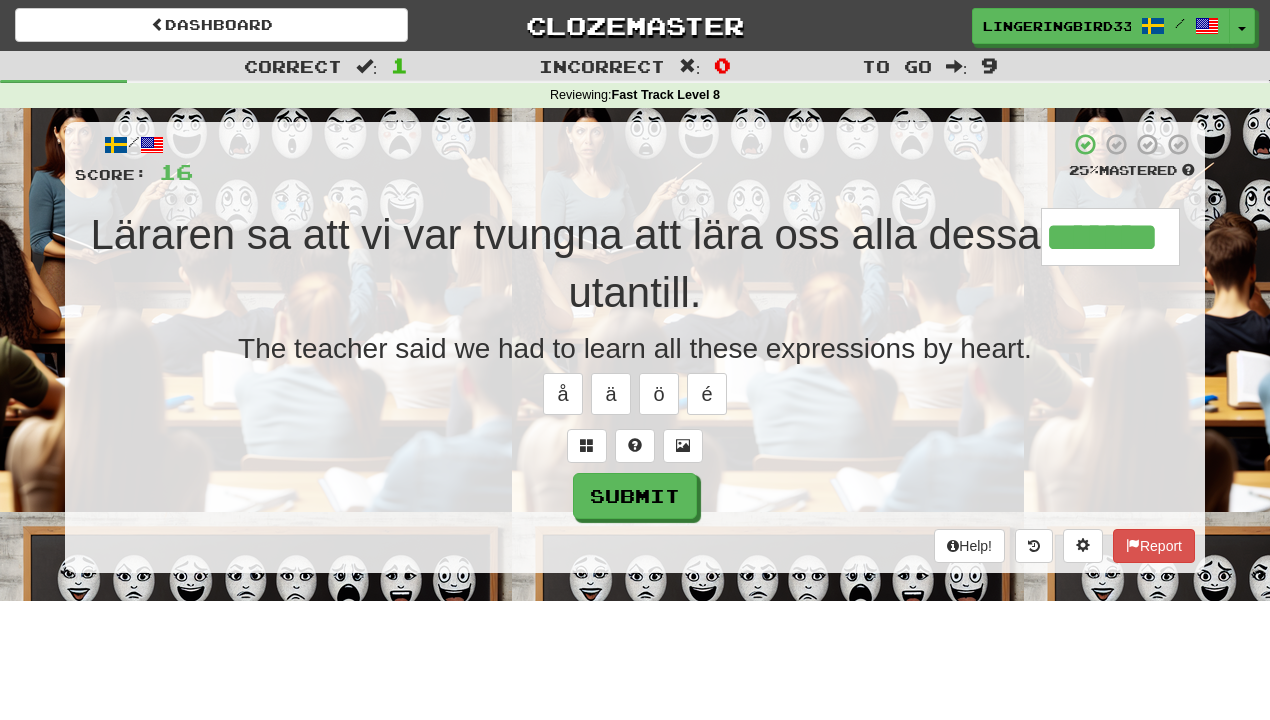 type on "*******" 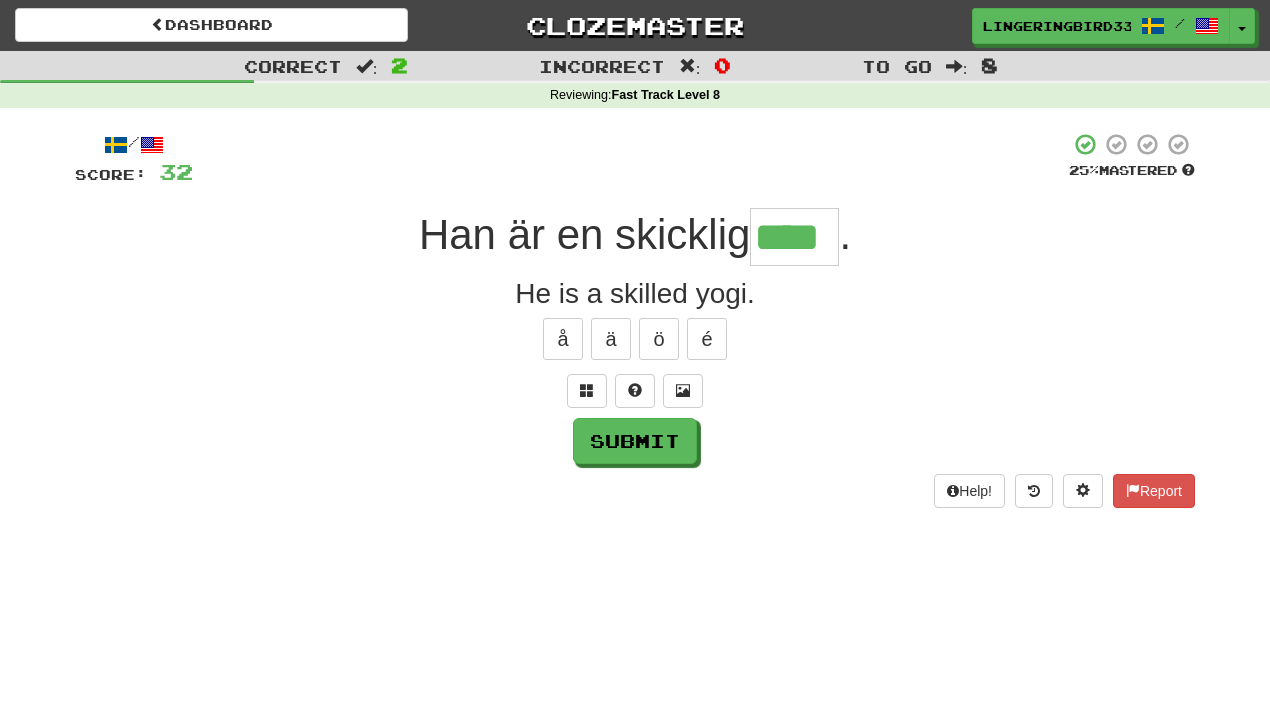 type on "****" 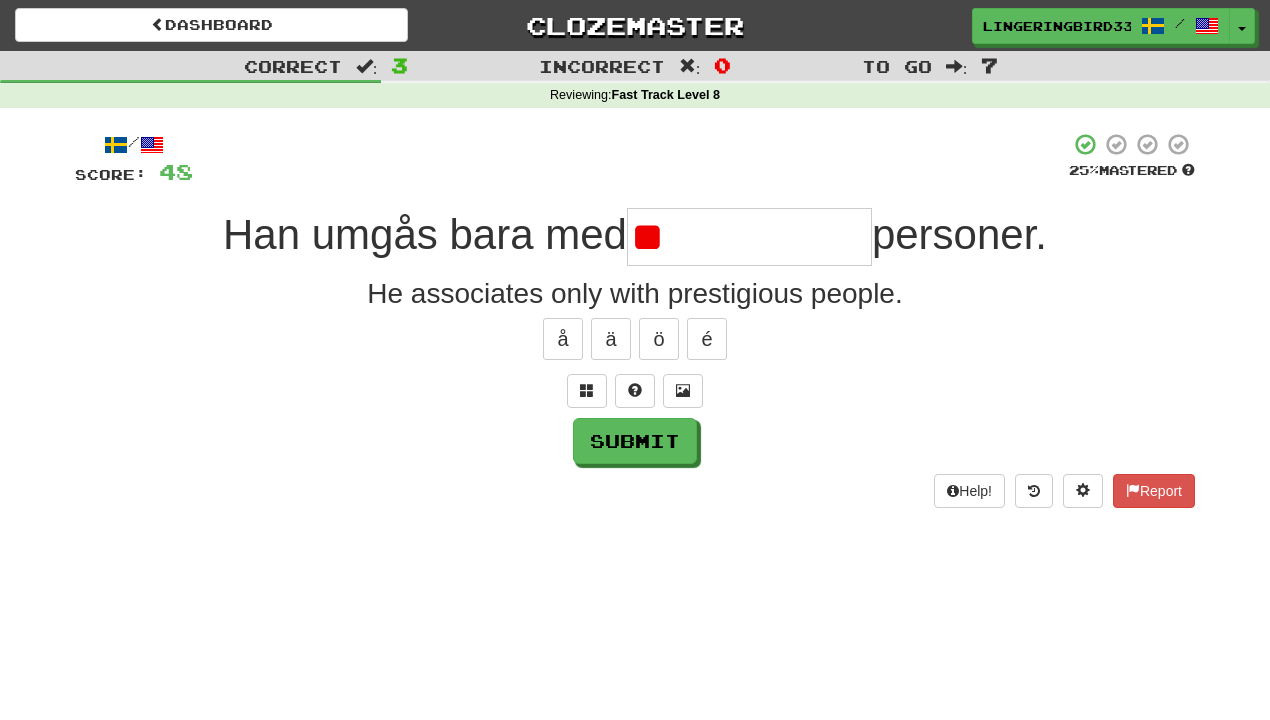 type on "*" 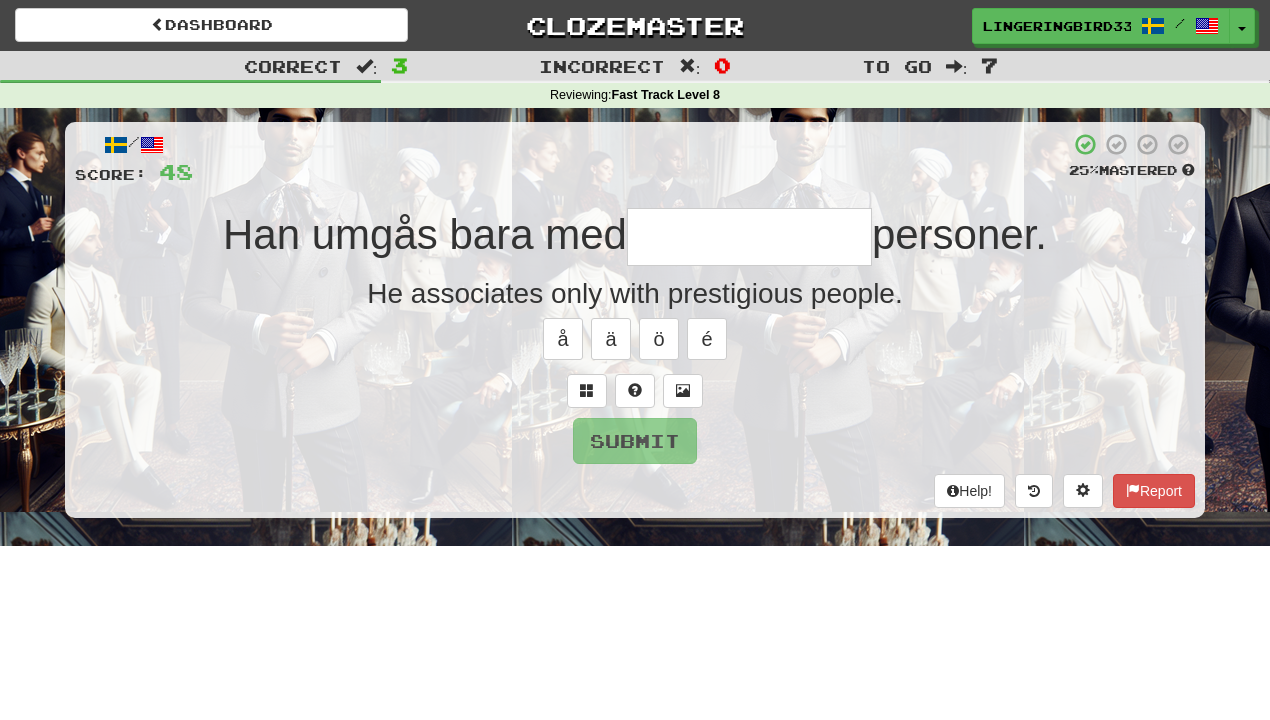 type on "**********" 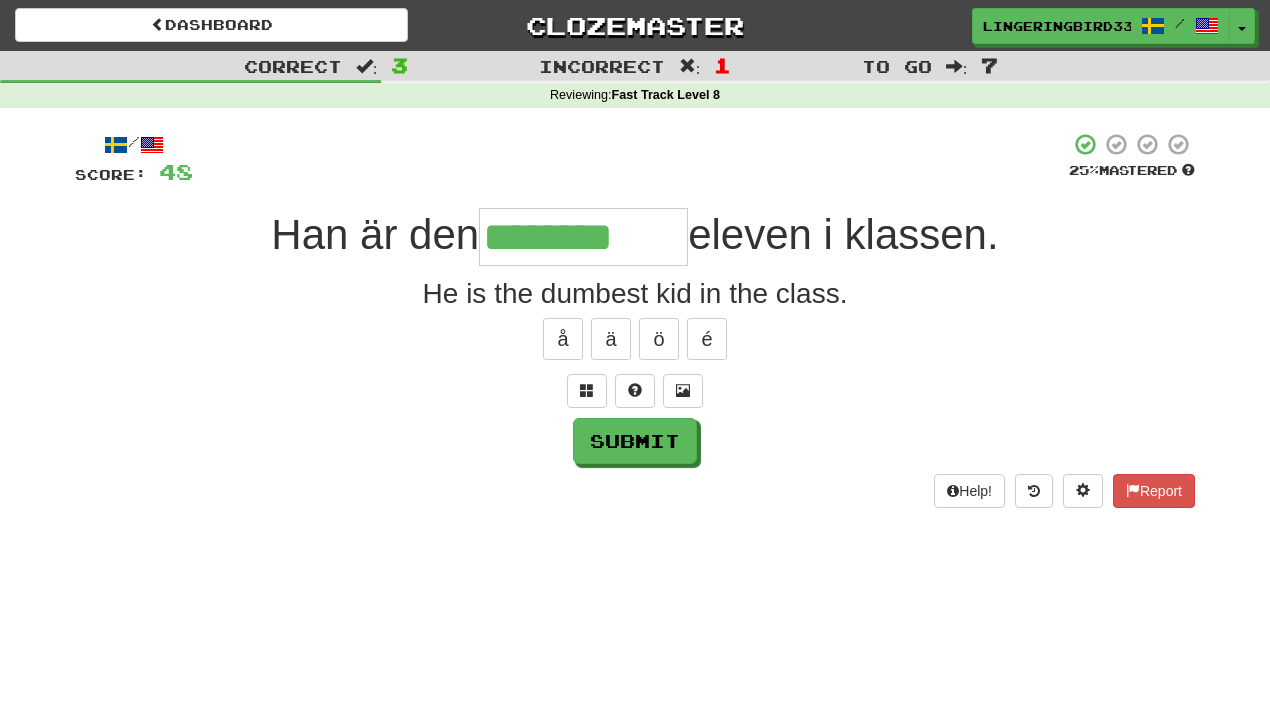 type on "********" 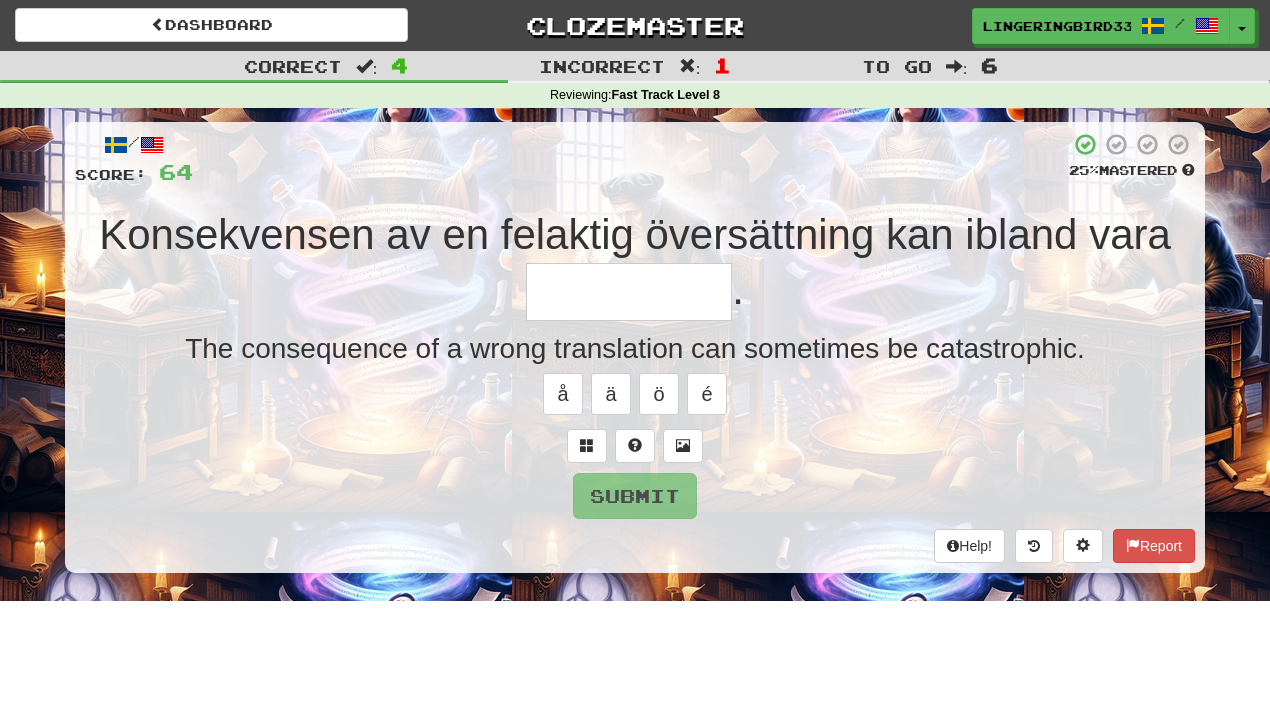type on "*" 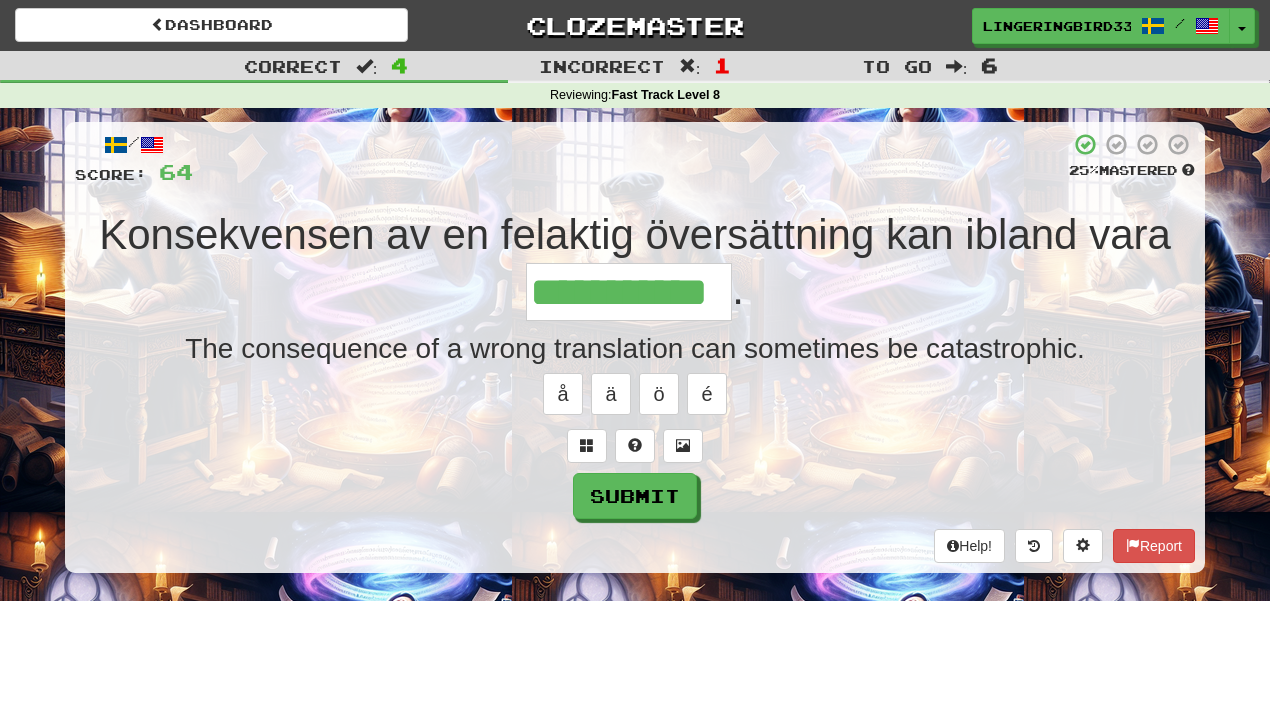 type on "**********" 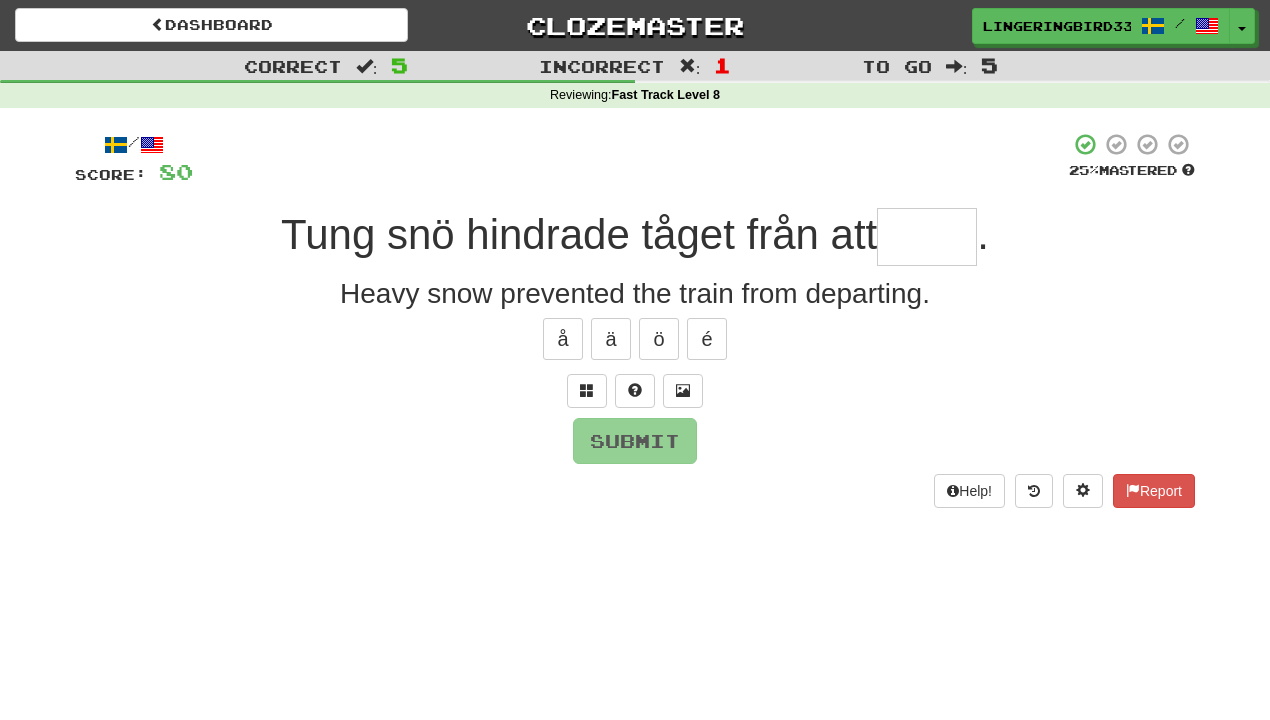 type on "*" 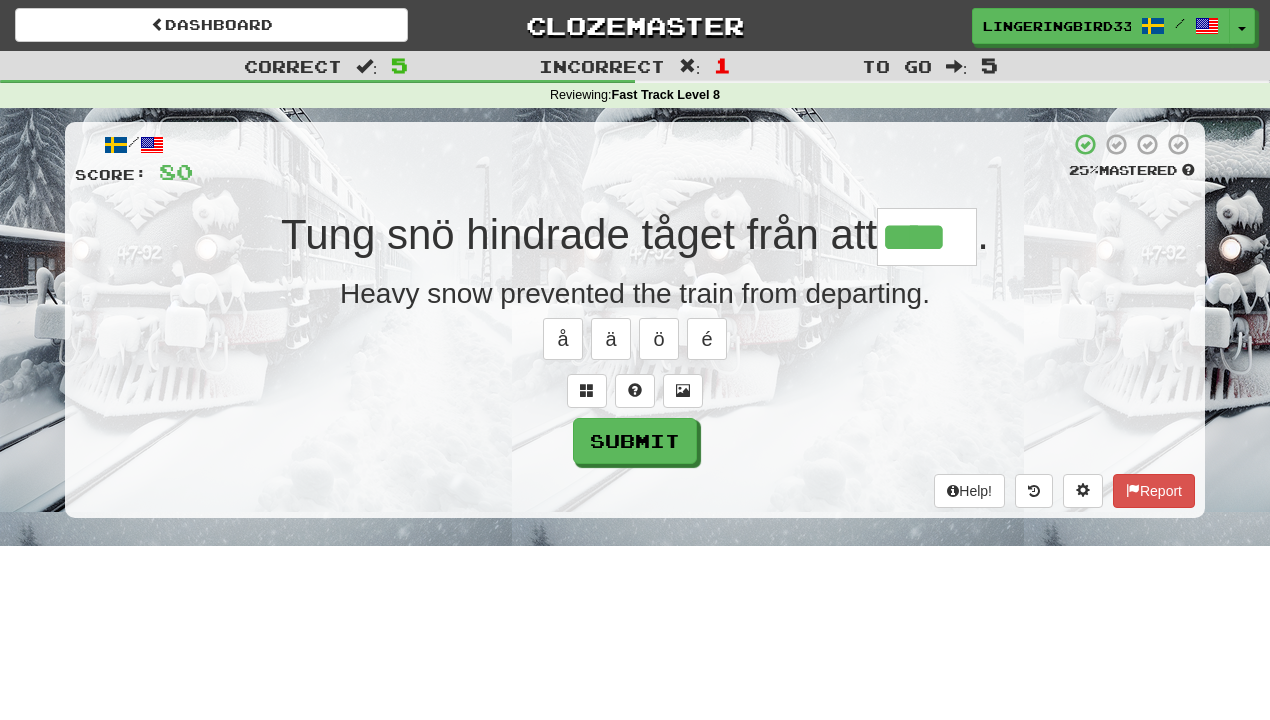 type on "****" 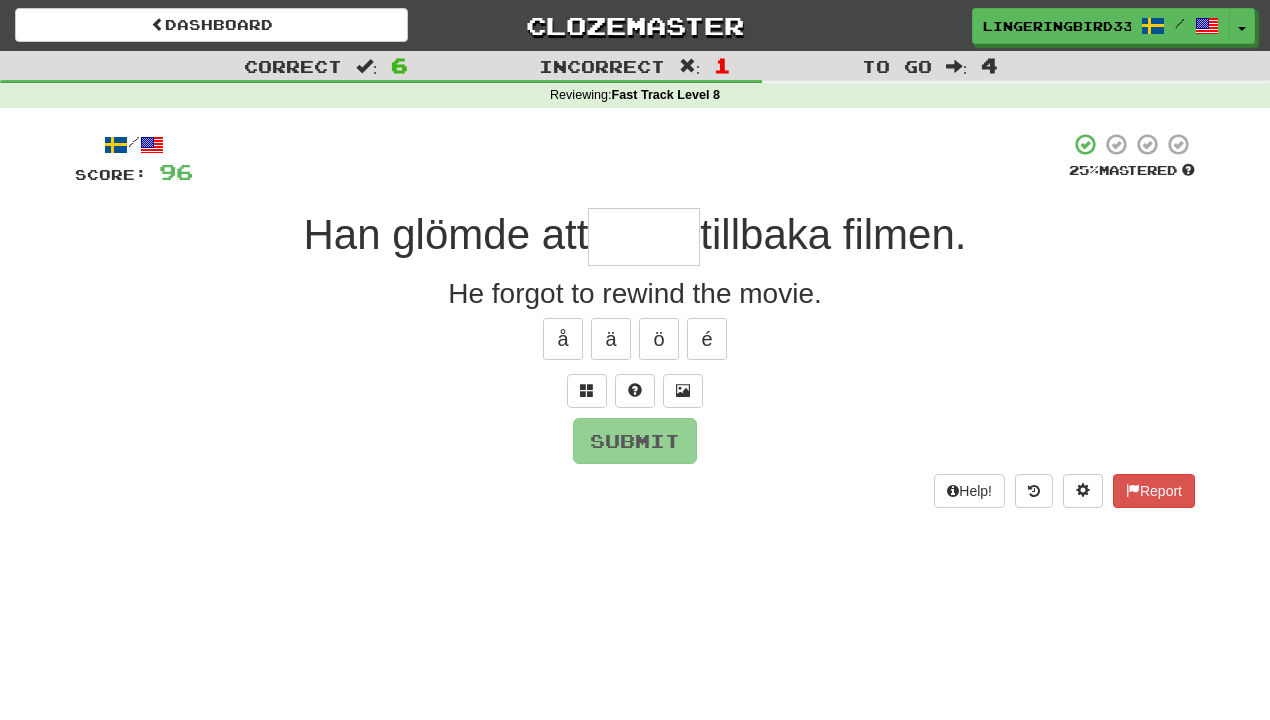 type on "*****" 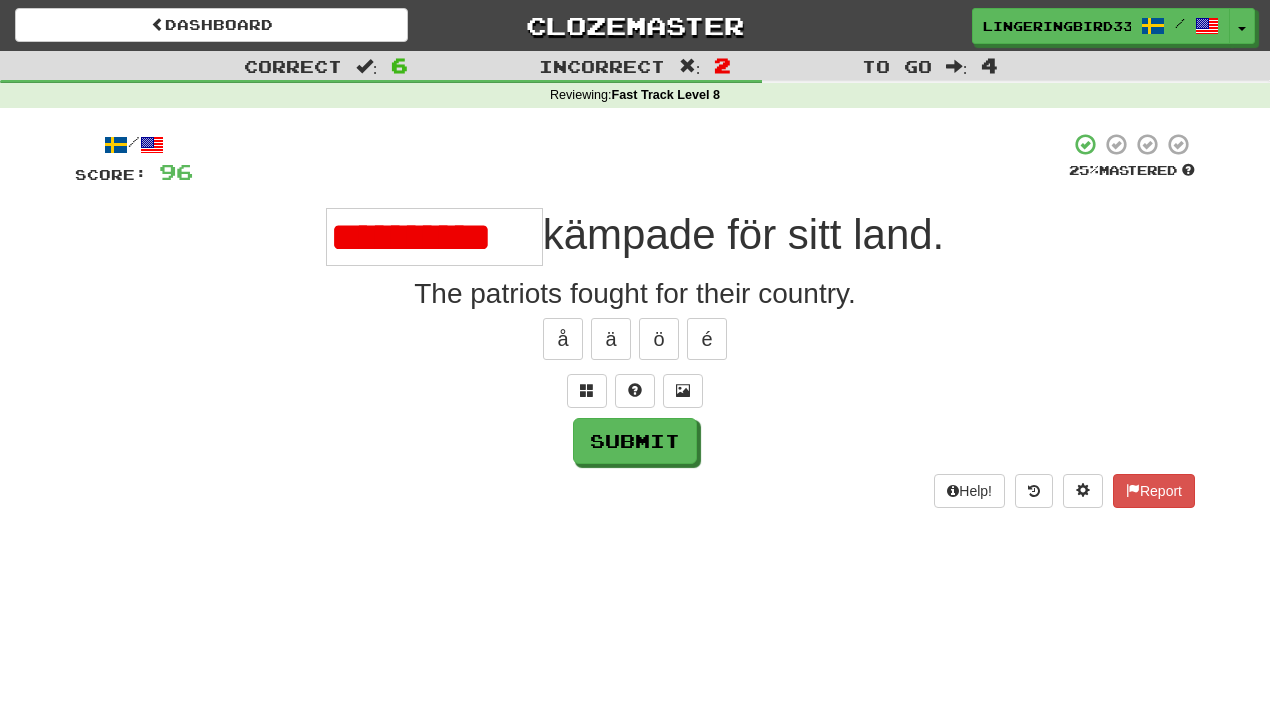 scroll, scrollTop: 0, scrollLeft: 0, axis: both 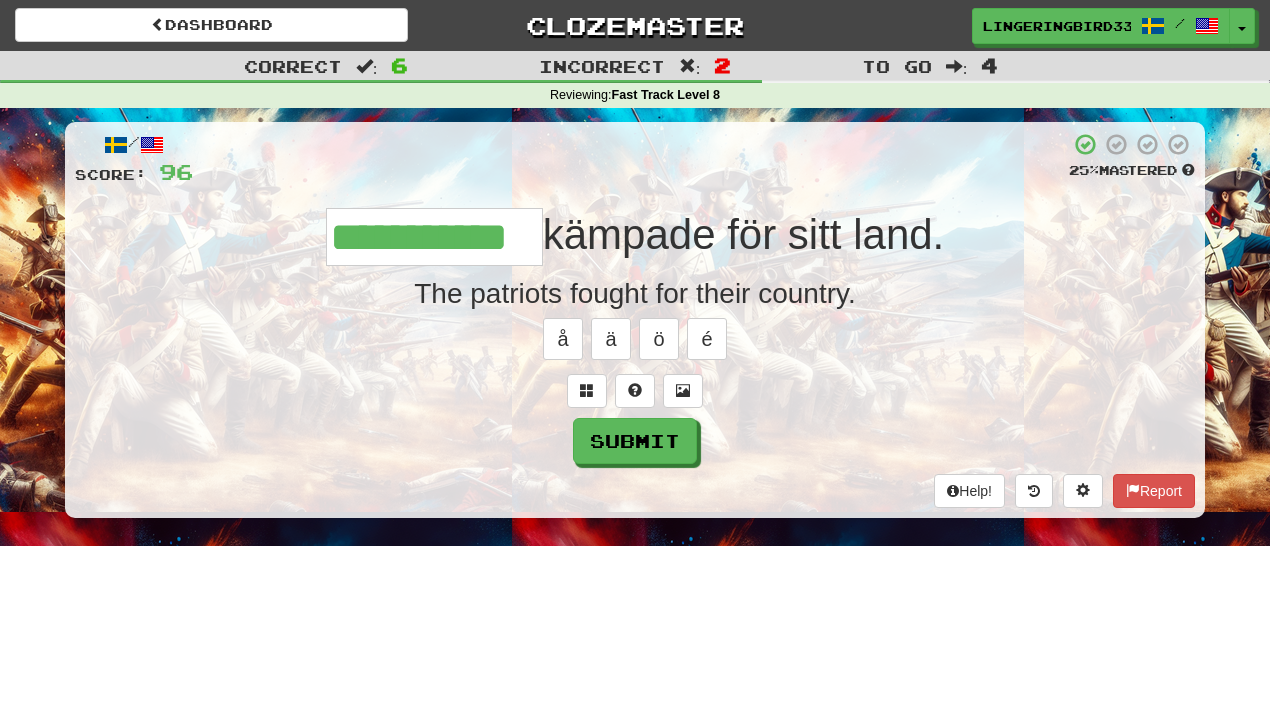type on "**********" 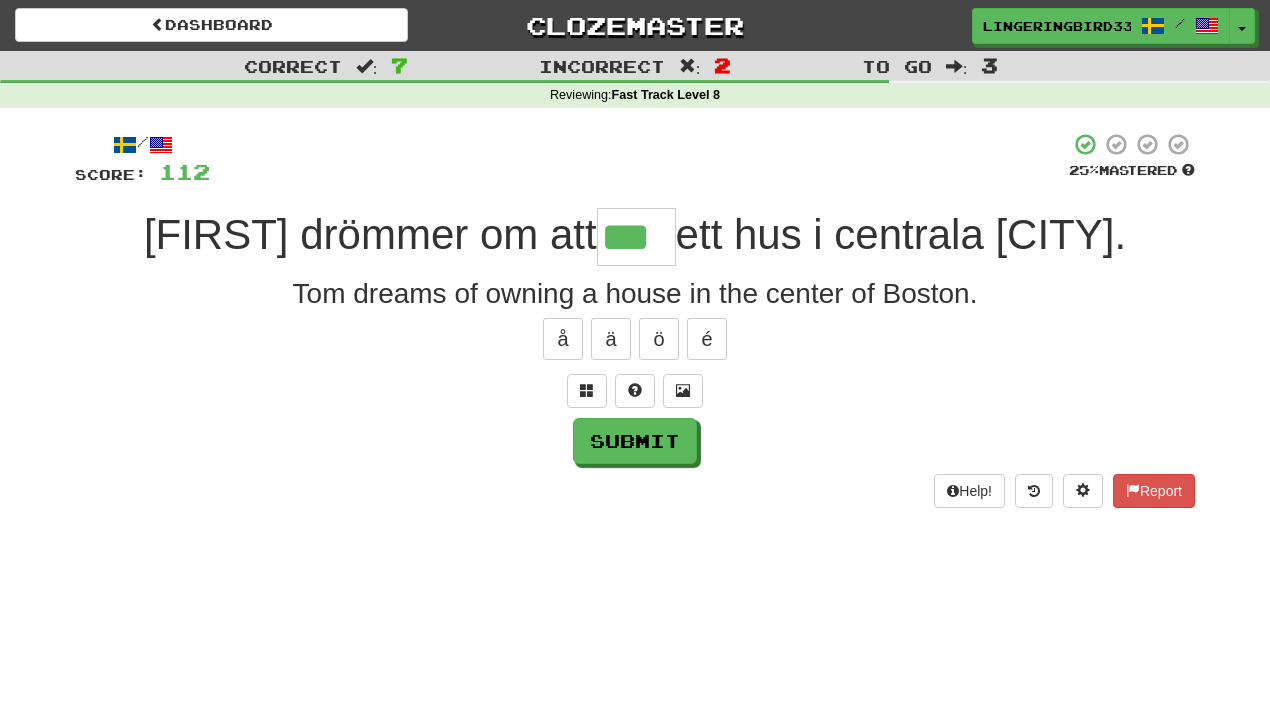 type on "***" 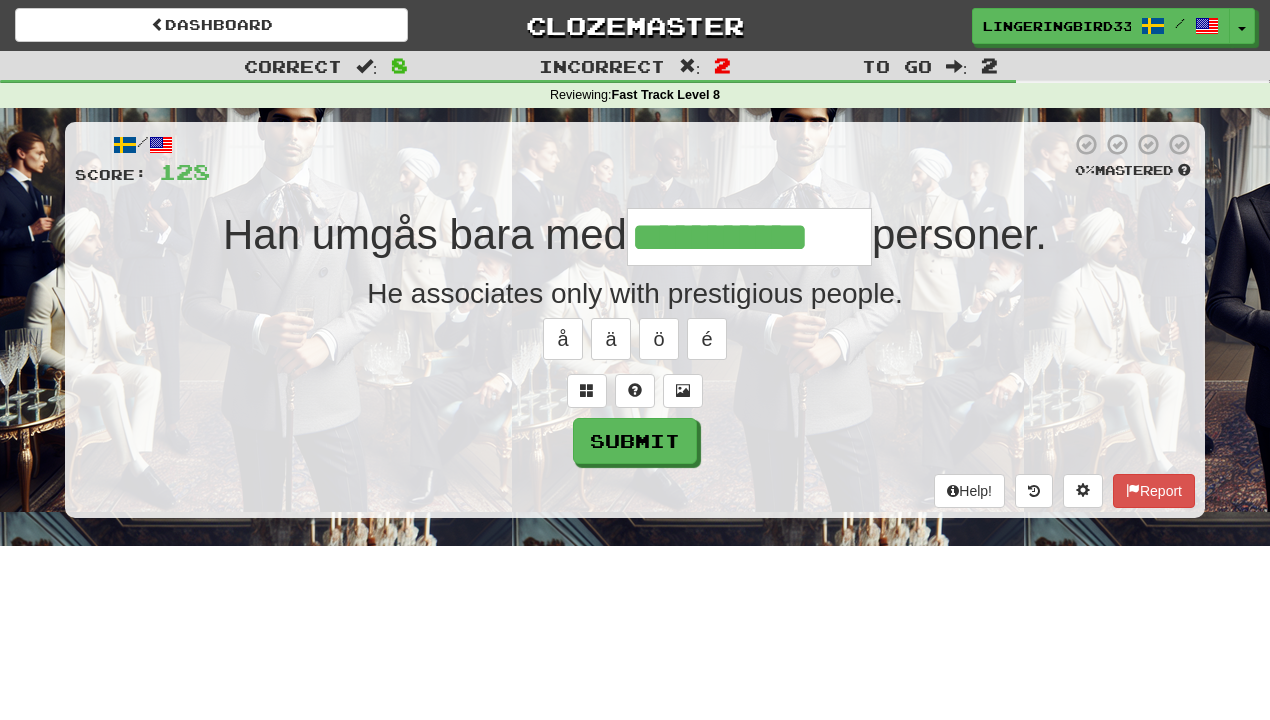 type on "**********" 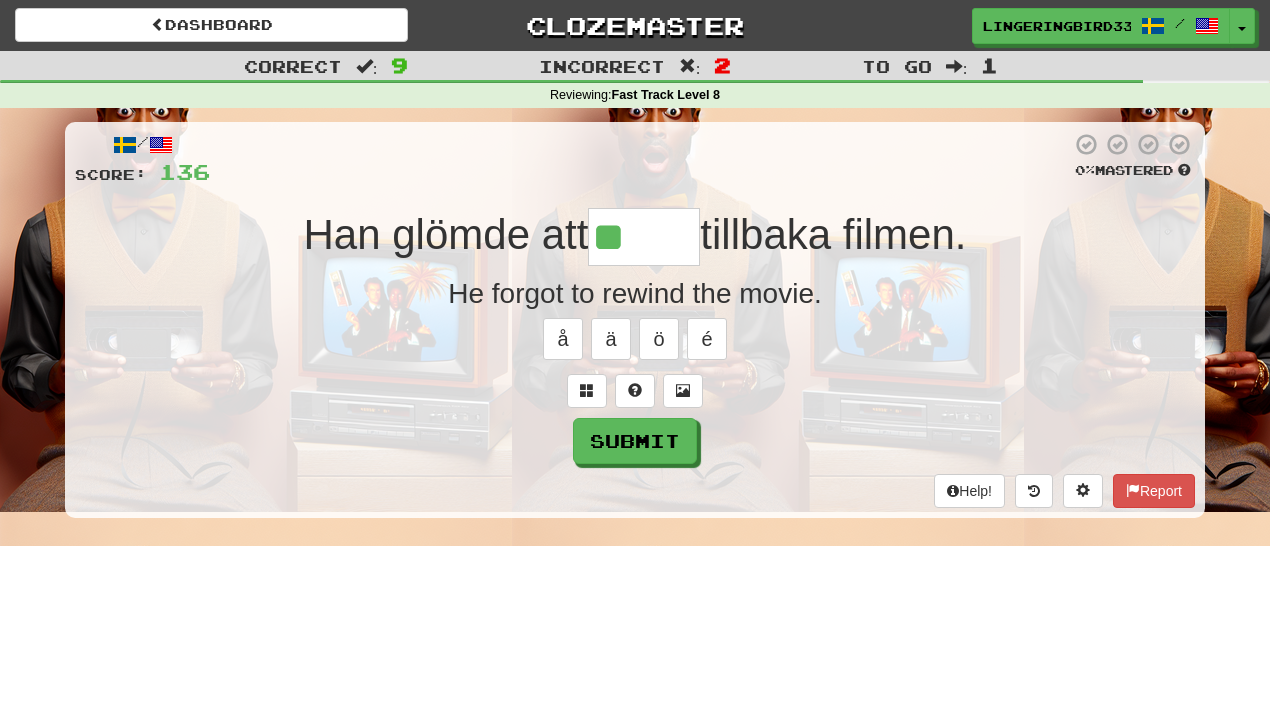 type on "*****" 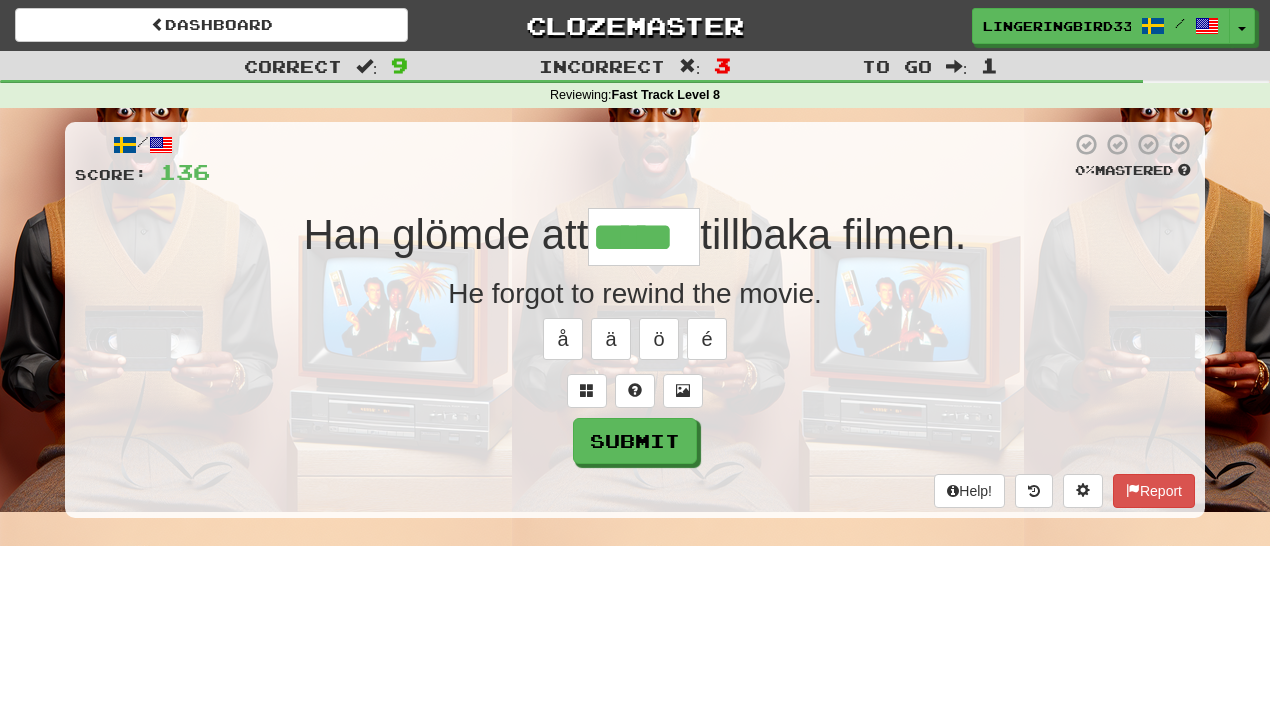 type on "*****" 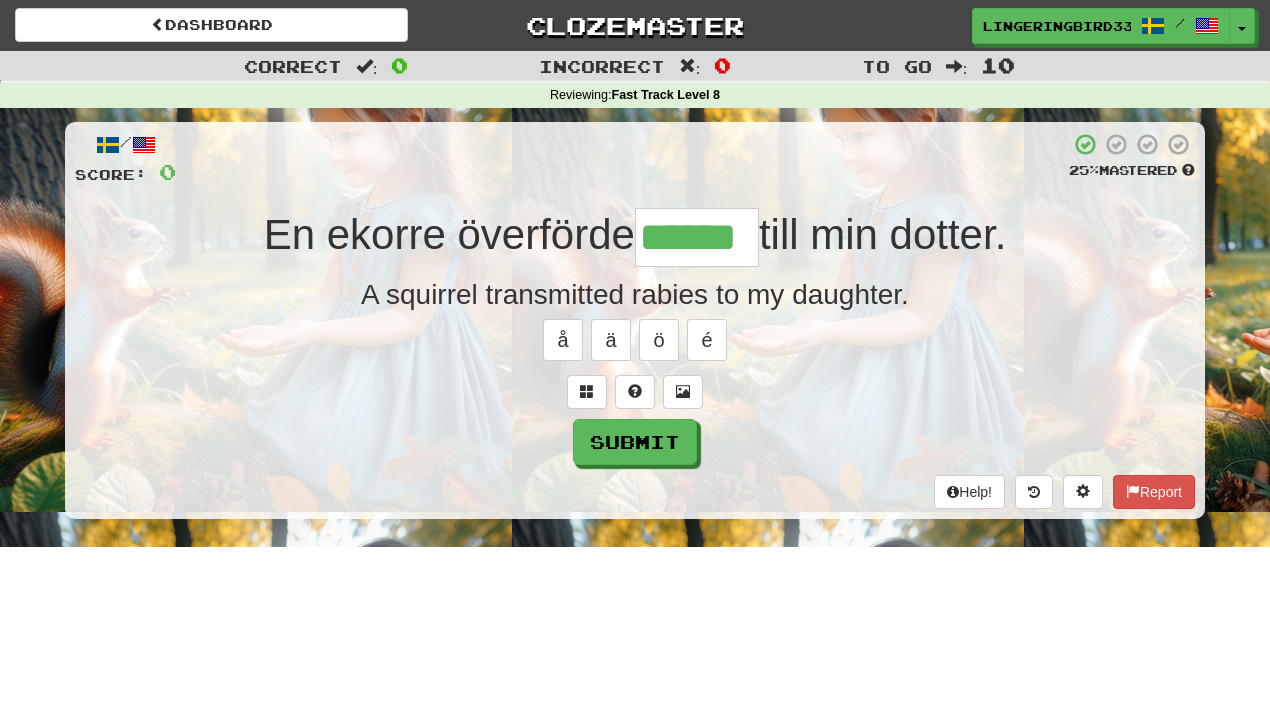 type on "******" 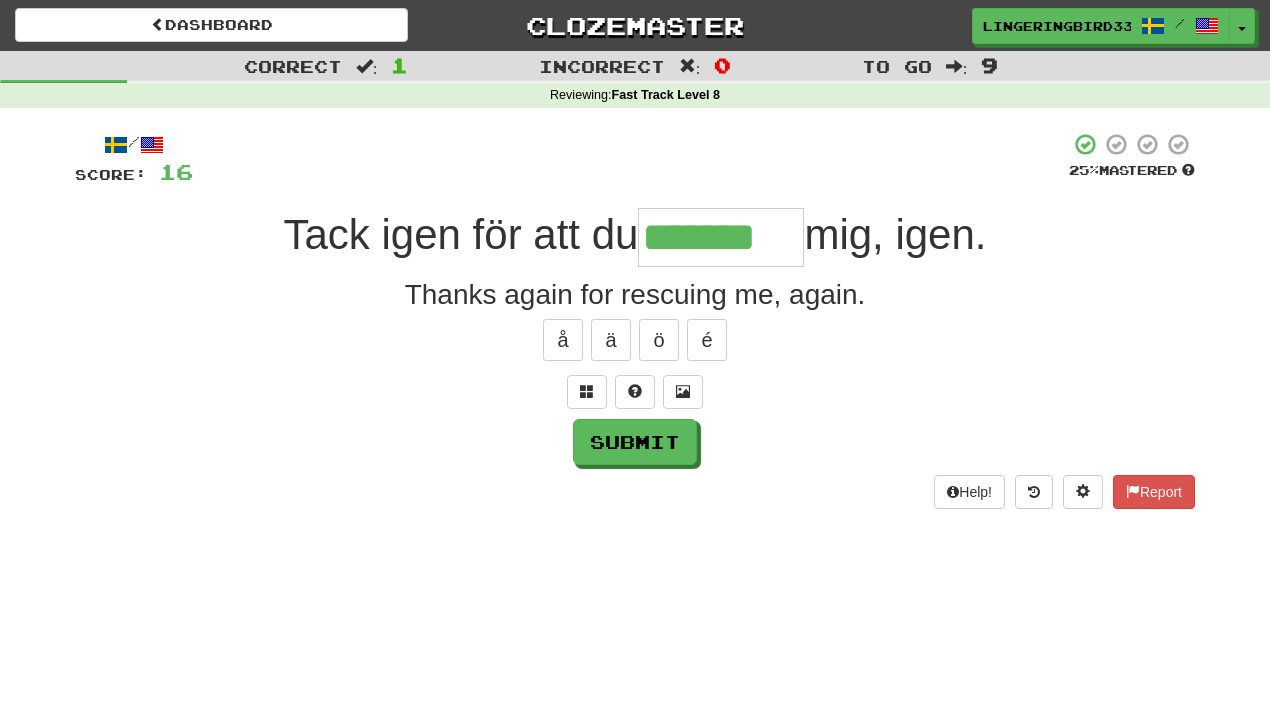 type on "*******" 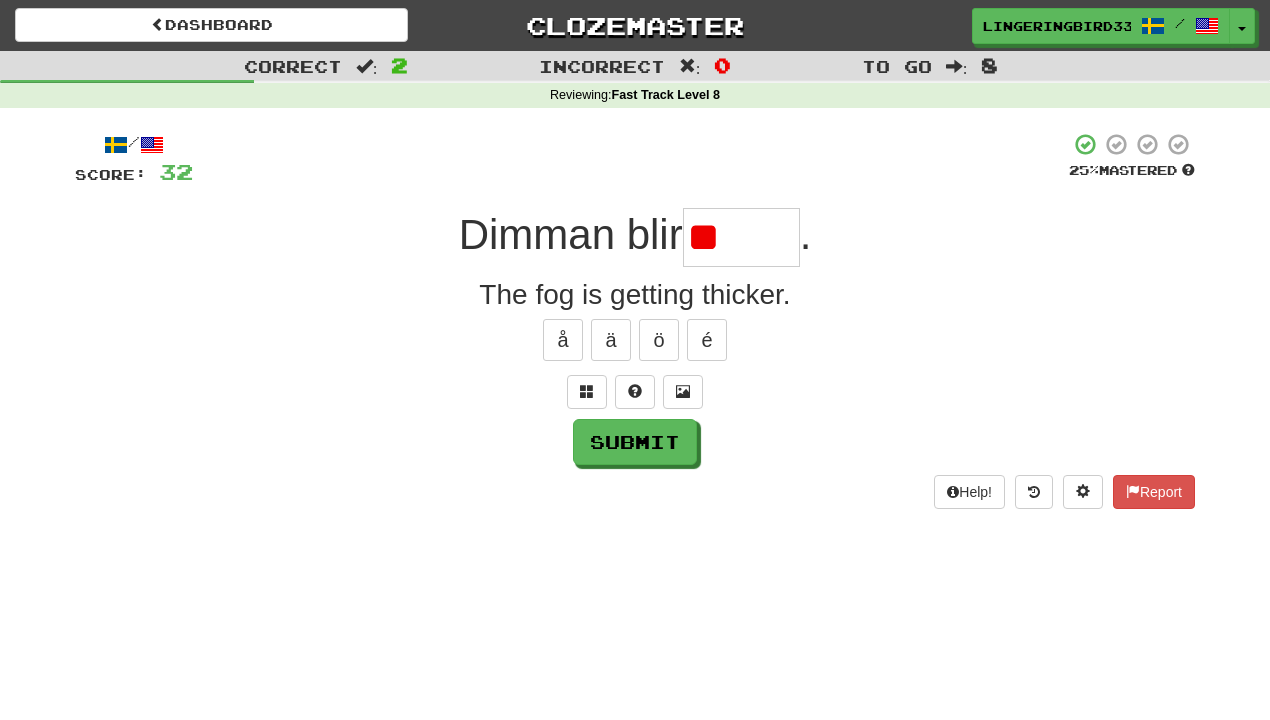 type on "*" 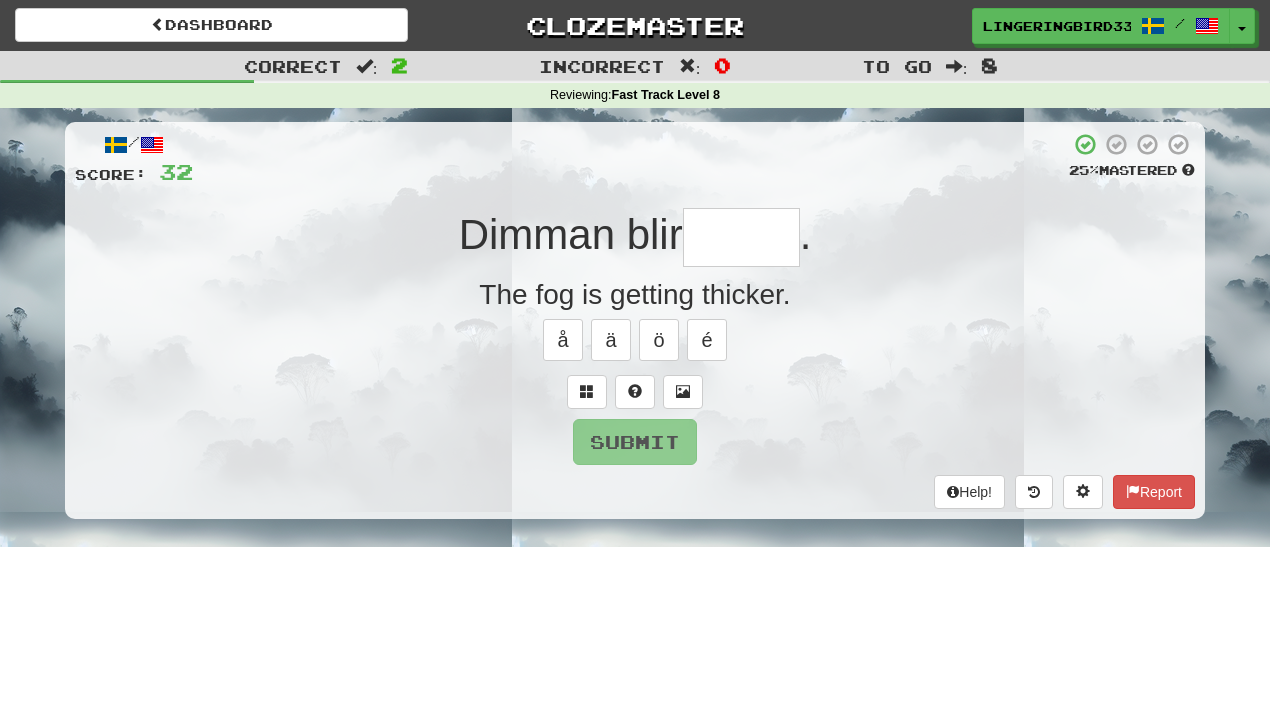 type on "******" 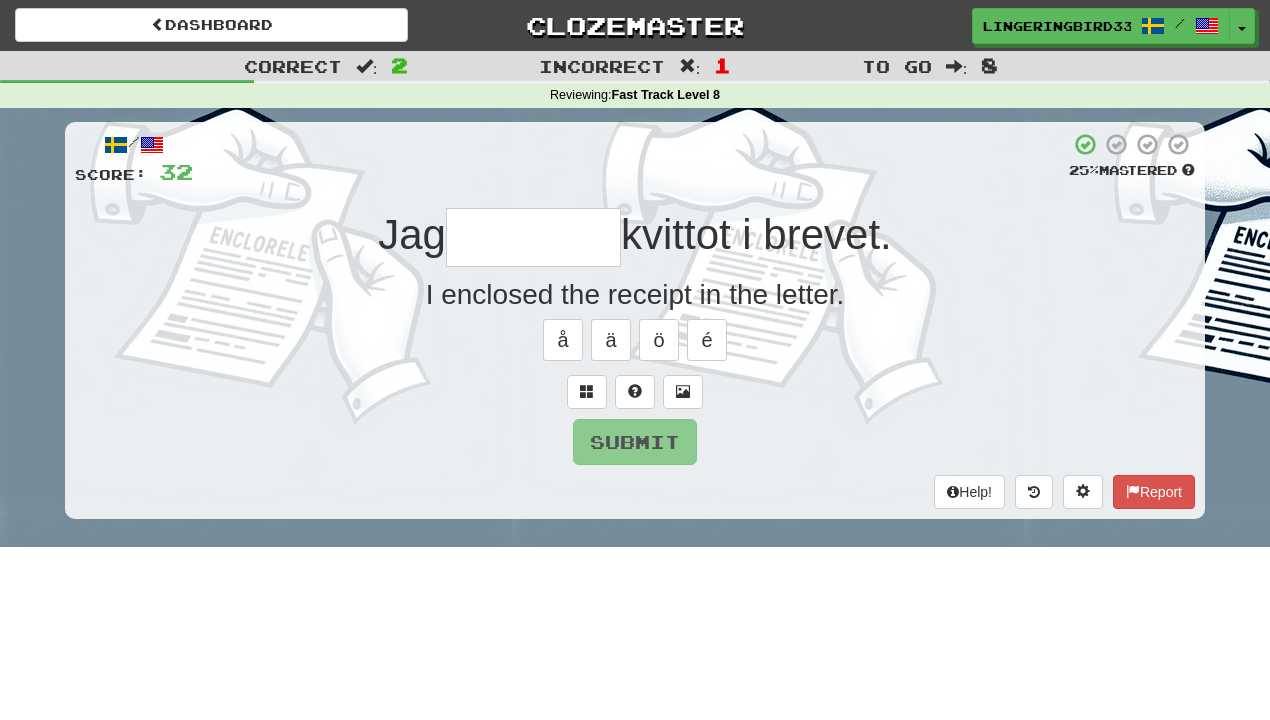 type on "********" 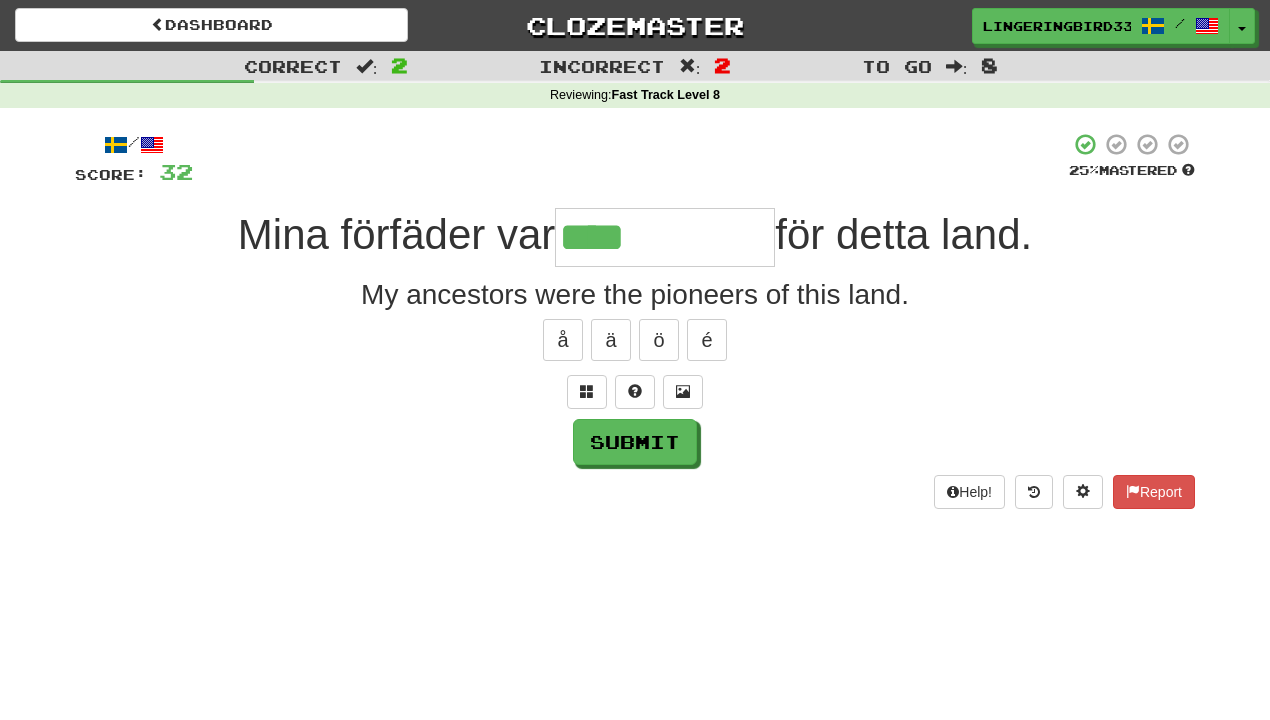 type on "**********" 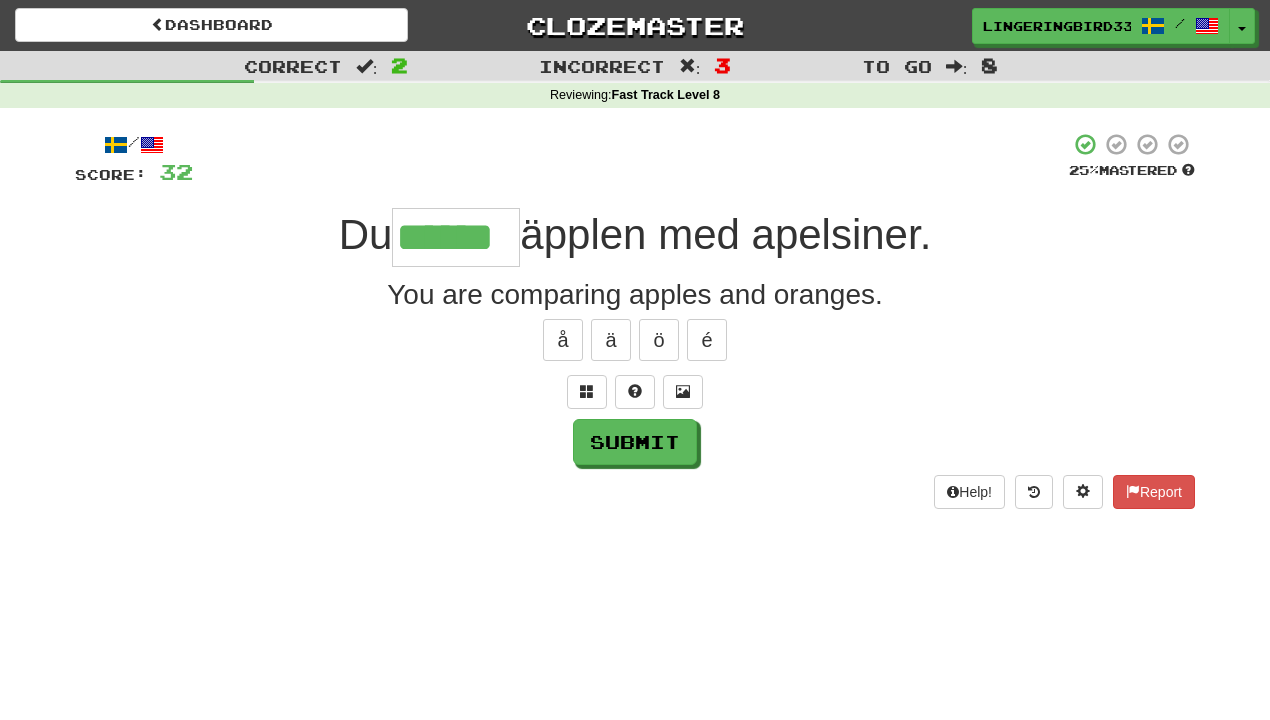 type on "******" 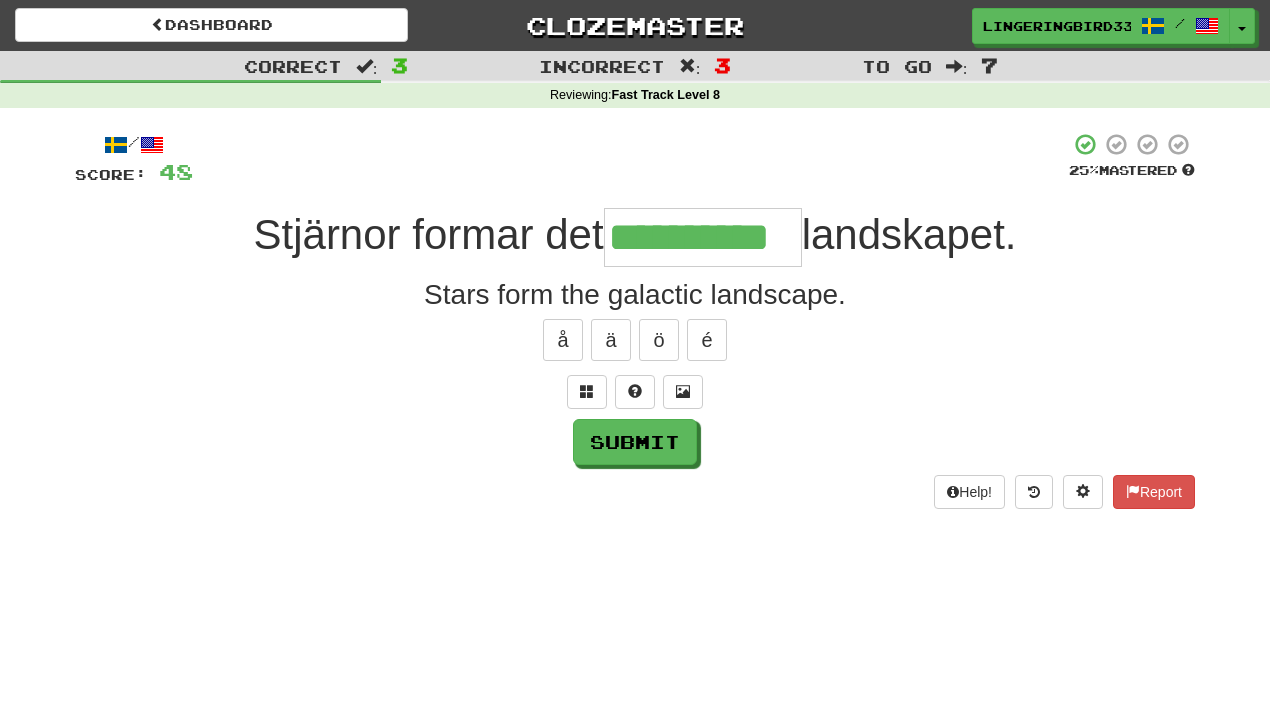 type on "**********" 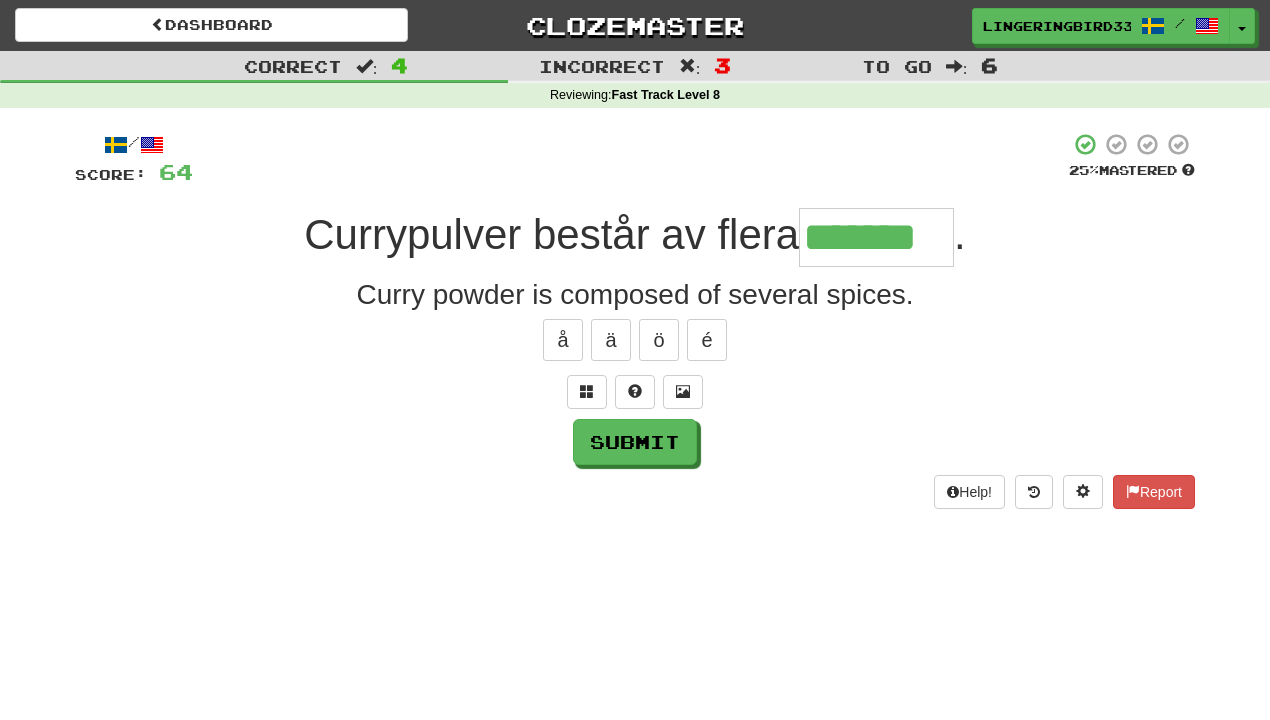 type on "*******" 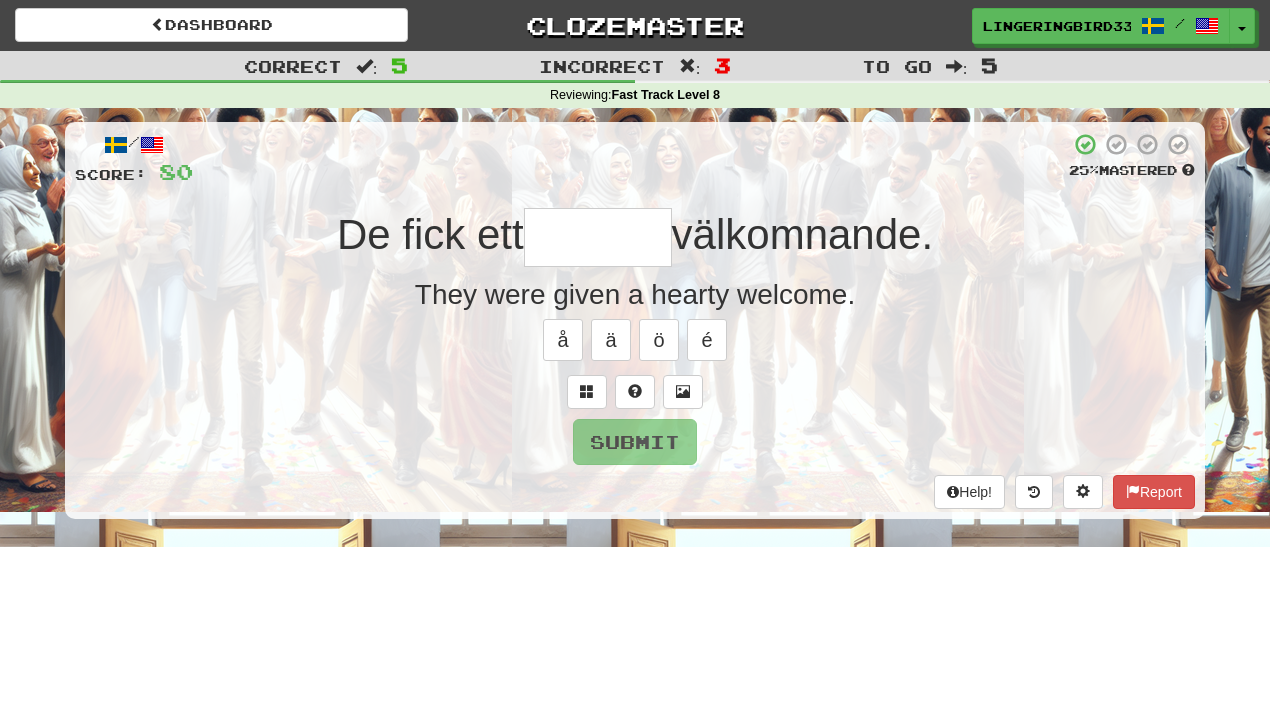 type on "*********" 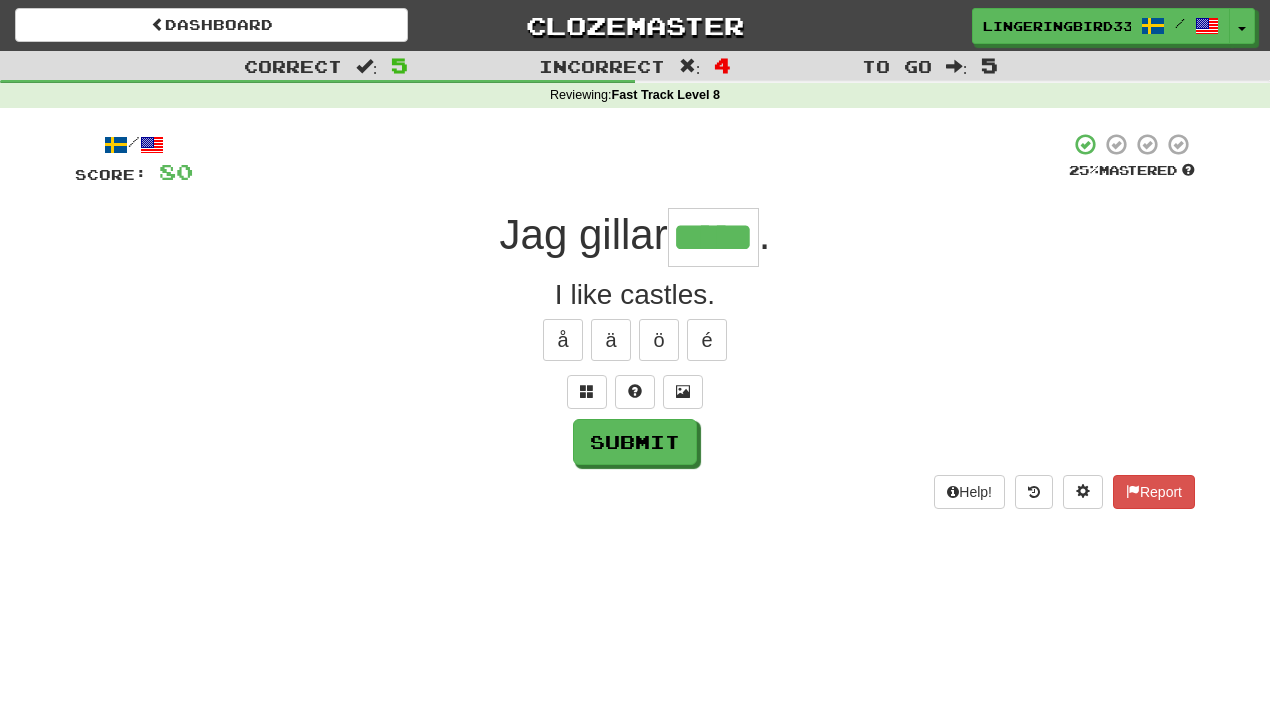 type on "*****" 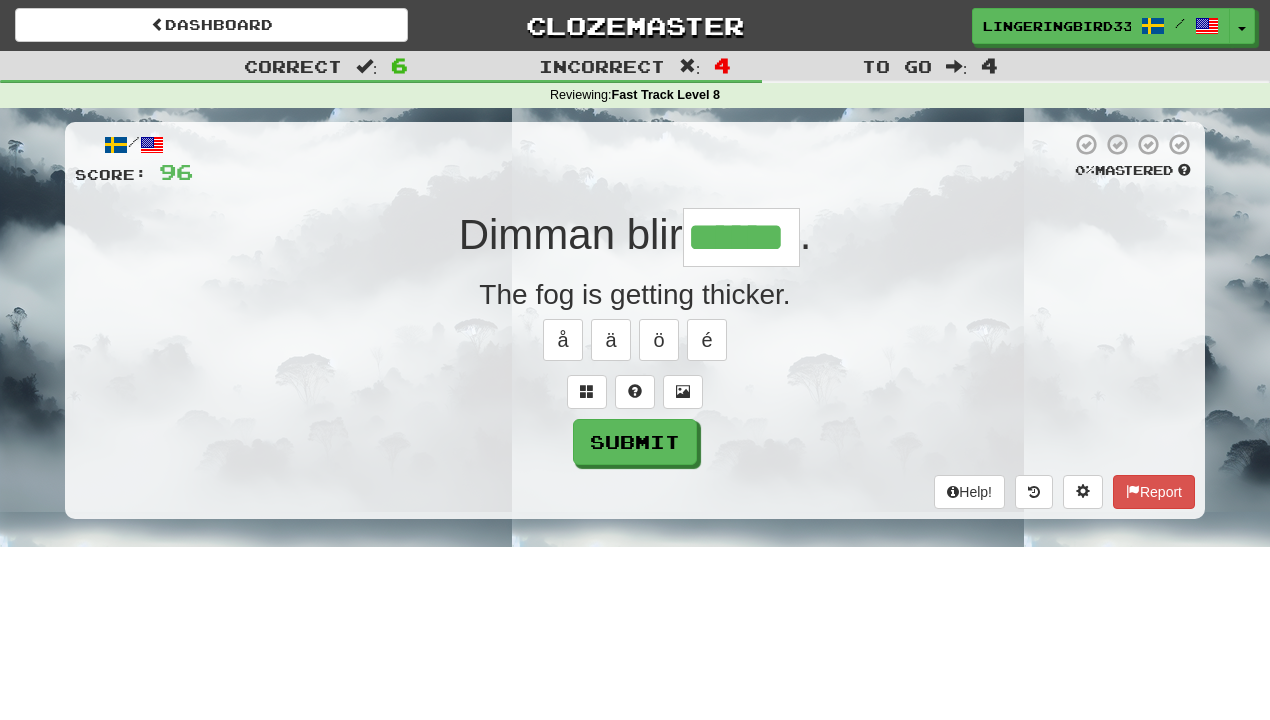 type on "******" 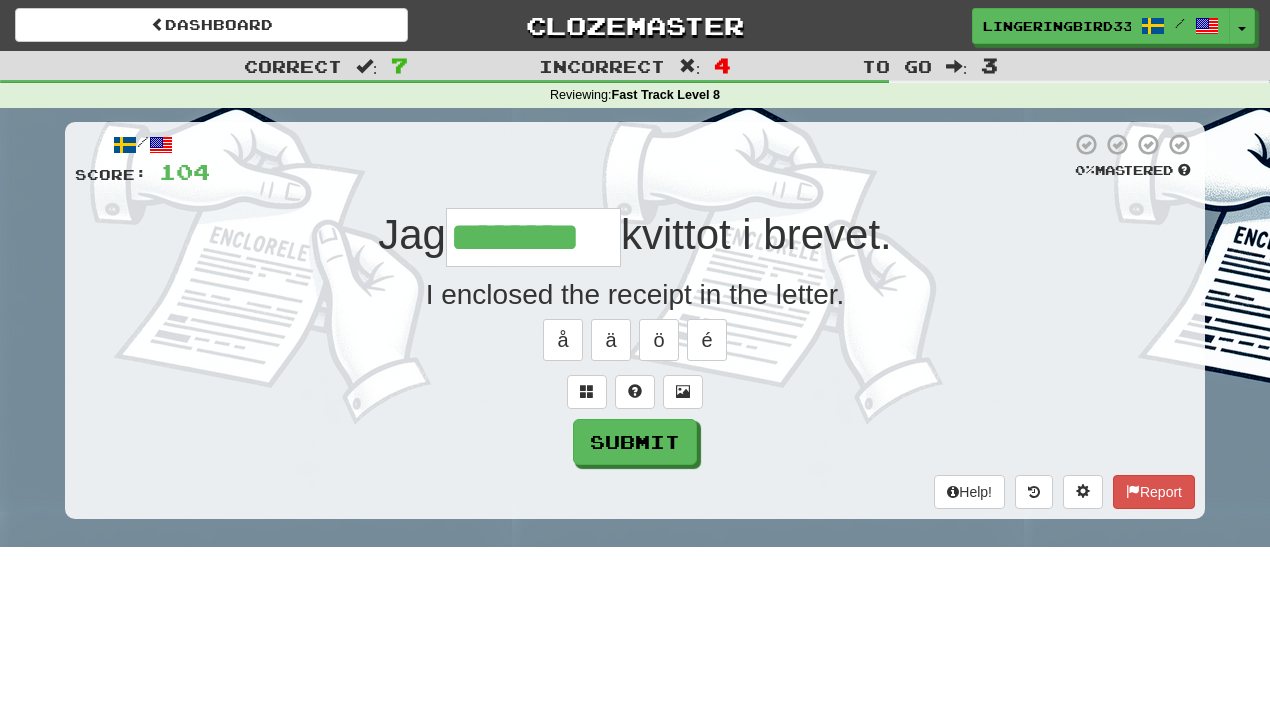 type on "********" 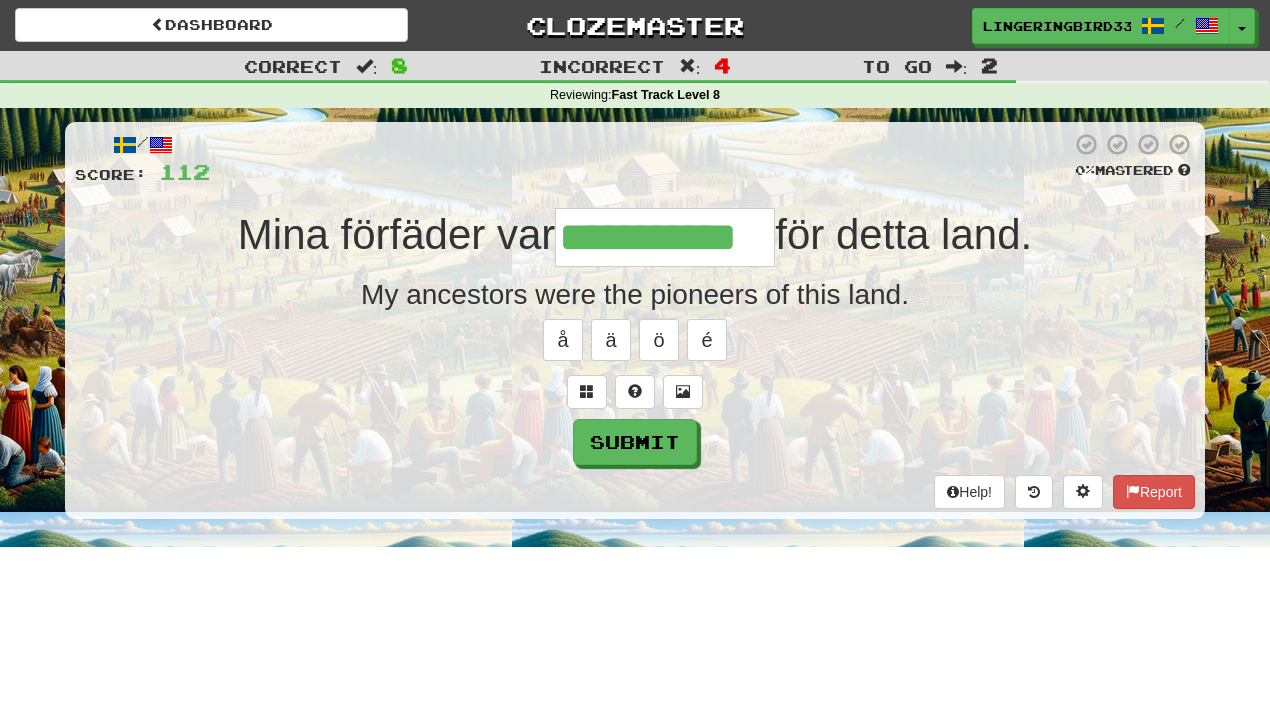 type on "**********" 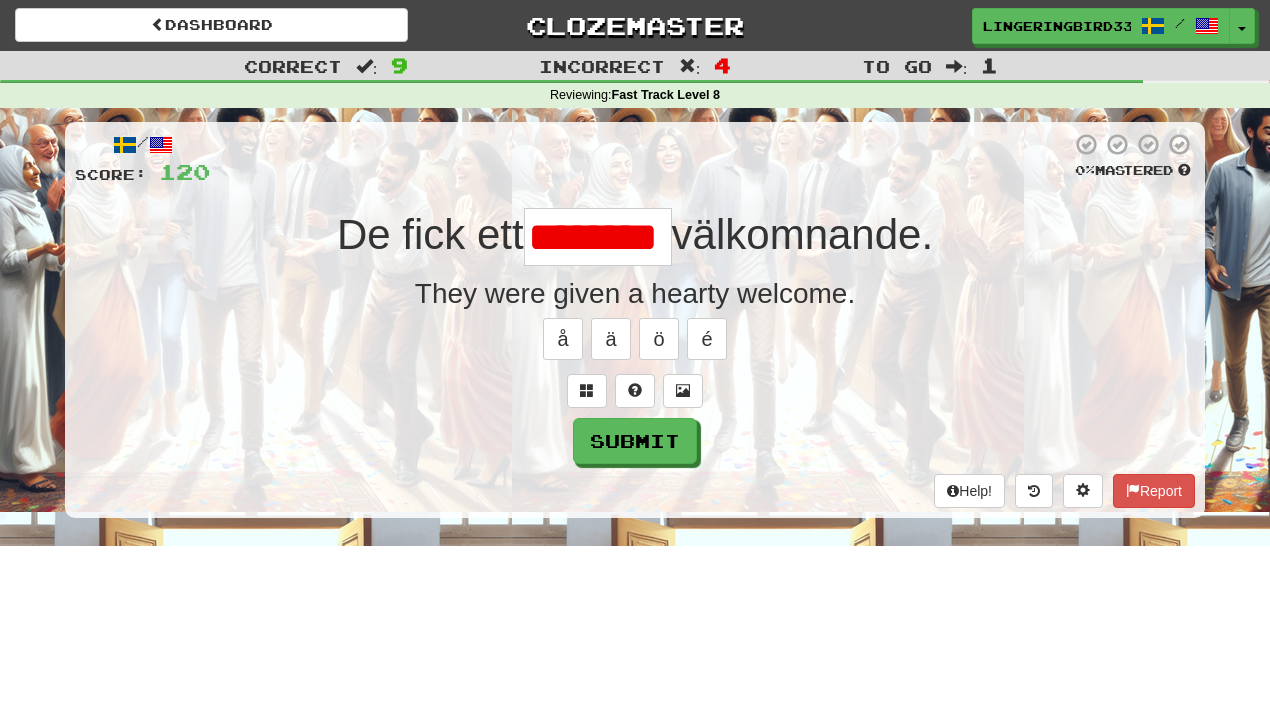 scroll, scrollTop: 0, scrollLeft: 0, axis: both 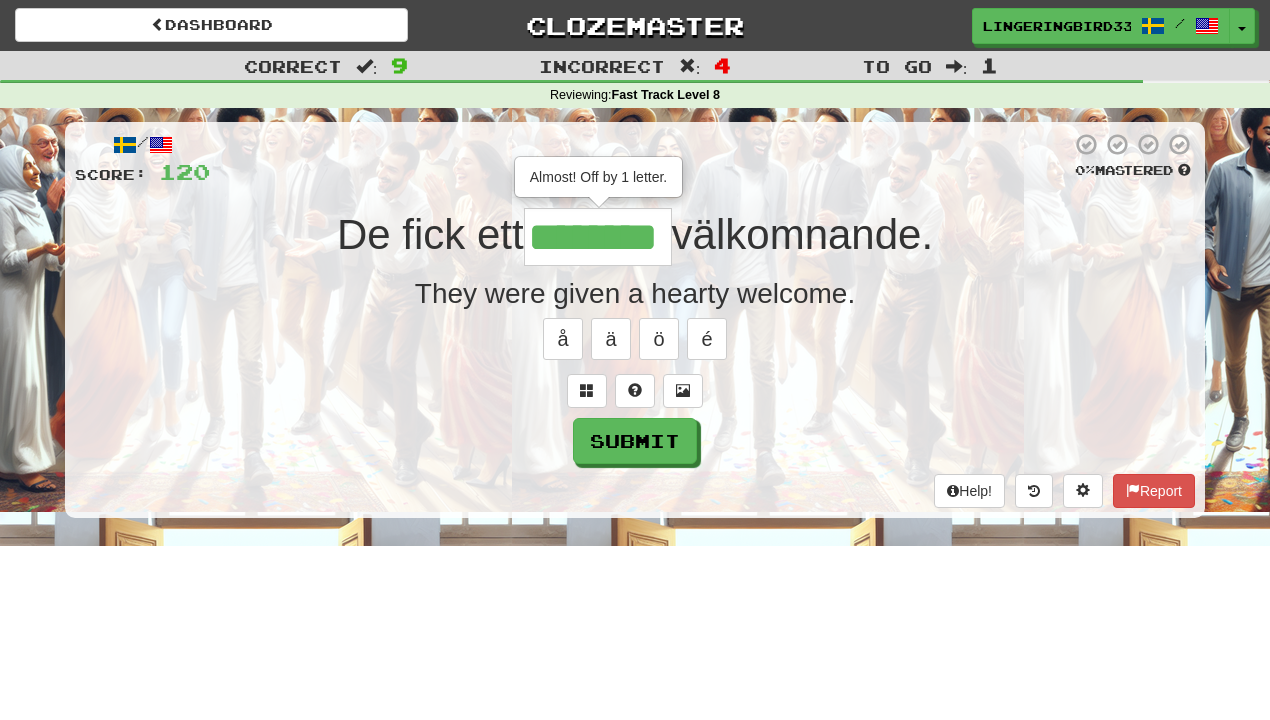 type on "*********" 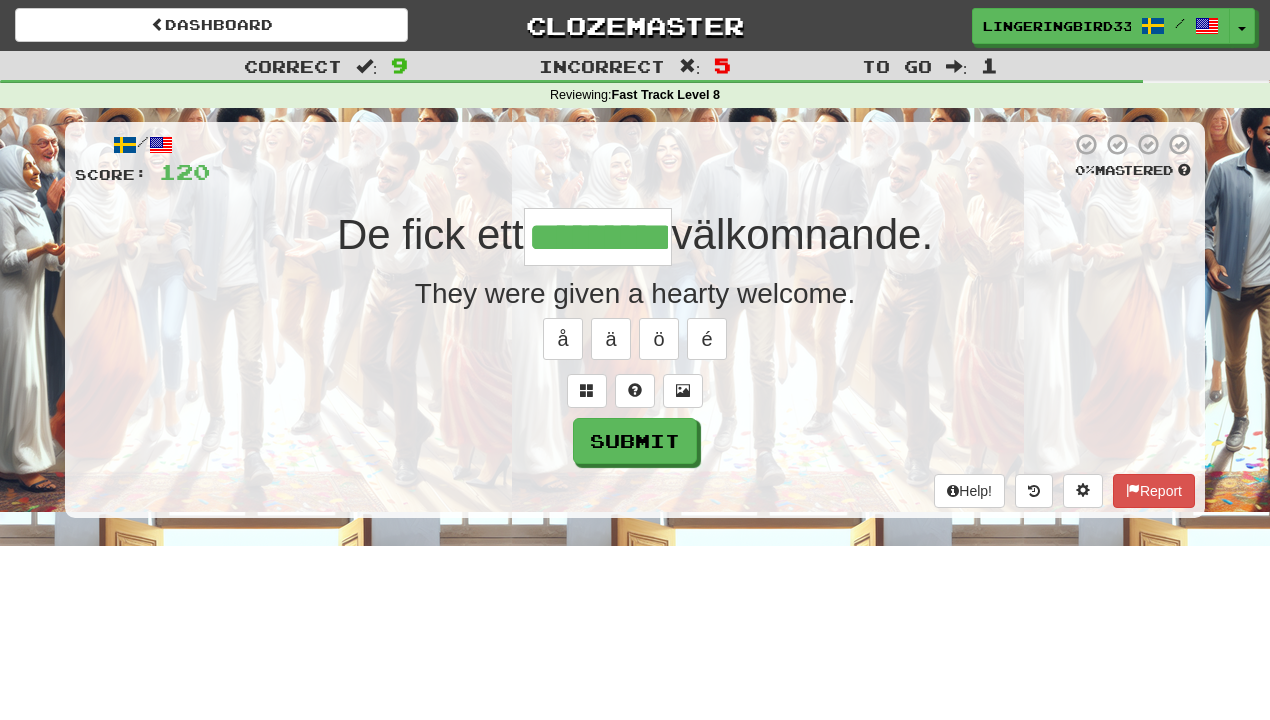 type on "*********" 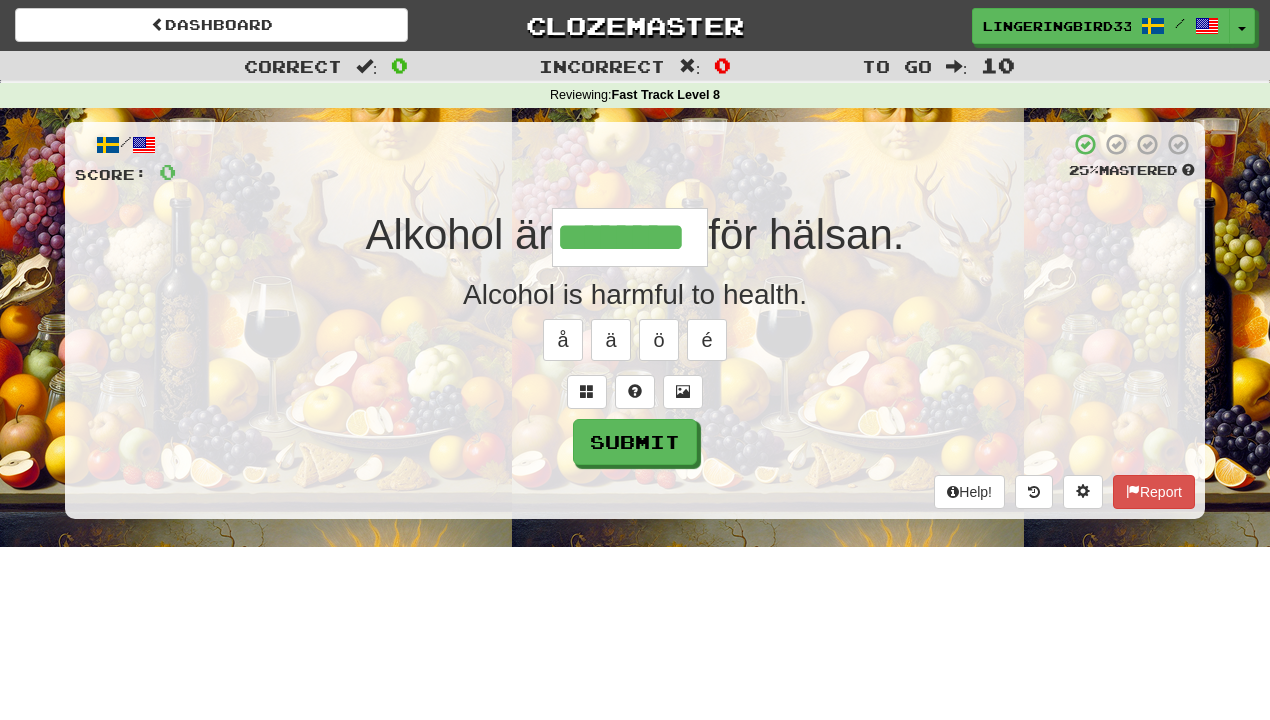 type on "********" 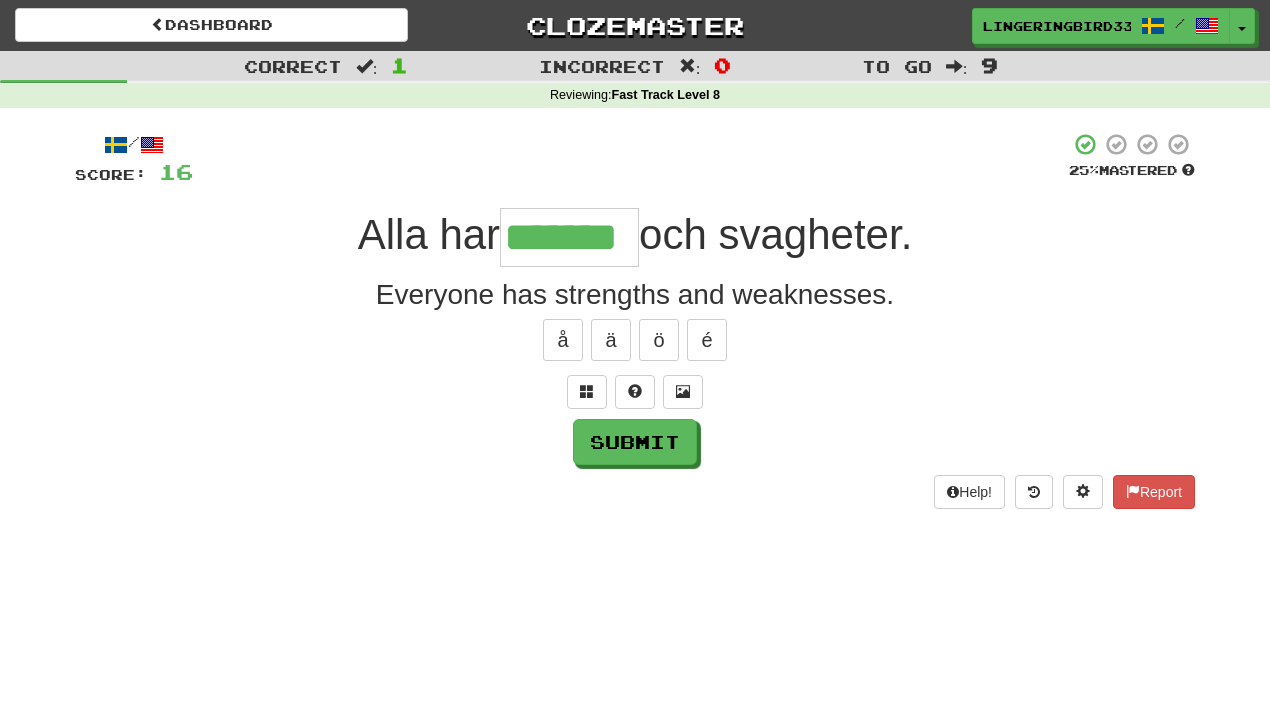 type on "*******" 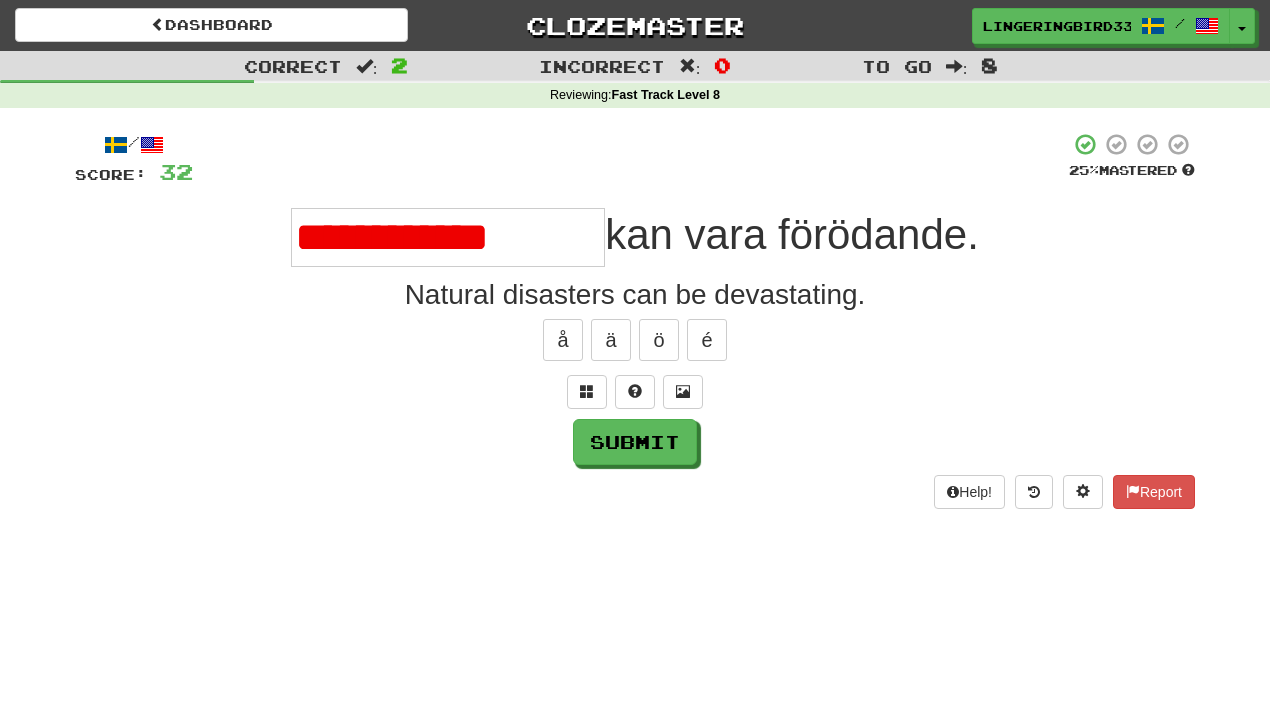 type on "**********" 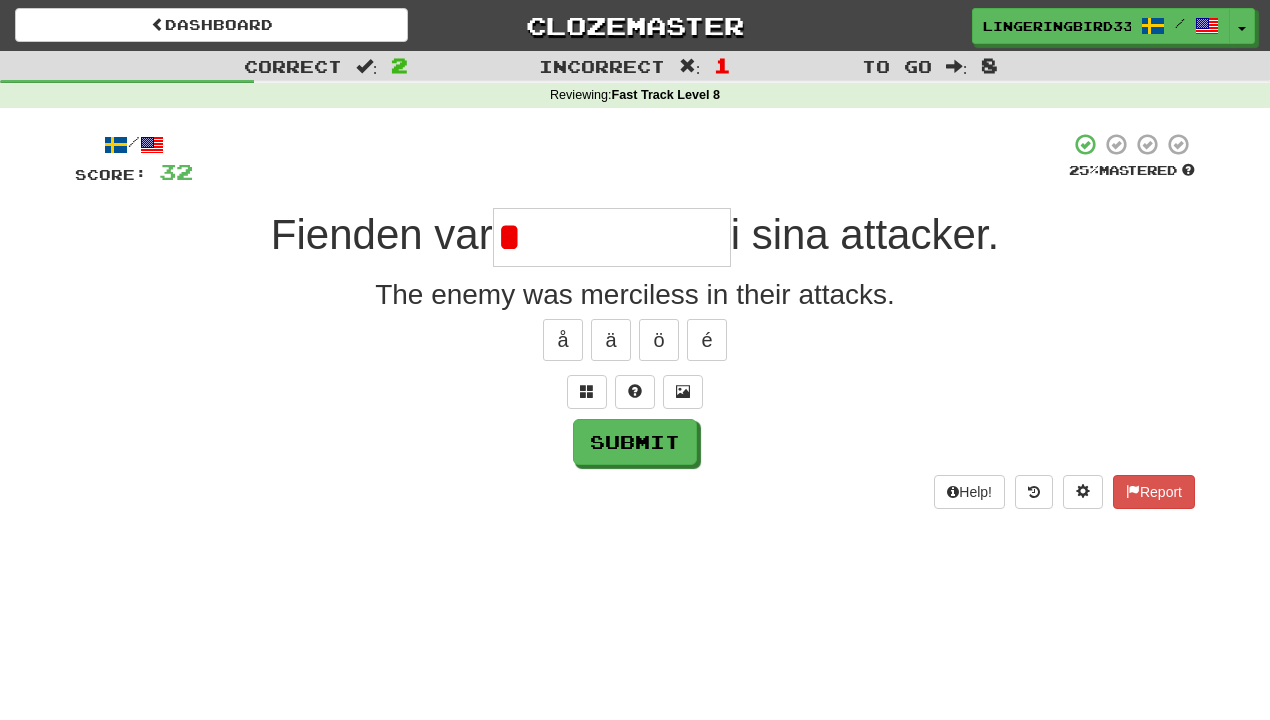 type on "**********" 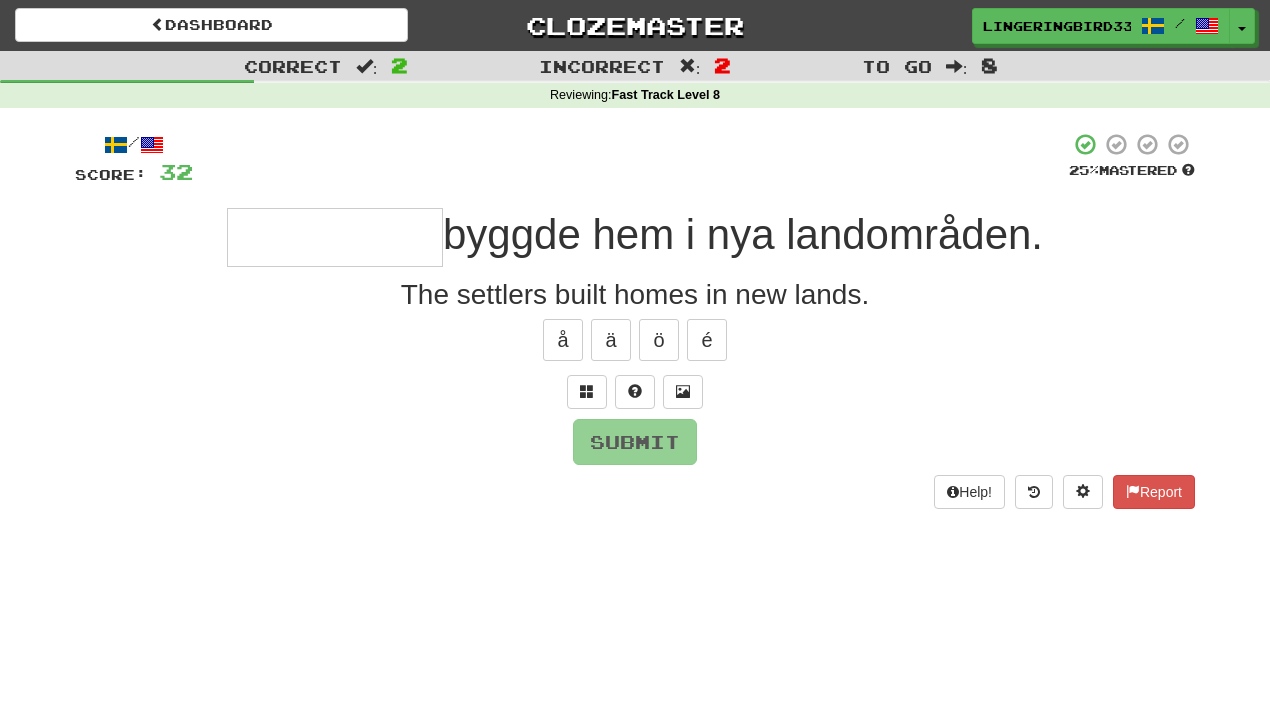 type on "**********" 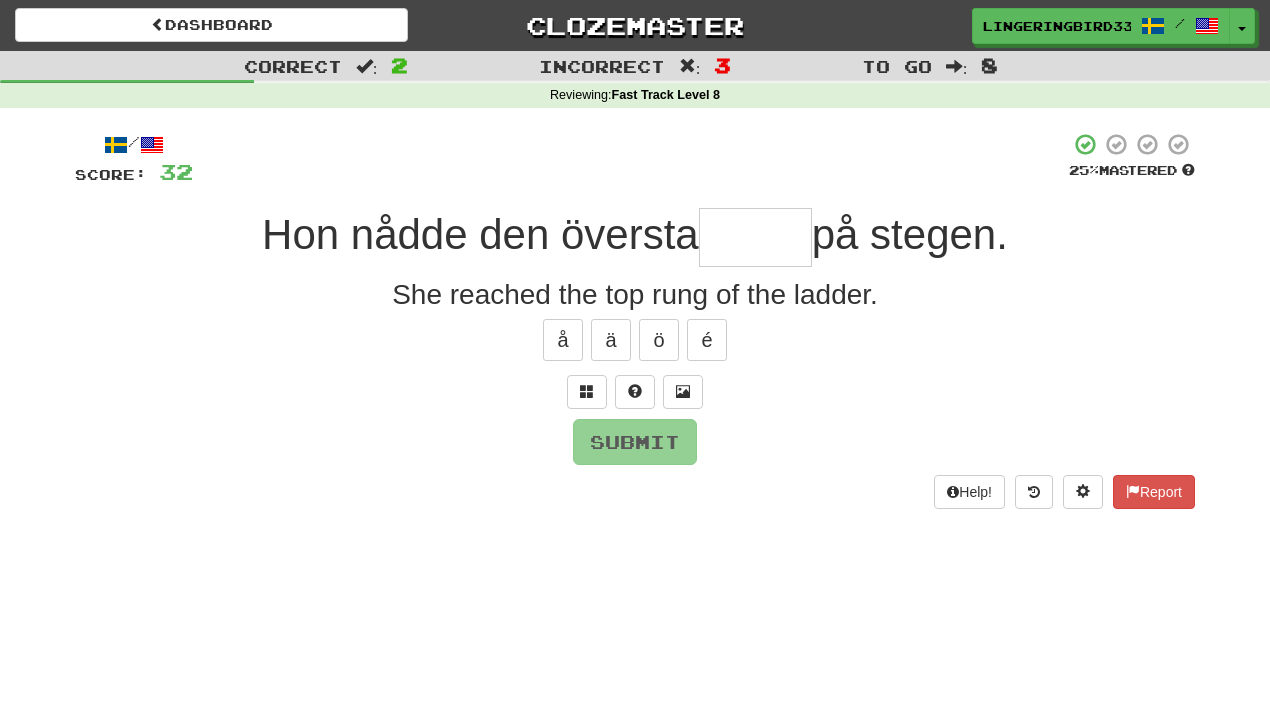 type on "*****" 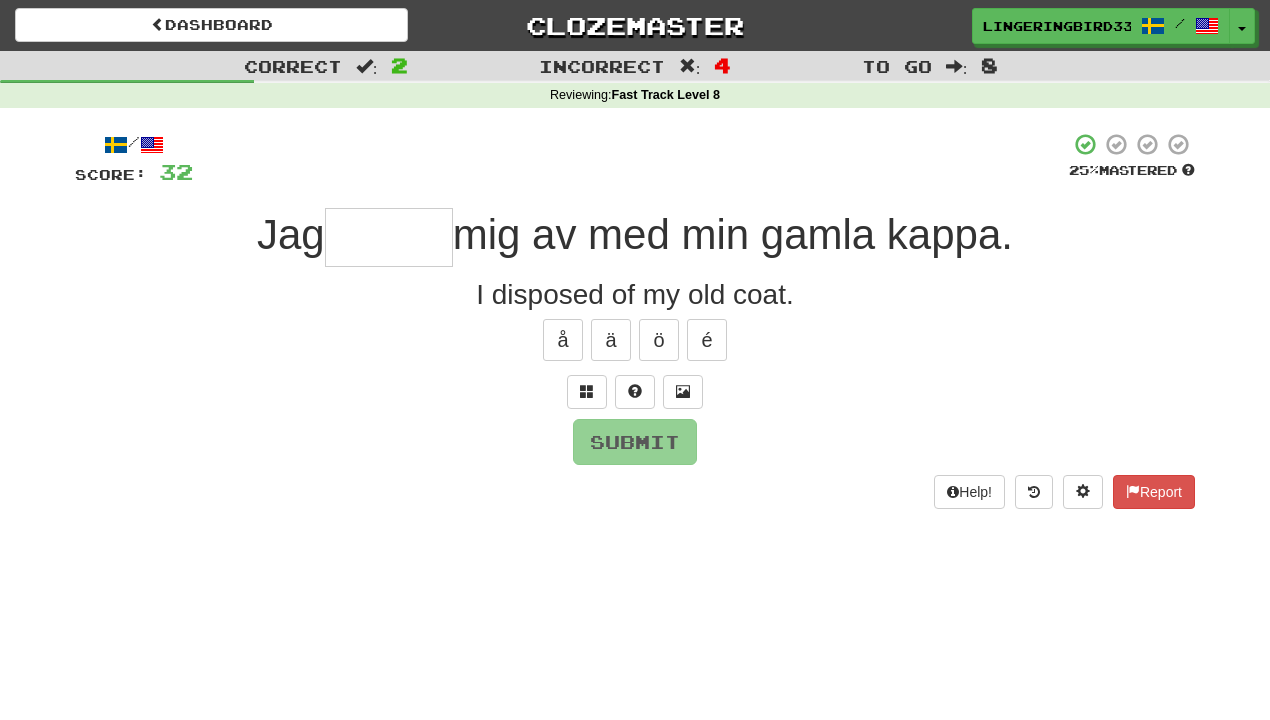 type on "******" 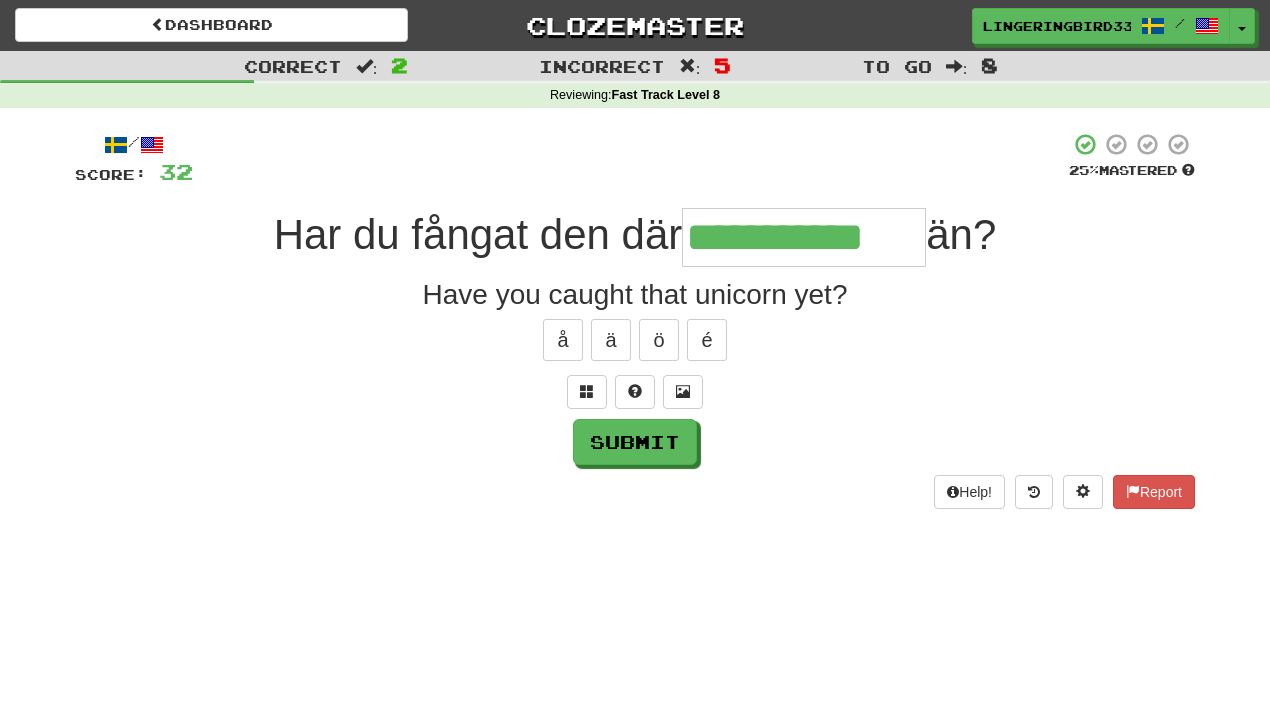 type on "**********" 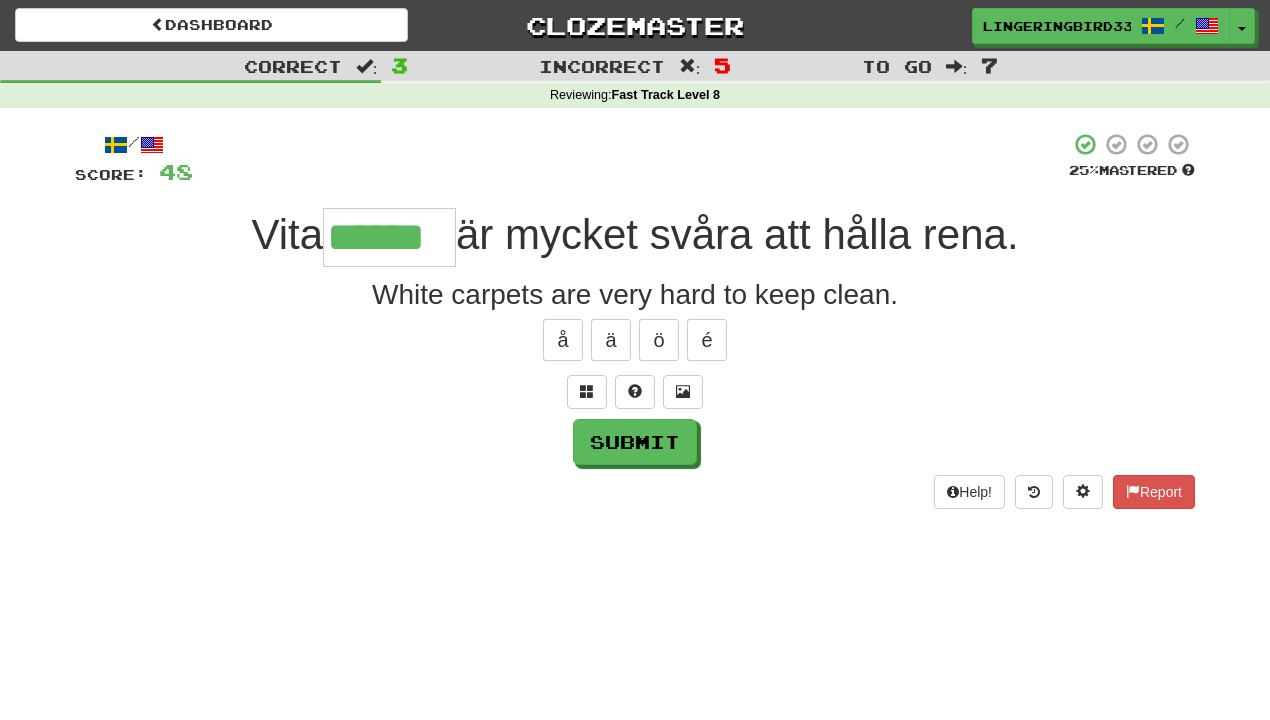 type on "******" 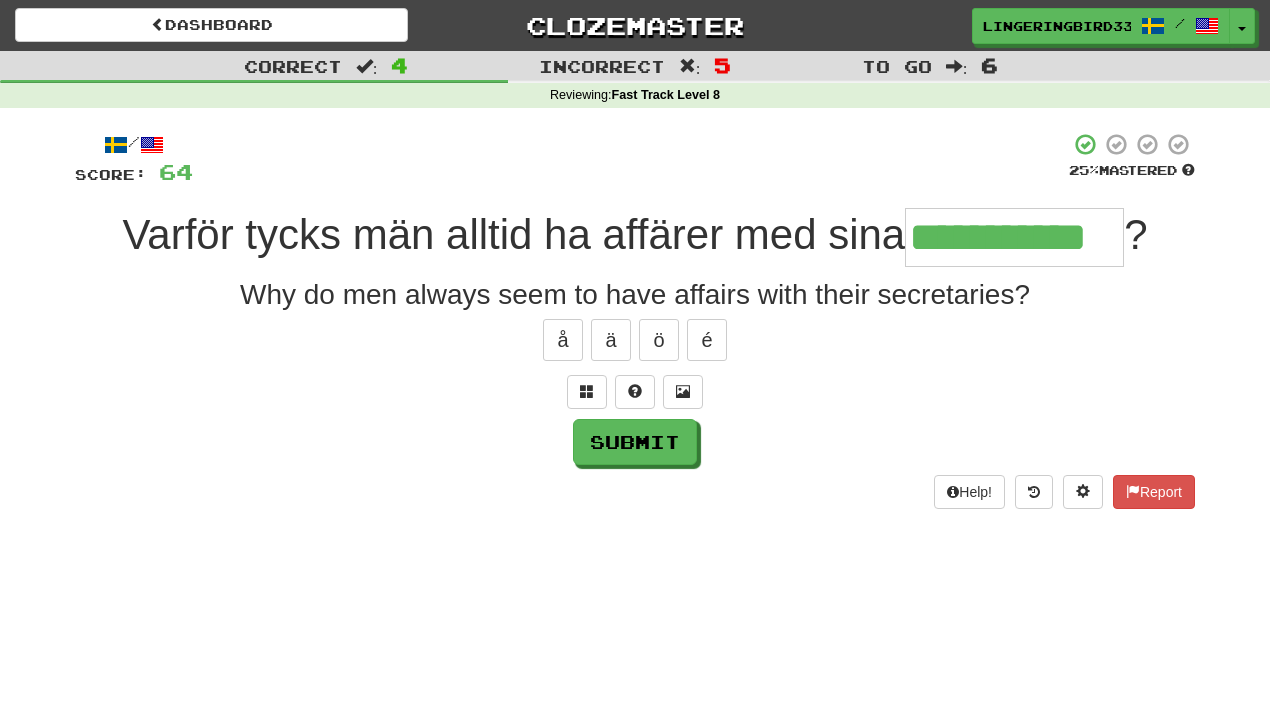 type on "**********" 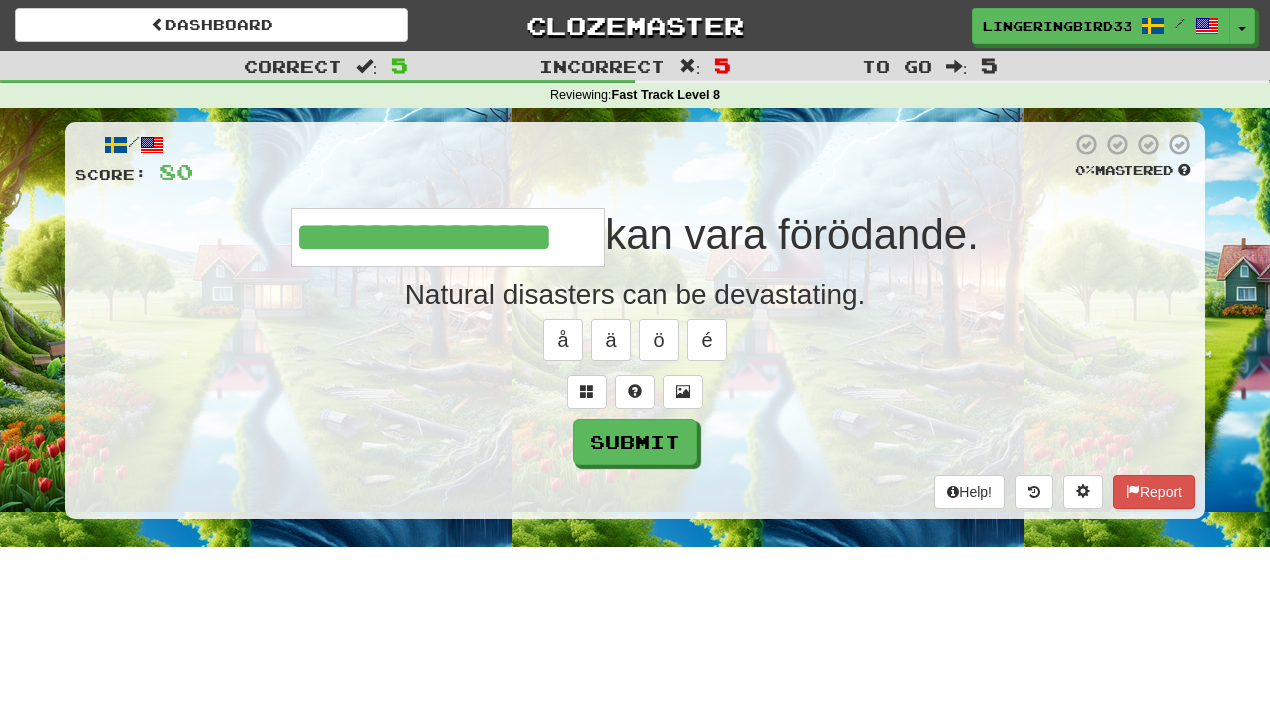 type on "**********" 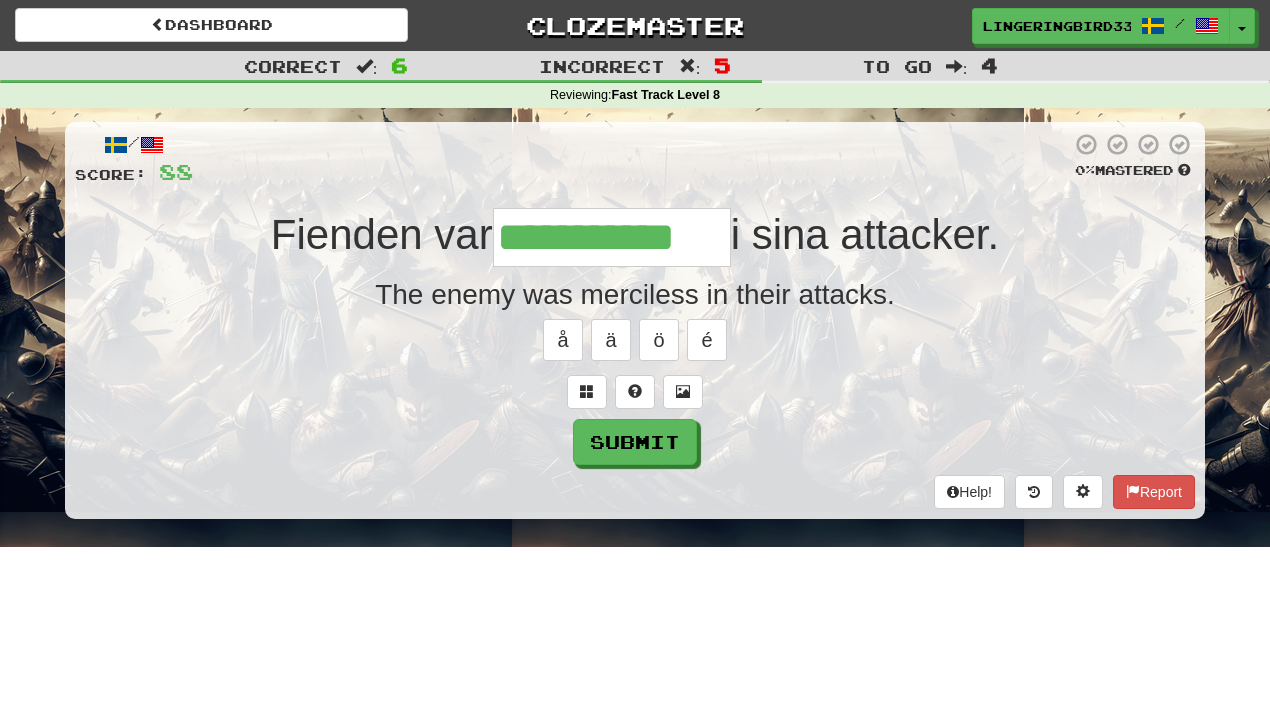 type on "**********" 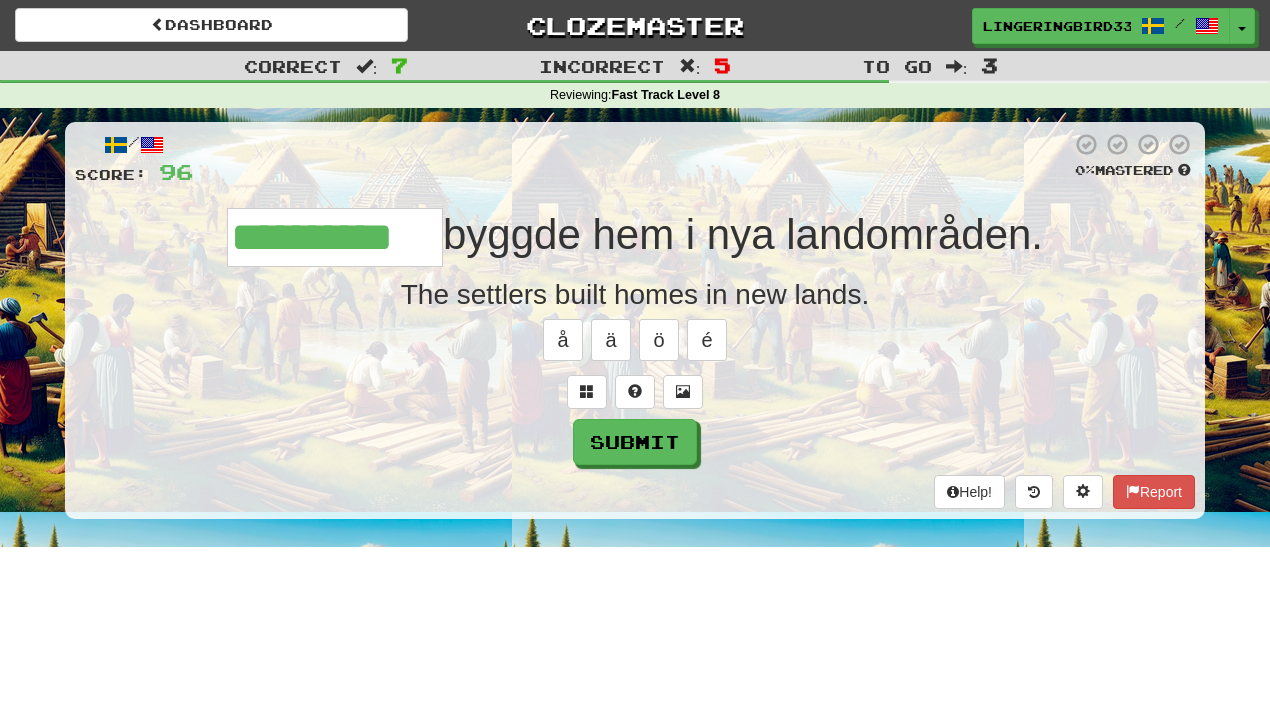 type on "**********" 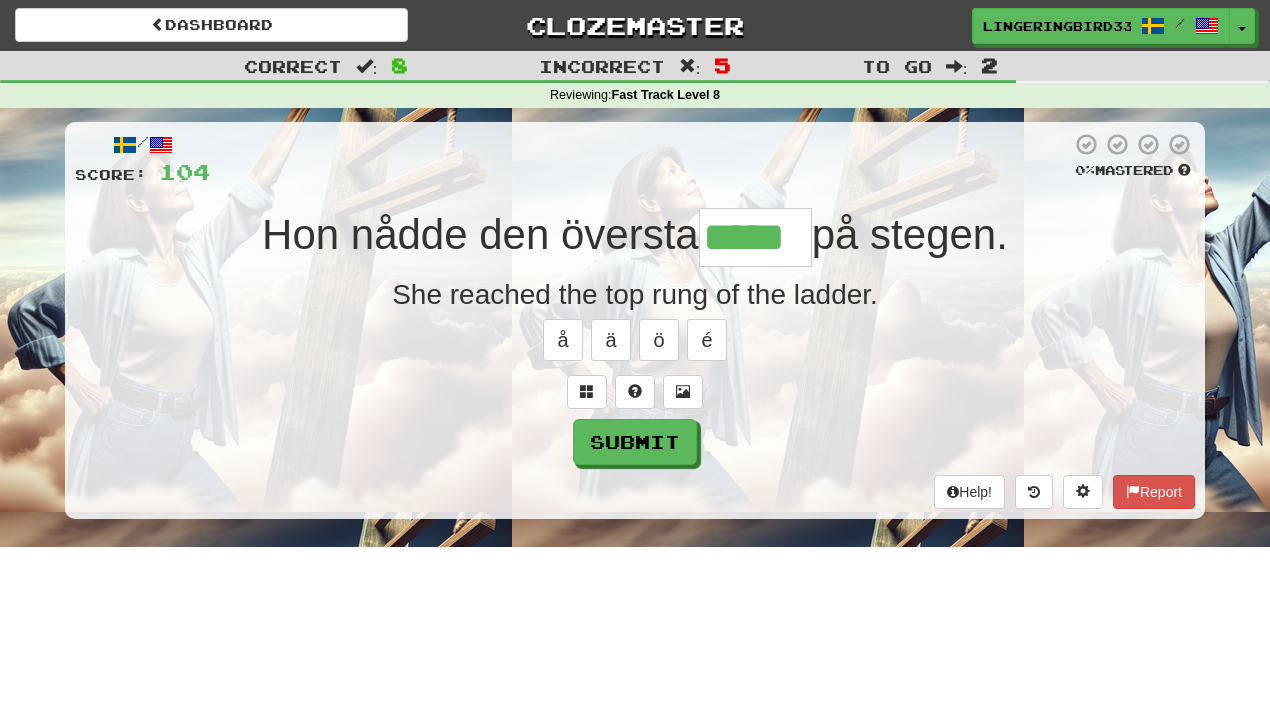 type on "*****" 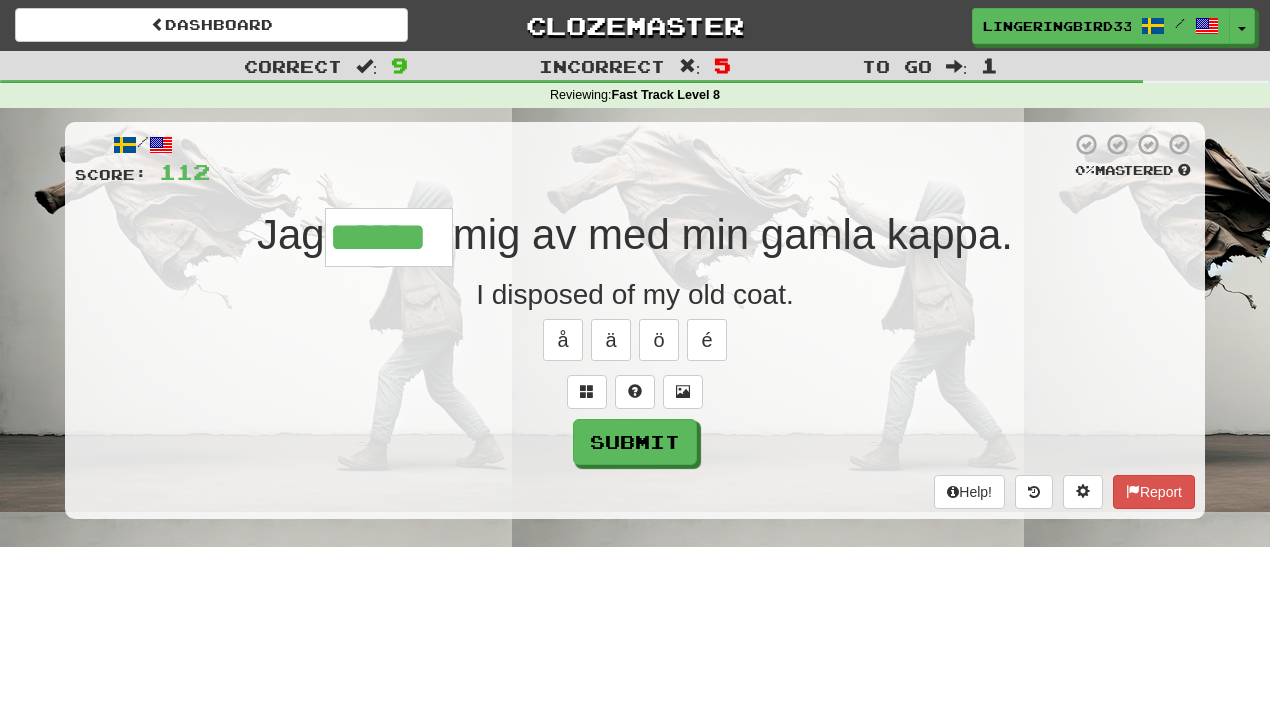 type on "******" 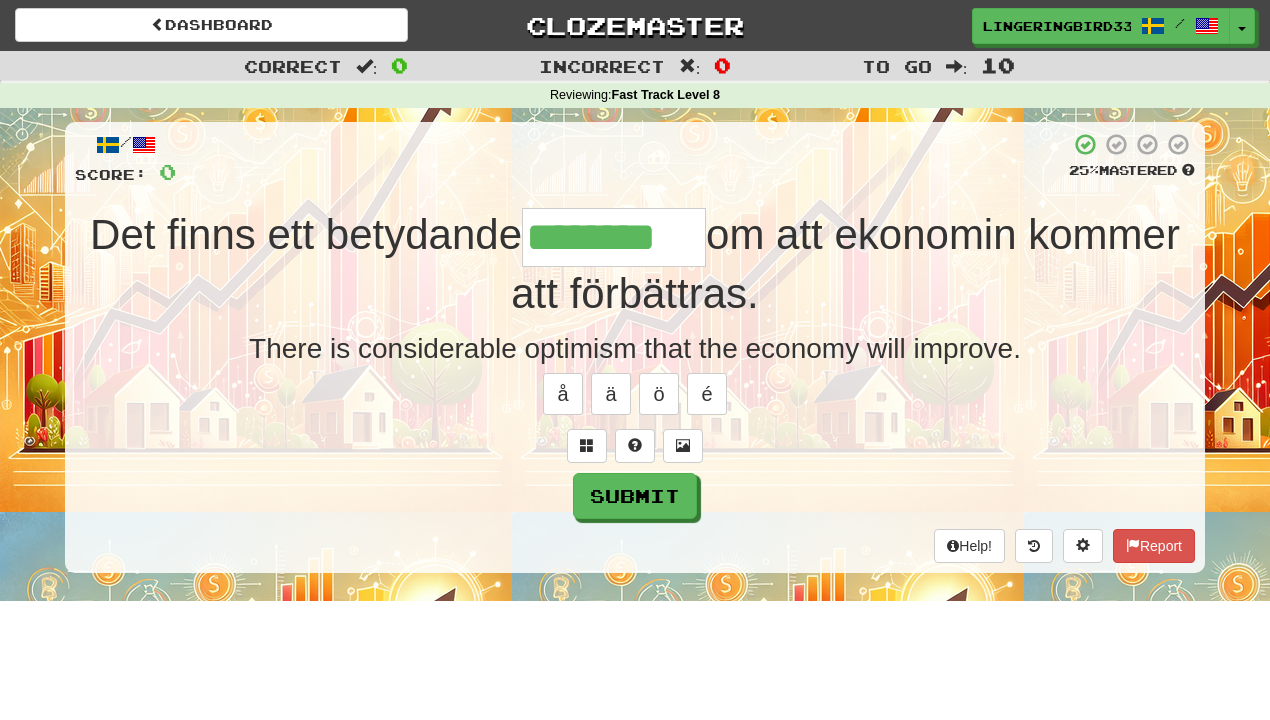 type on "********" 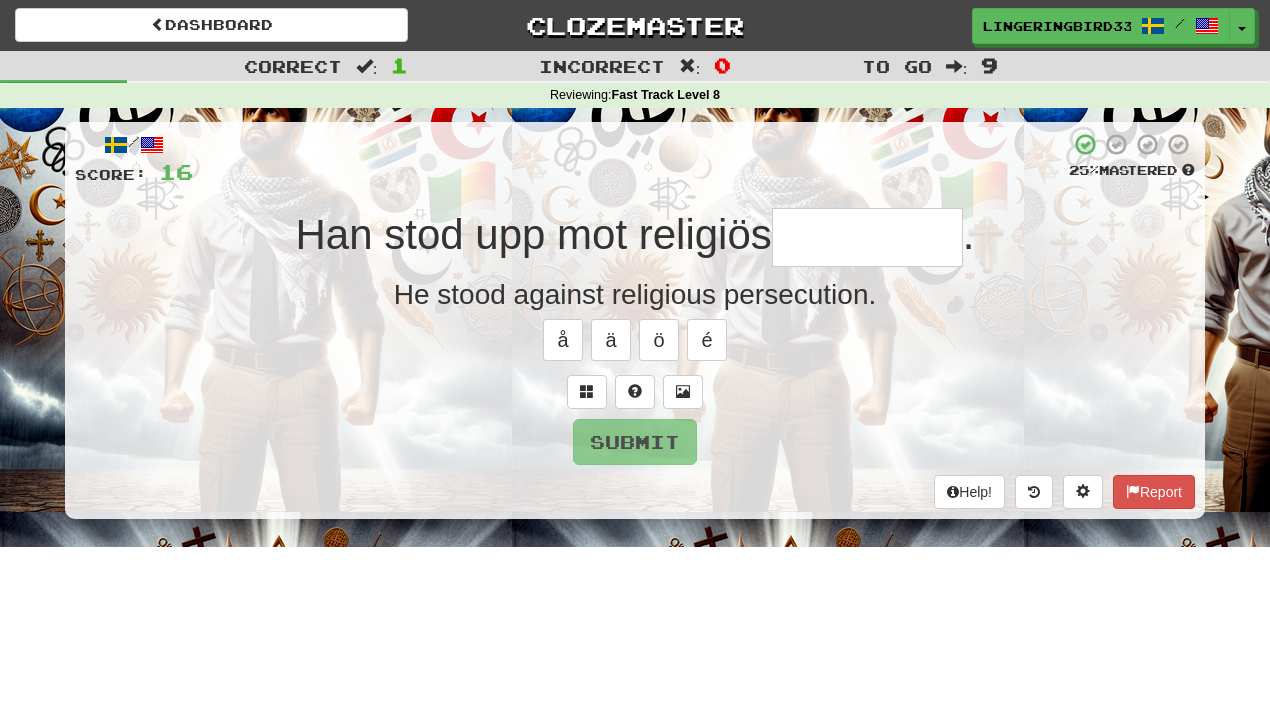 type on "*" 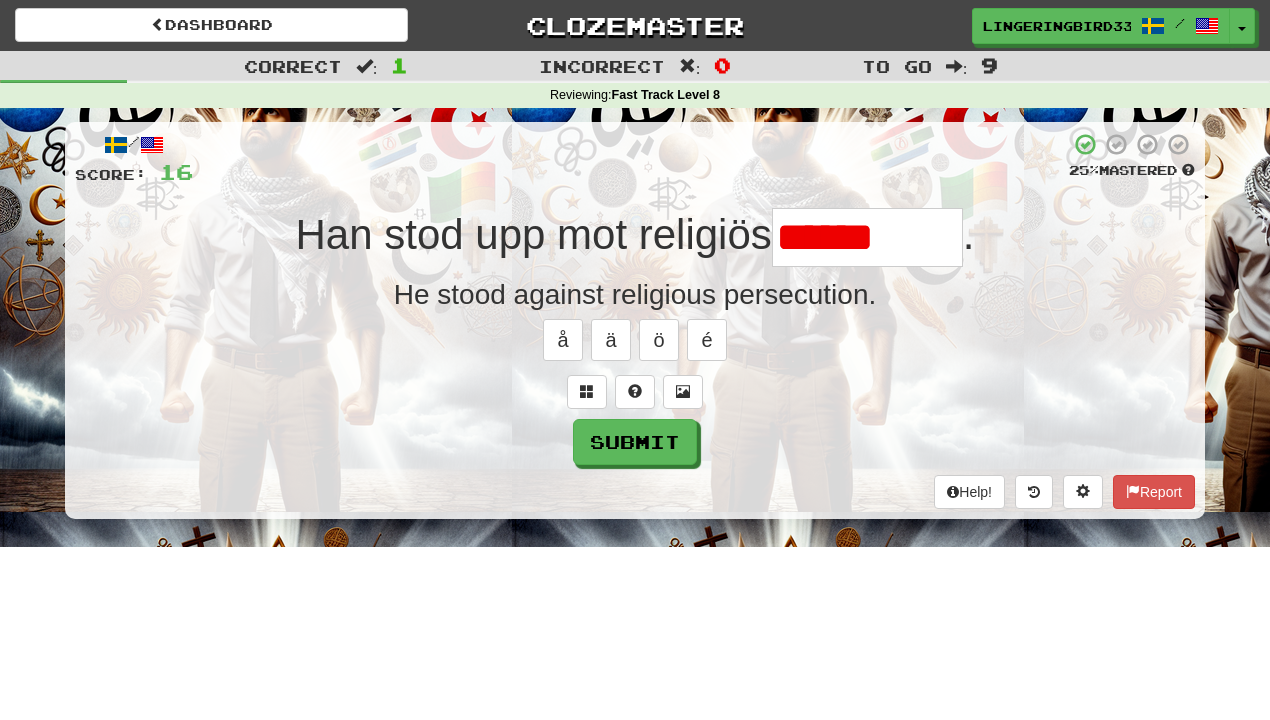 type on "**********" 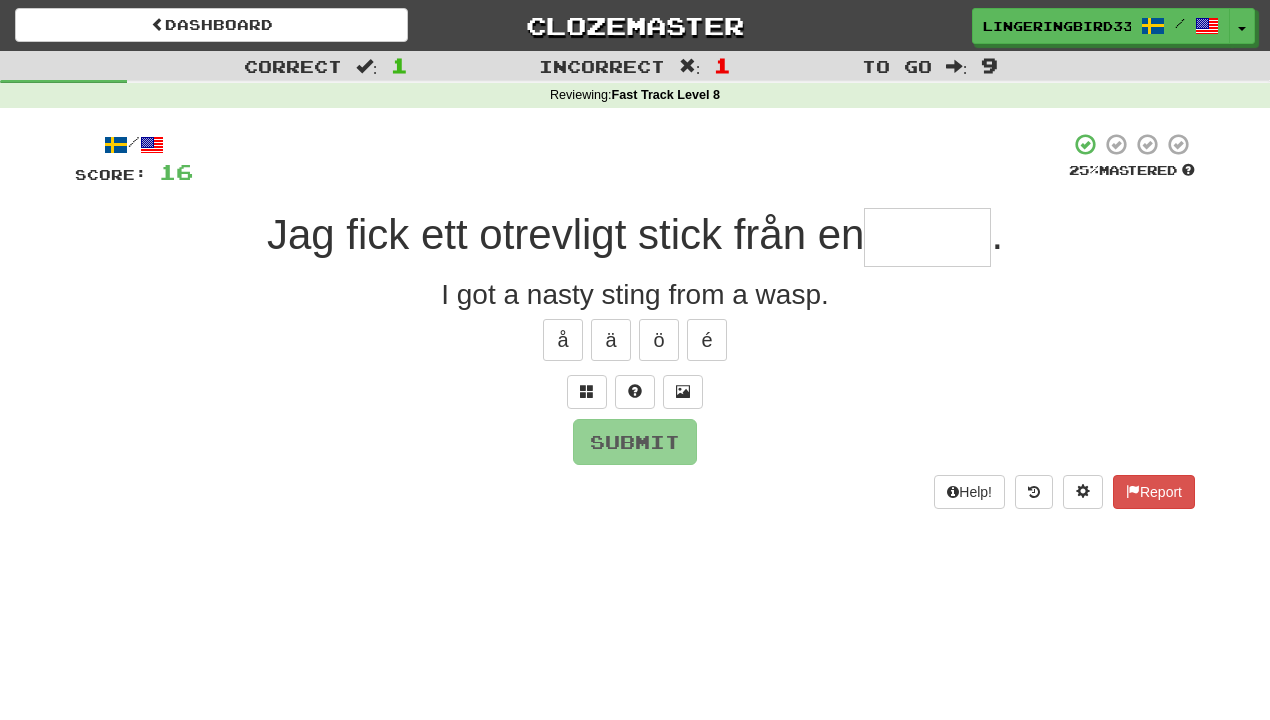 type on "******" 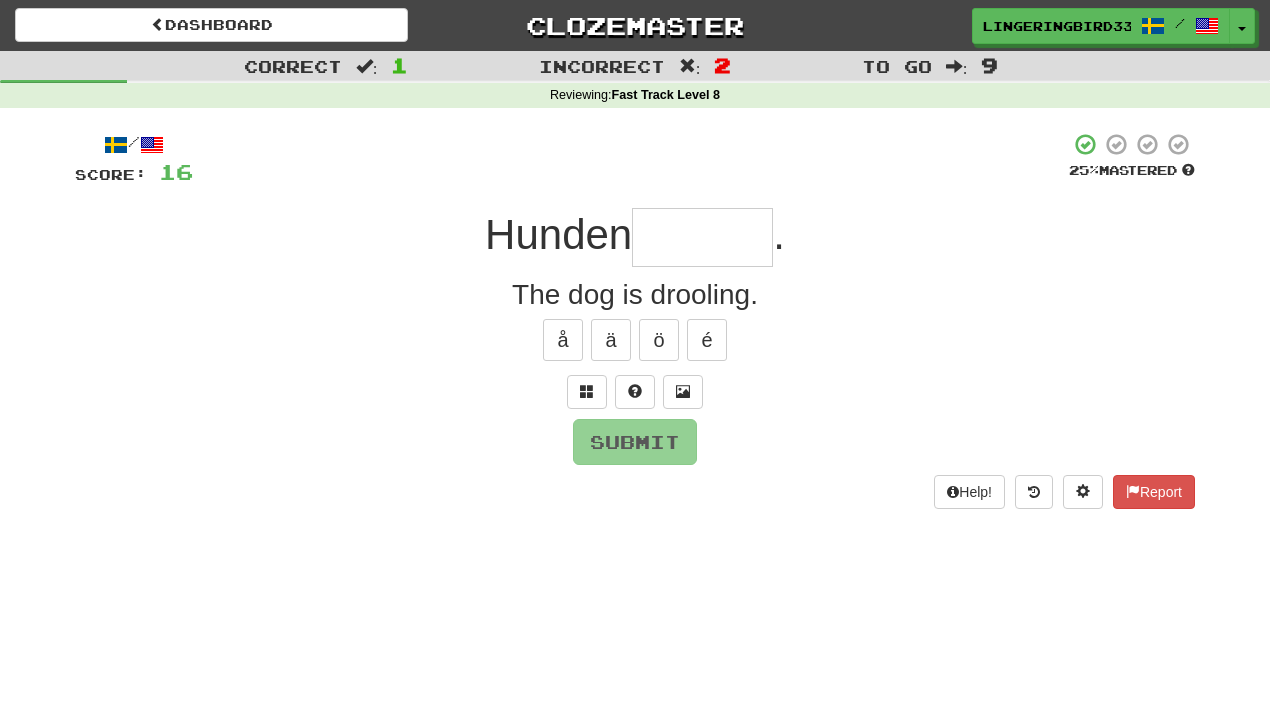 type on "*******" 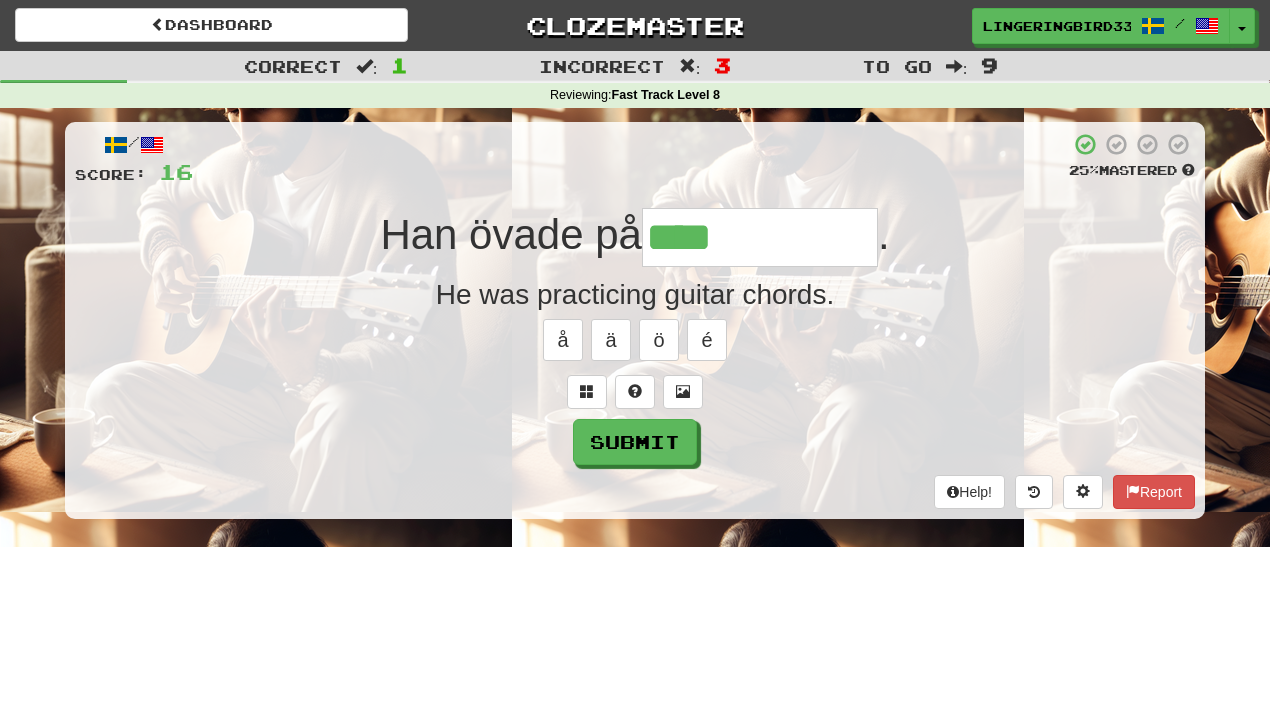 type on "**********" 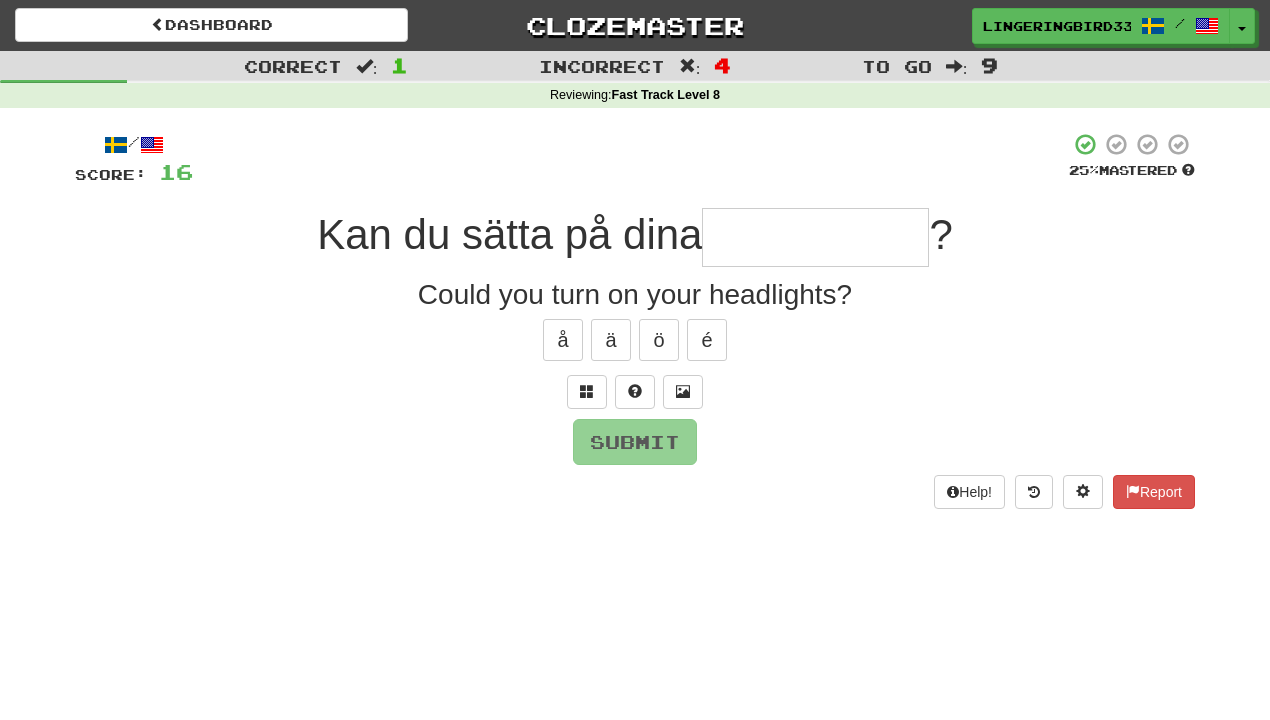 type on "*" 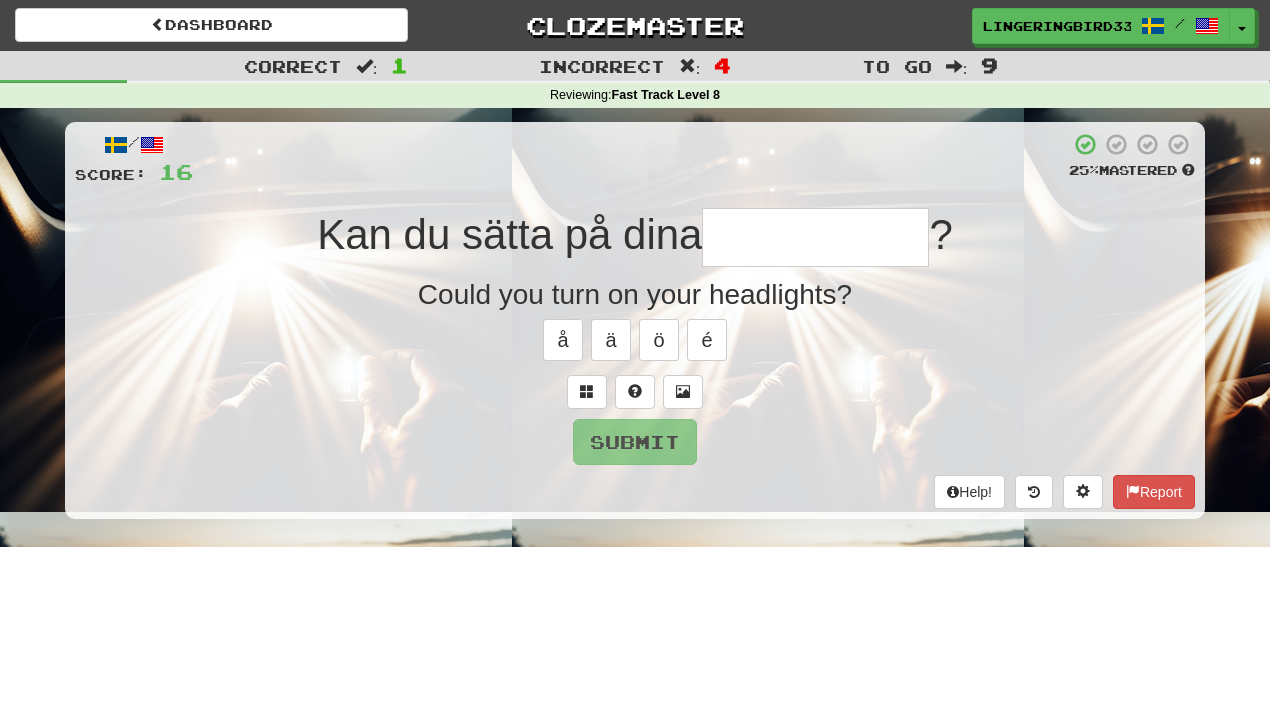 type on "**********" 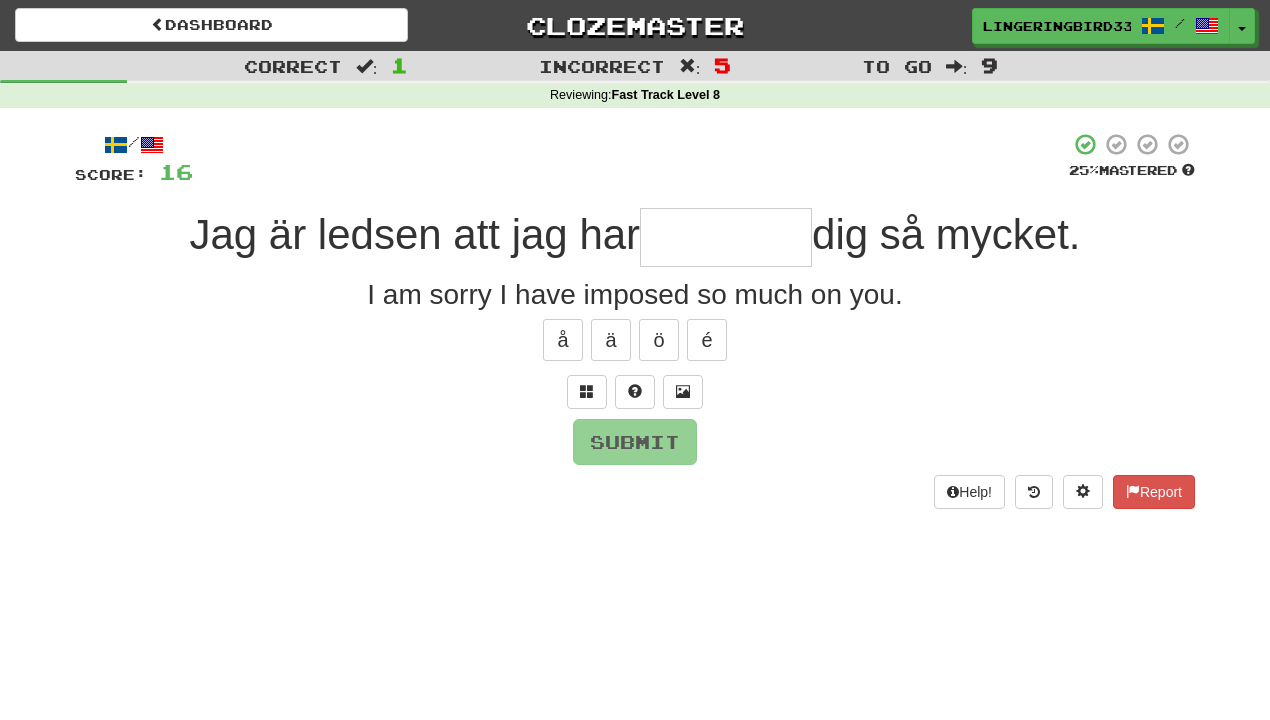 type on "********" 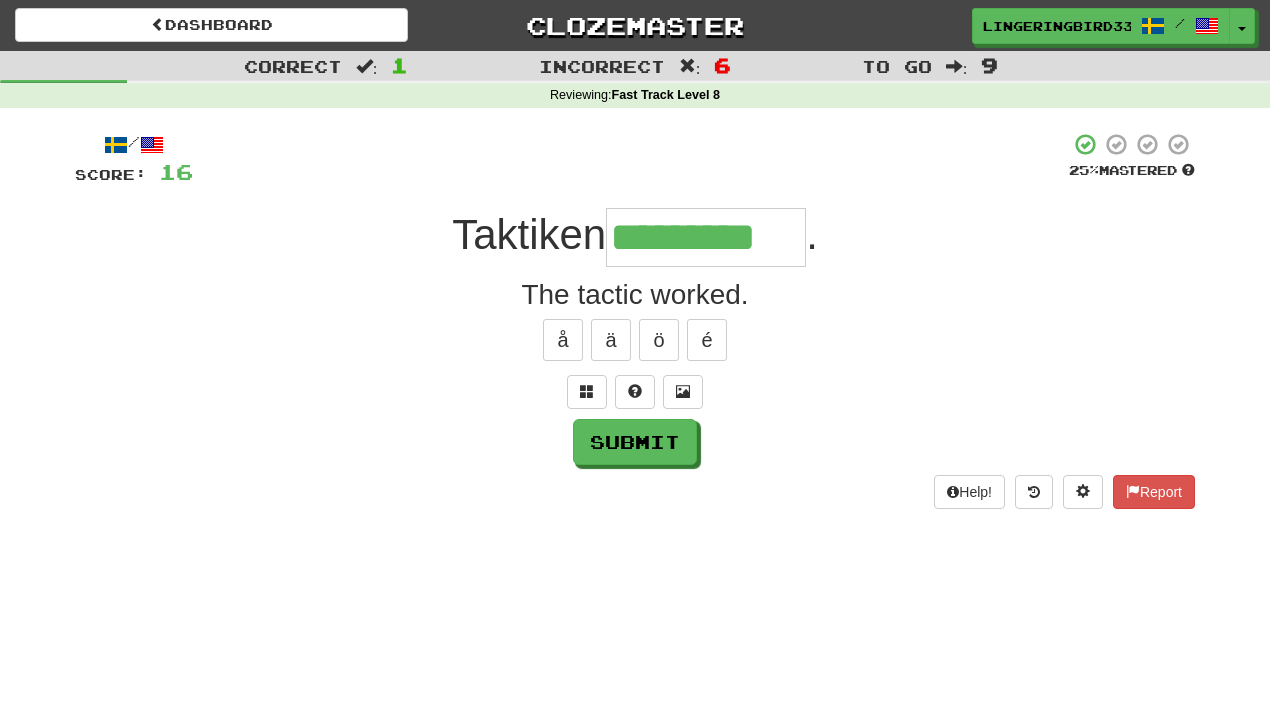 type on "*********" 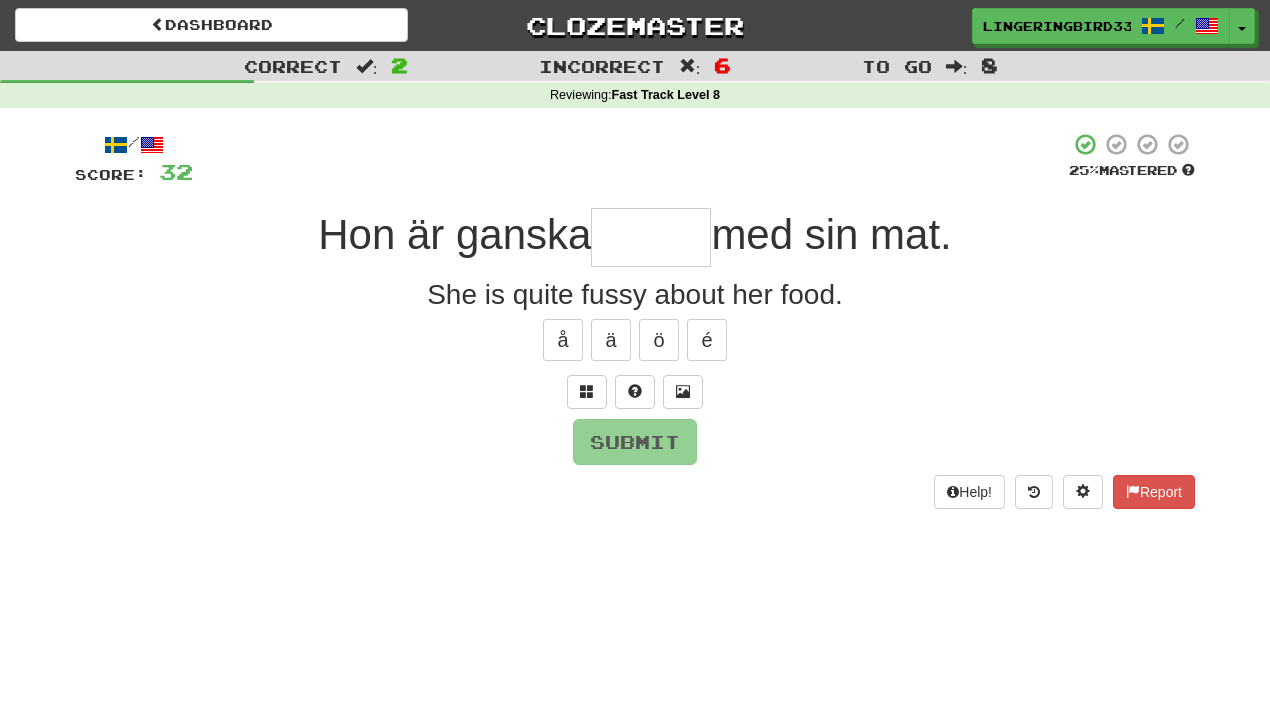 type on "******" 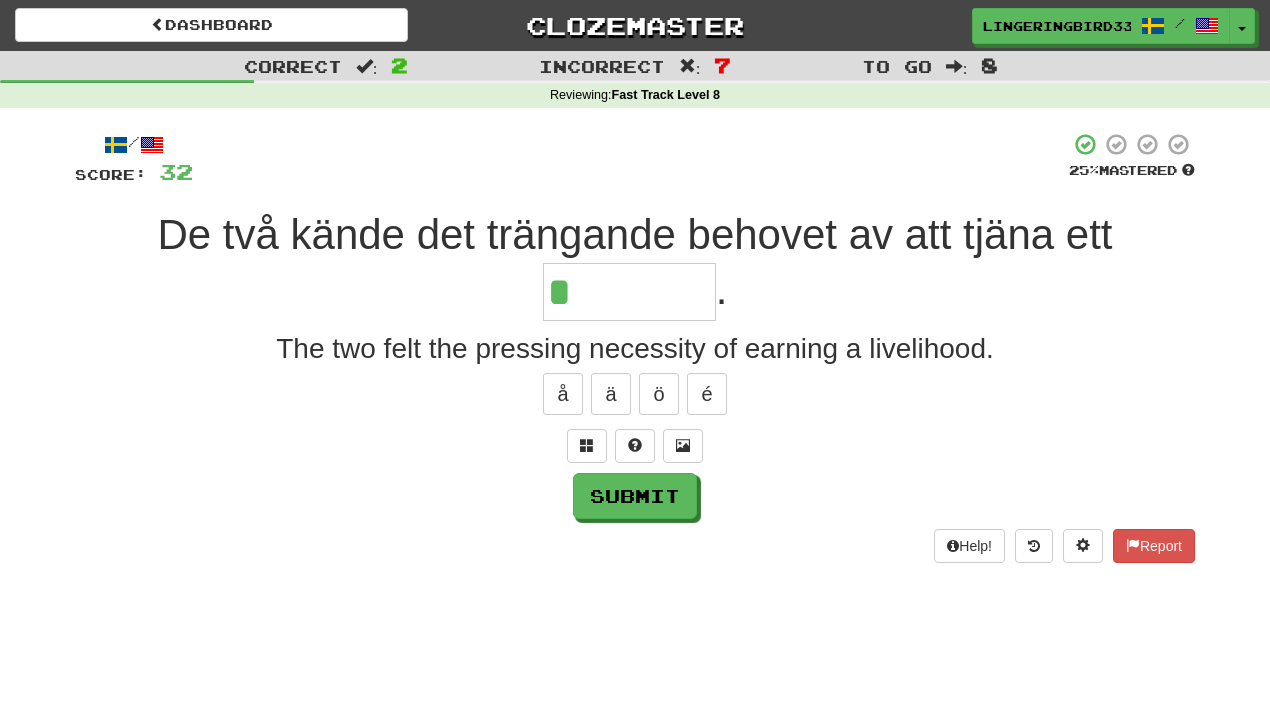 type on "********" 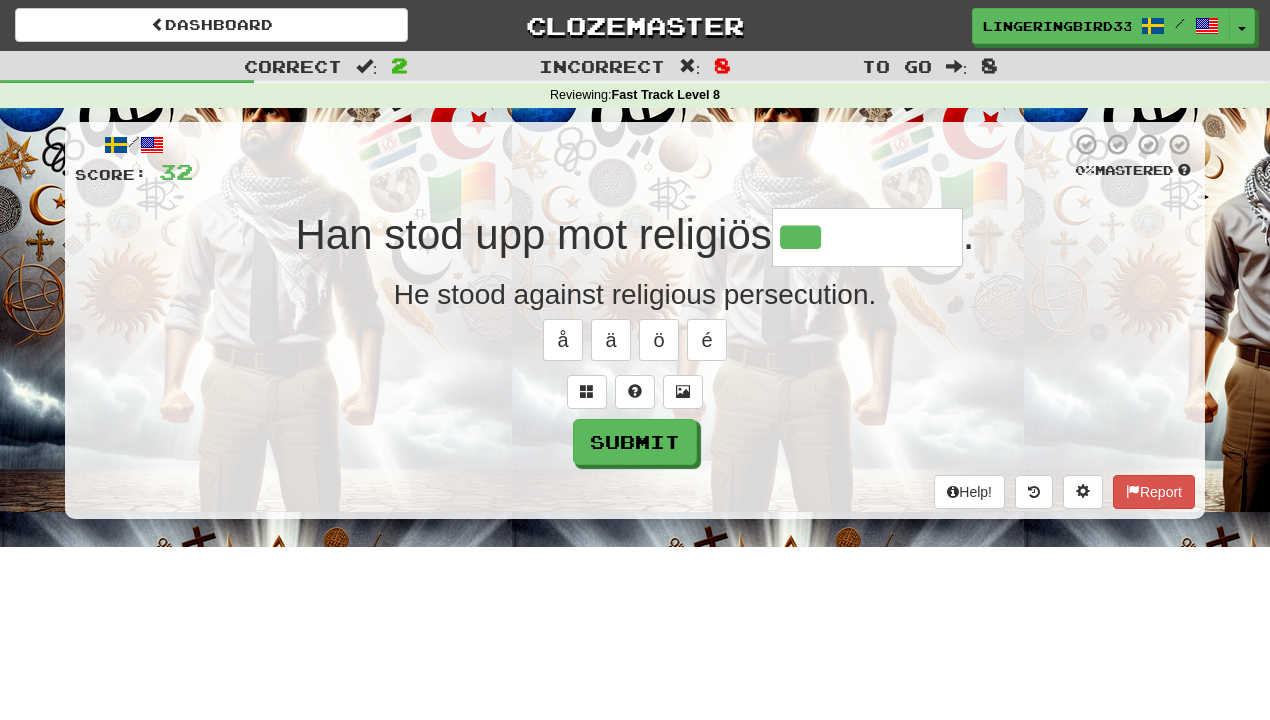 type on "**********" 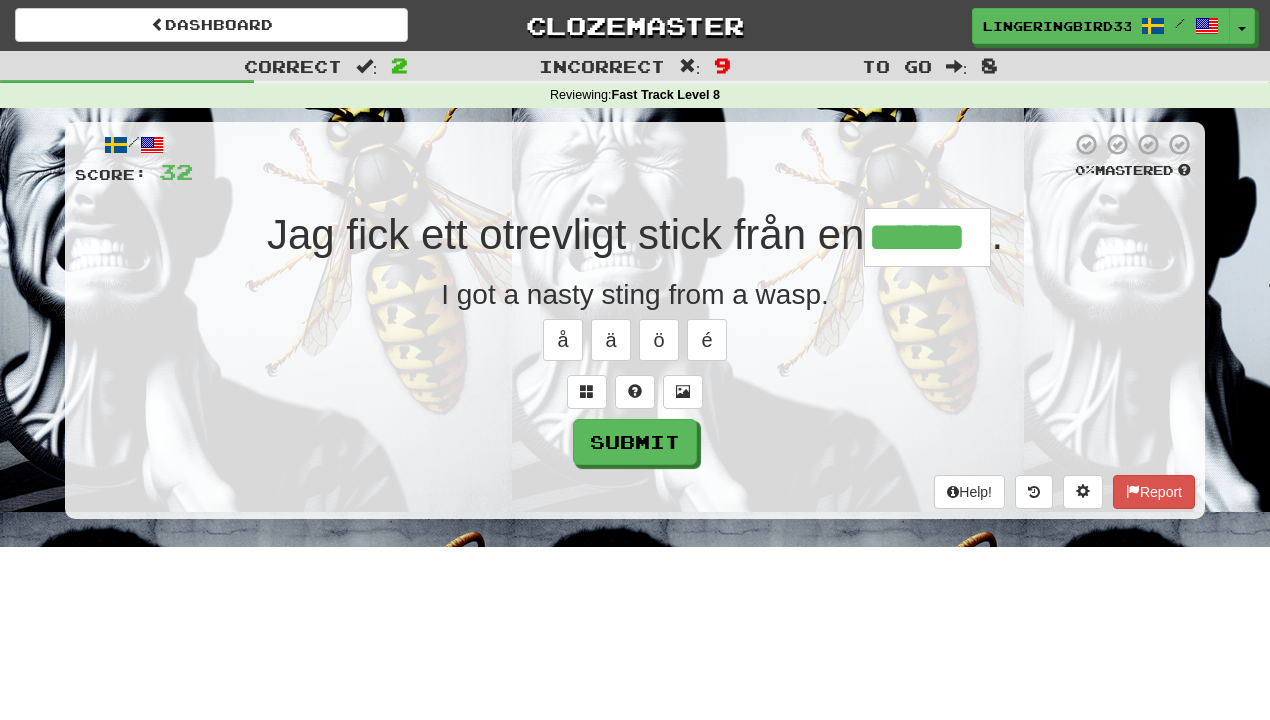 type on "******" 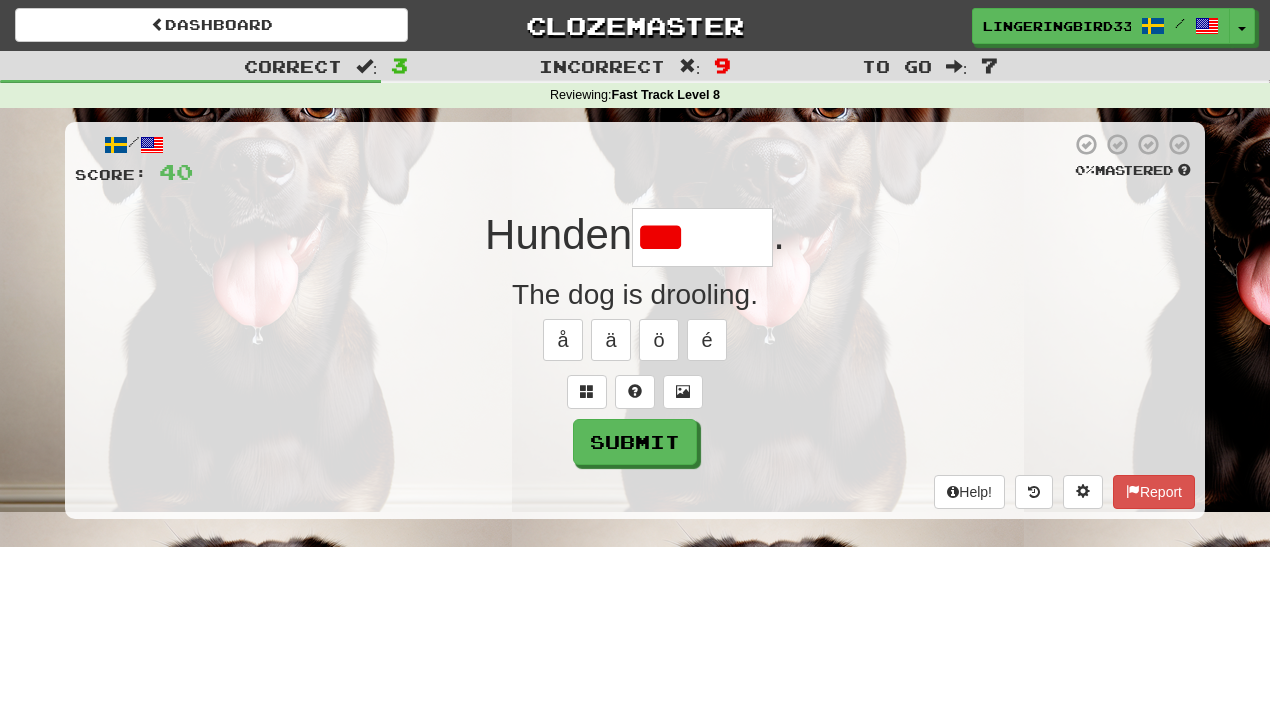 type on "*******" 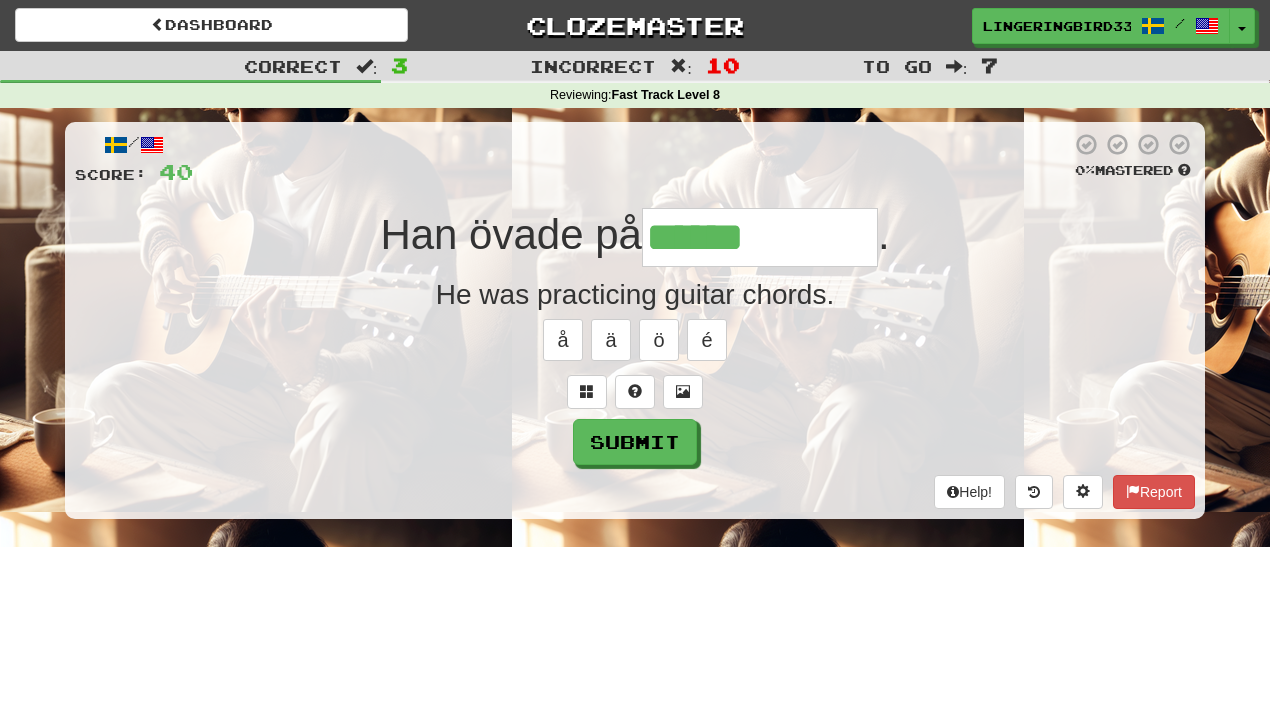 type on "**********" 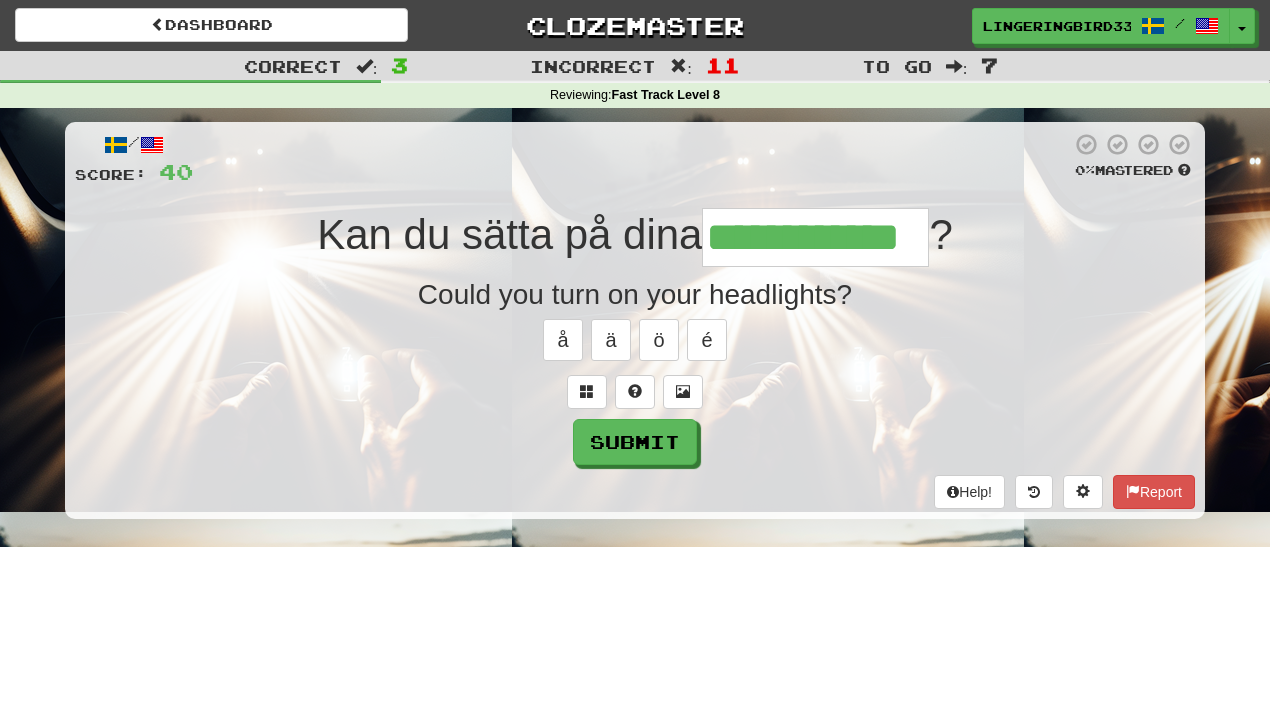 type on "**********" 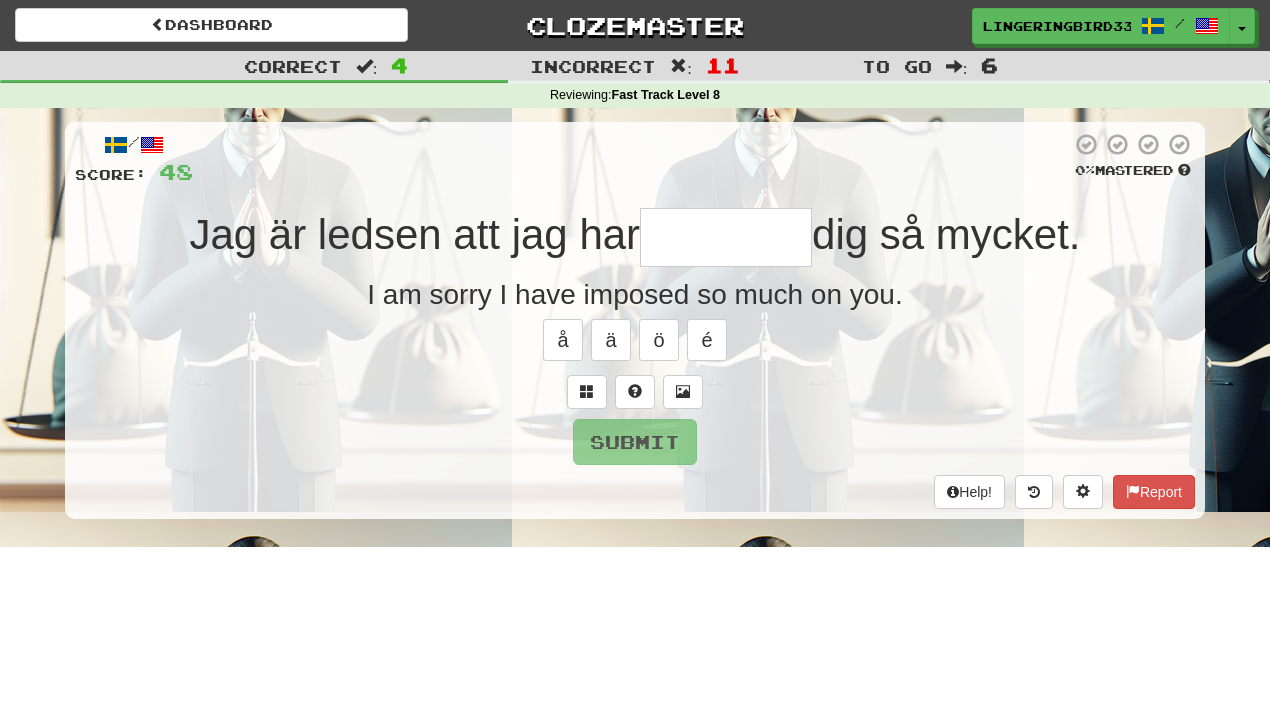 type on "********" 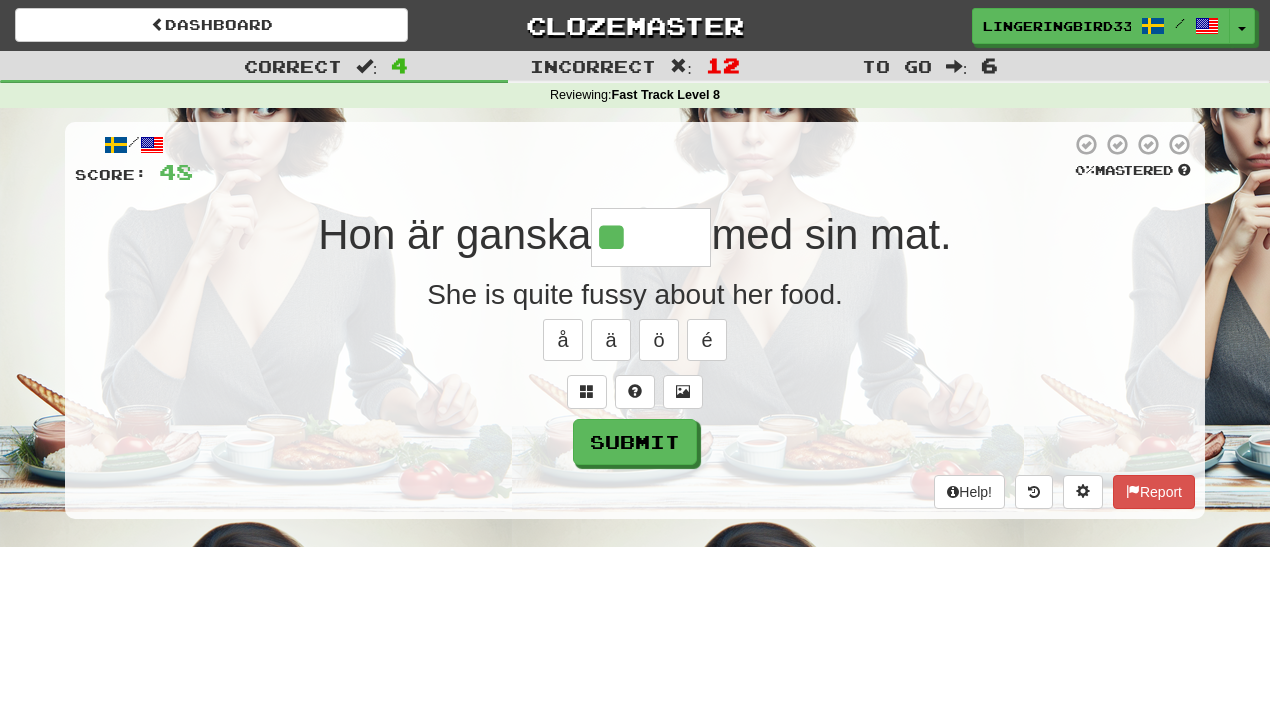 type on "******" 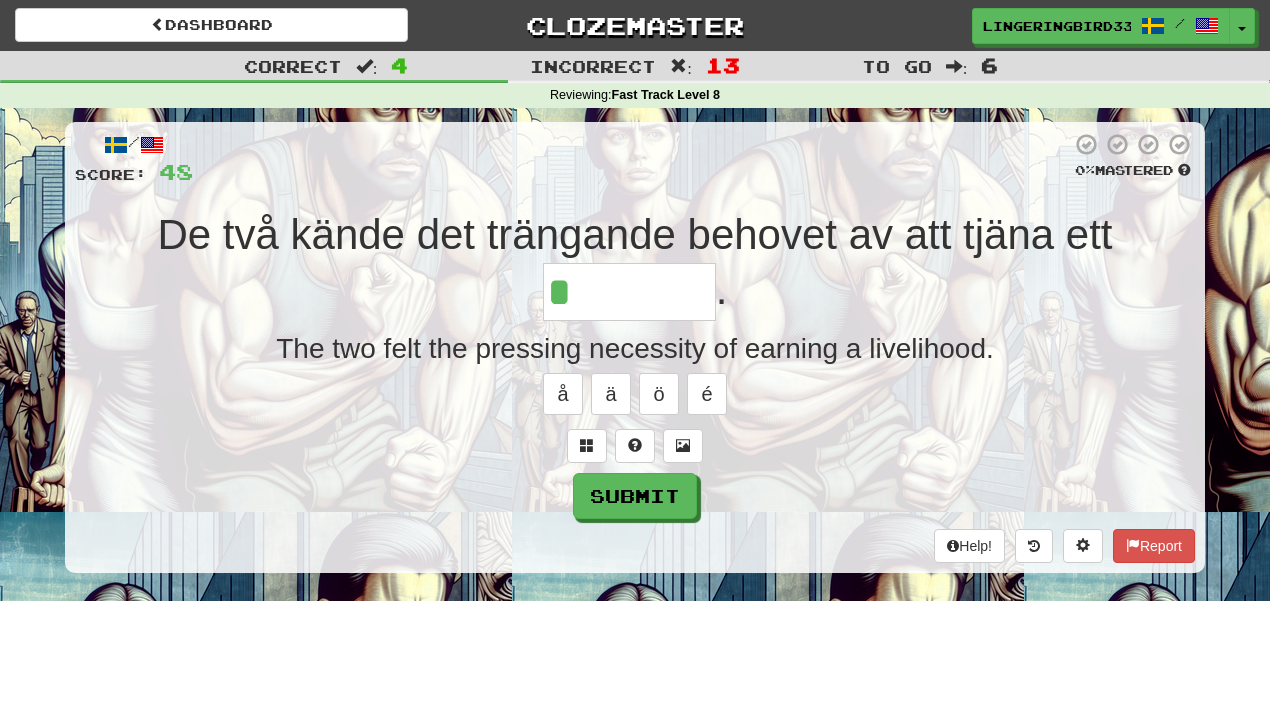 type on "********" 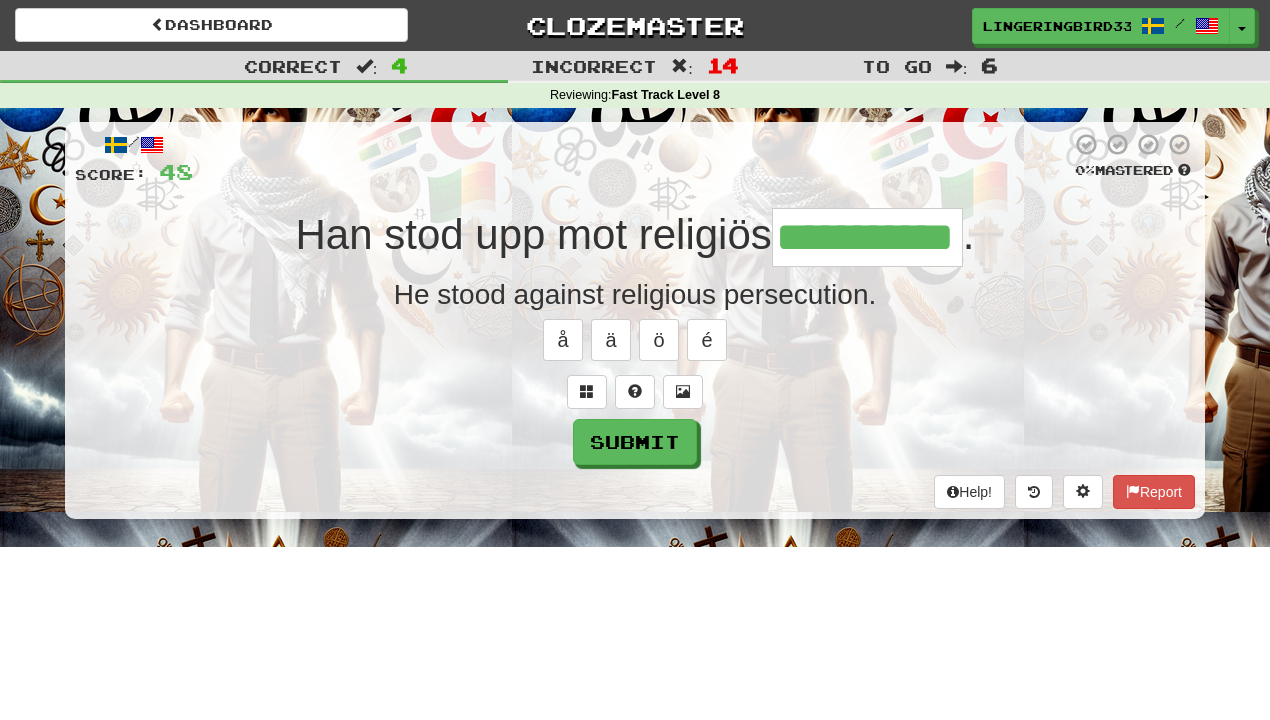 type on "**********" 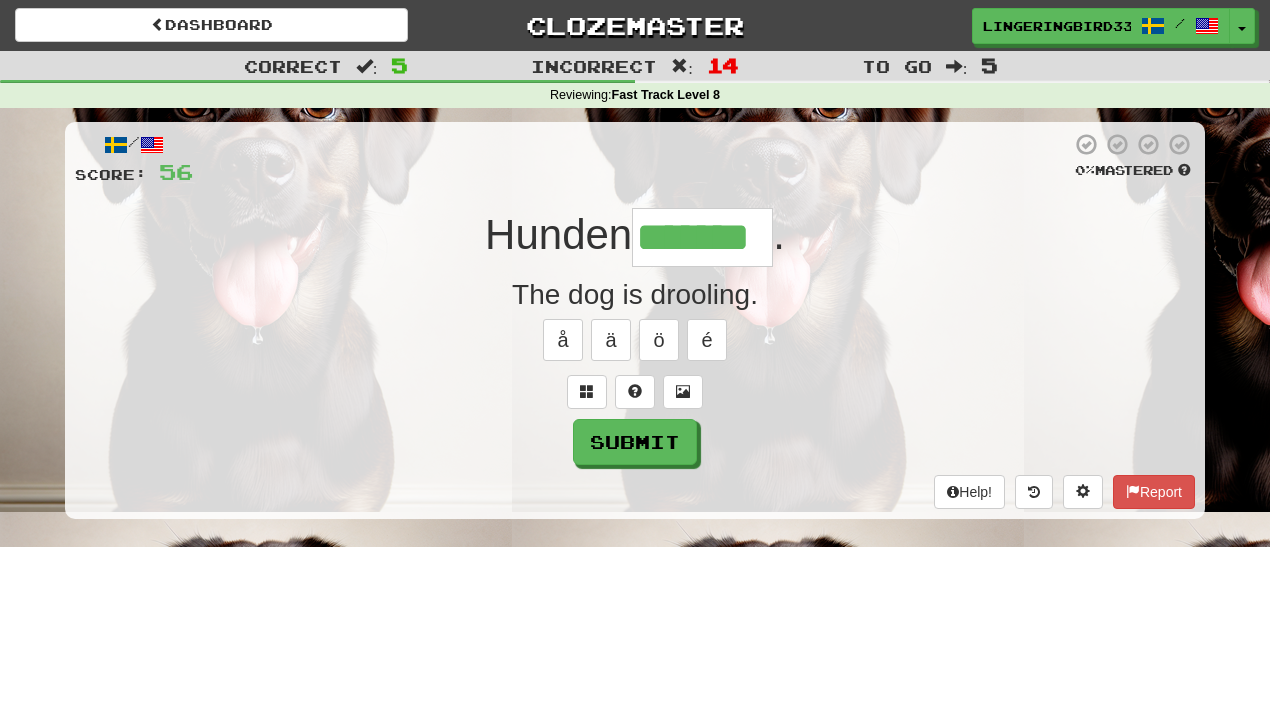 type on "*******" 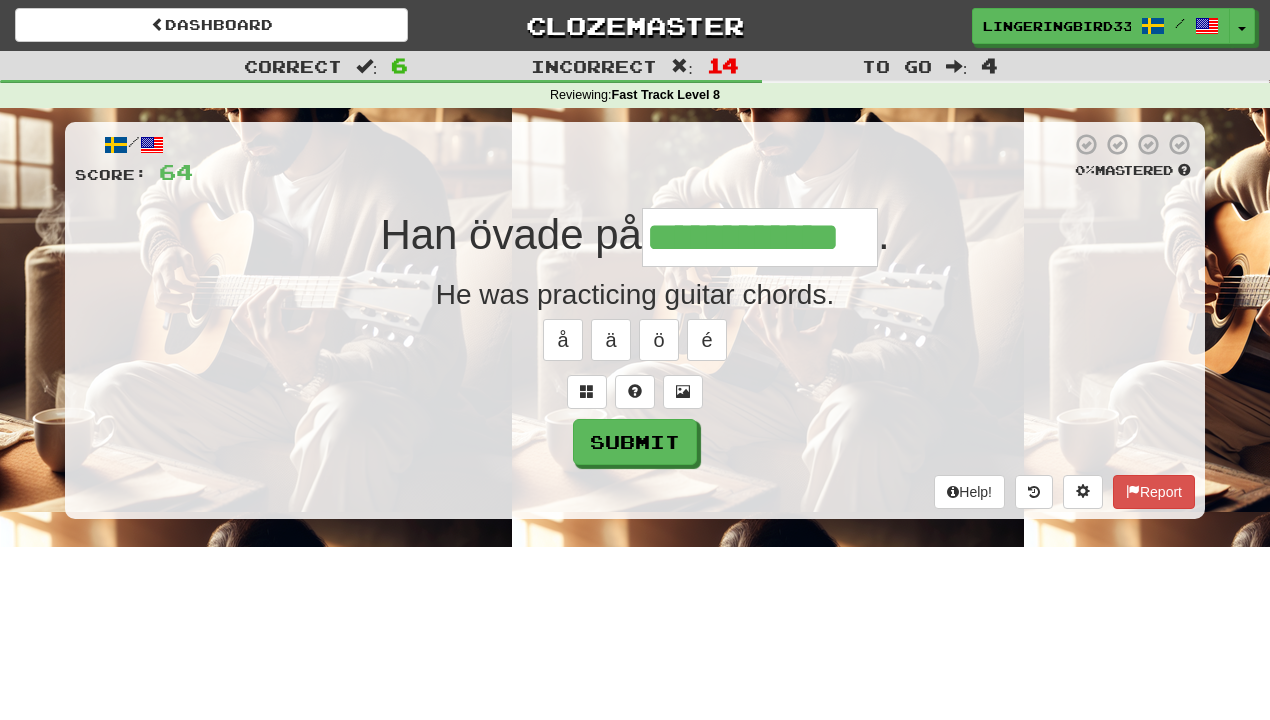 type on "**********" 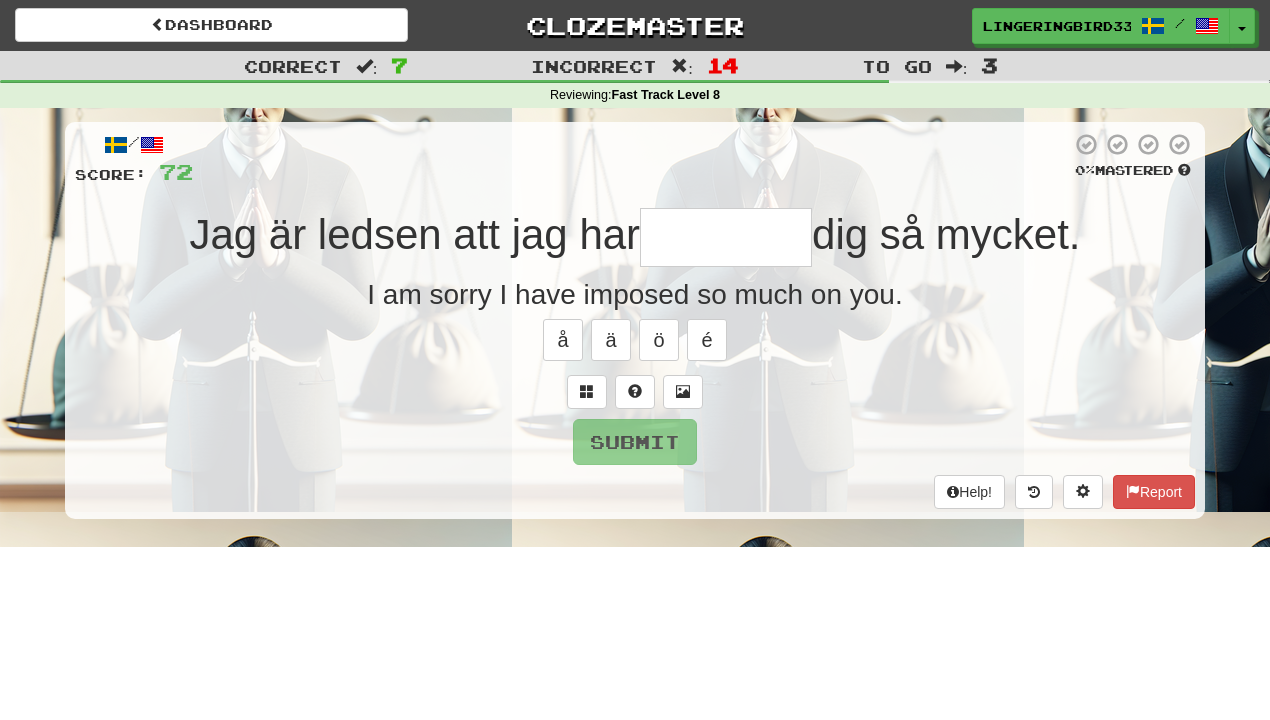 type on "********" 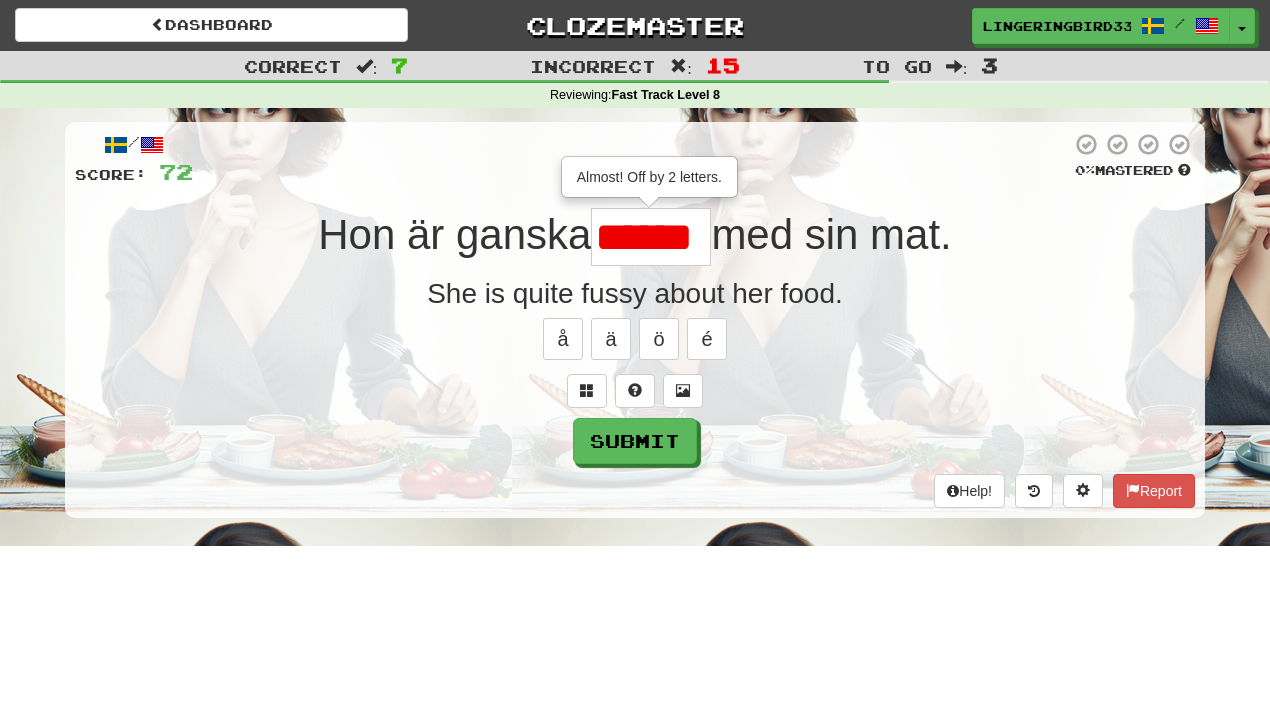 scroll, scrollTop: 0, scrollLeft: 0, axis: both 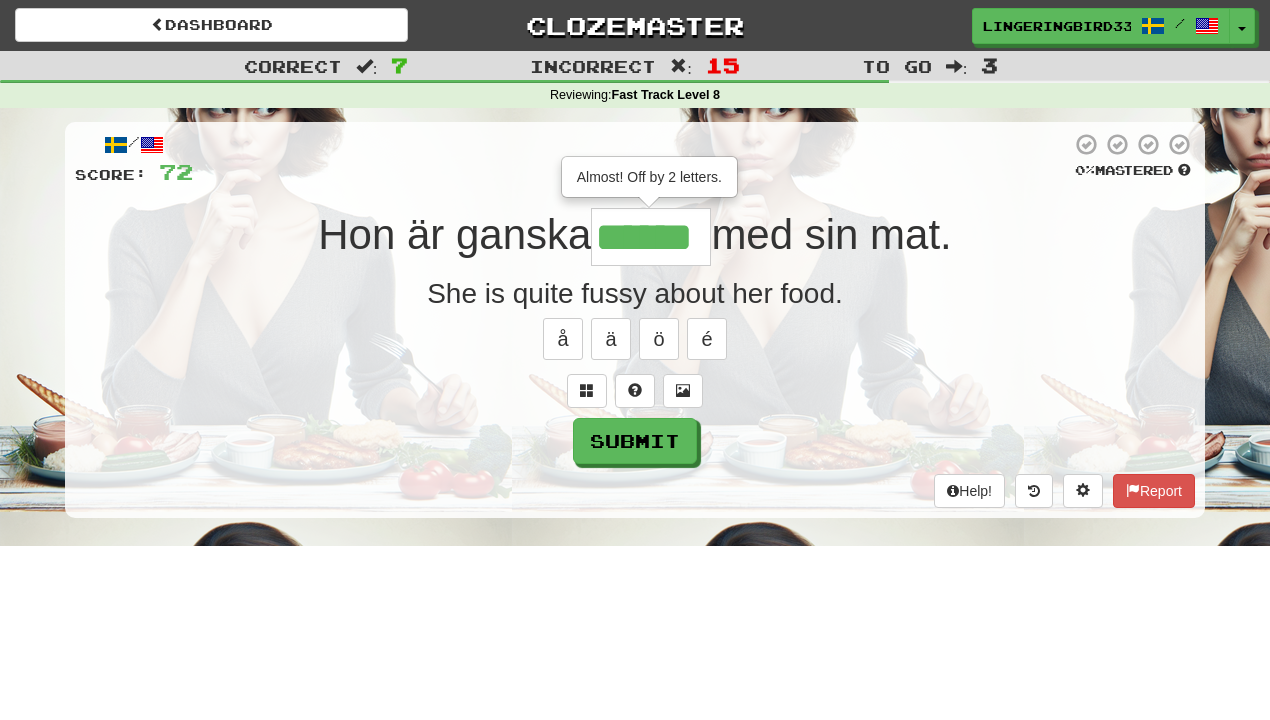 type on "******" 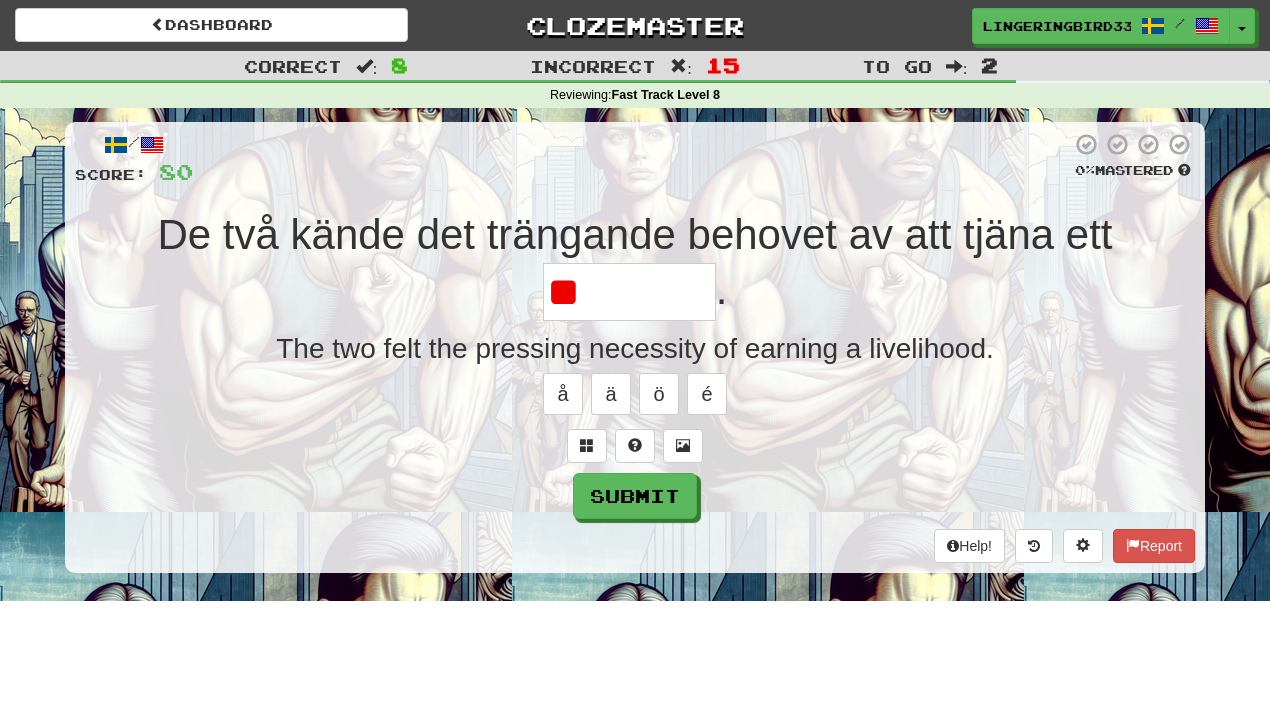 type on "********" 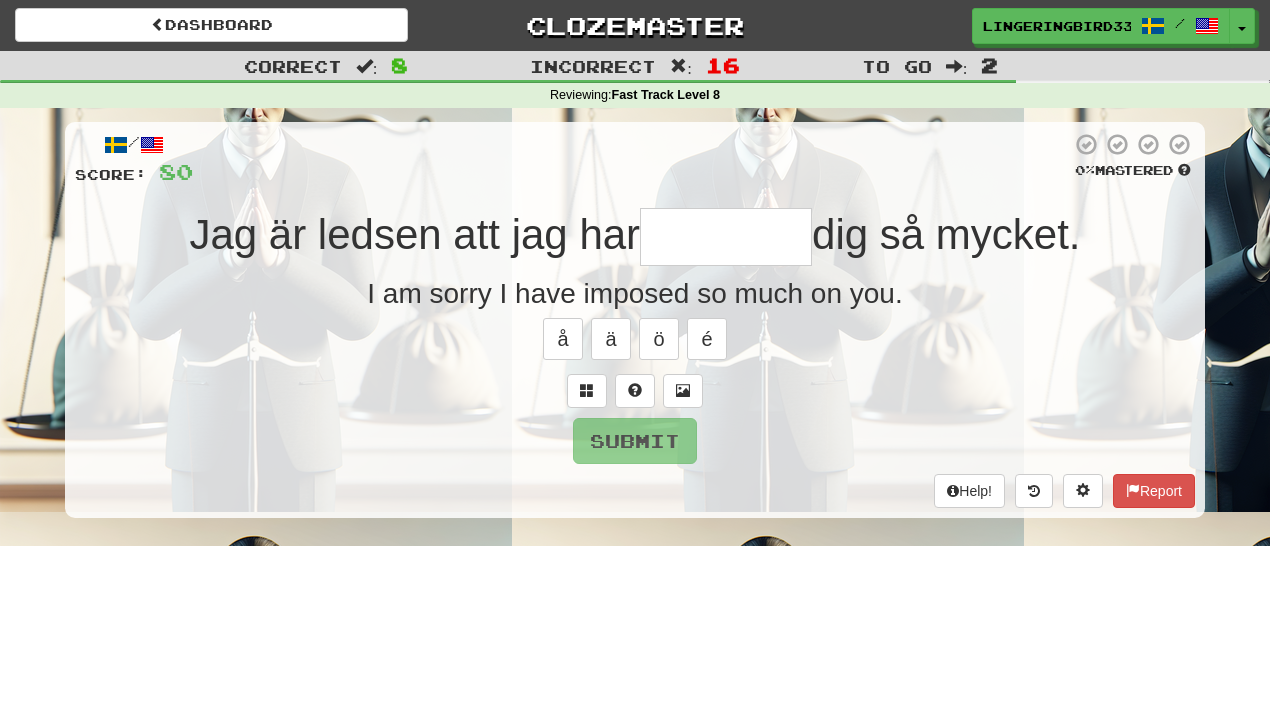 type on "********" 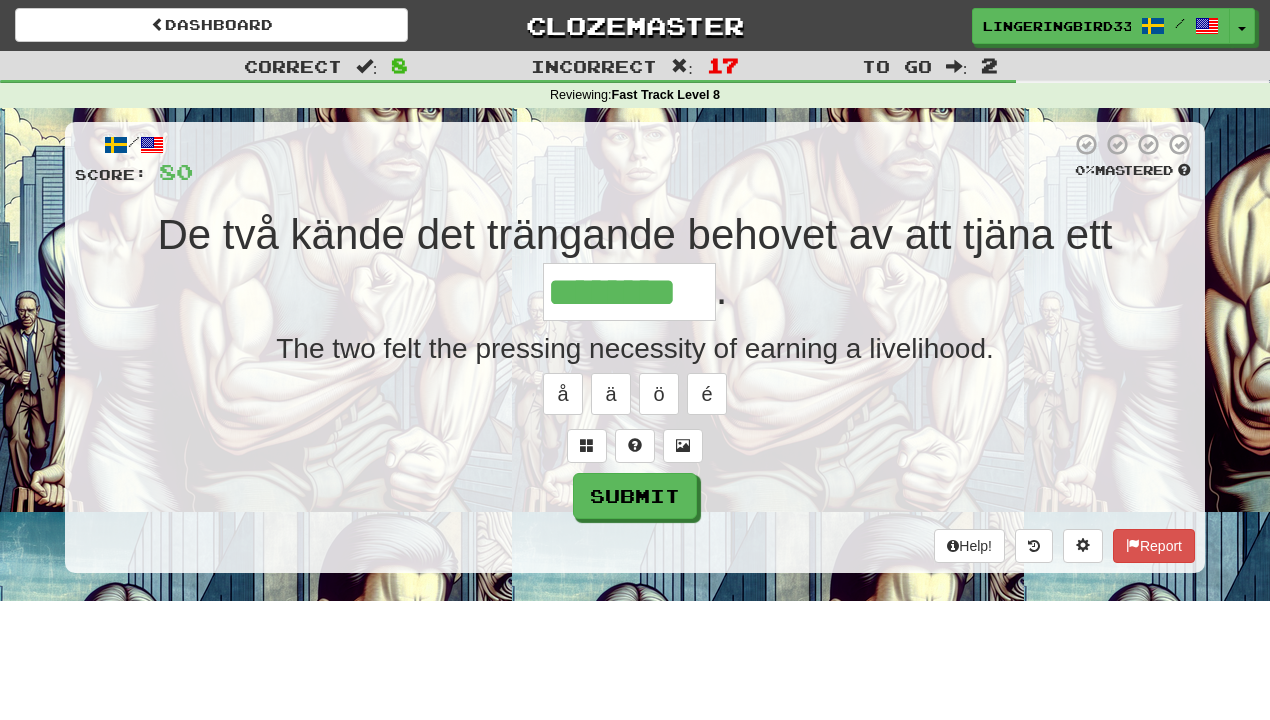 type on "********" 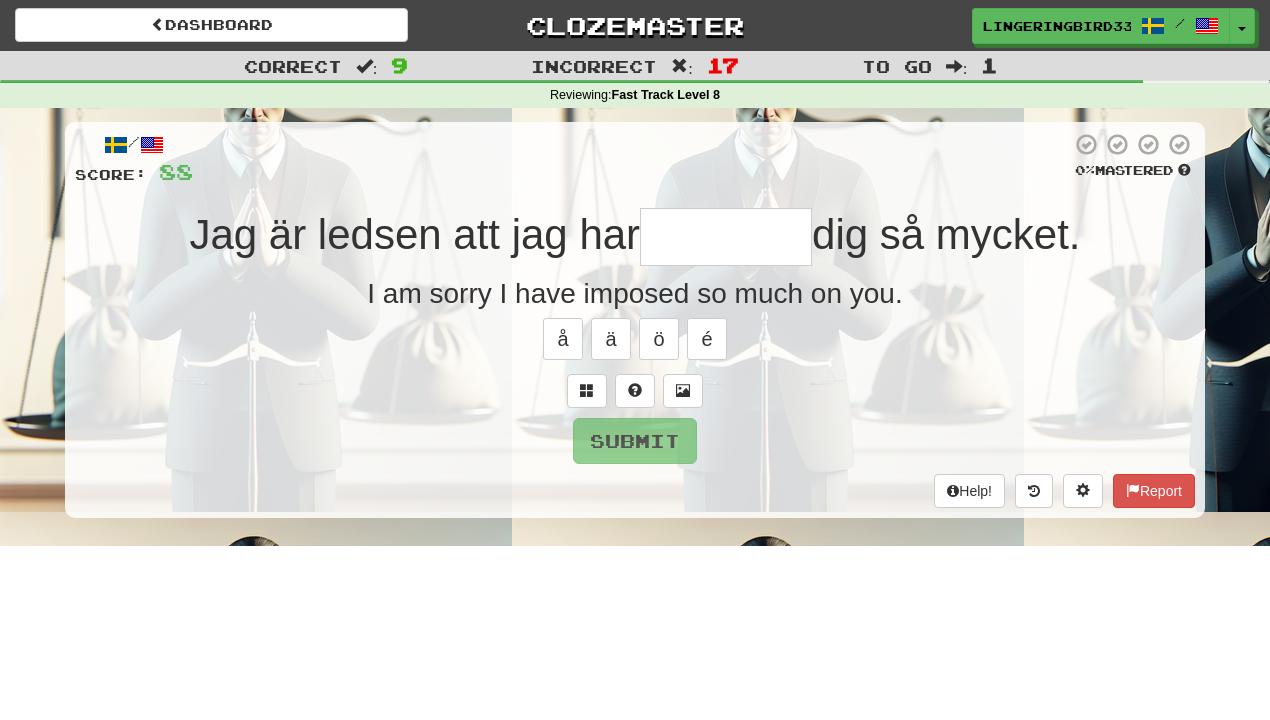 type on "********" 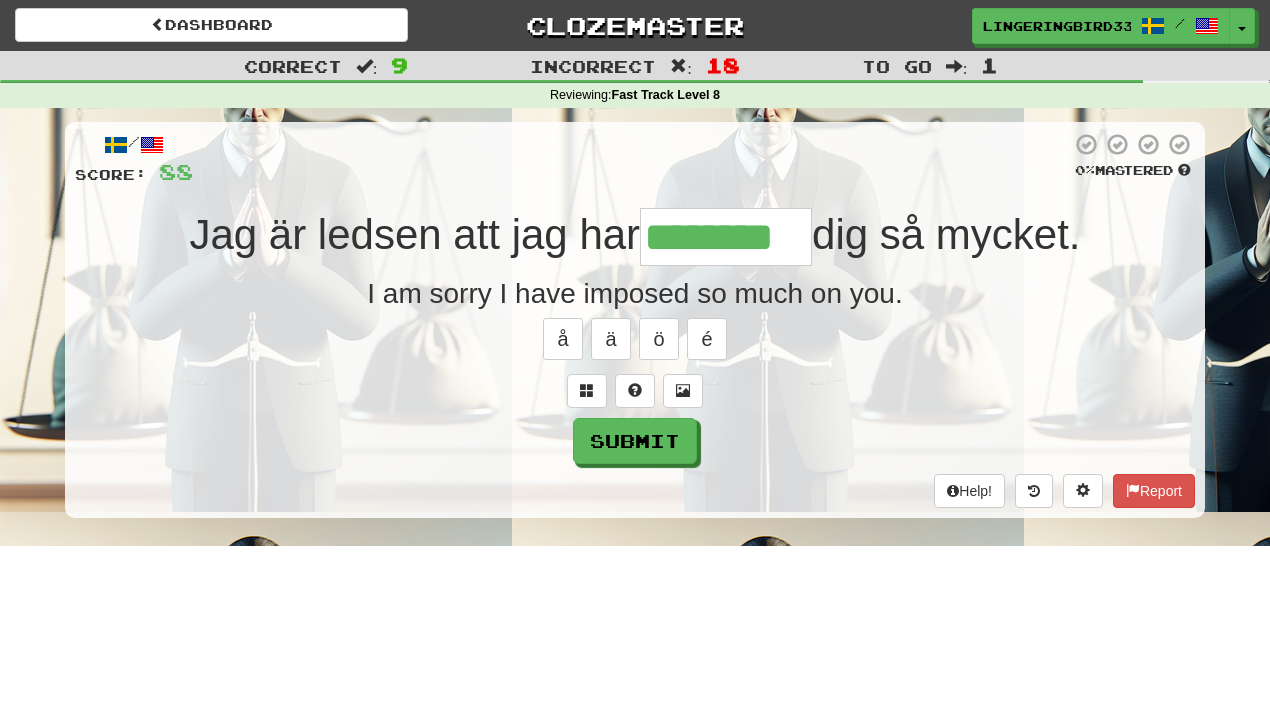 type on "********" 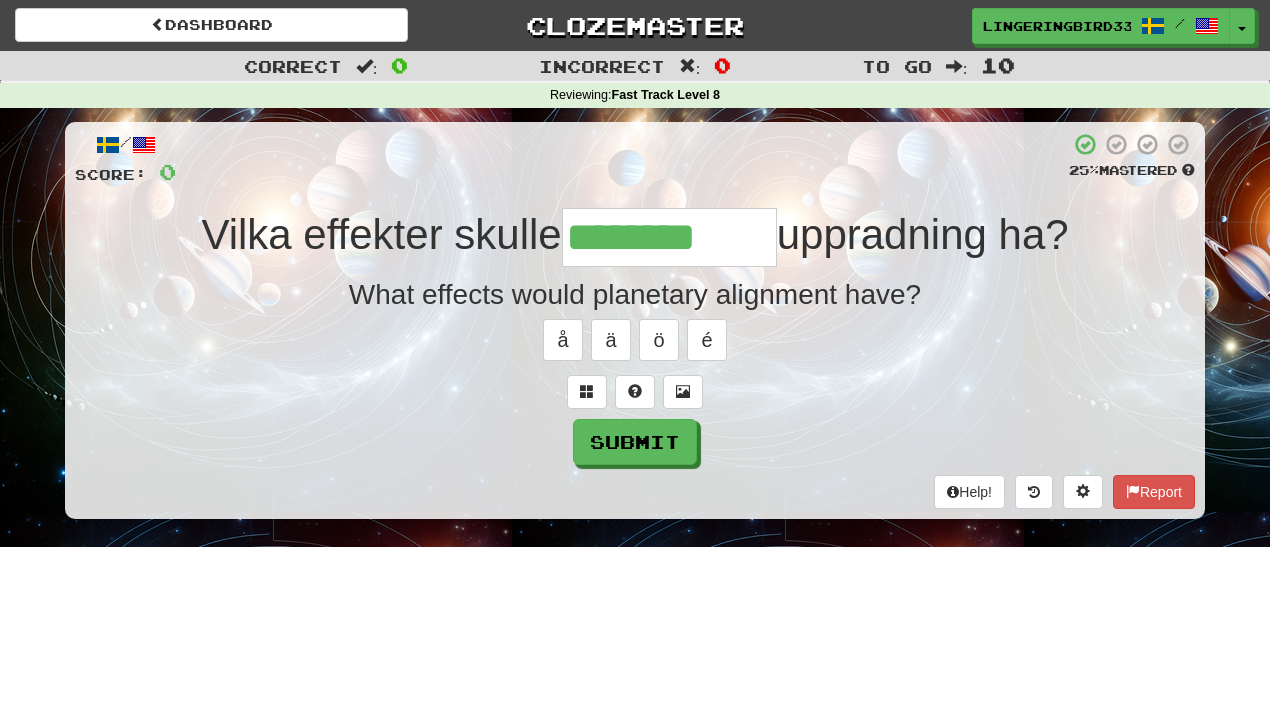 type on "**********" 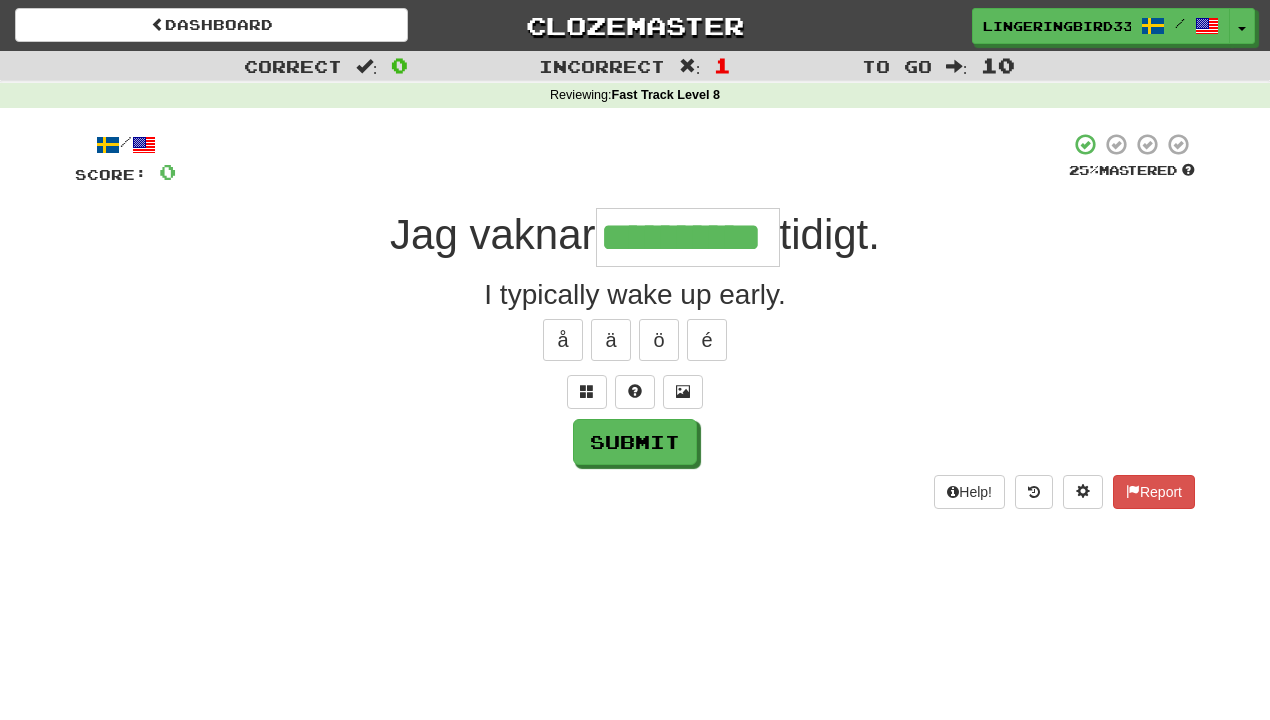 type on "**********" 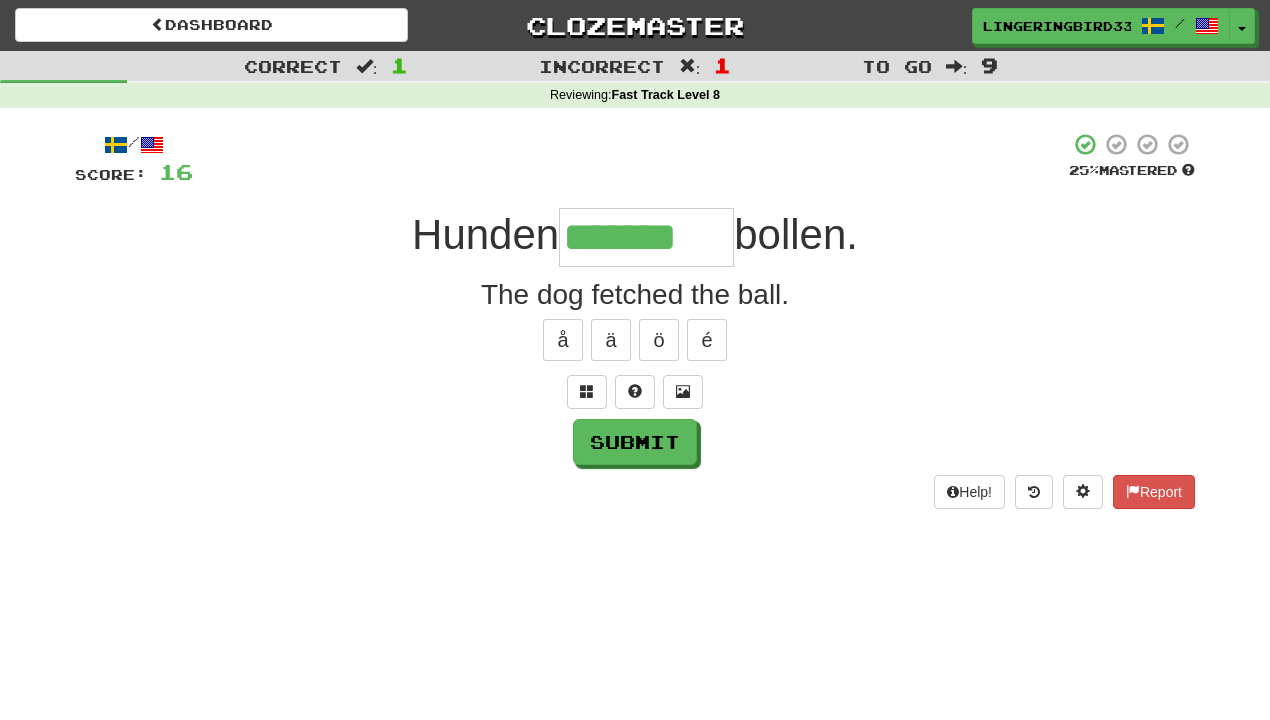 type on "*******" 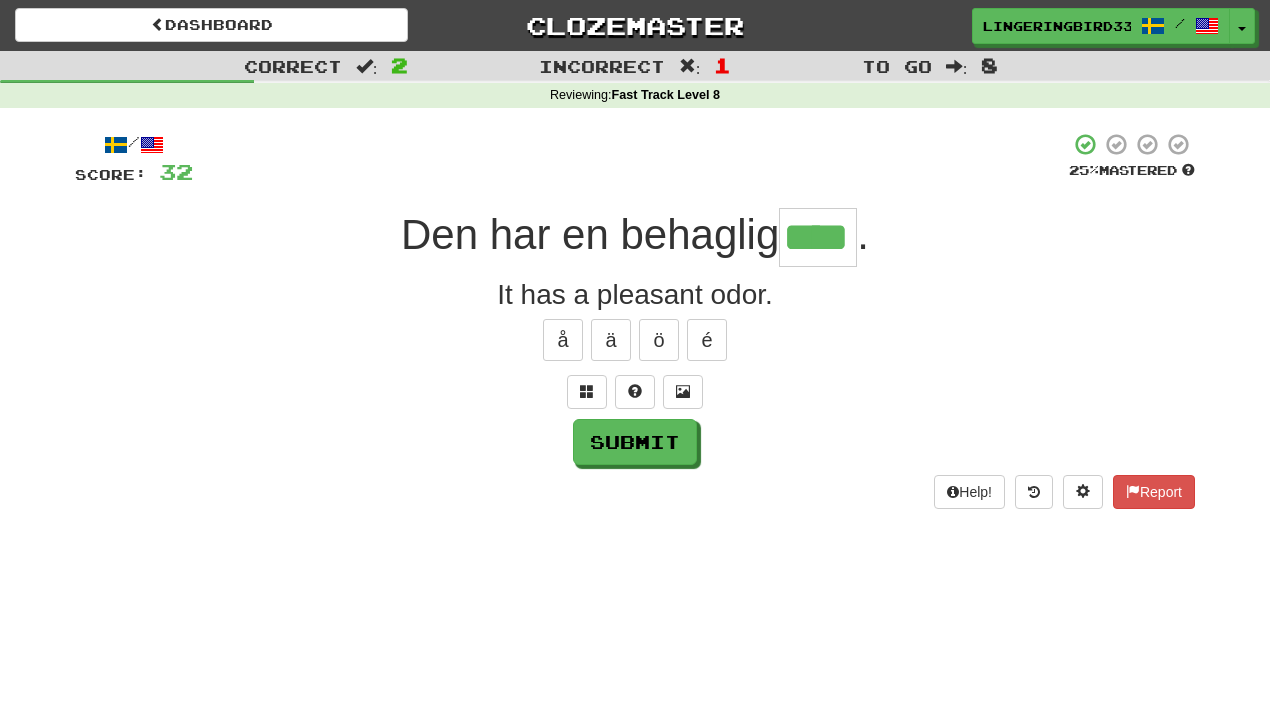 type on "****" 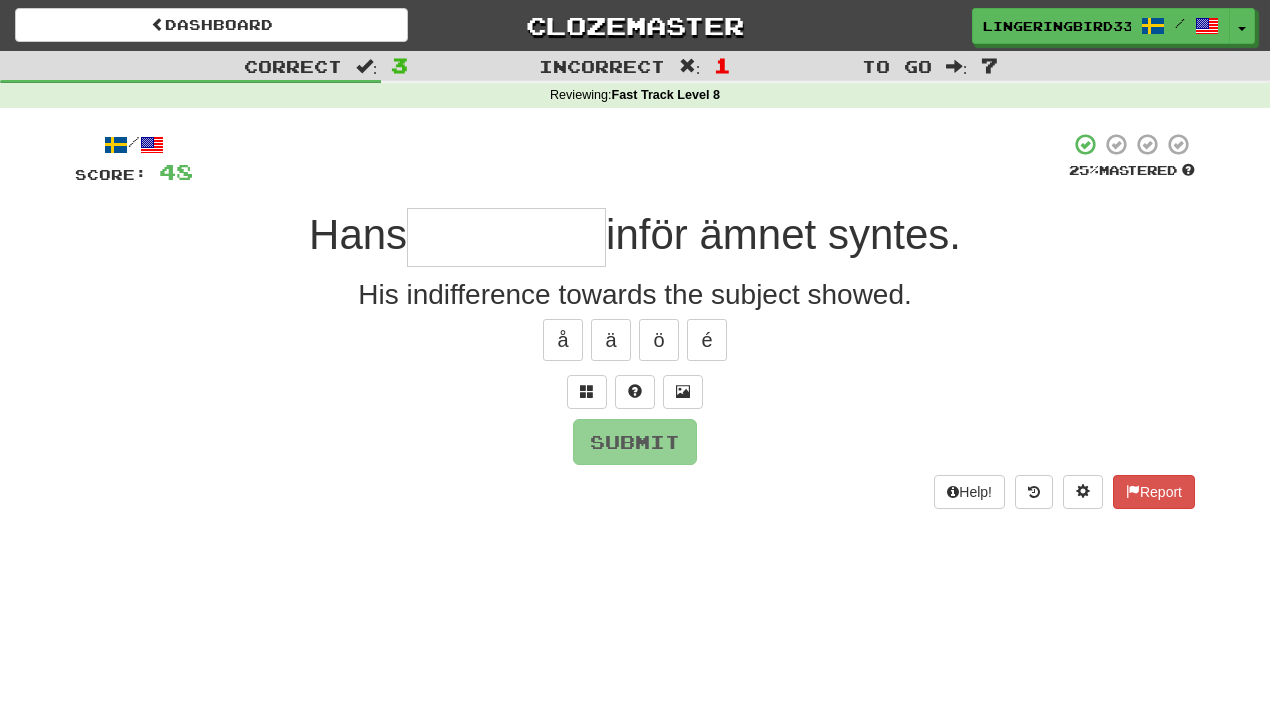 type on "**********" 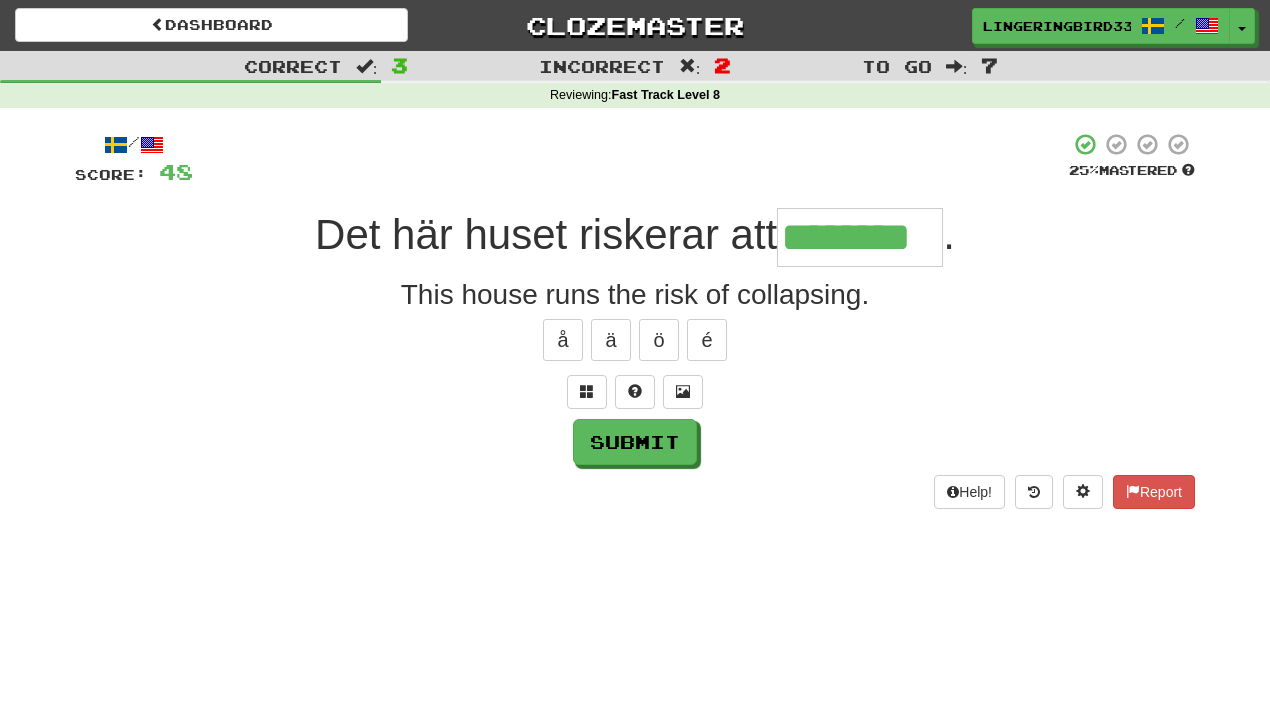 type on "********" 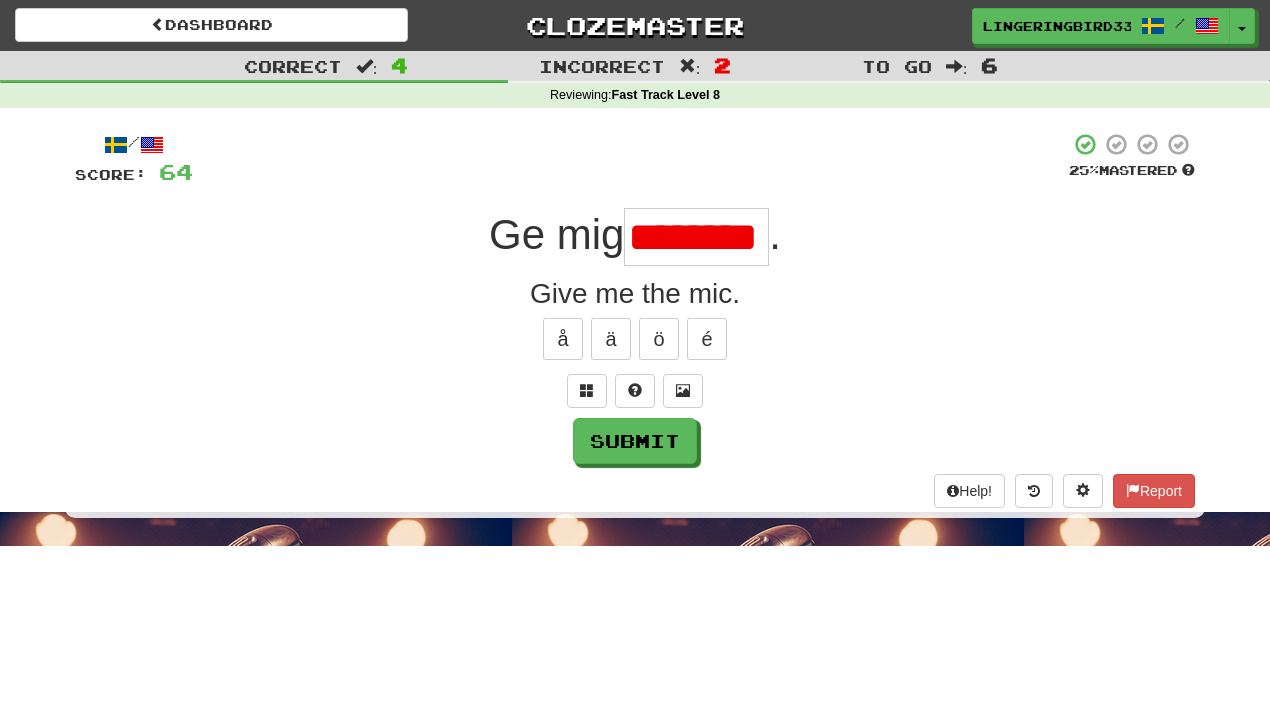 scroll, scrollTop: 0, scrollLeft: 26, axis: horizontal 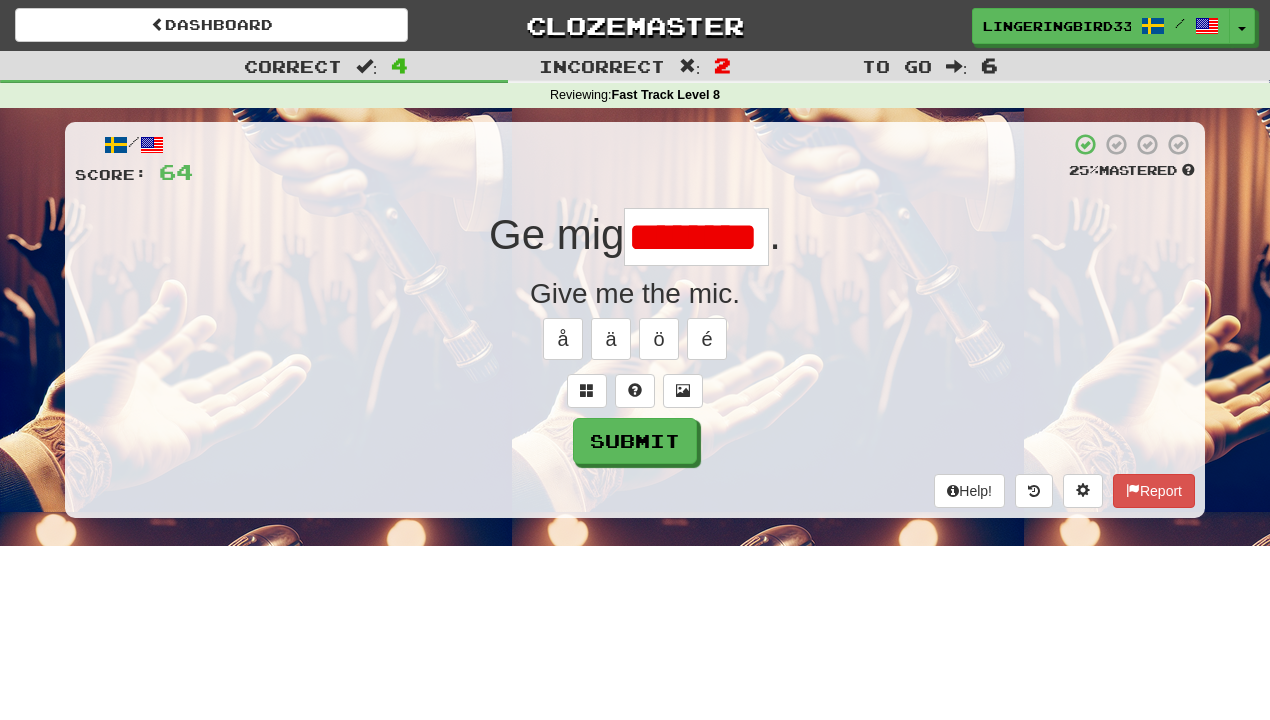 type on "******" 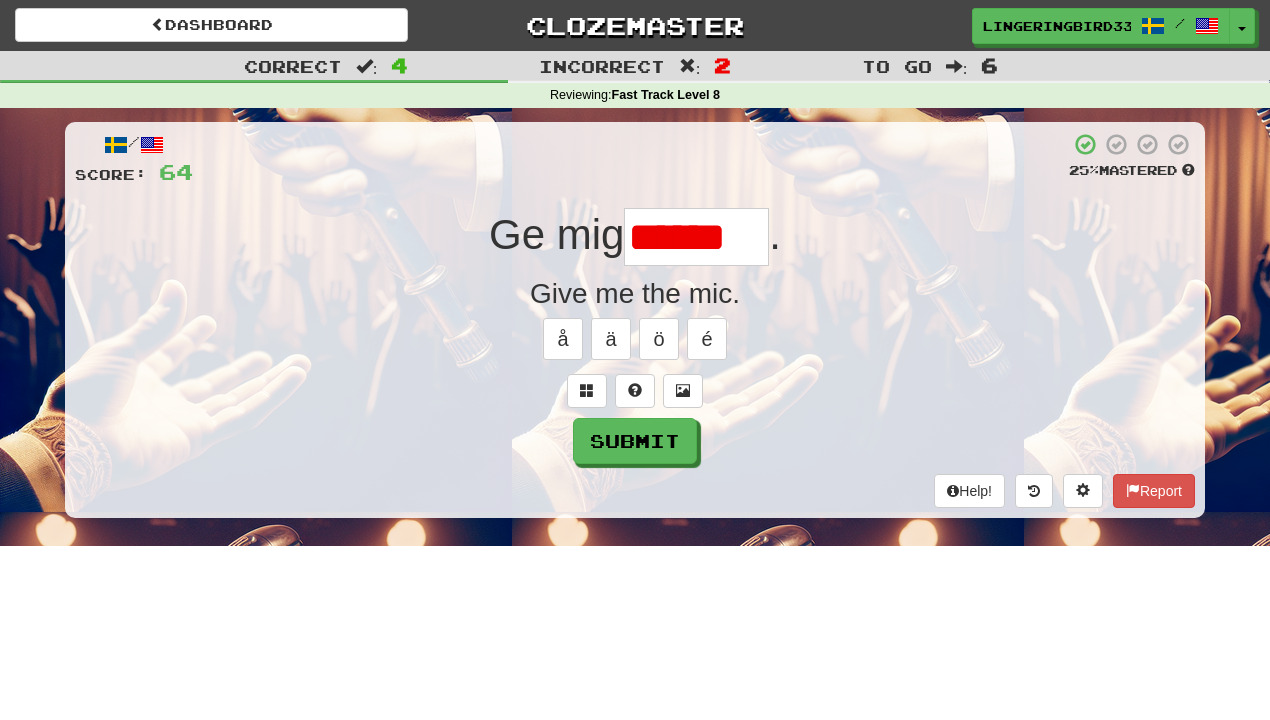 scroll, scrollTop: 0, scrollLeft: 0, axis: both 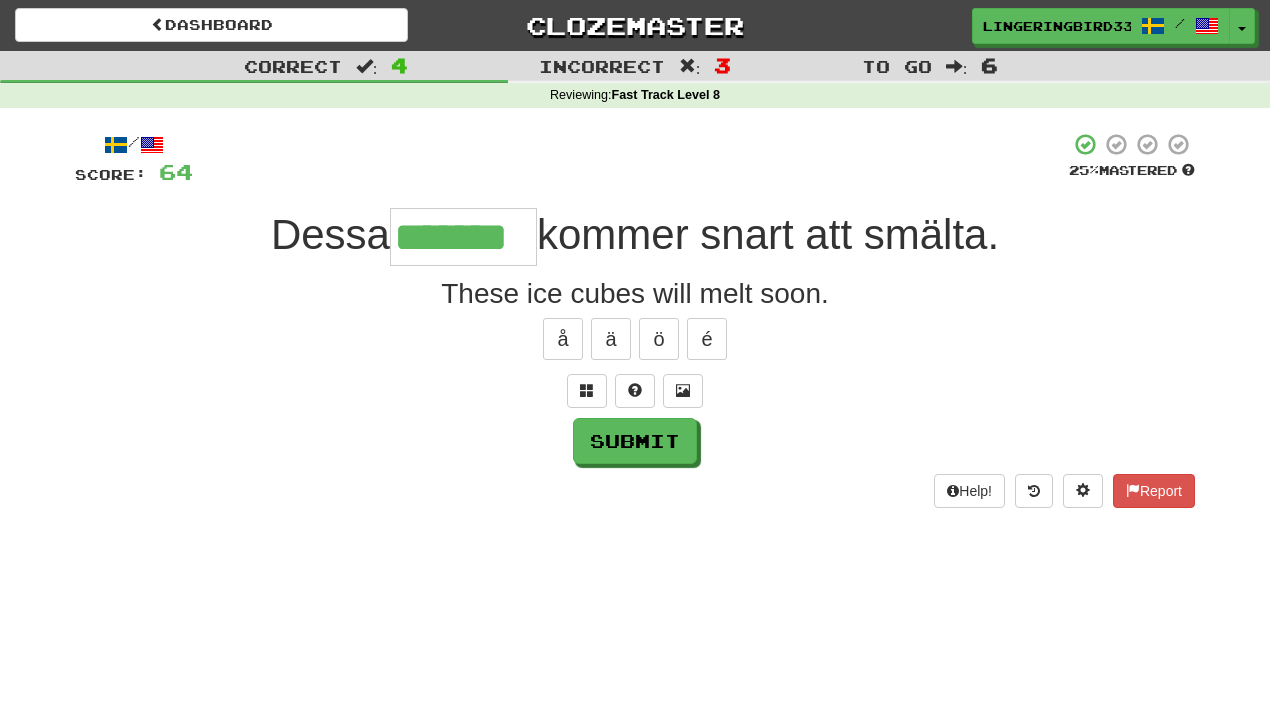 type on "*******" 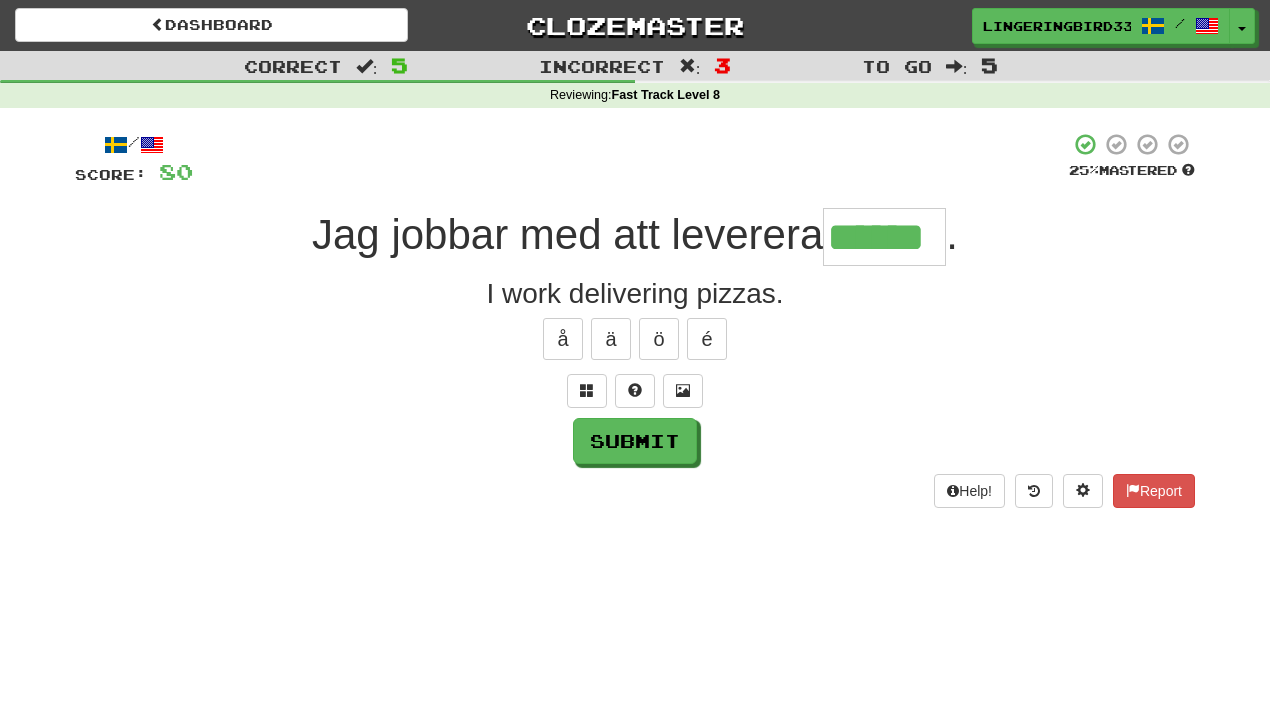 type on "******" 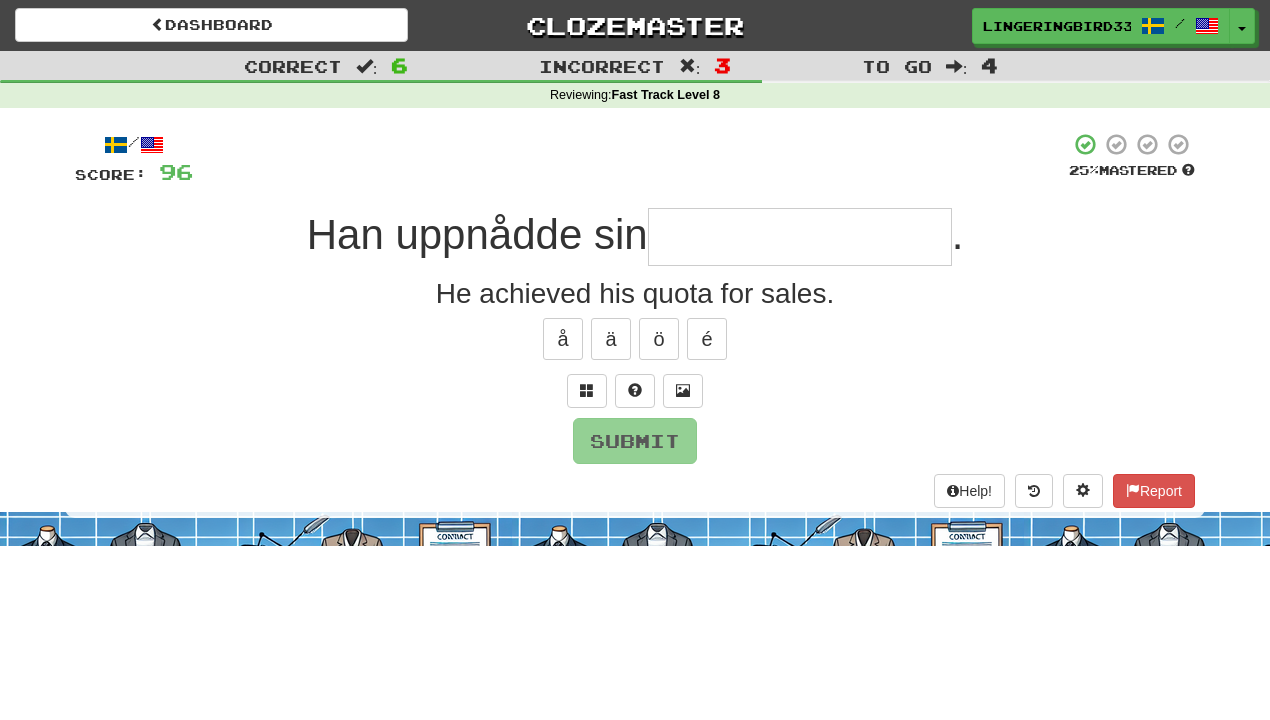 type on "*" 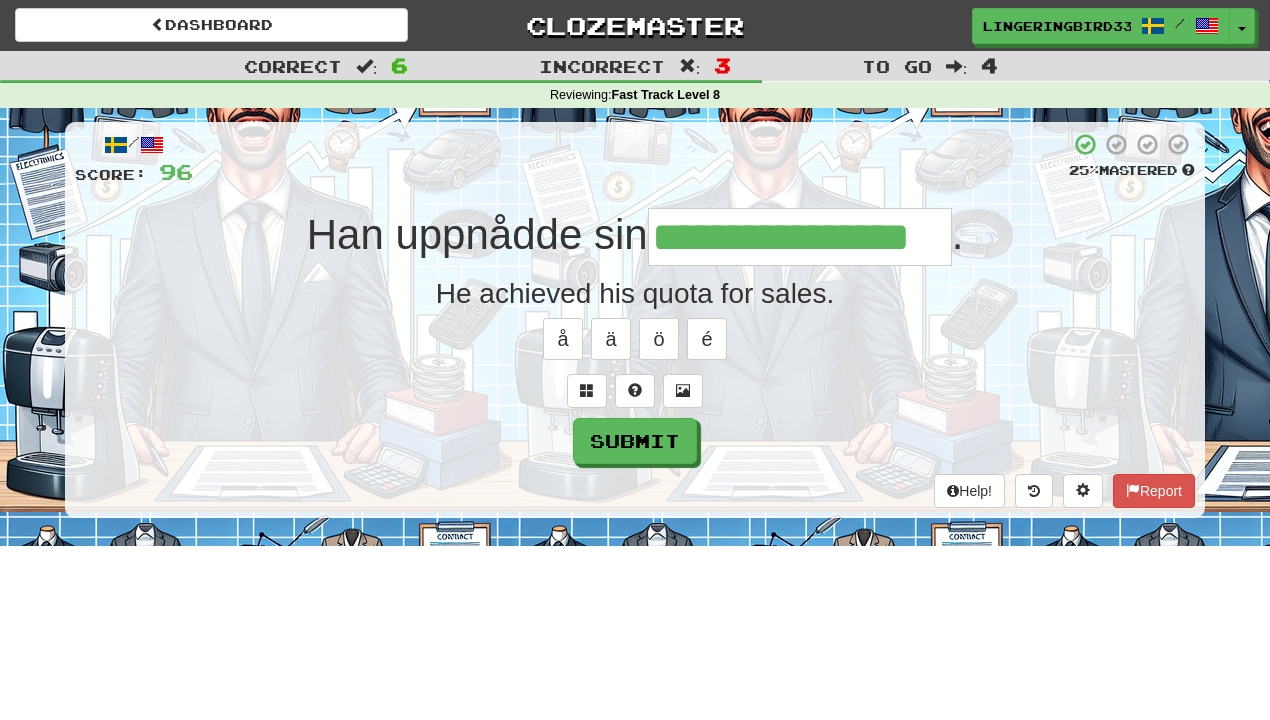 type on "**********" 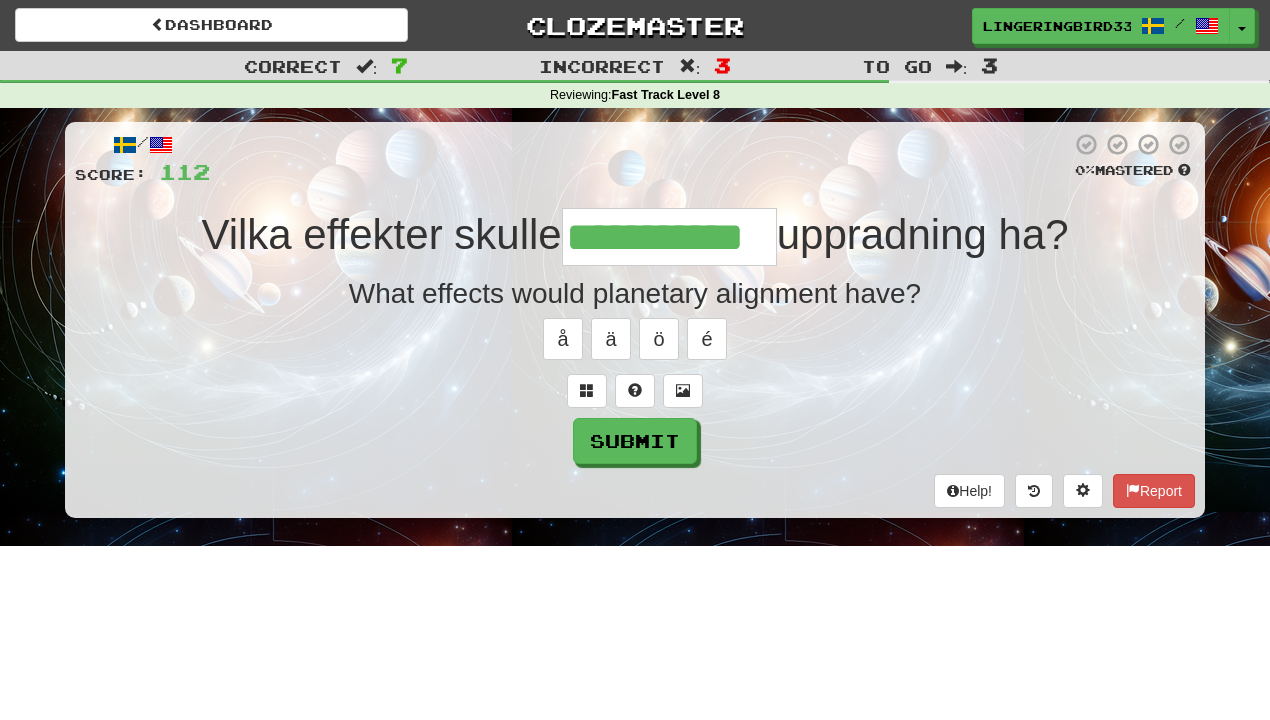 type on "**********" 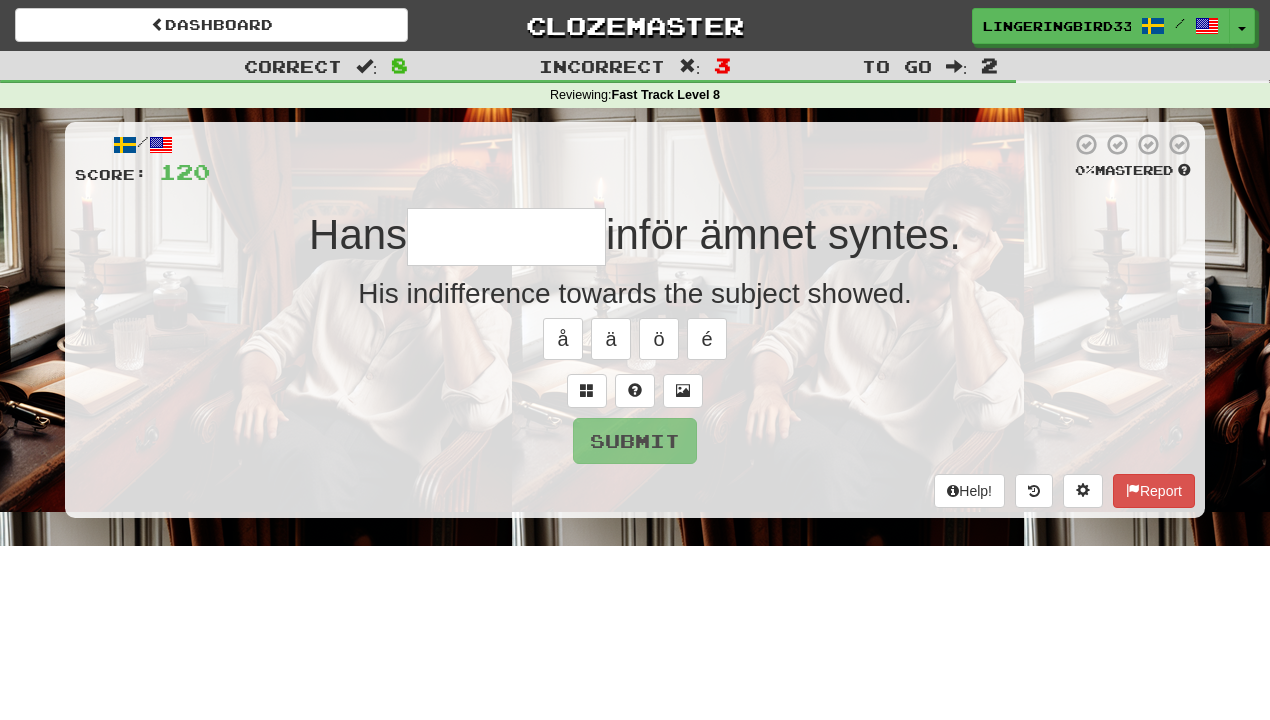 type on "**********" 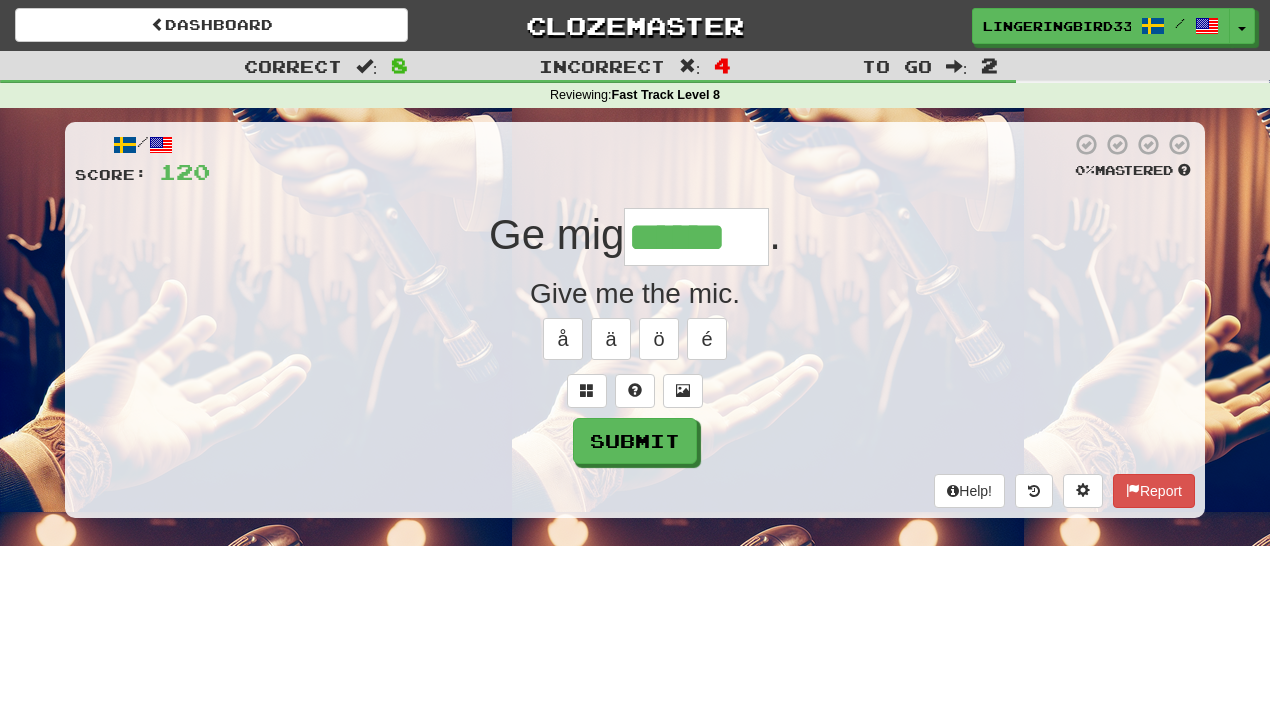 type on "******" 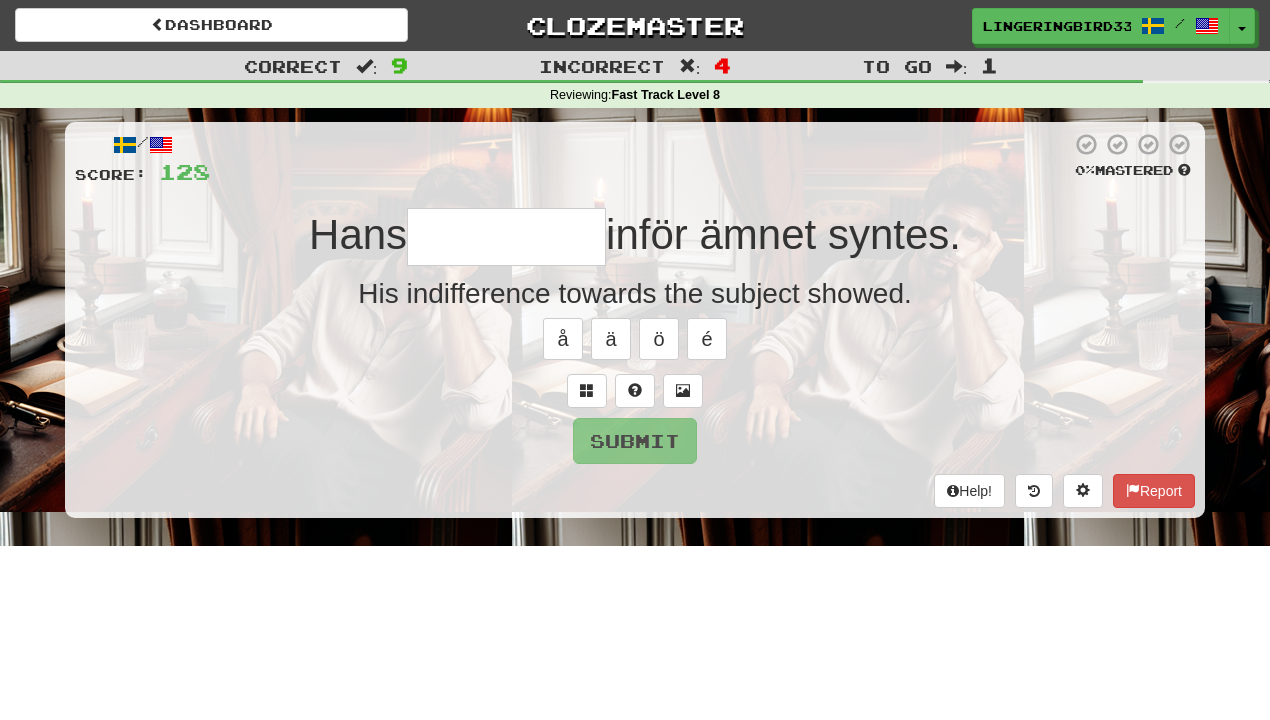type on "**********" 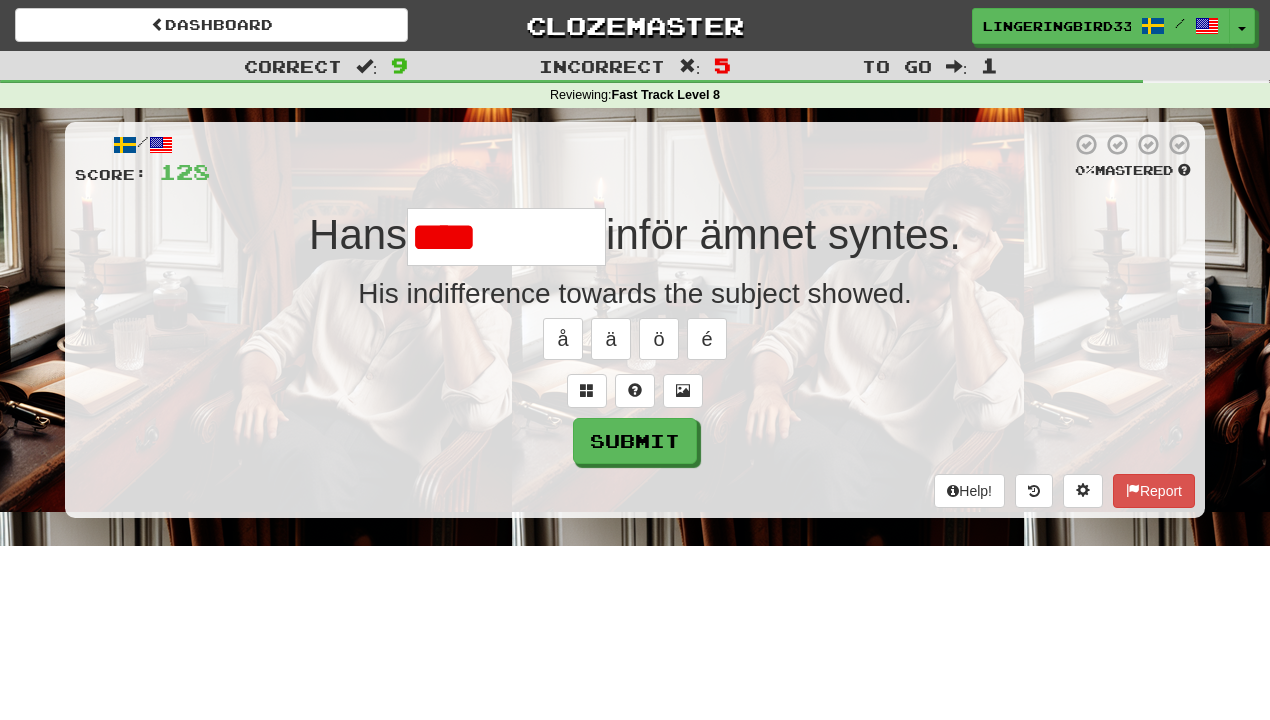 type on "**********" 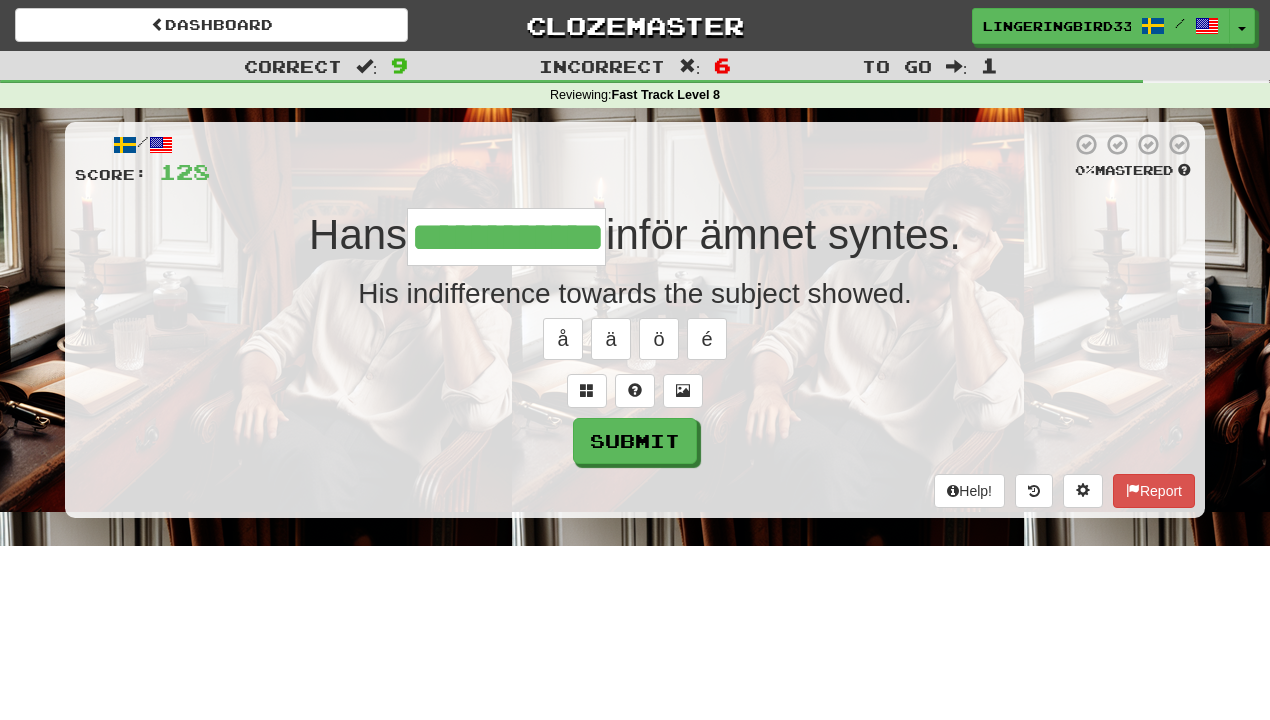 type on "**********" 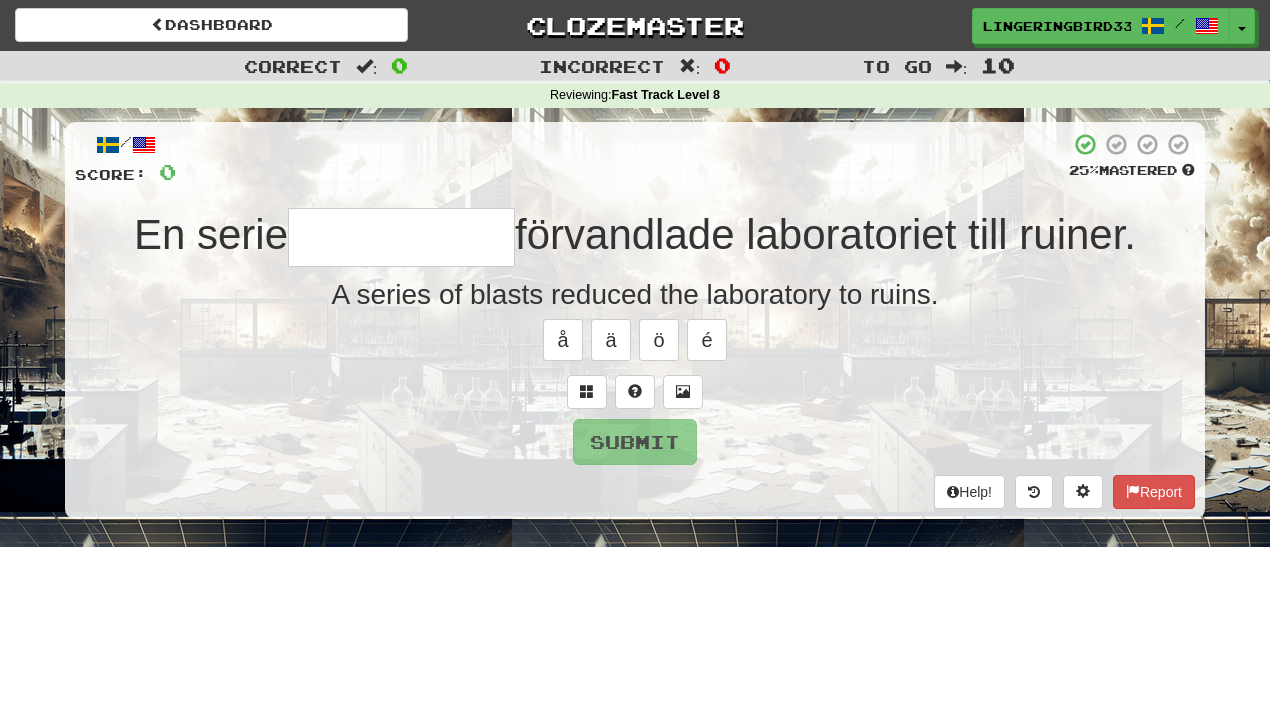 type on "**********" 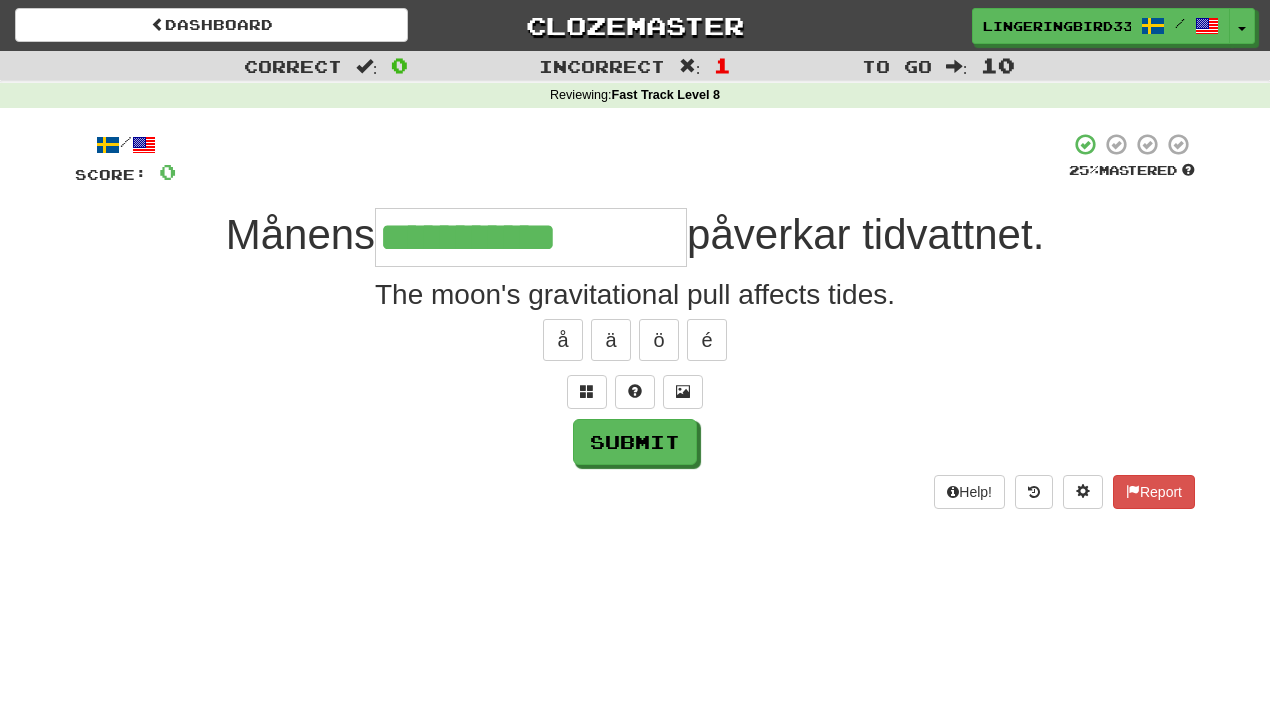 type on "**********" 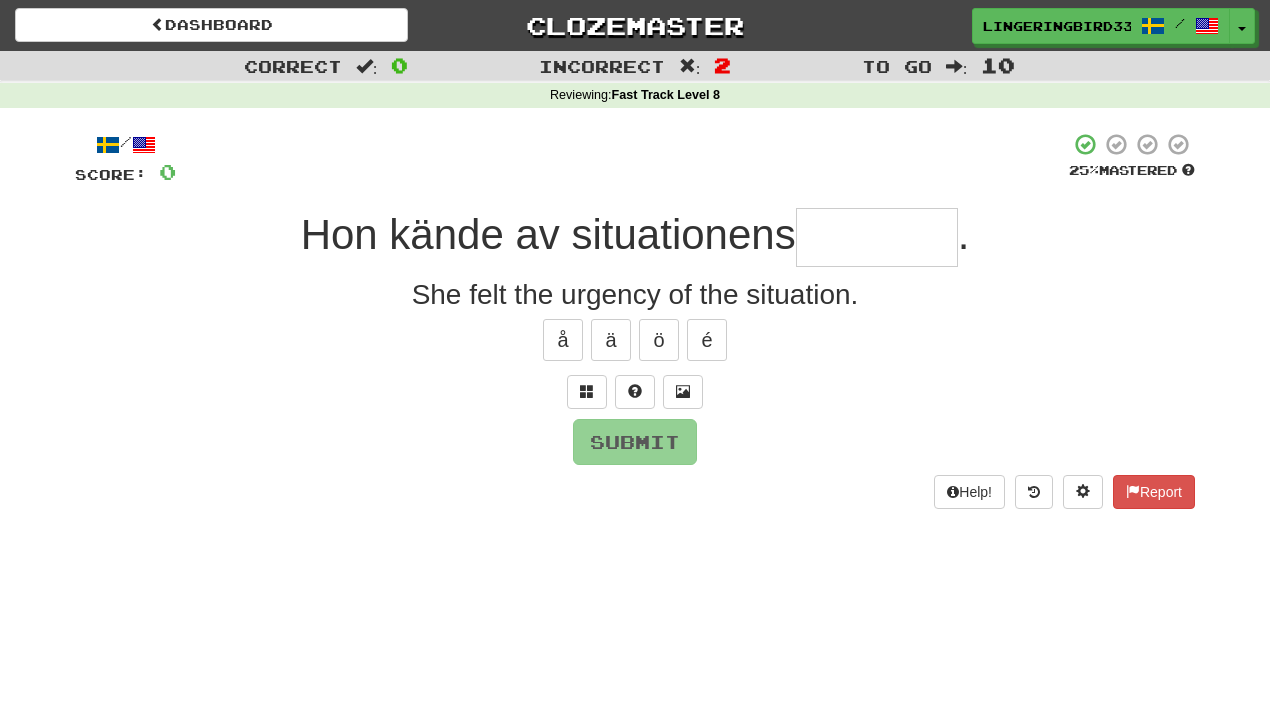type on "*******" 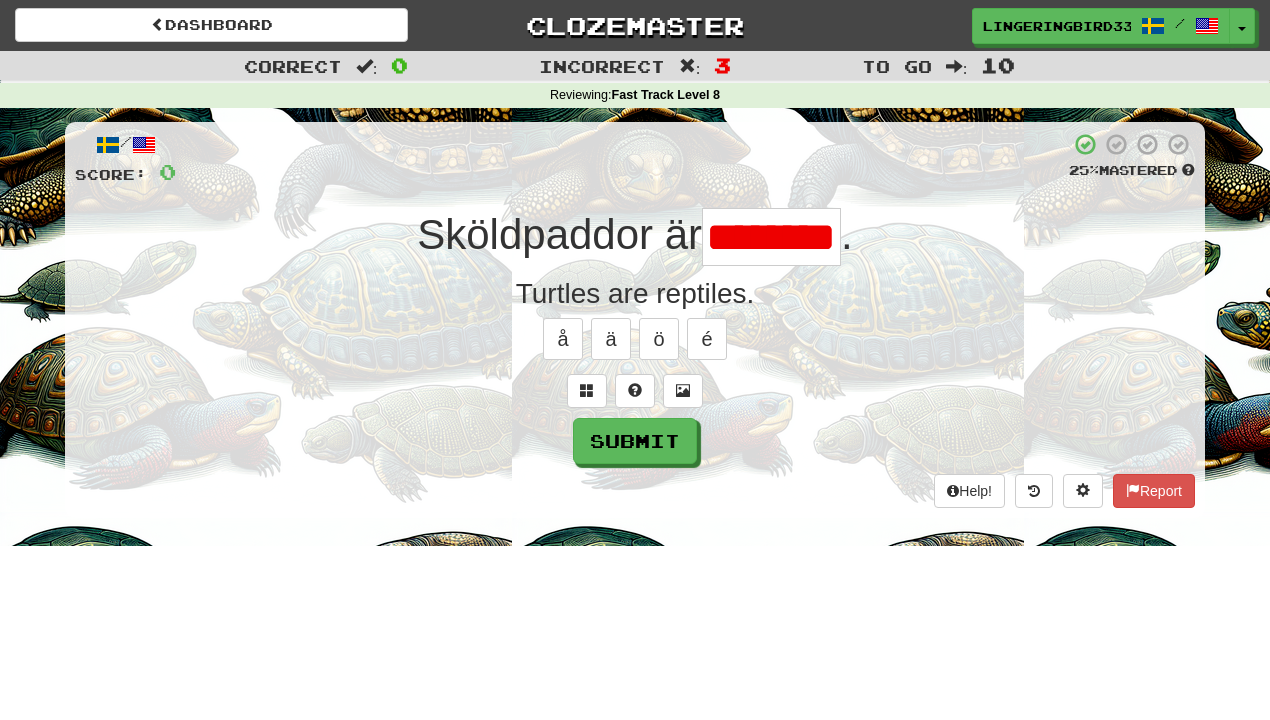 scroll, scrollTop: 0, scrollLeft: 0, axis: both 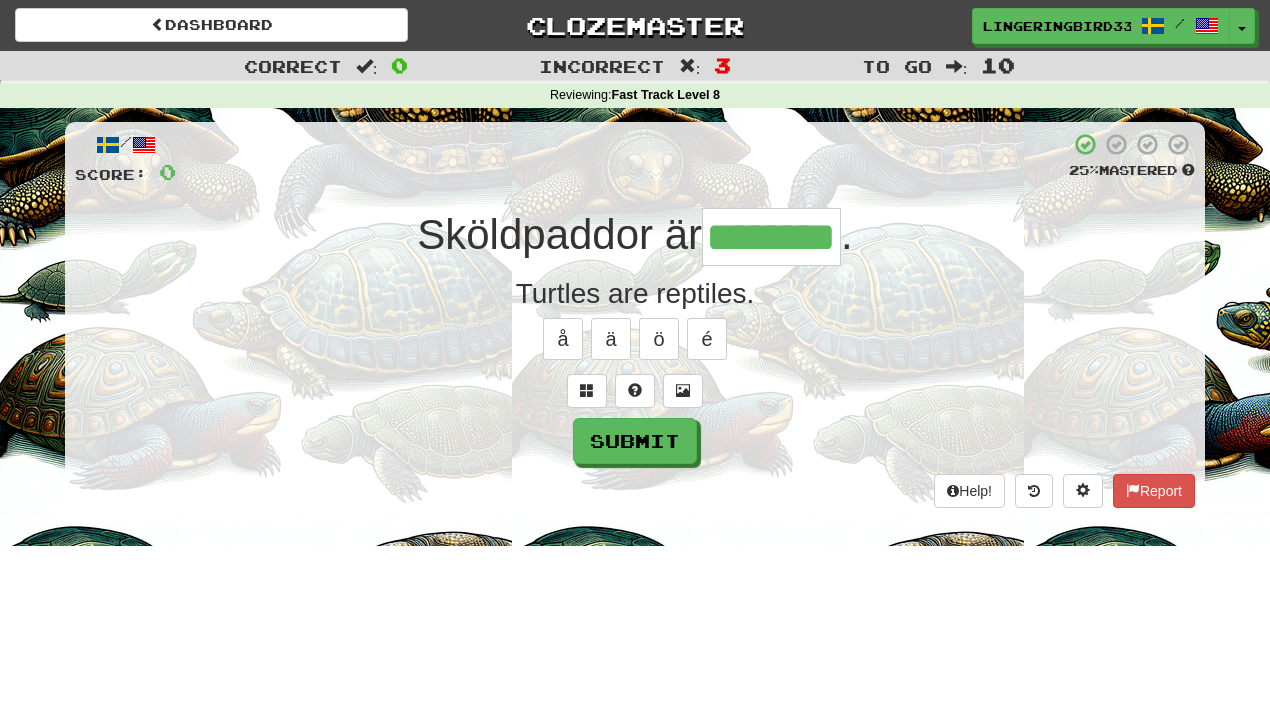 type on "********" 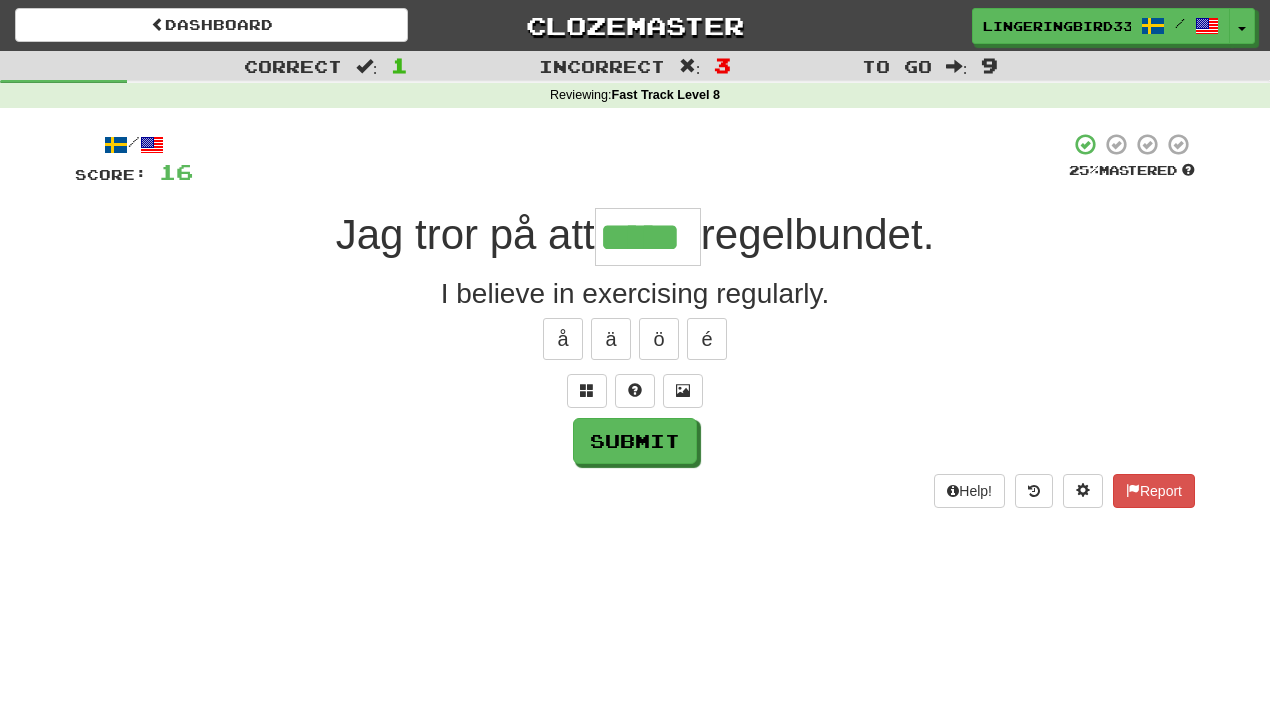 type on "*****" 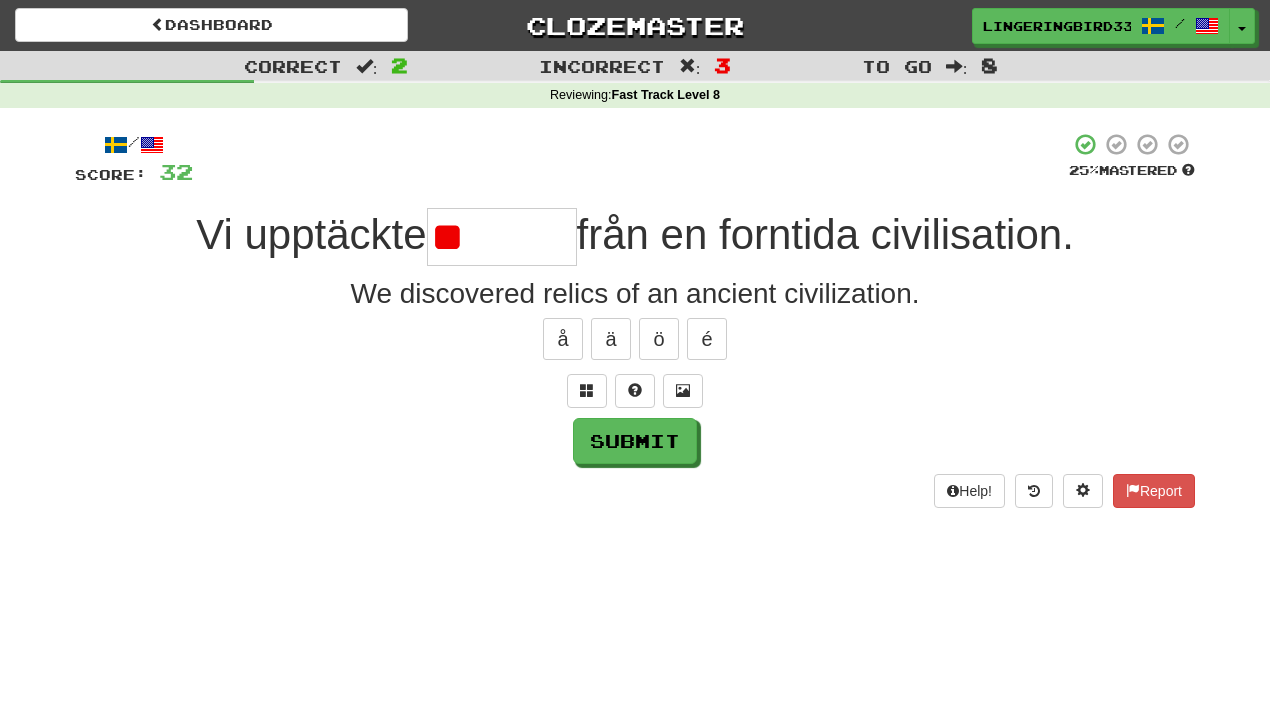 type on "*" 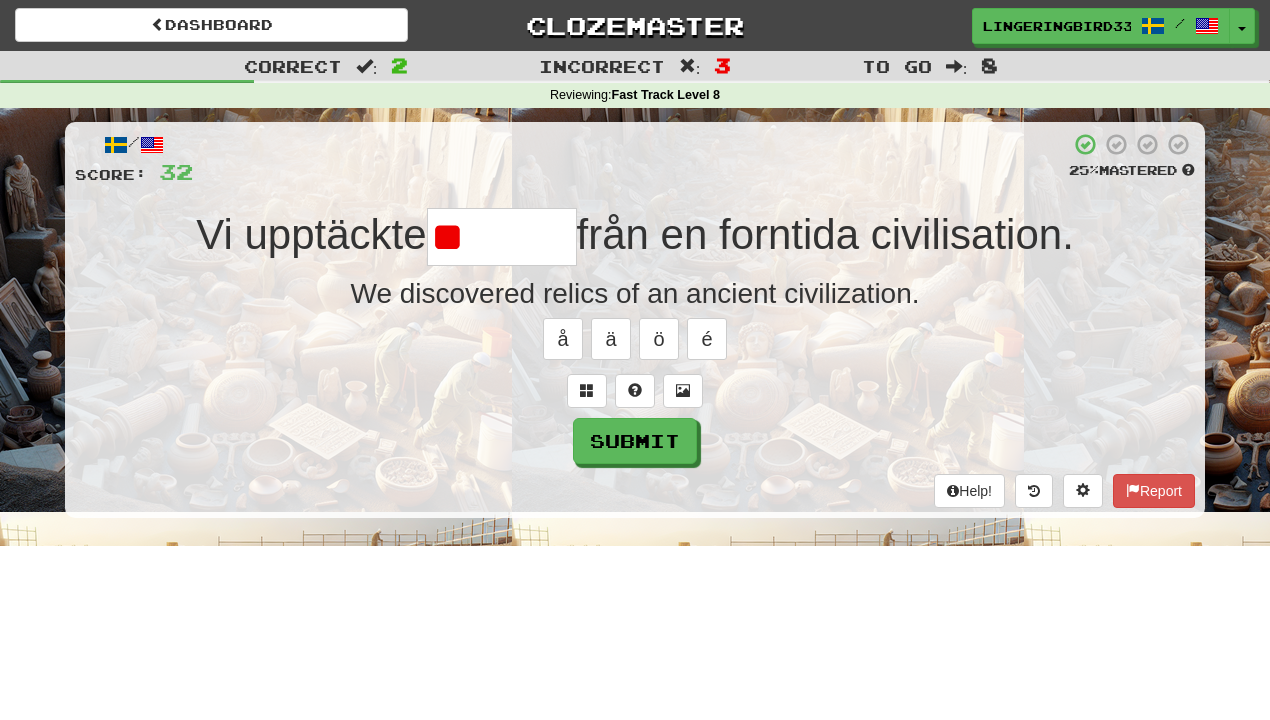 type on "*******" 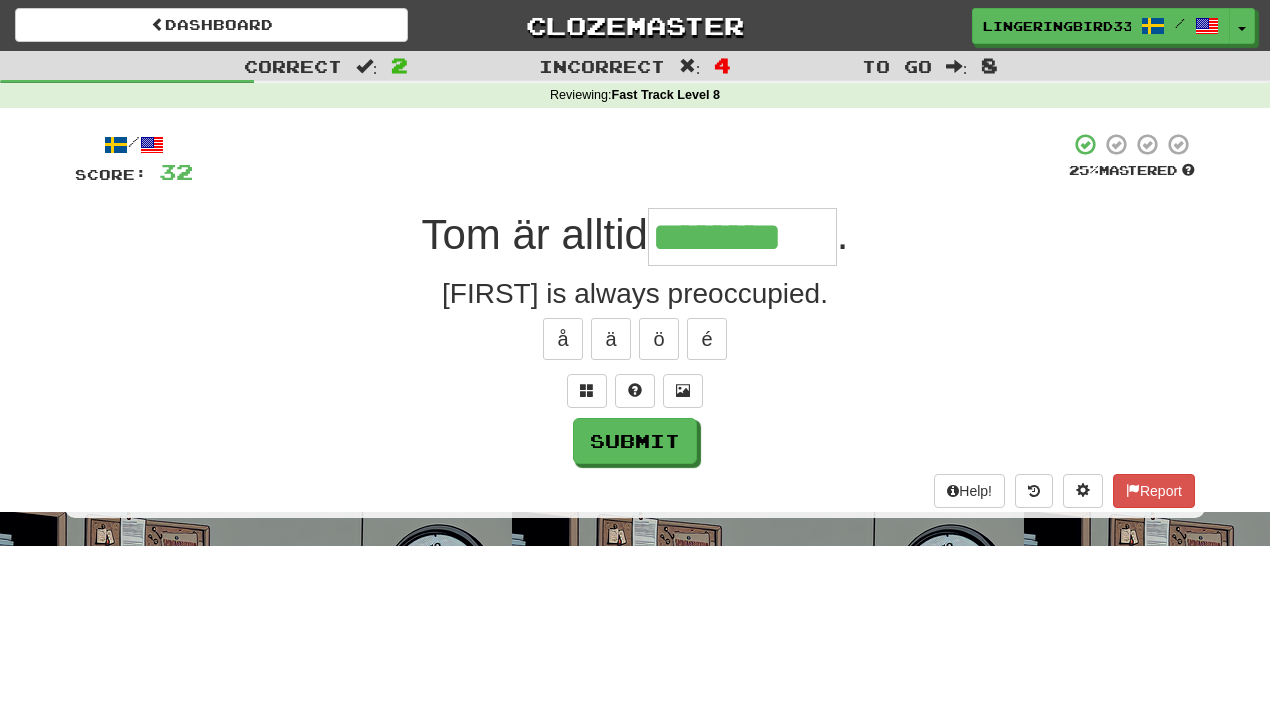 type on "********" 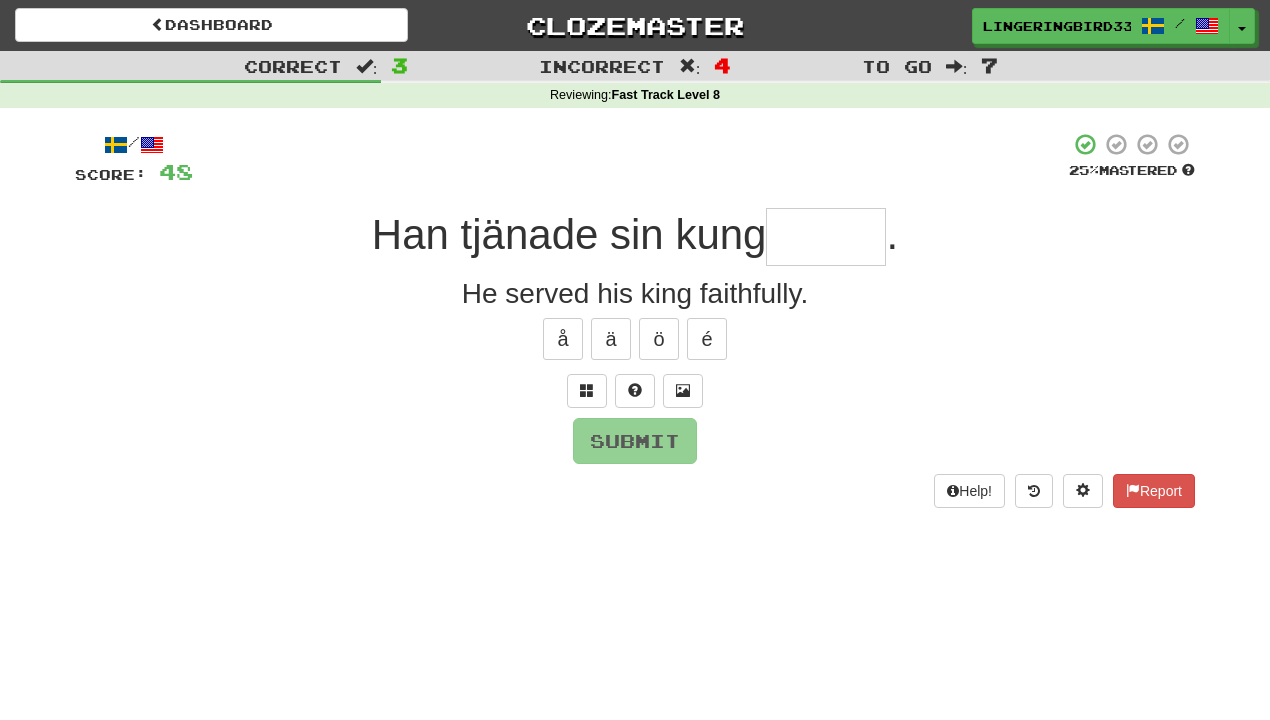 type on "******" 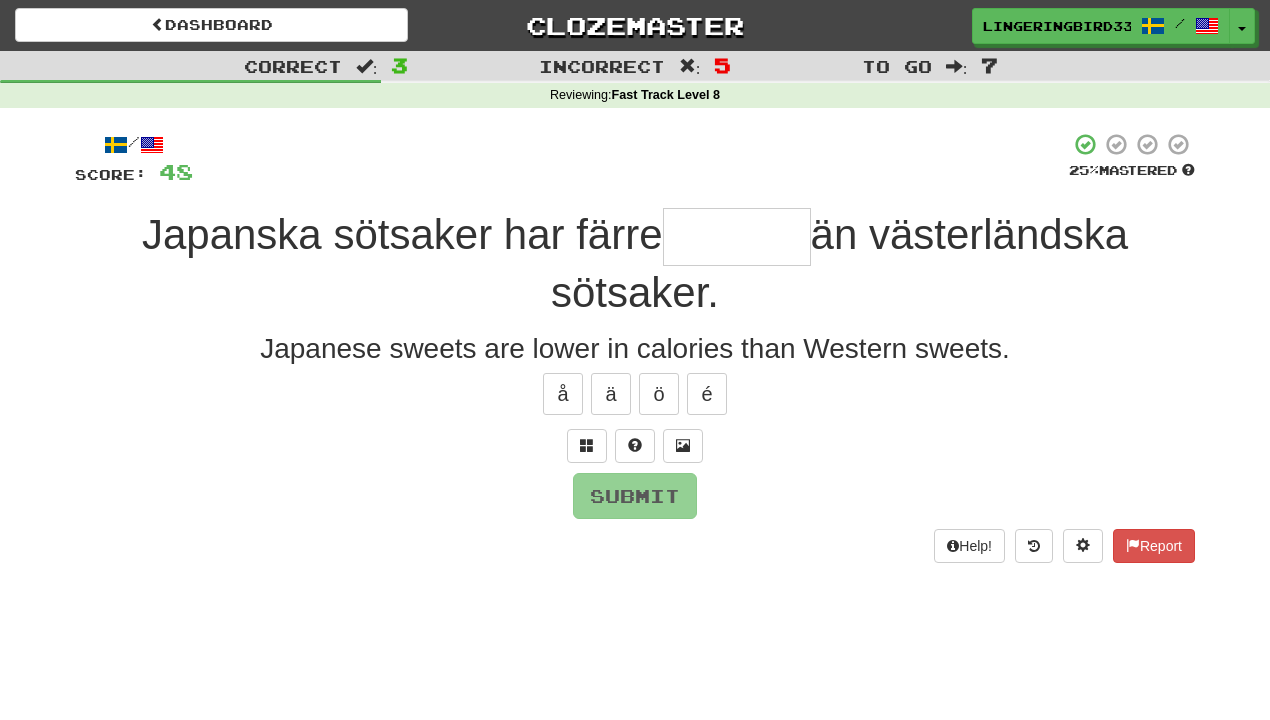 type on "********" 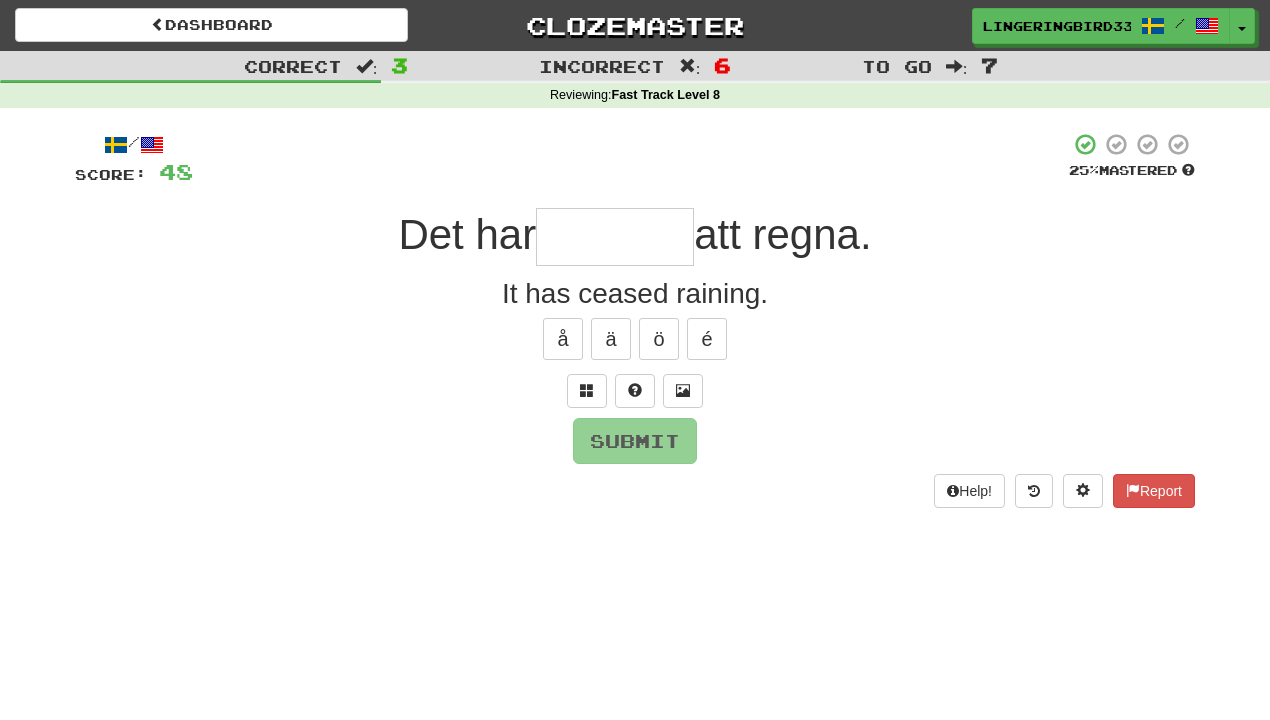 type on "*" 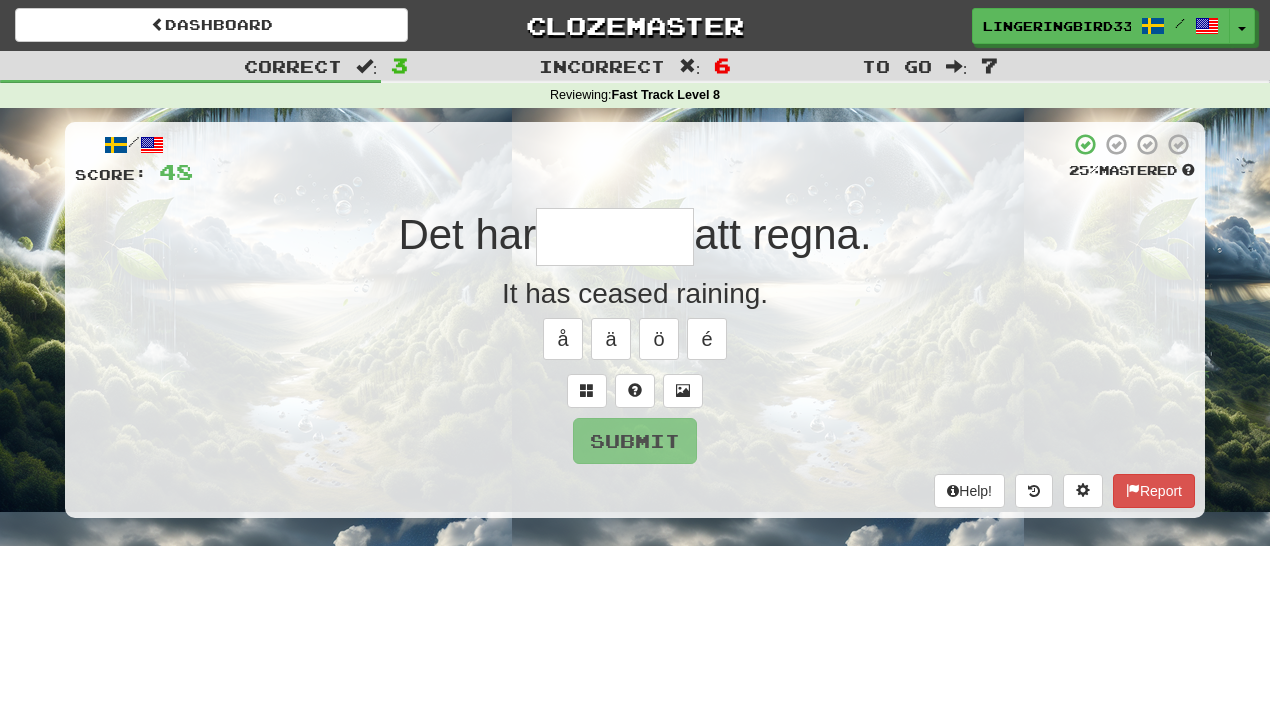 type on "*" 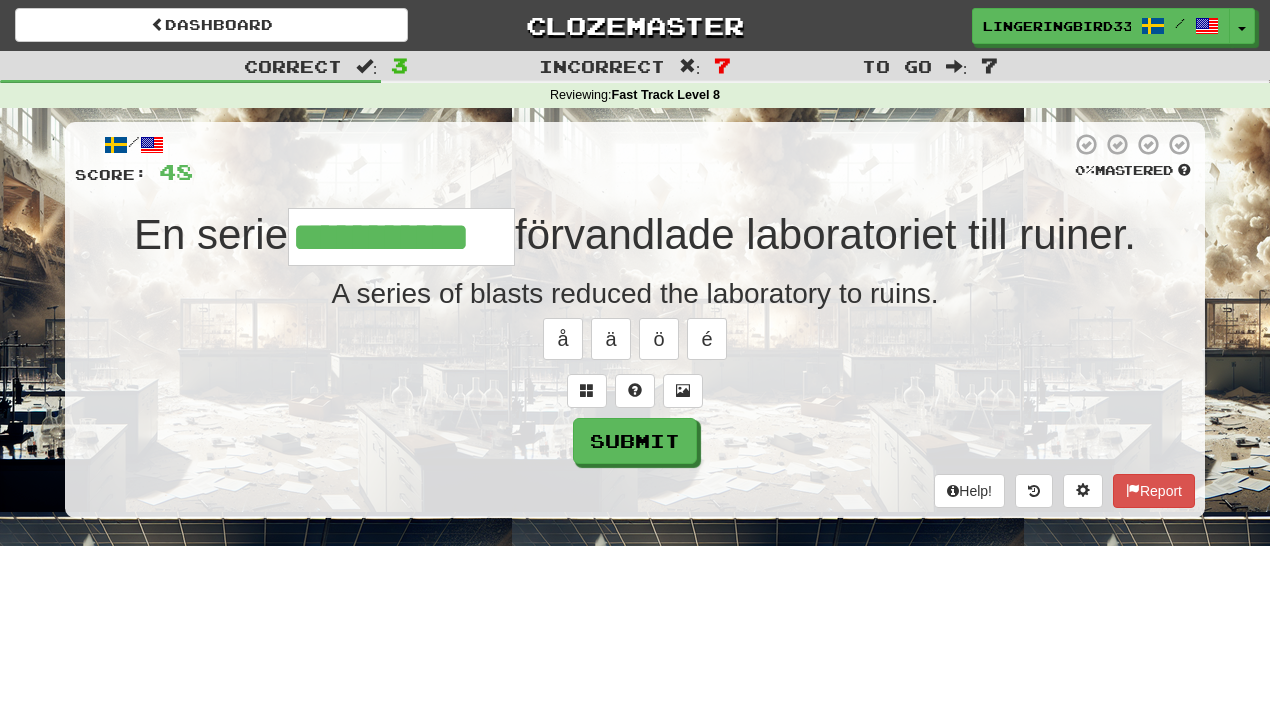 type on "**********" 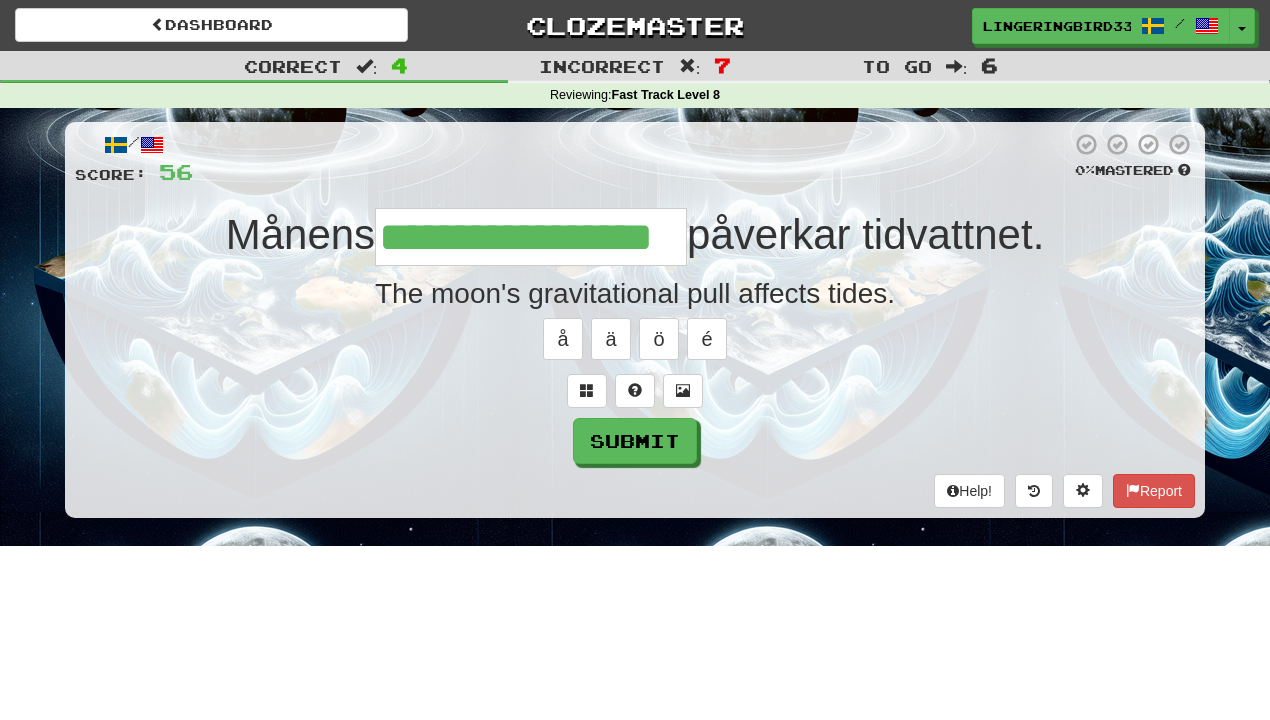 type on "**********" 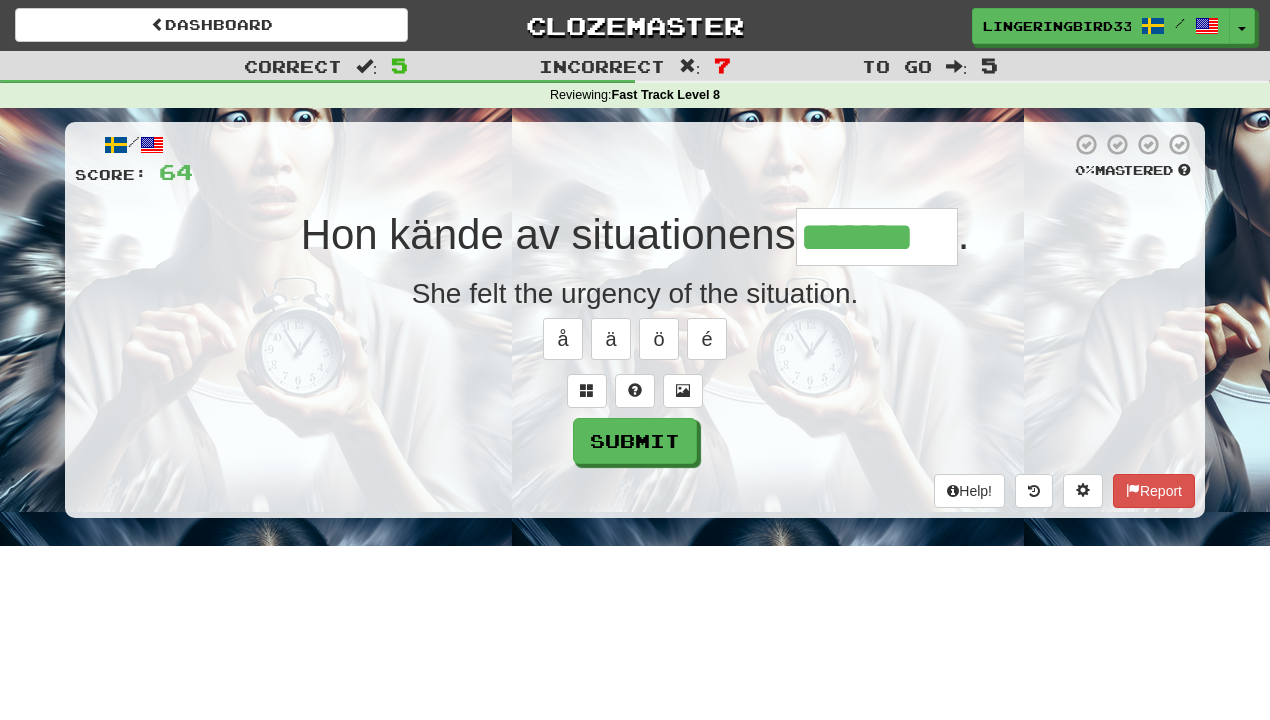 type on "*******" 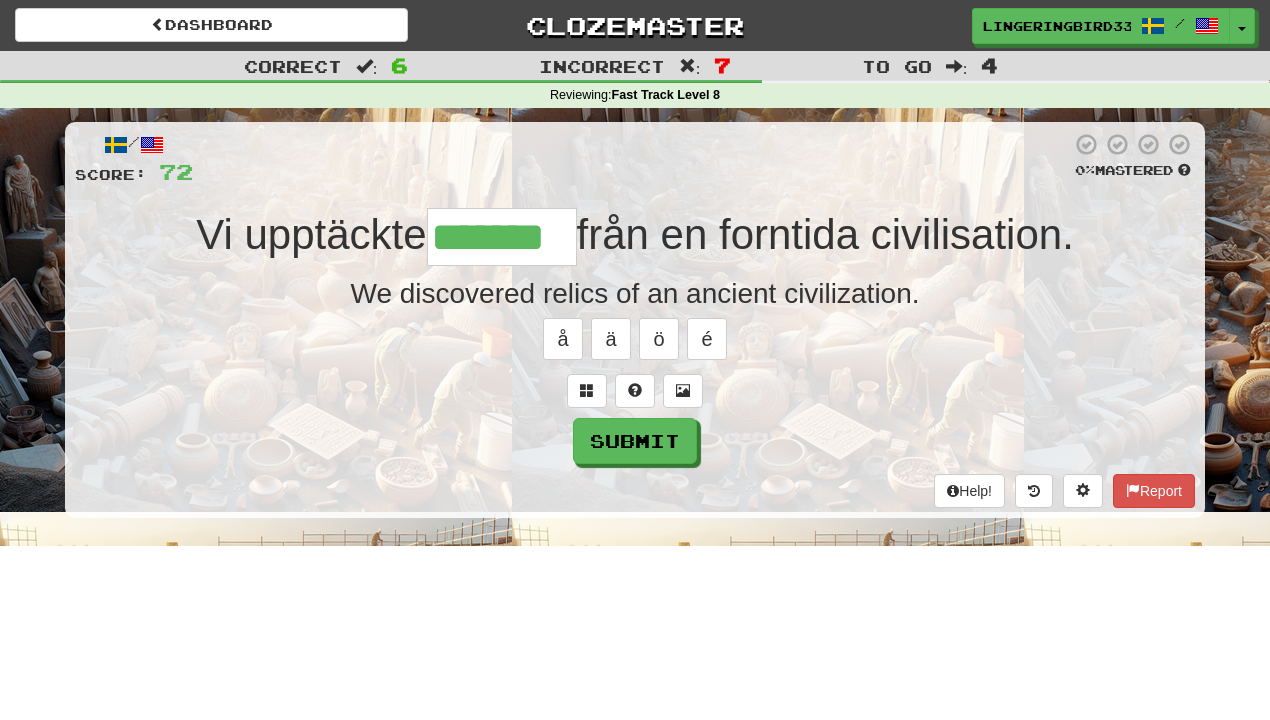 type on "*******" 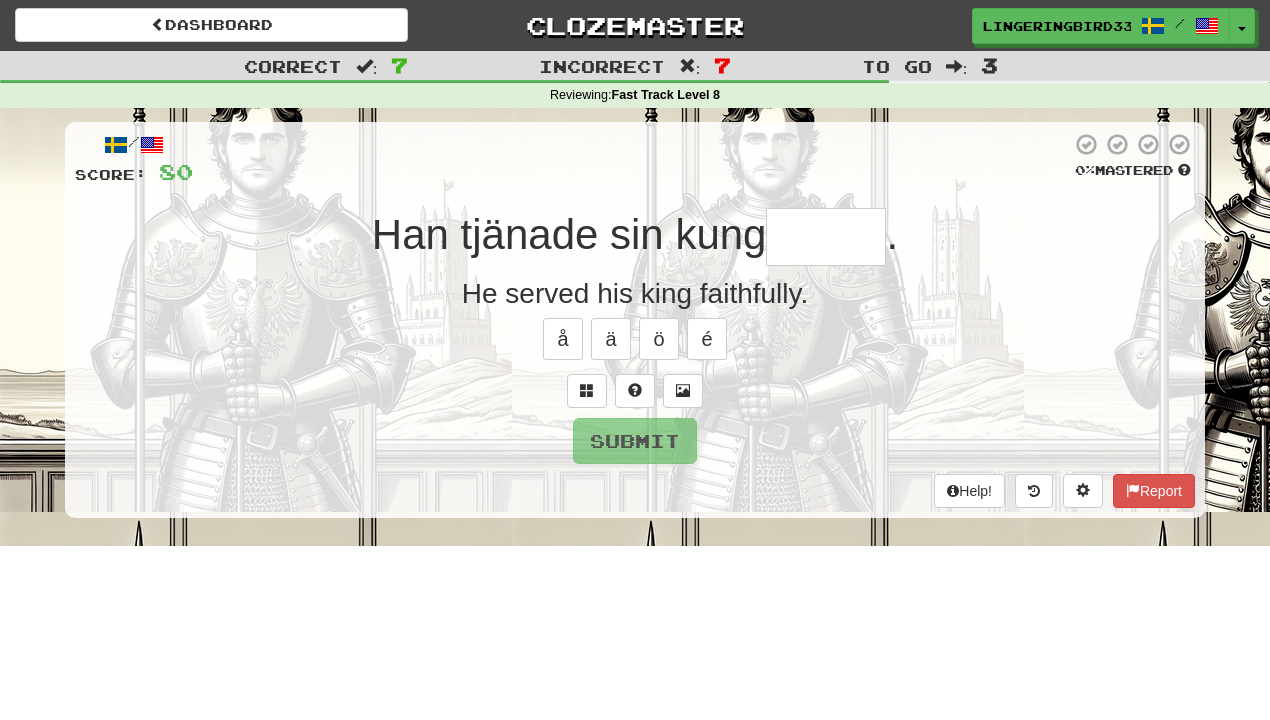 type on "******" 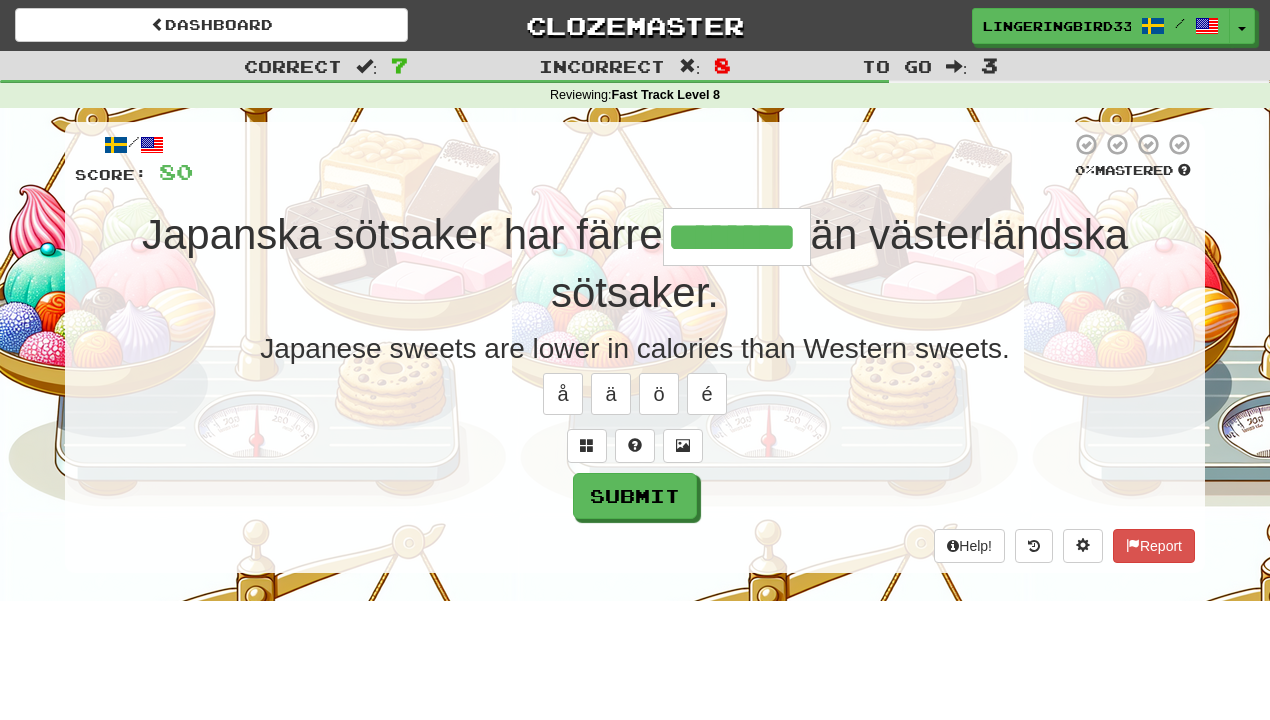 type on "********" 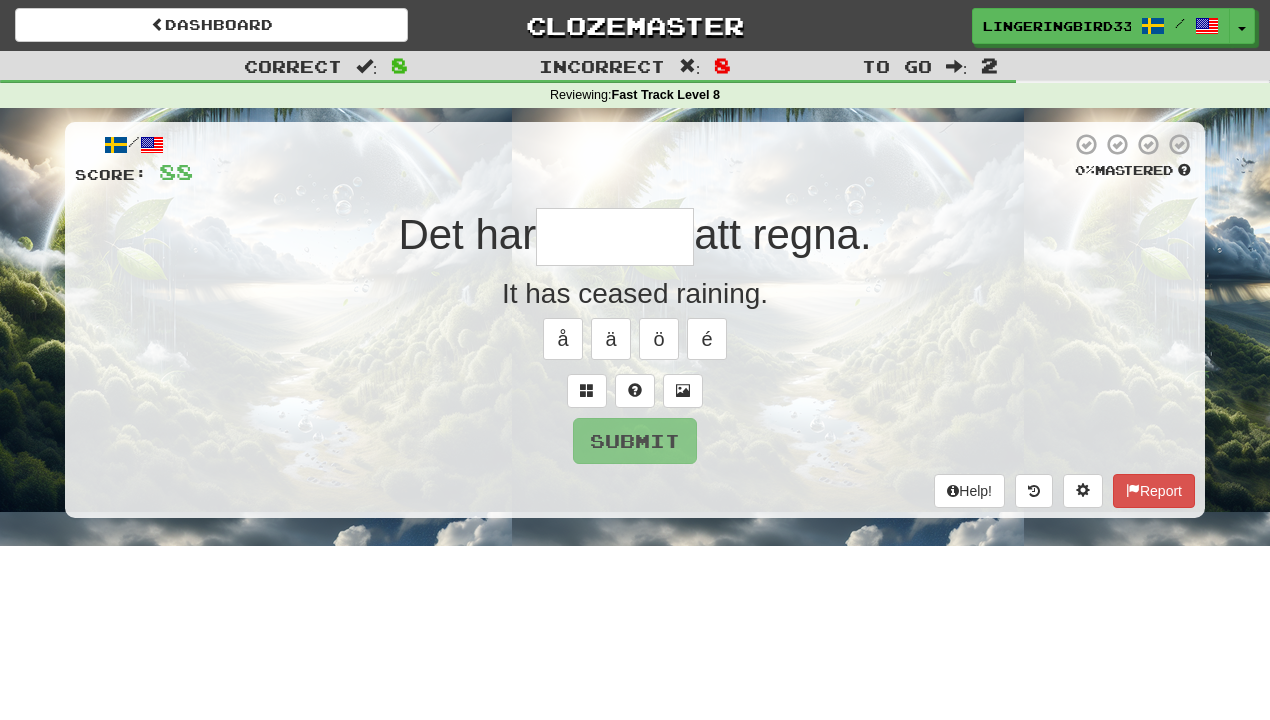 type on "*******" 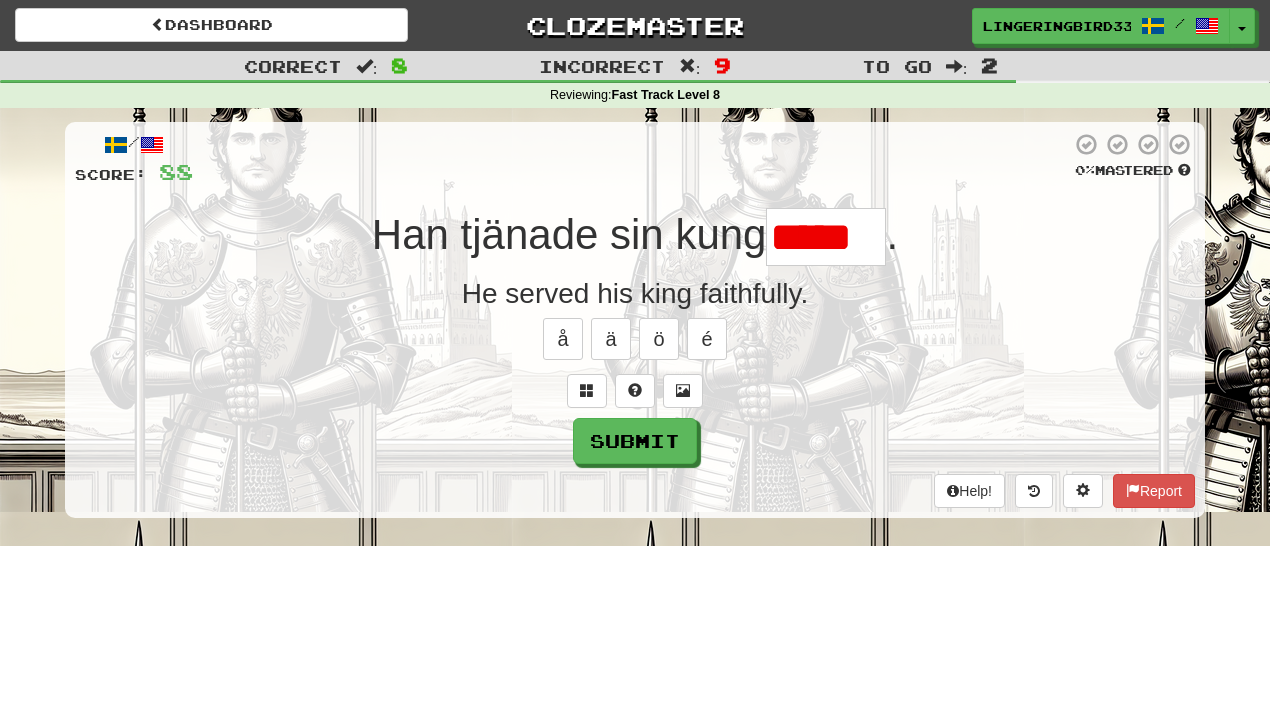 scroll, scrollTop: 0, scrollLeft: 0, axis: both 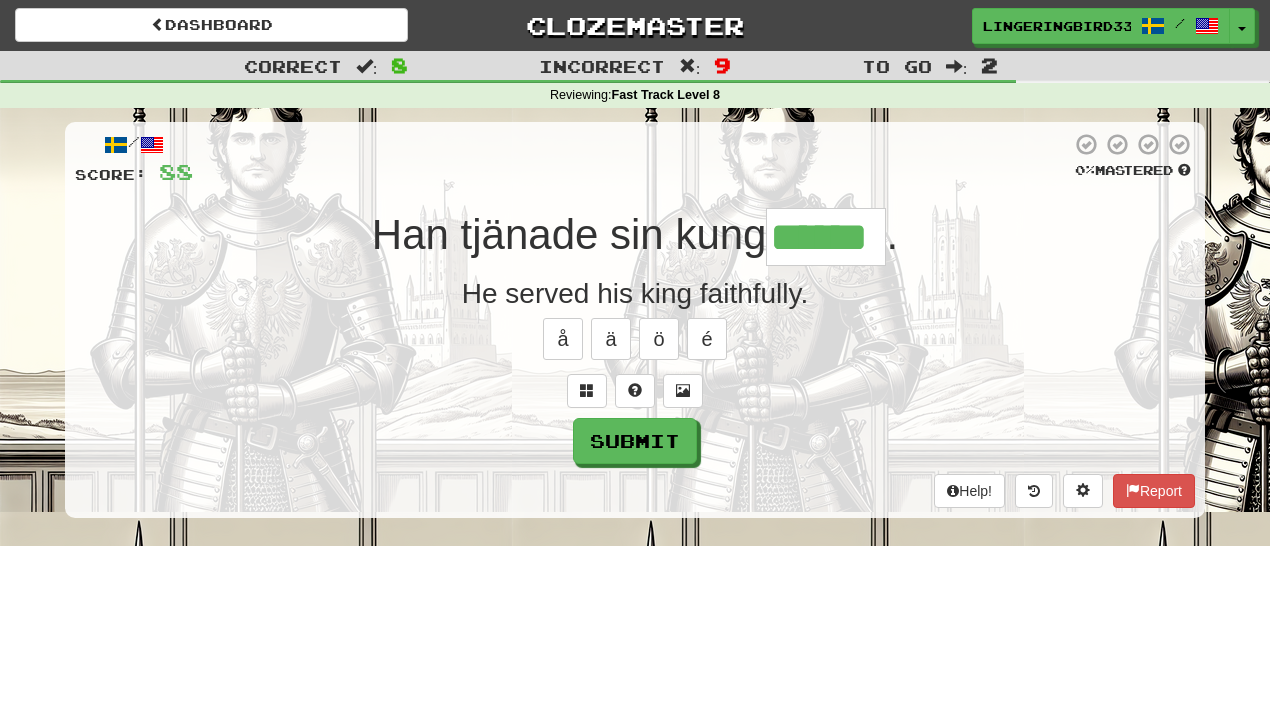 type on "******" 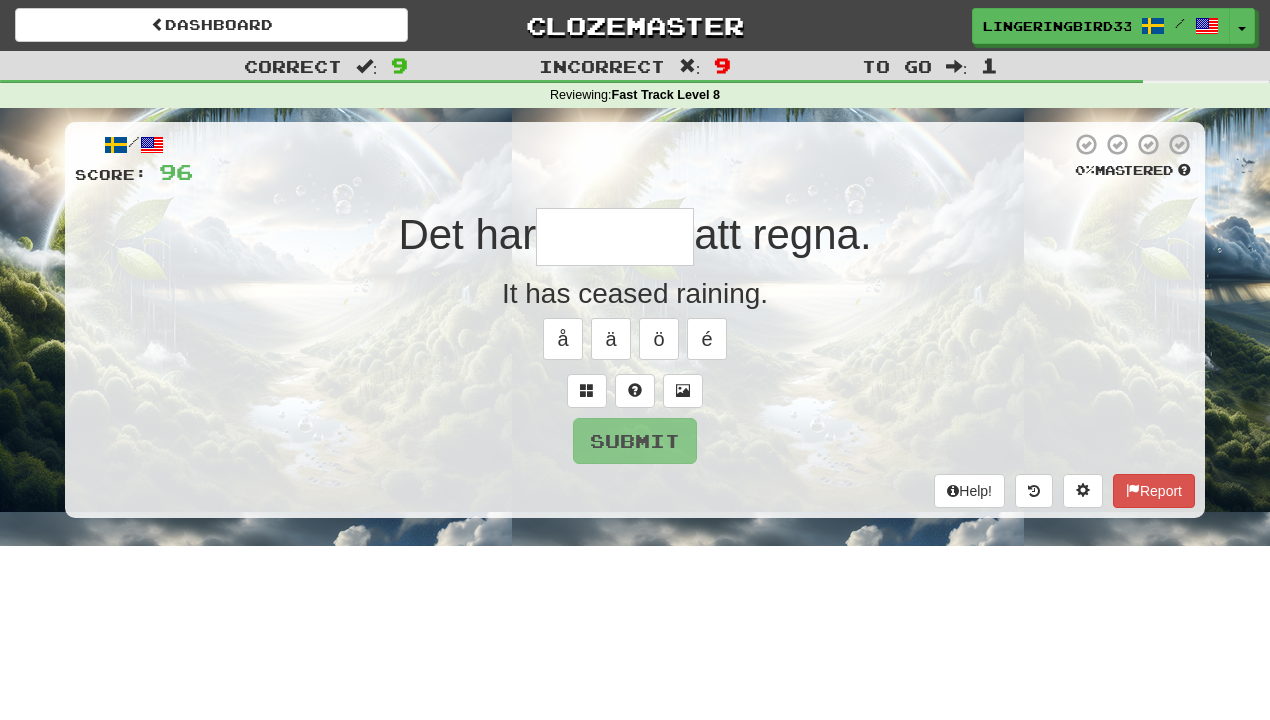 type on "*******" 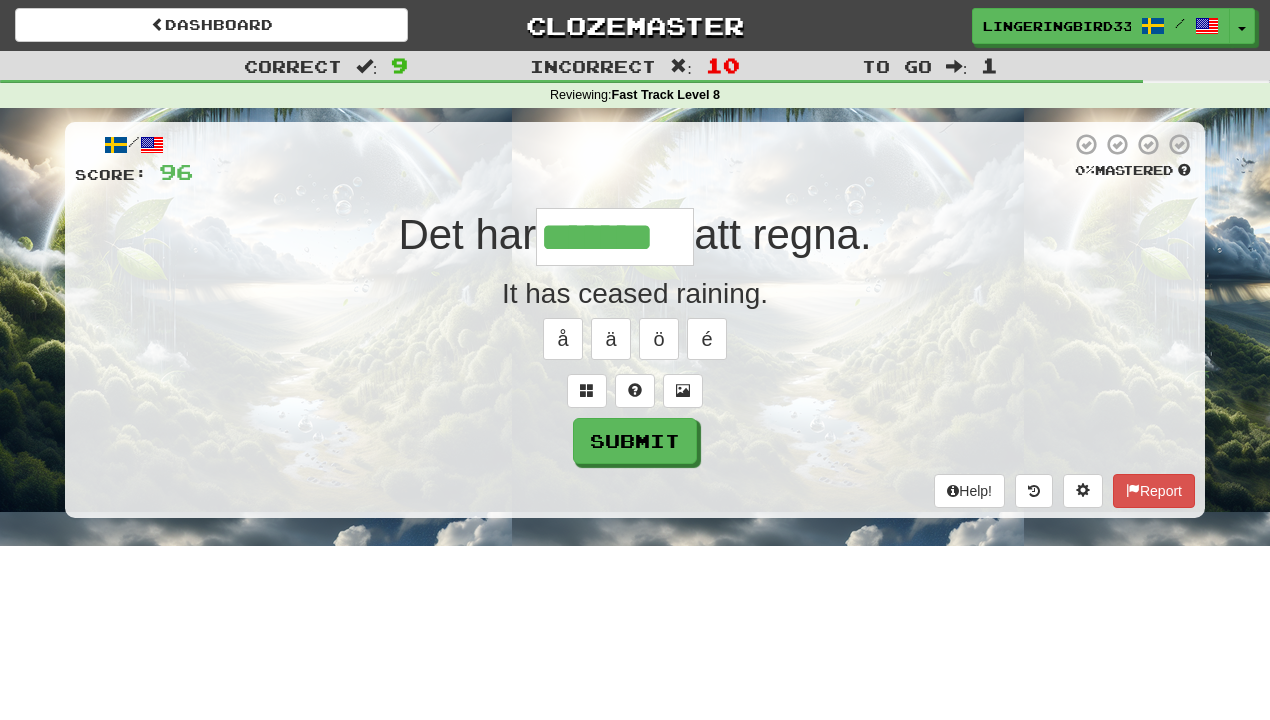 type on "*******" 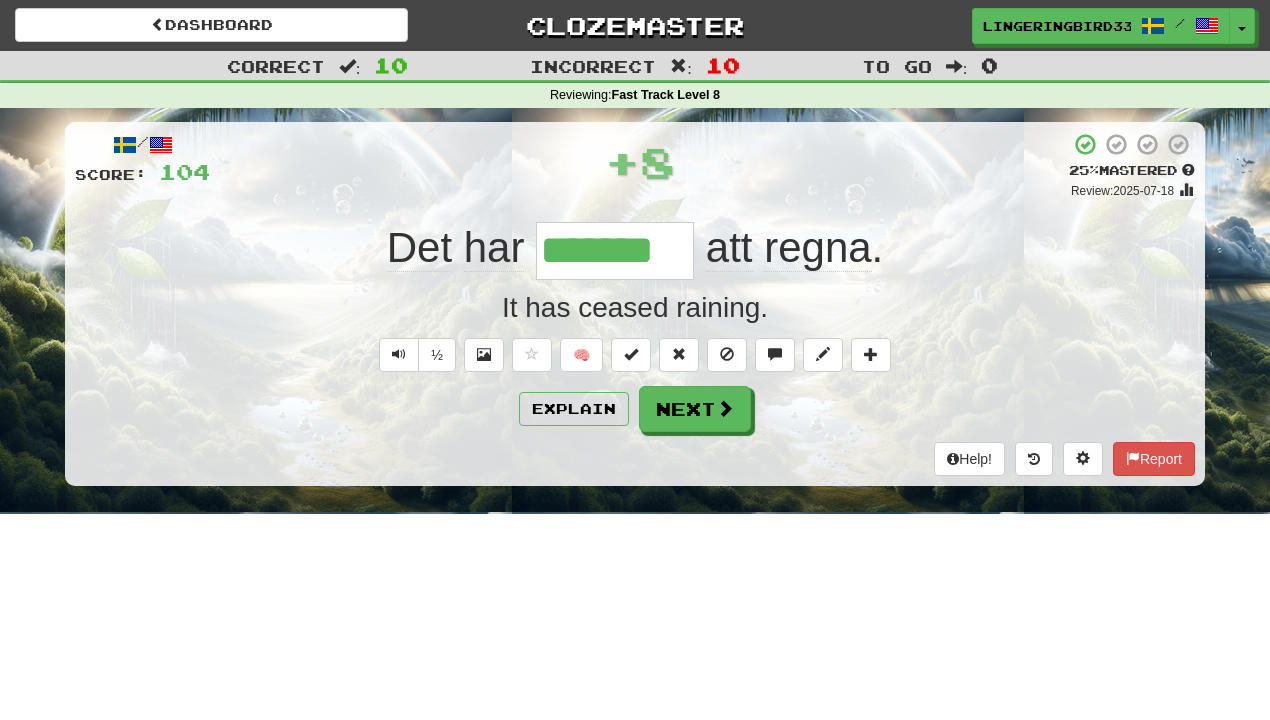 click on "*******" at bounding box center [615, 251] 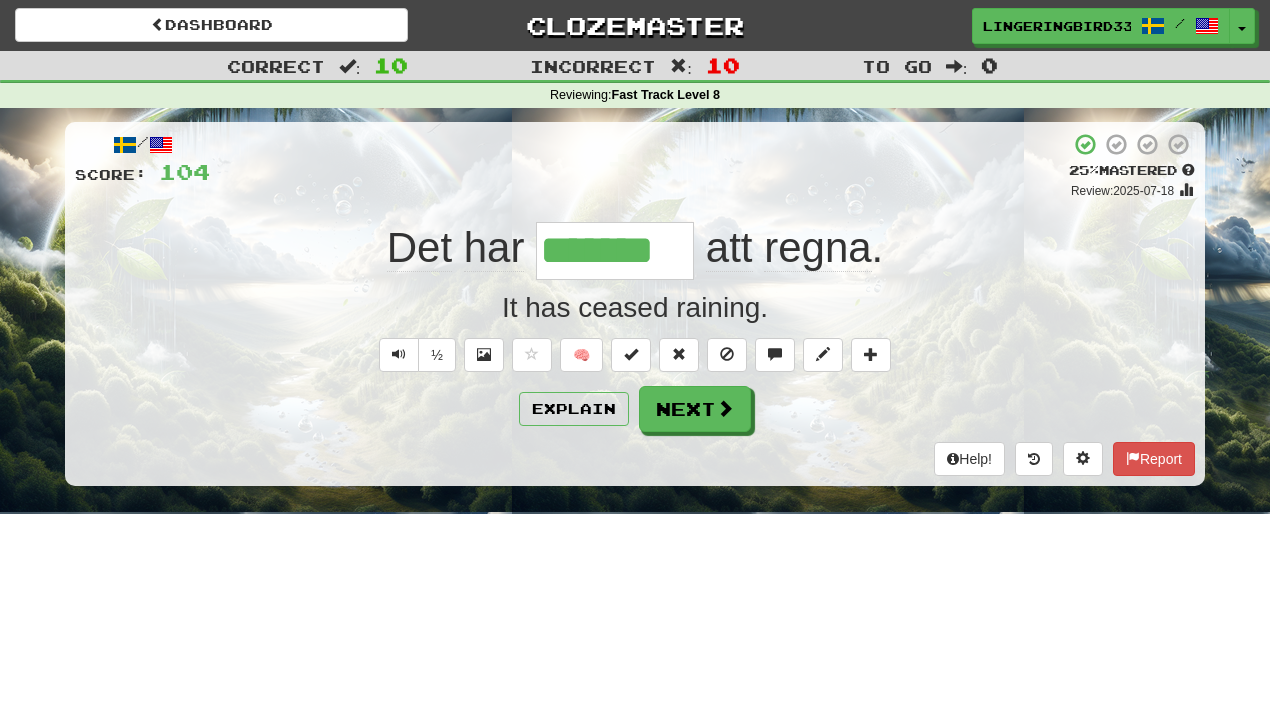 click on "*******" at bounding box center [615, 251] 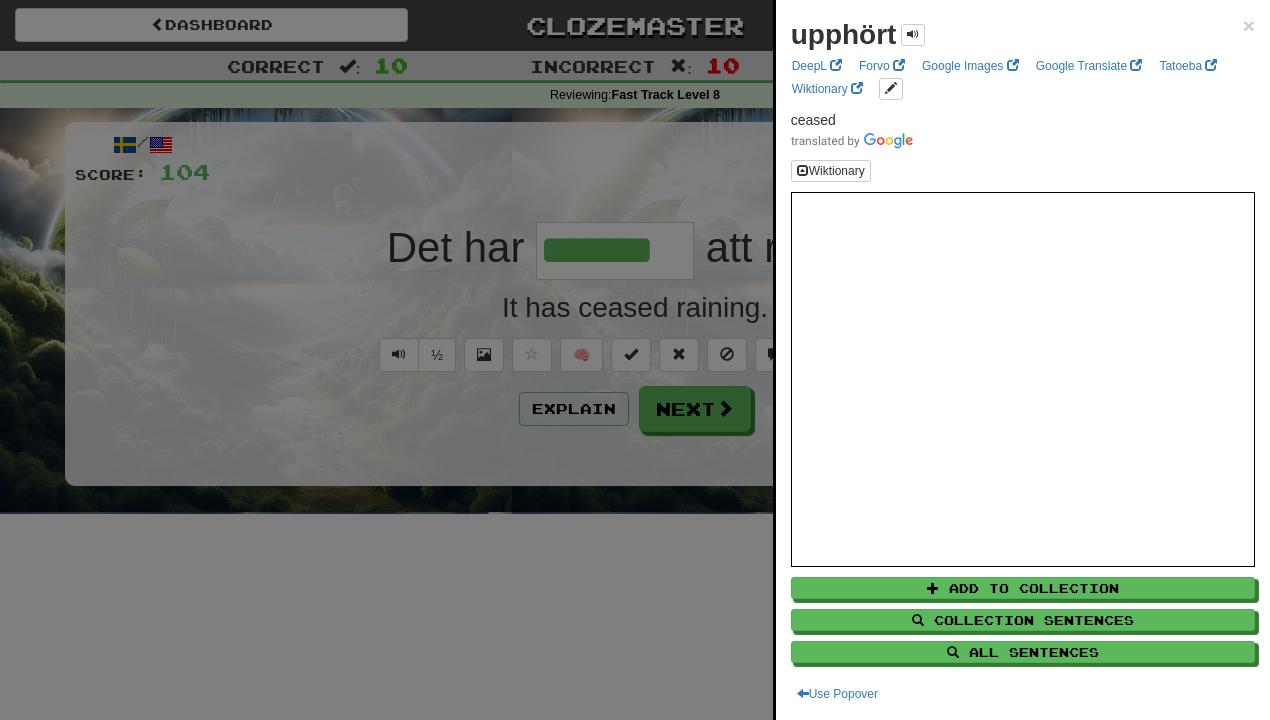 click at bounding box center (635, 360) 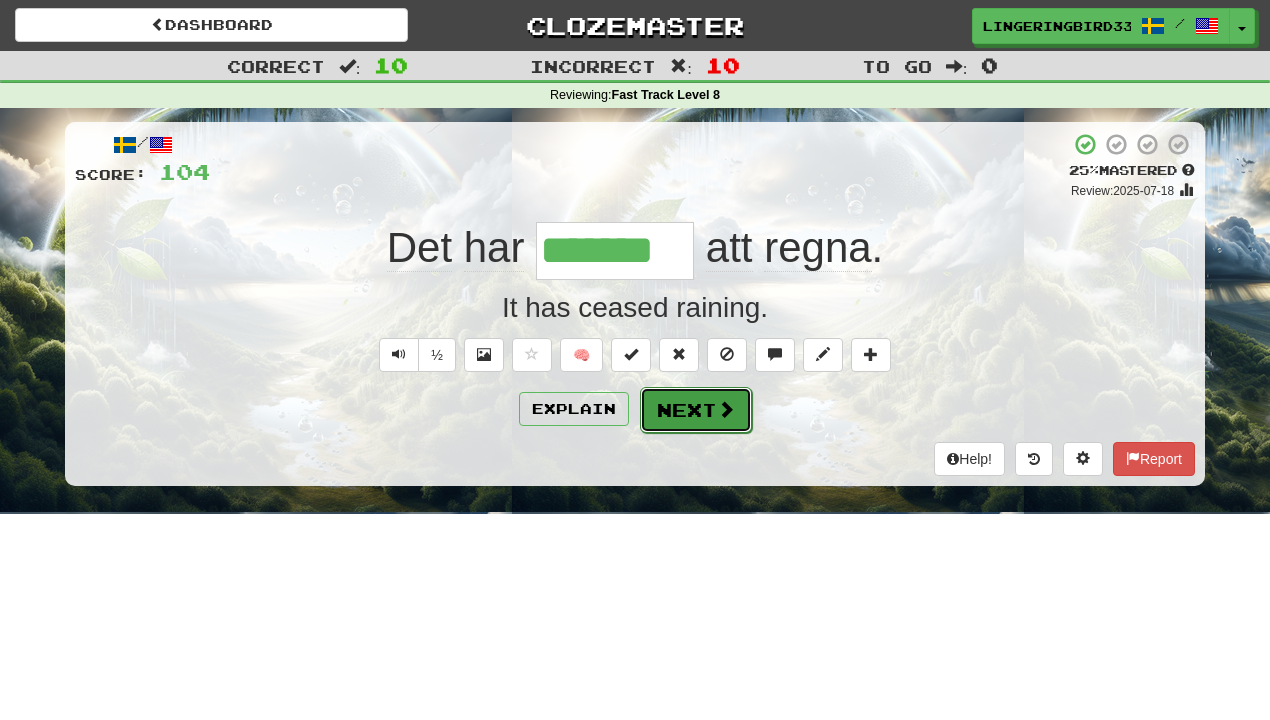 click on "Next" at bounding box center [696, 410] 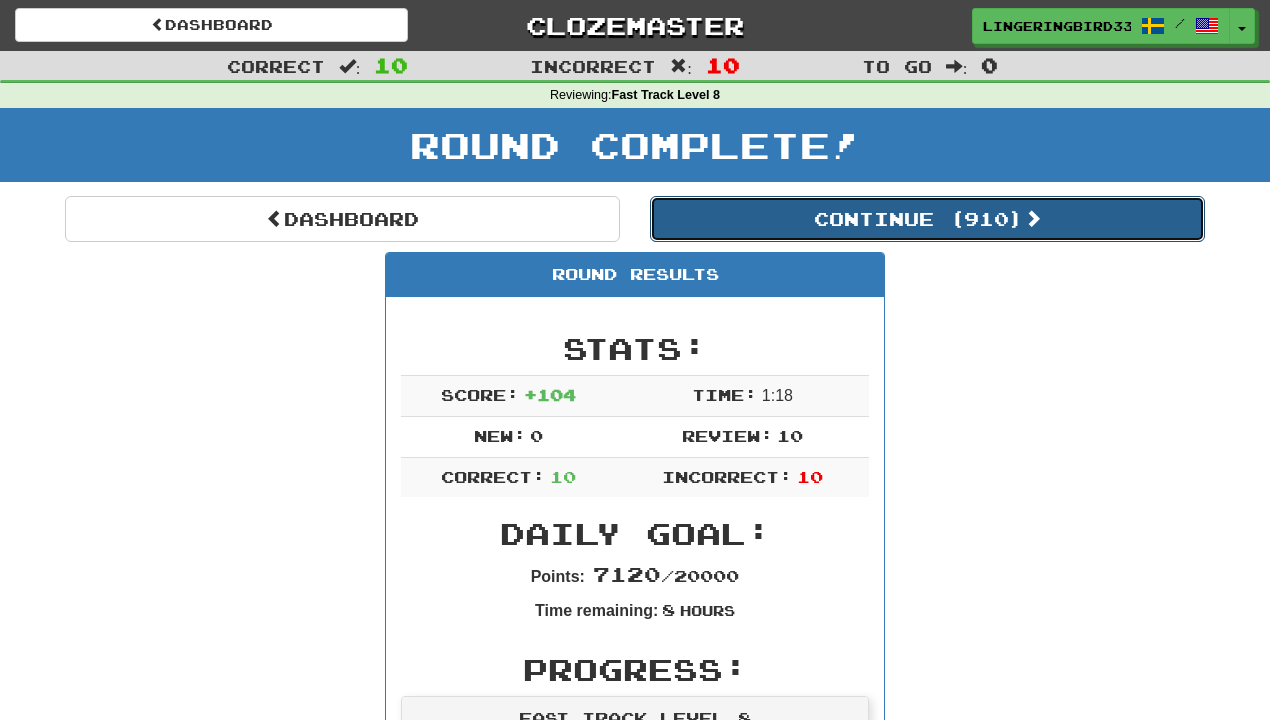 click on "Continue ( 910 )" at bounding box center [927, 219] 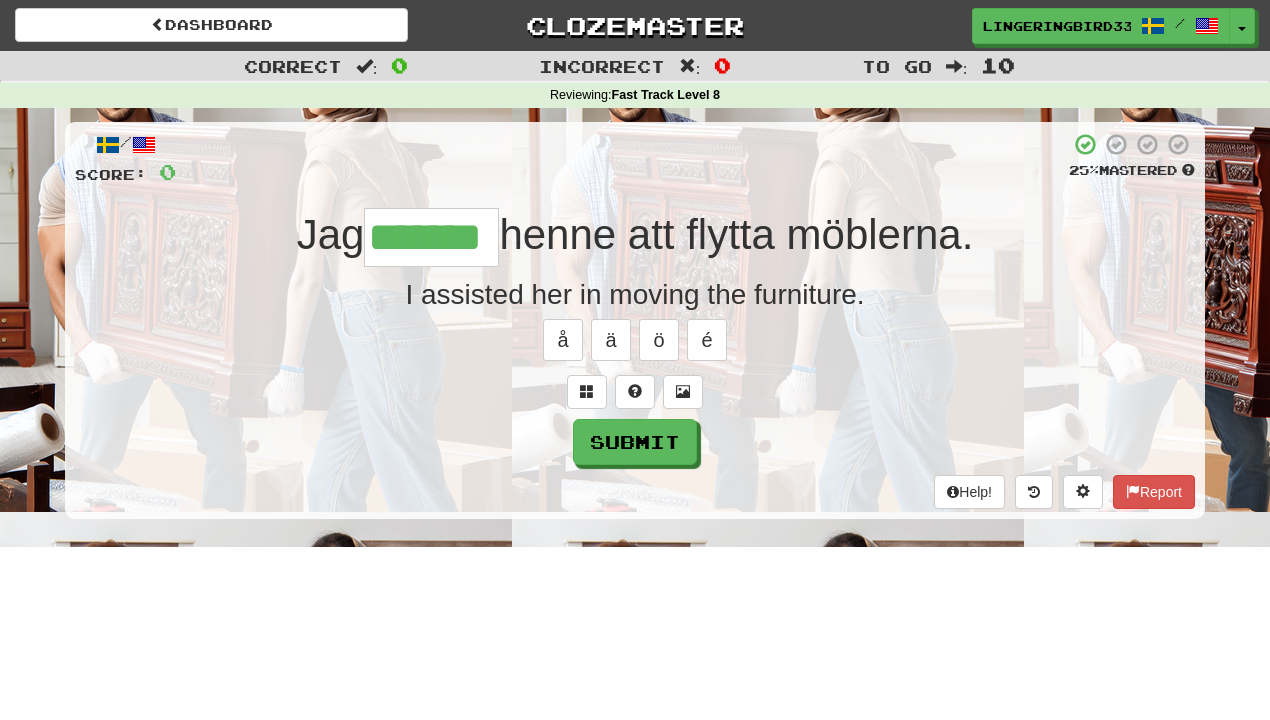type on "*******" 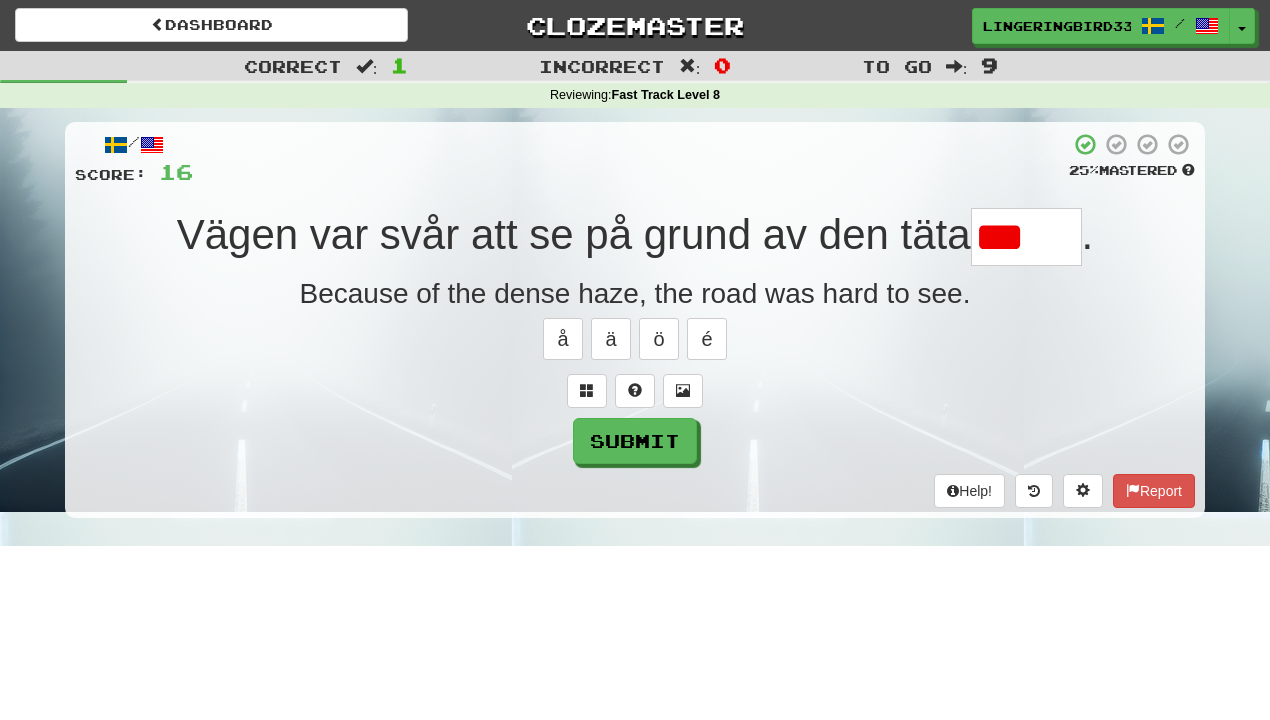 scroll, scrollTop: 0, scrollLeft: 0, axis: both 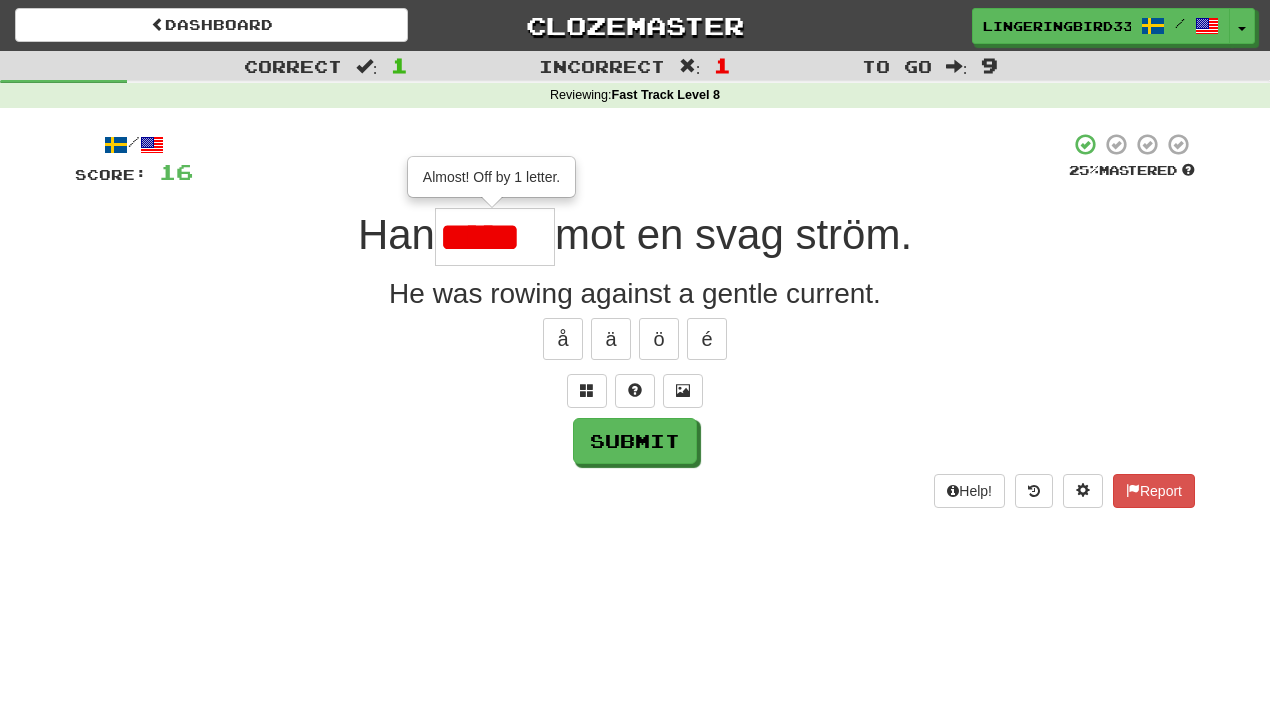type on "*****" 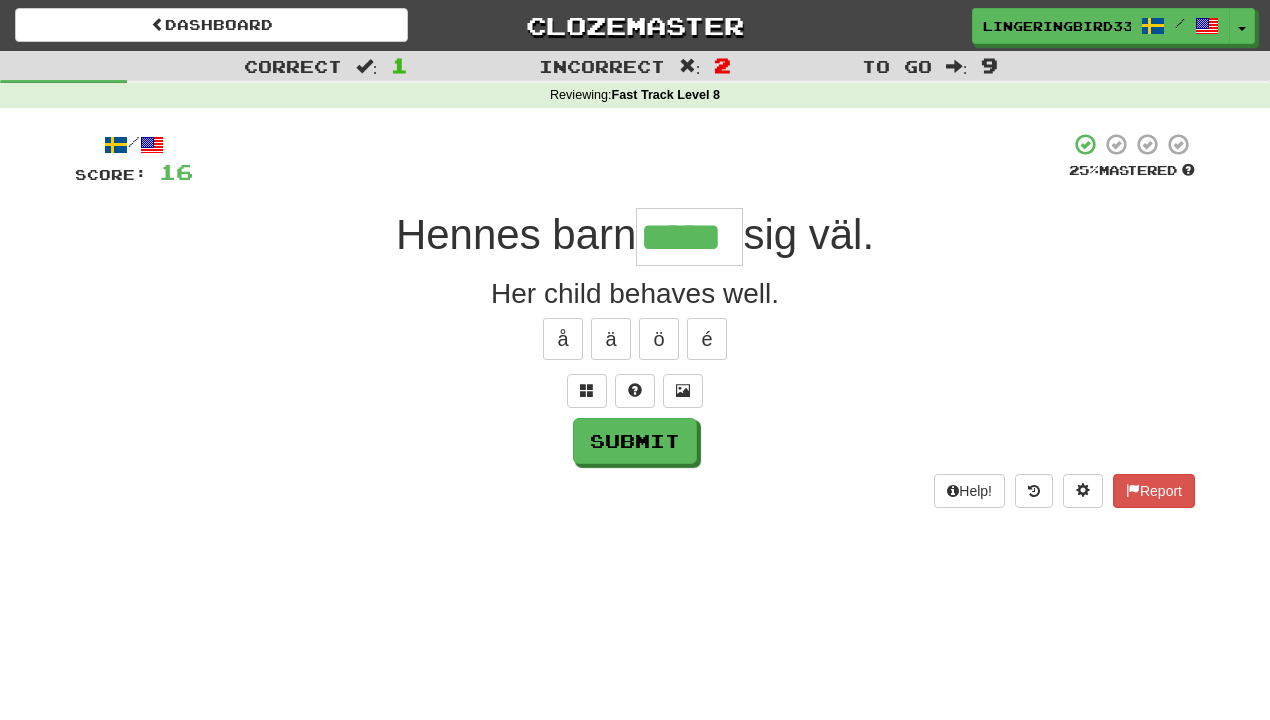 type on "*****" 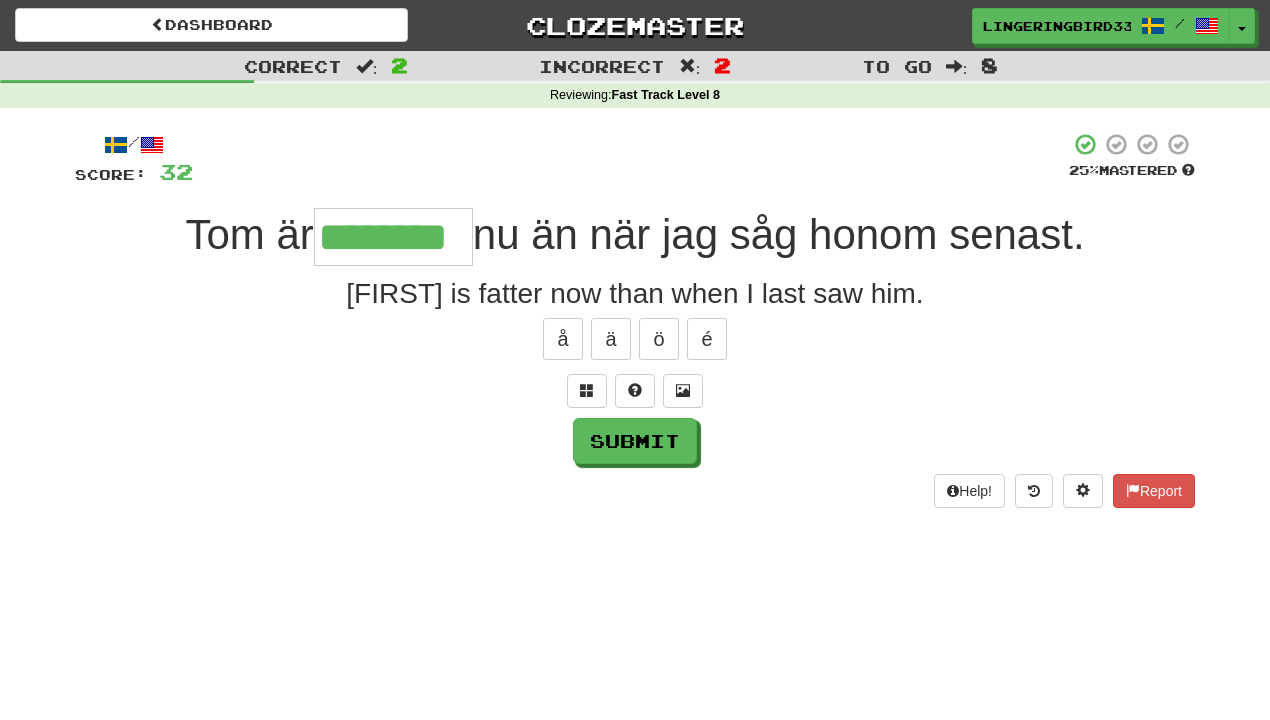 type on "********" 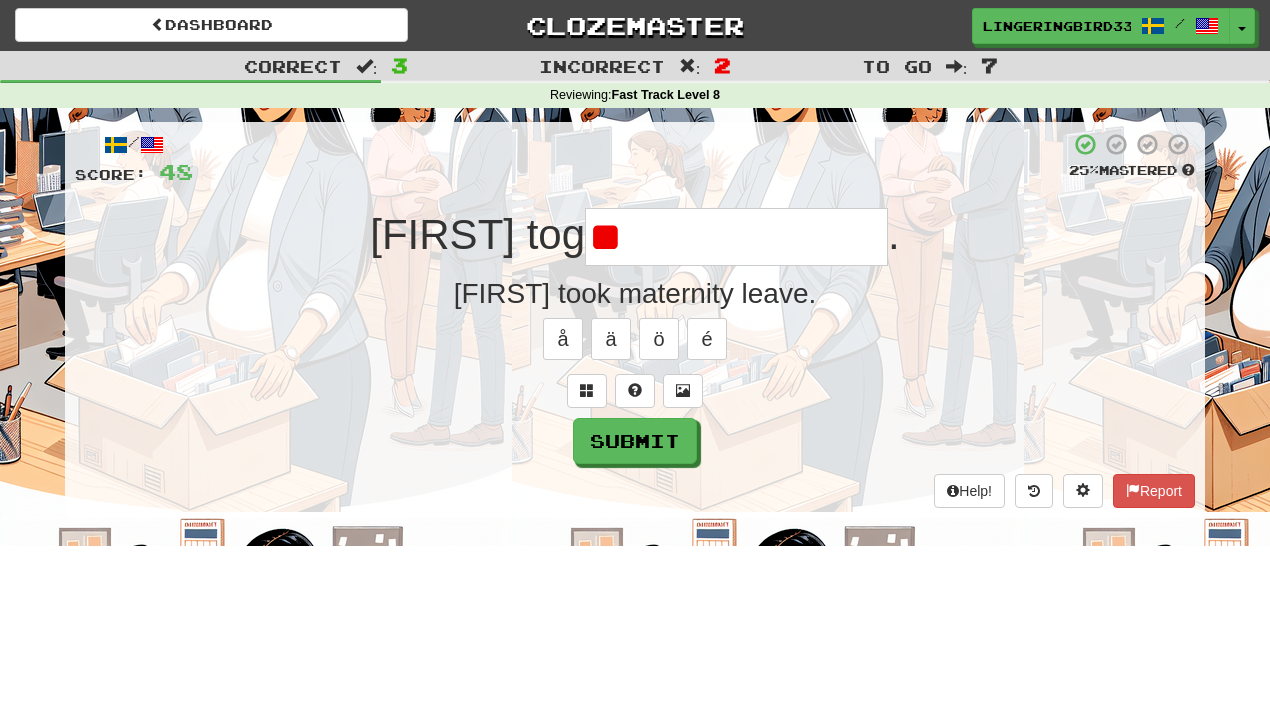 type on "**********" 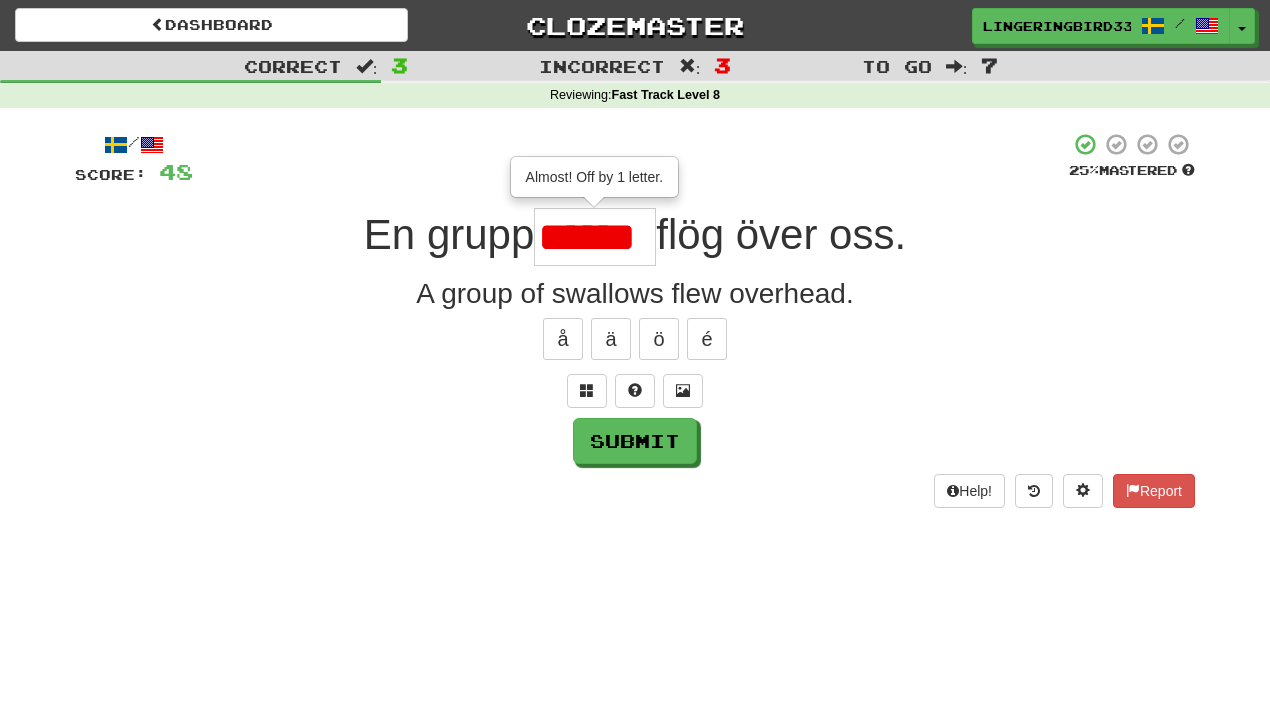 type on "******" 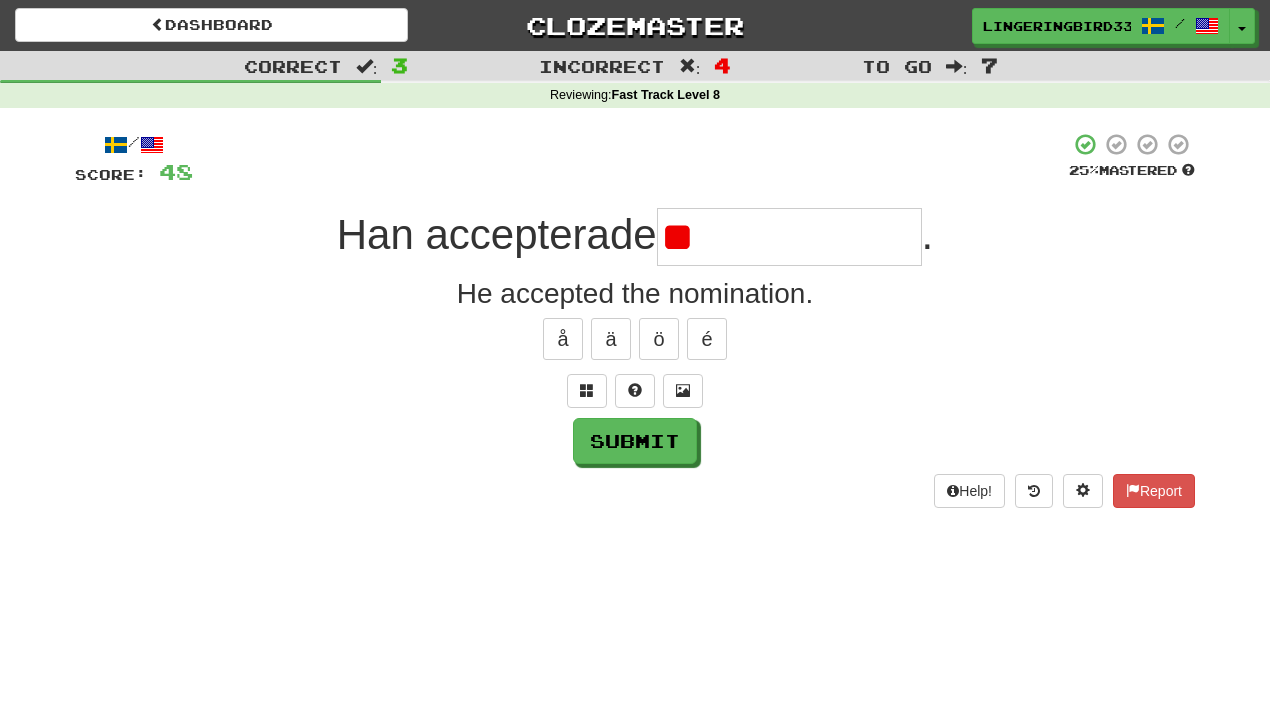 type on "*" 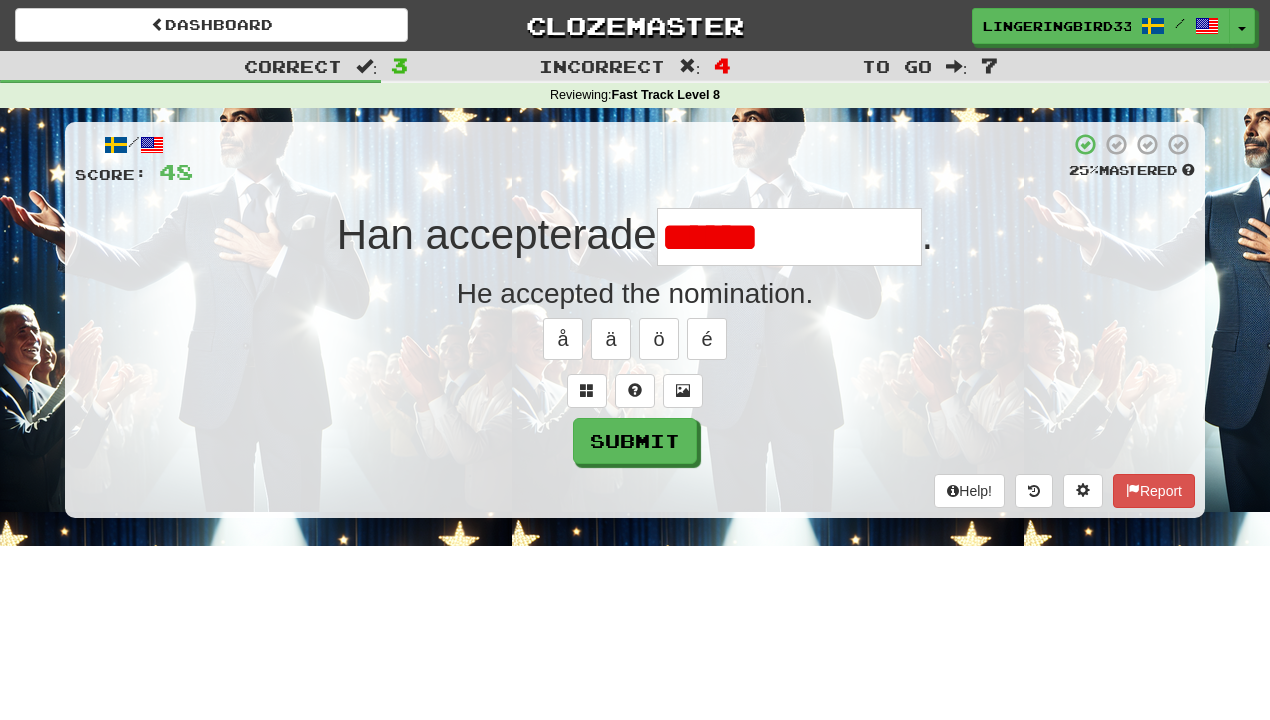 type on "**********" 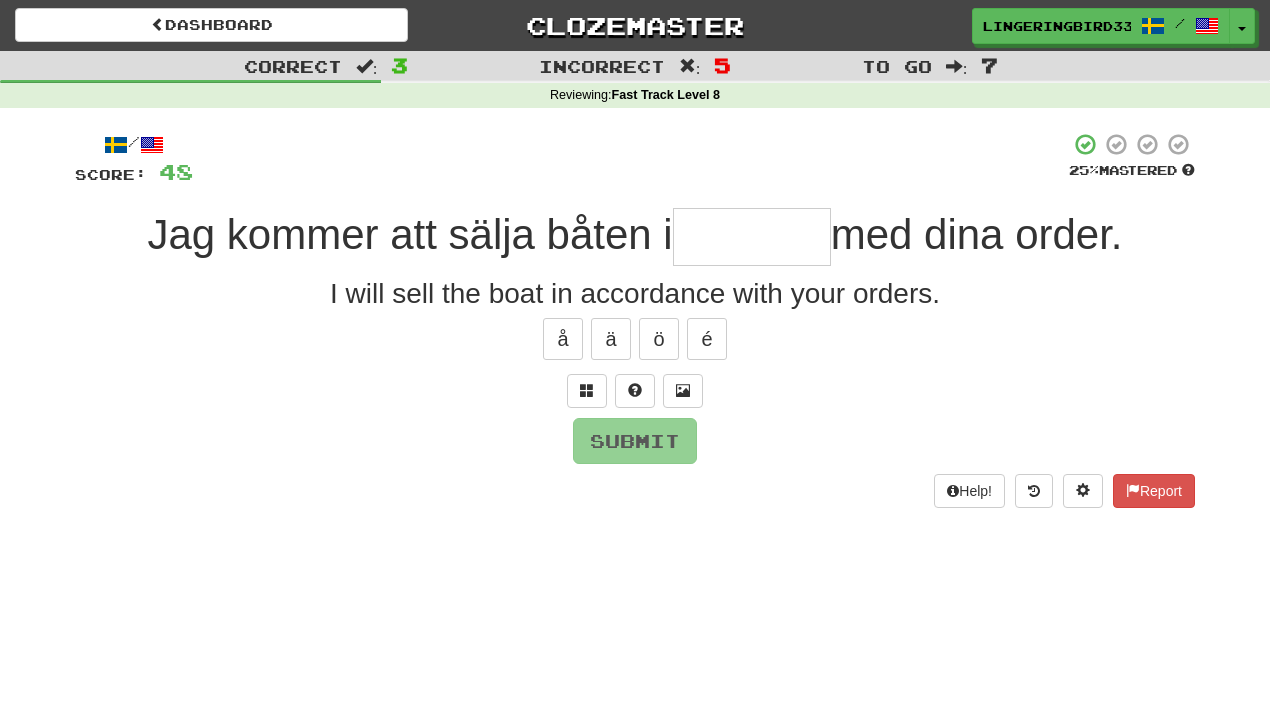 type on "********" 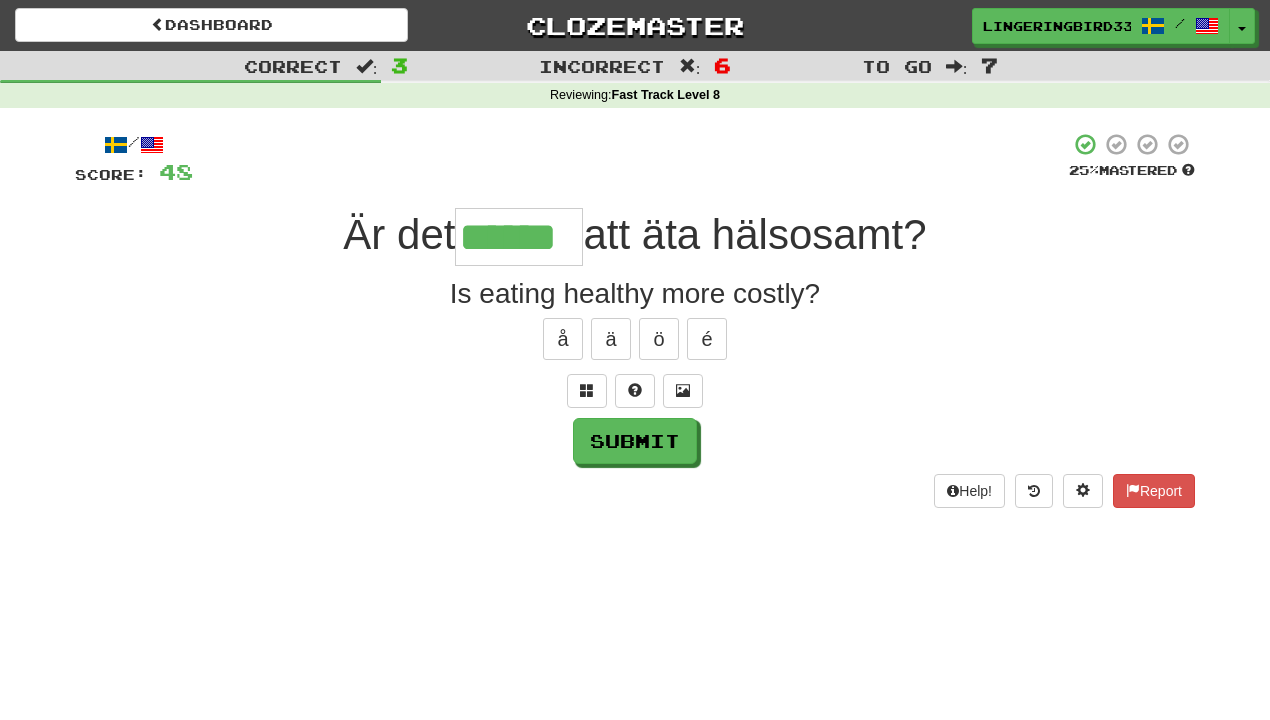 type on "******" 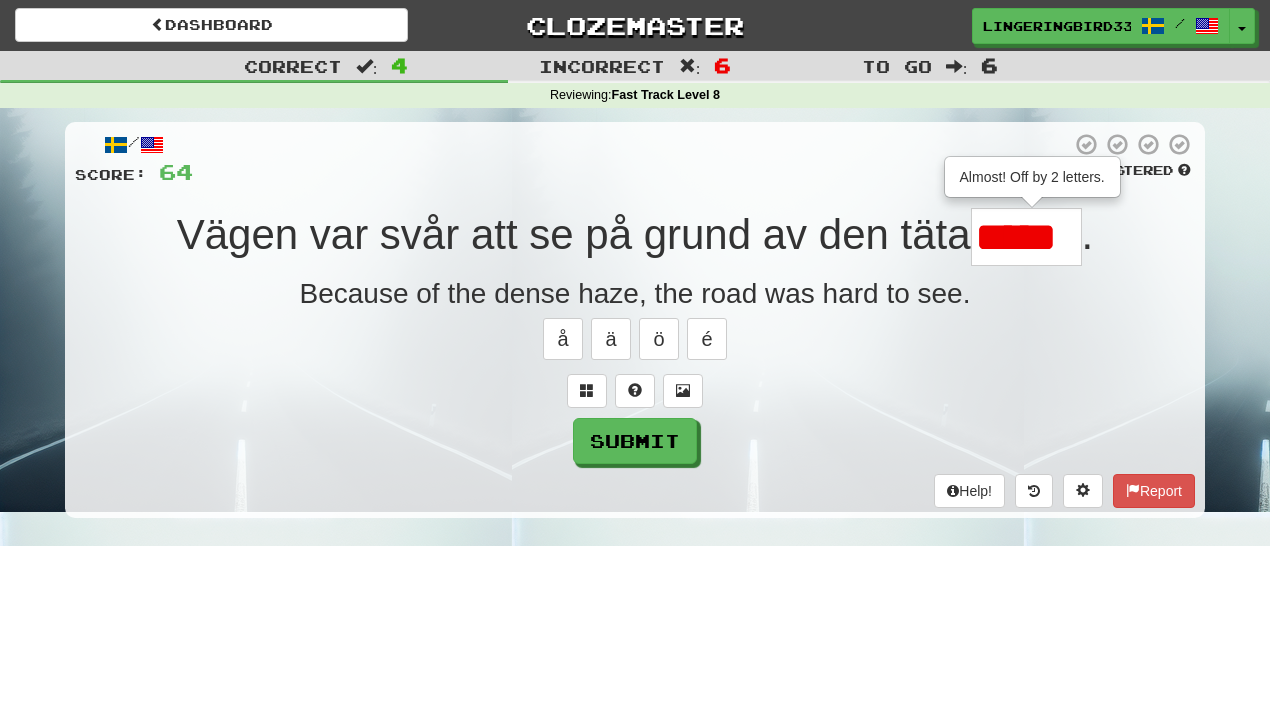 type on "*****" 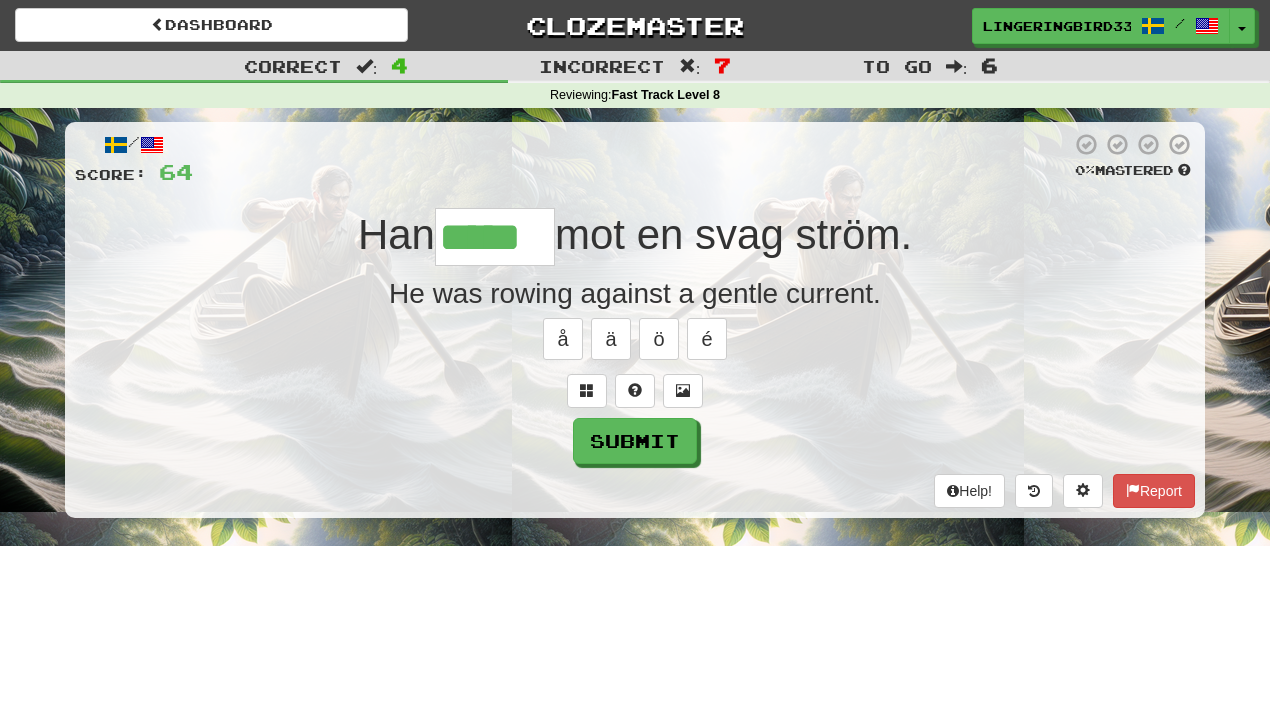 type on "*****" 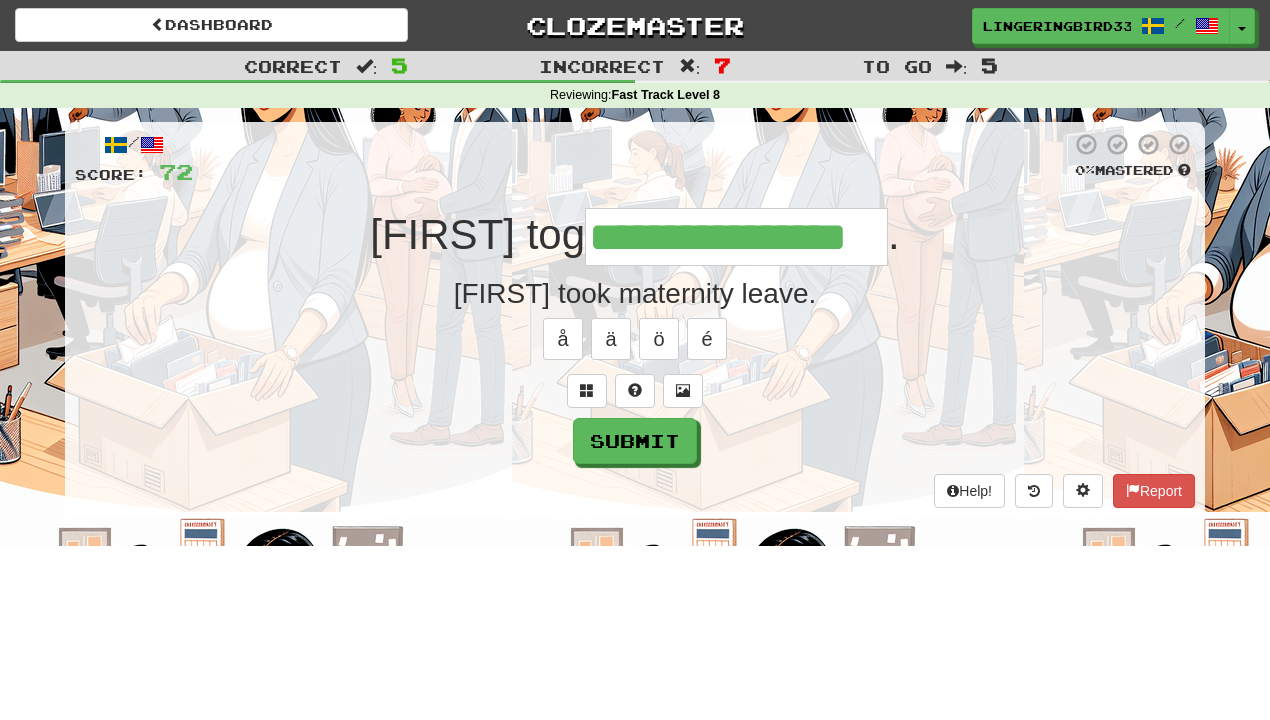 type on "**********" 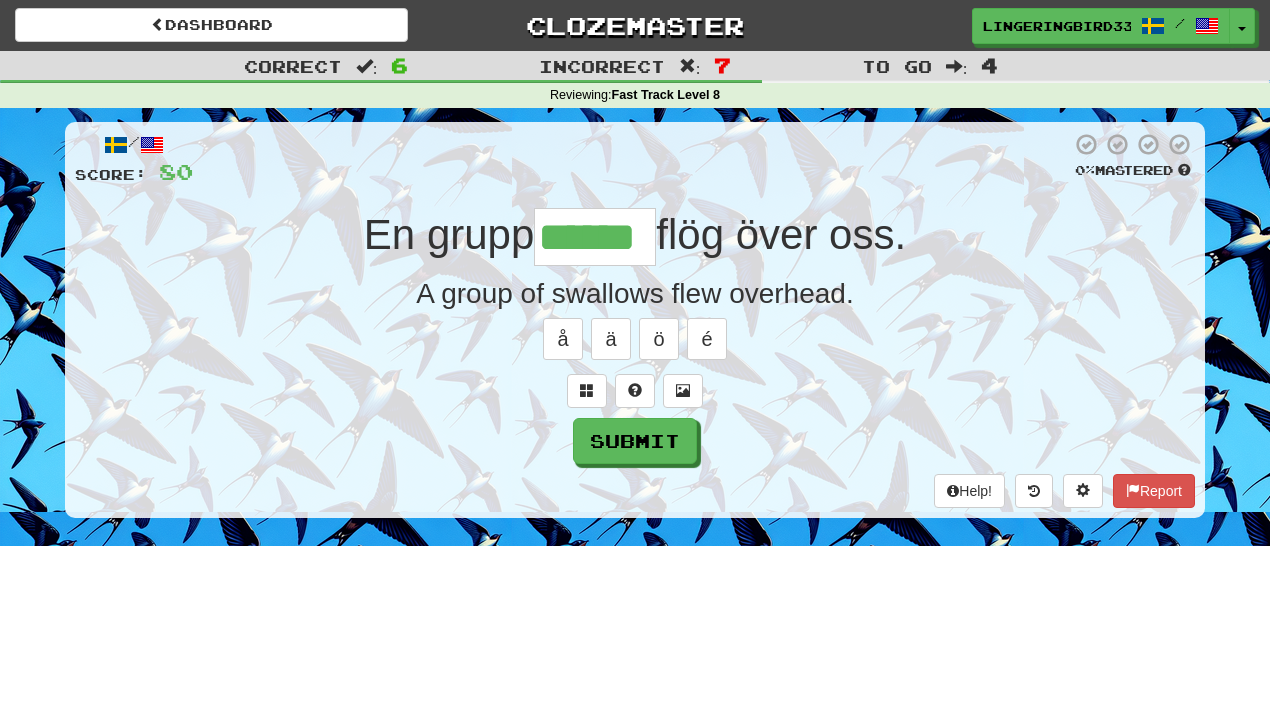 type on "******" 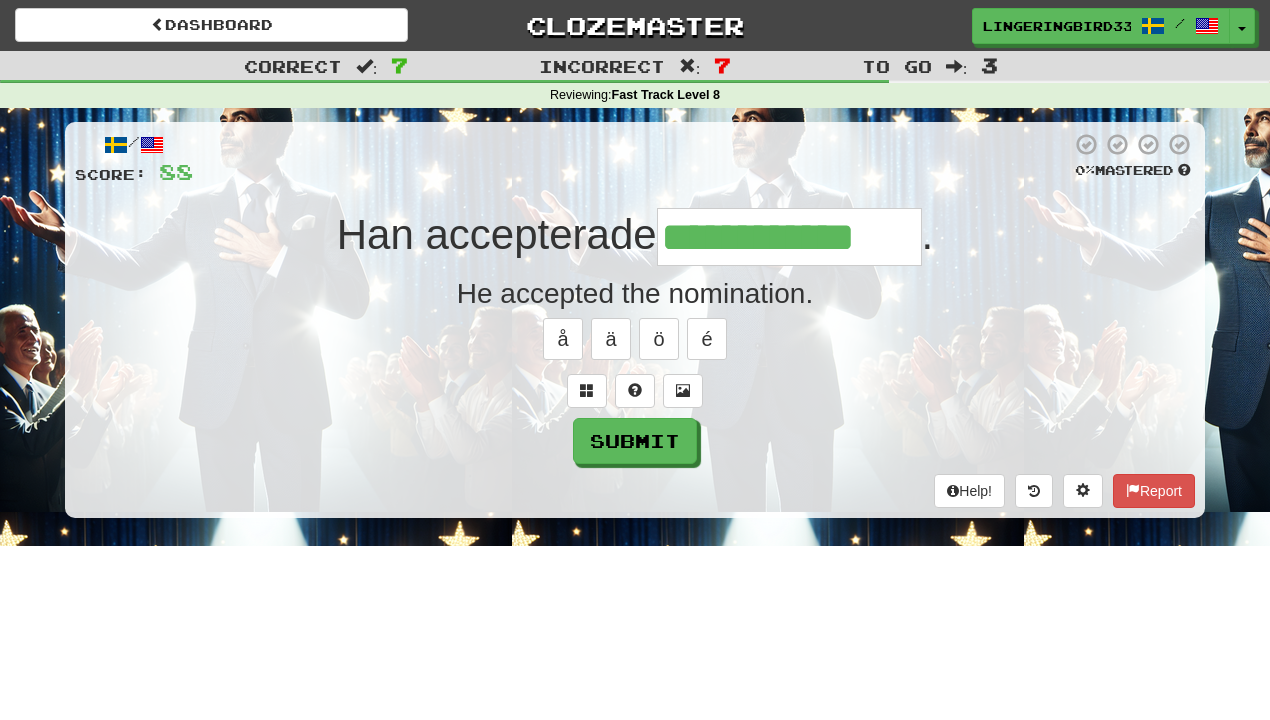 type on "**********" 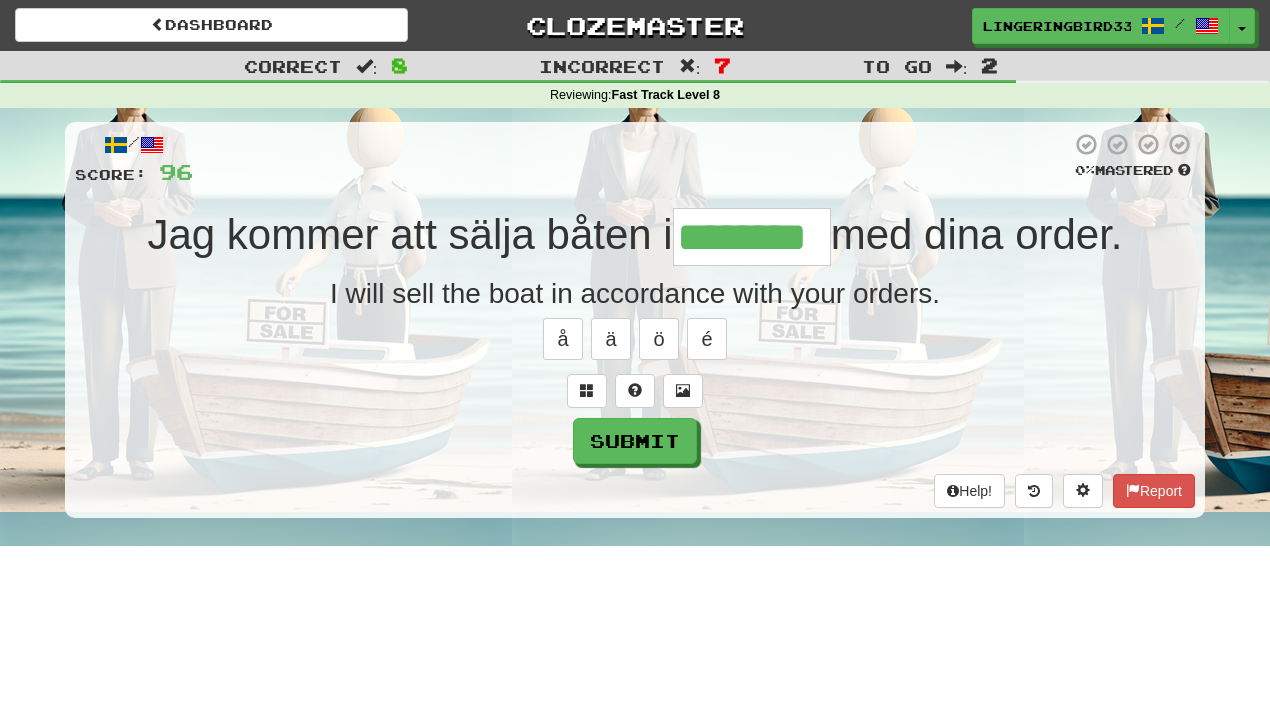 type on "********" 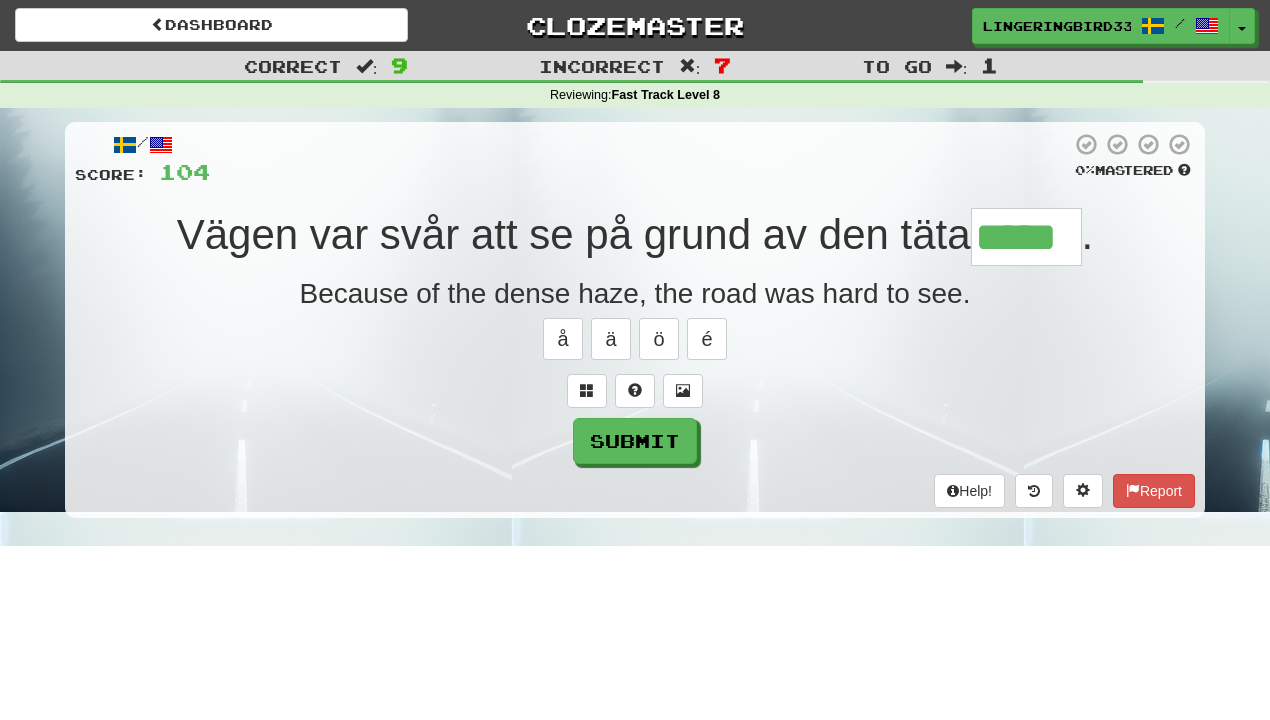 type on "*****" 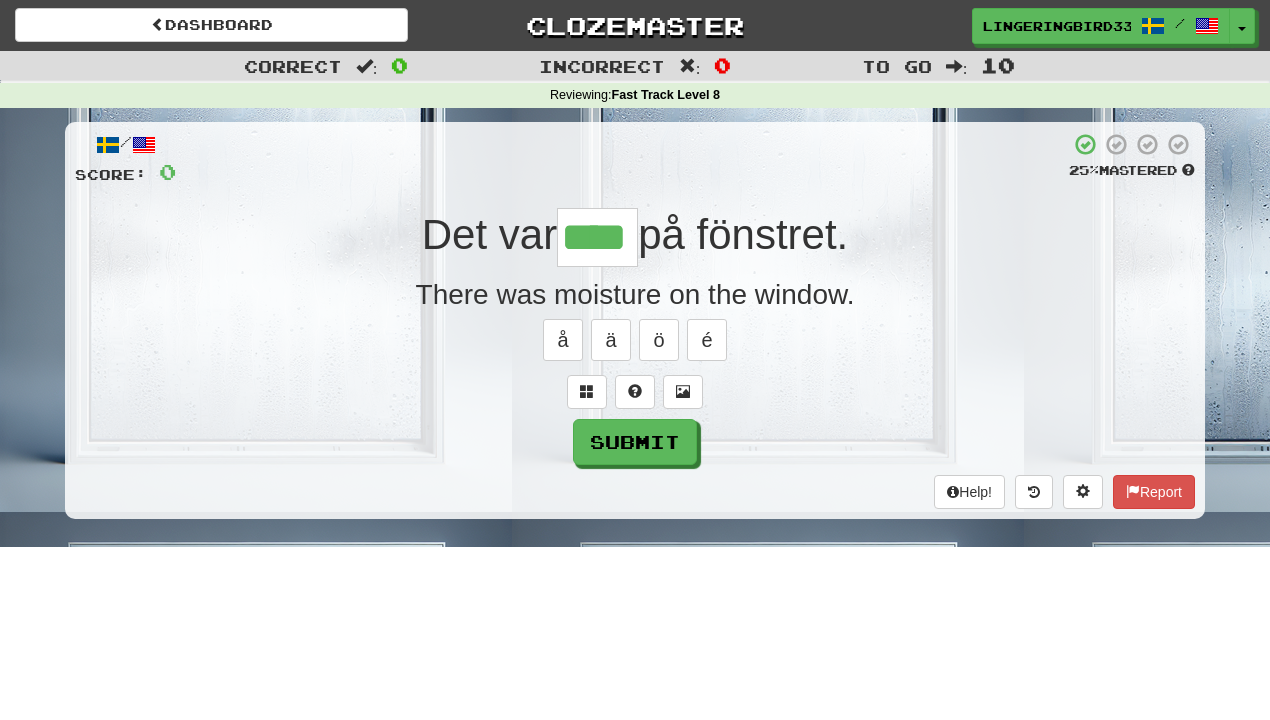 type on "****" 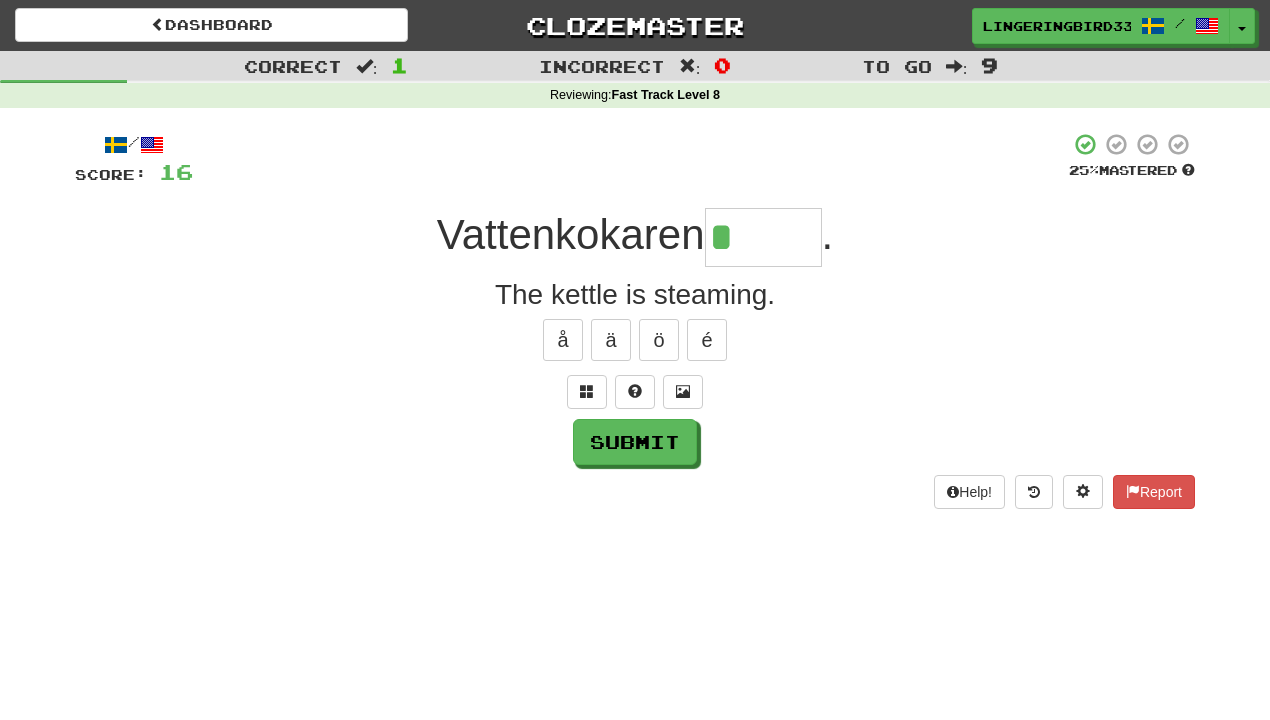 type on "*****" 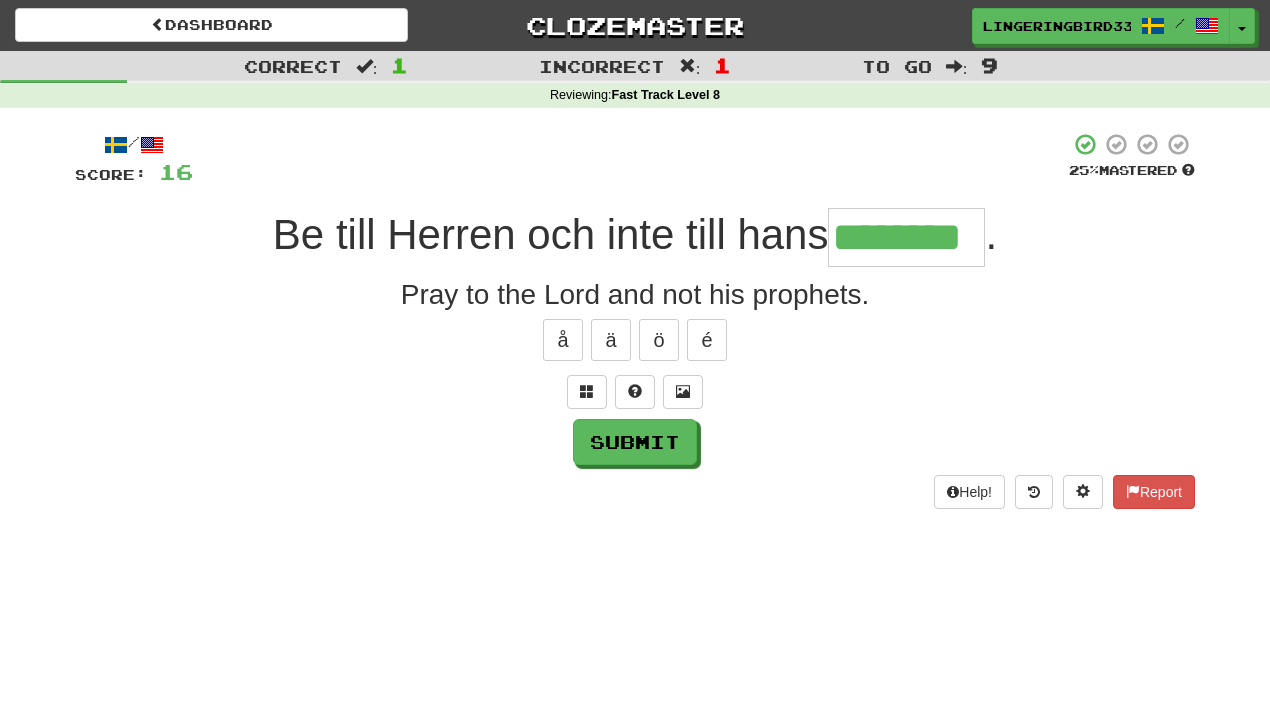 type on "********" 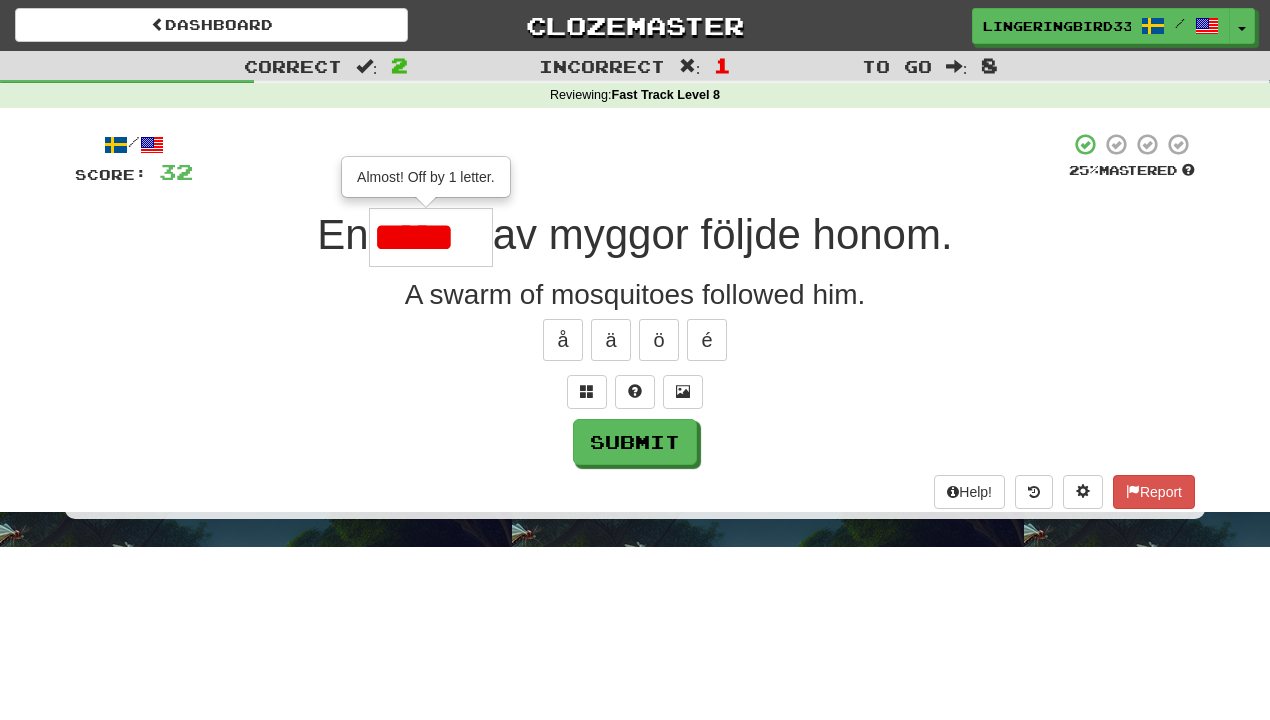 type on "*****" 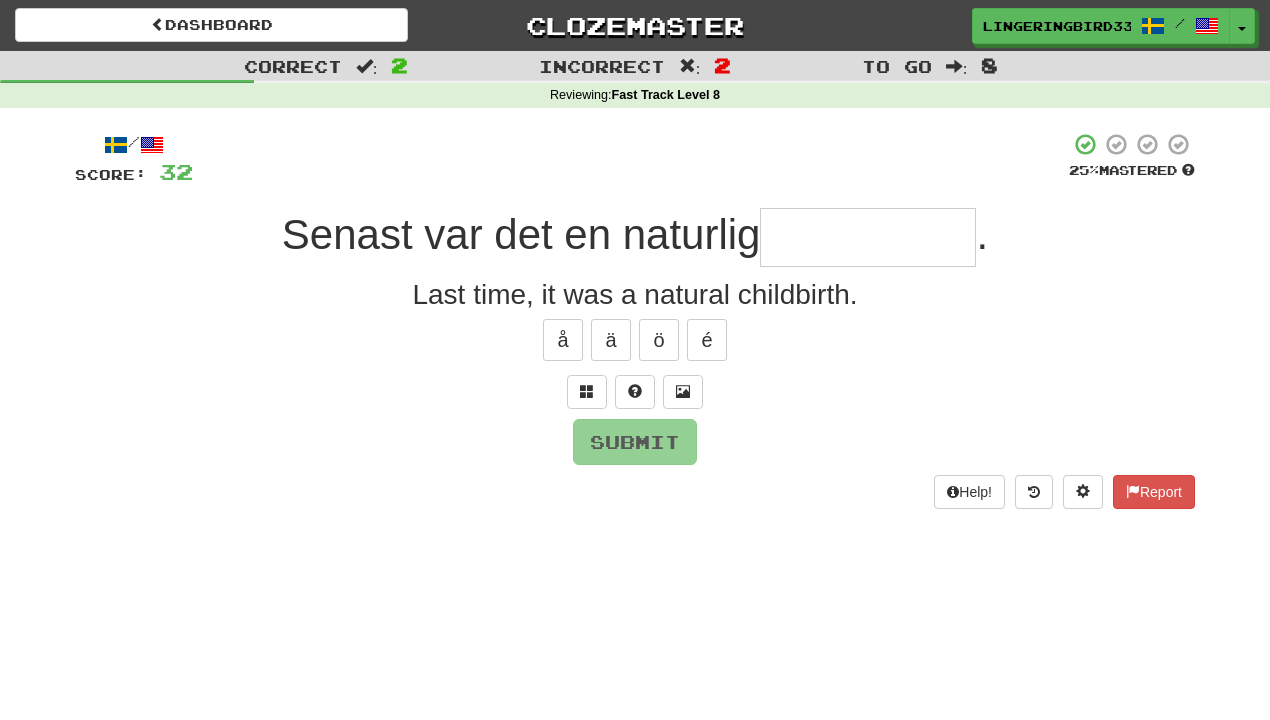 type on "**********" 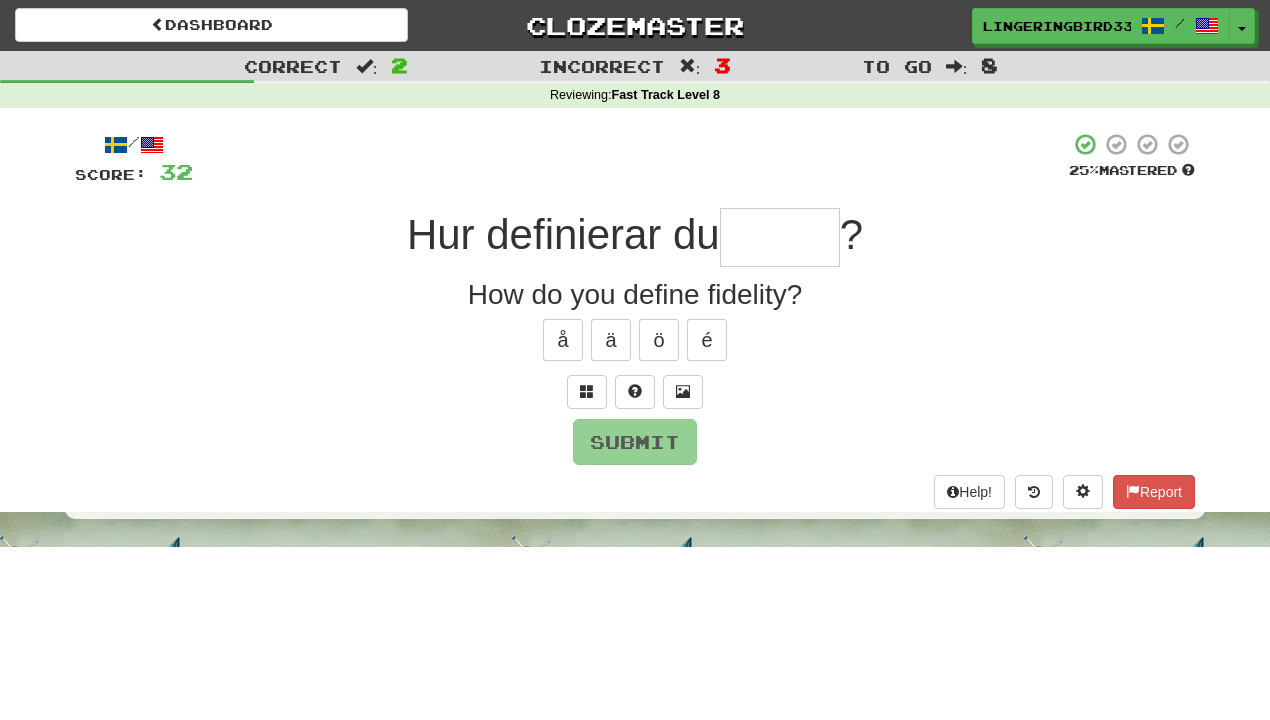 type on "******" 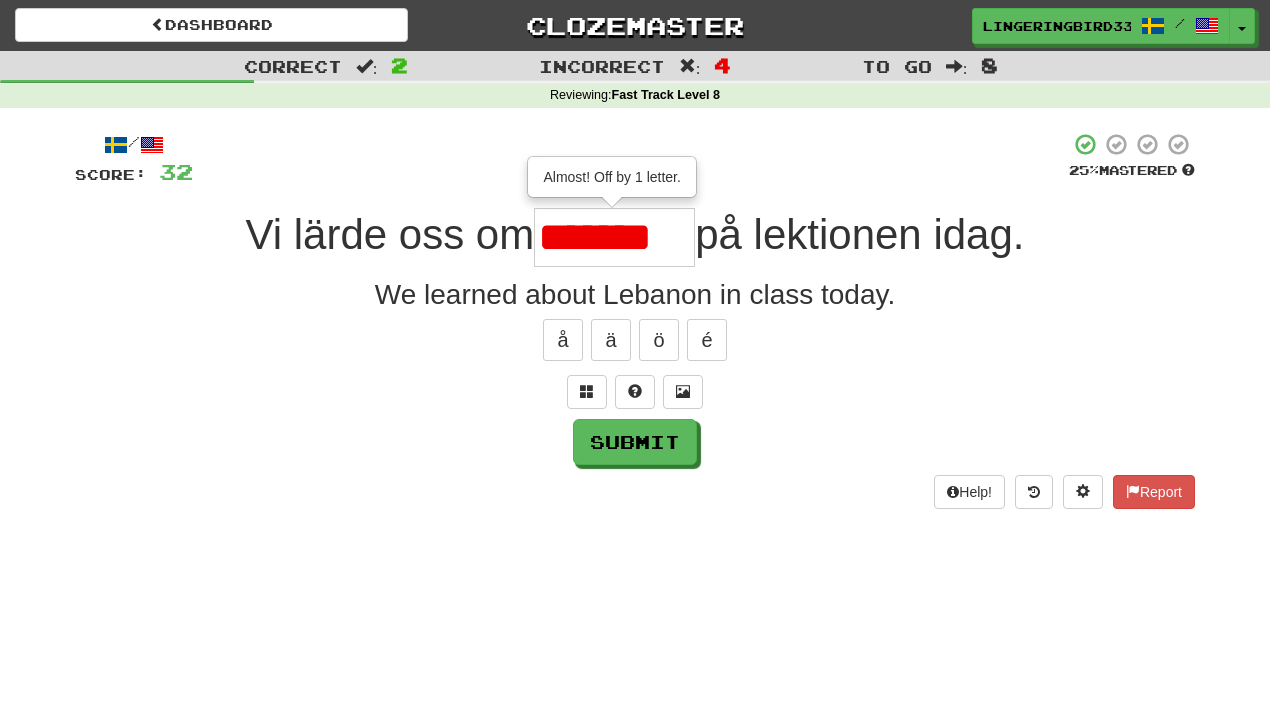 type on "*******" 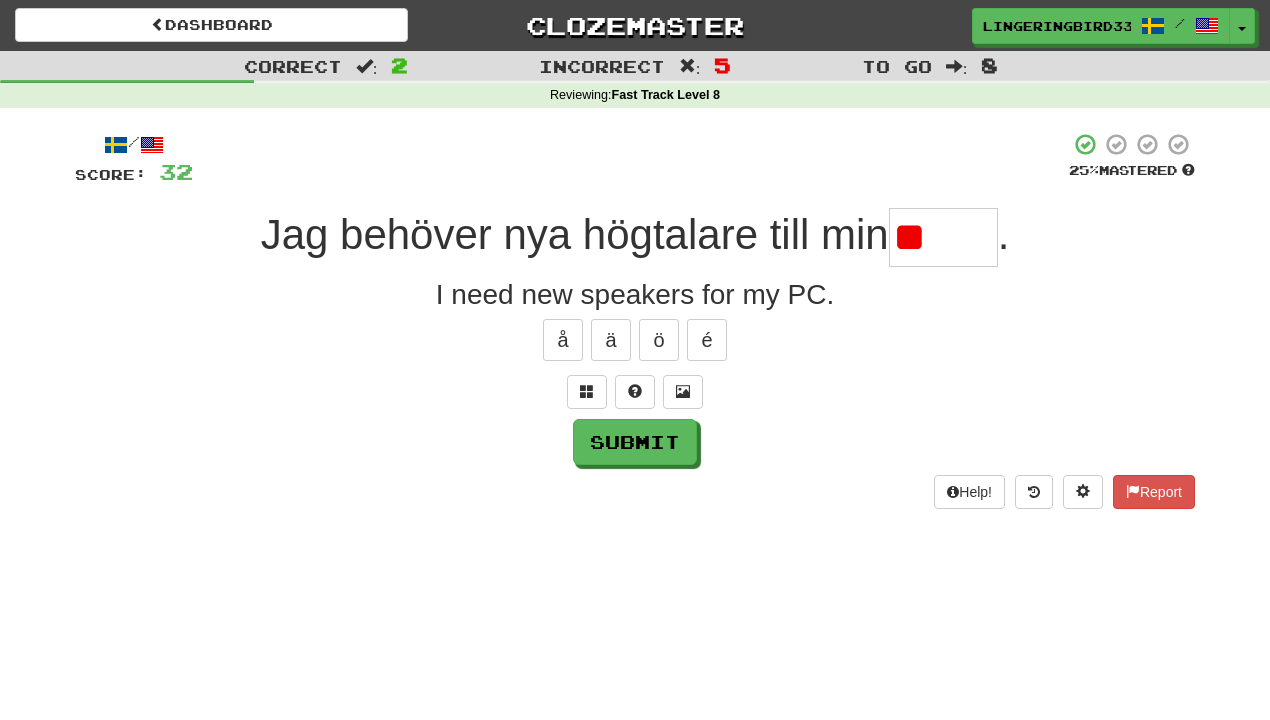 type on "*" 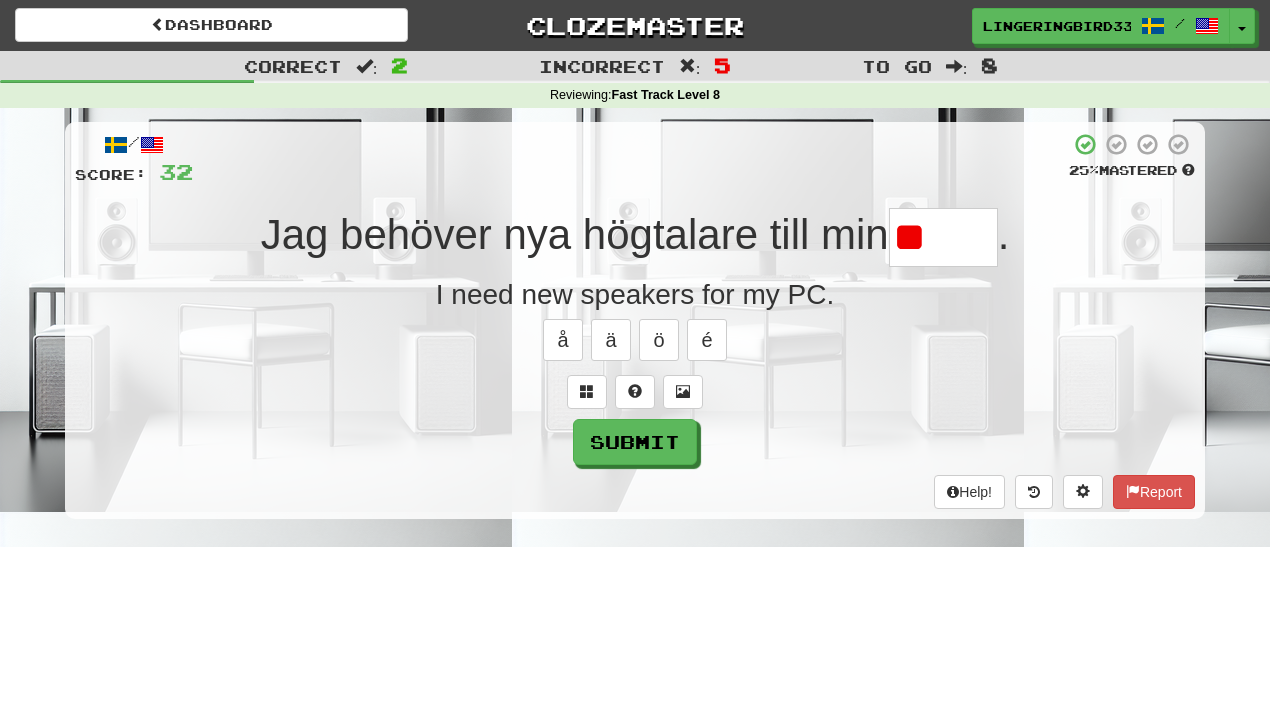 type on "*" 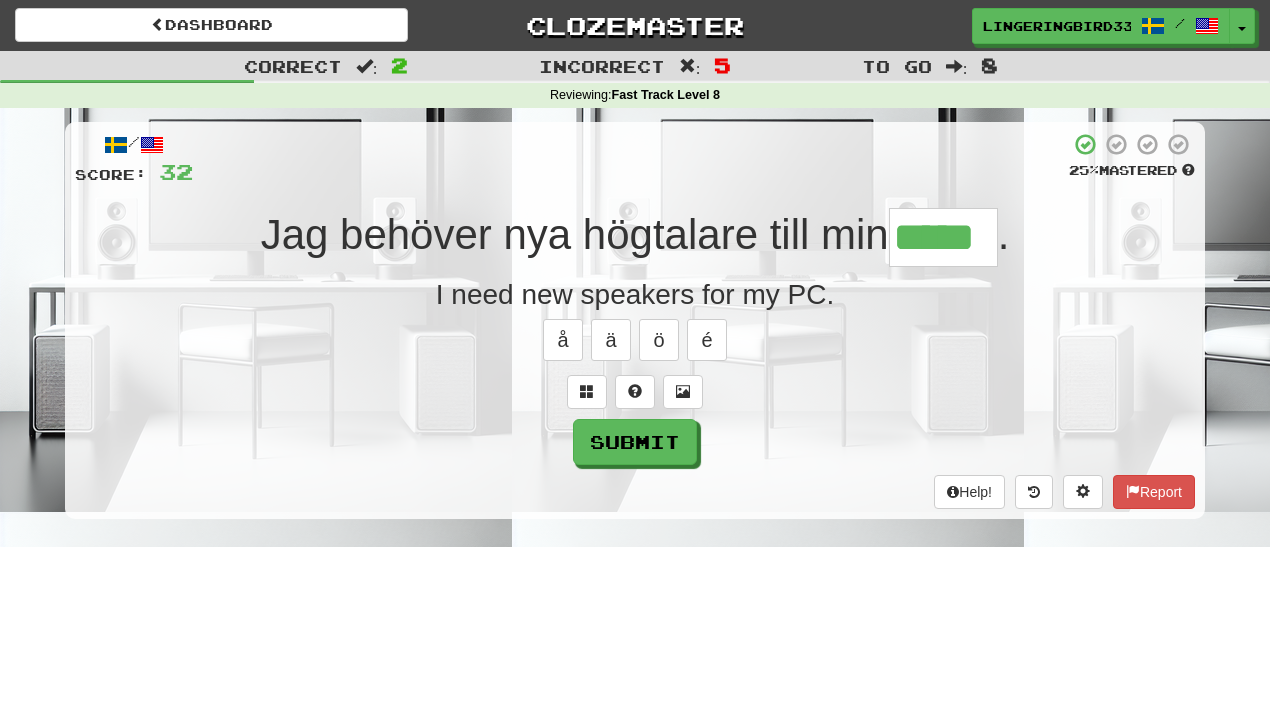 type on "*****" 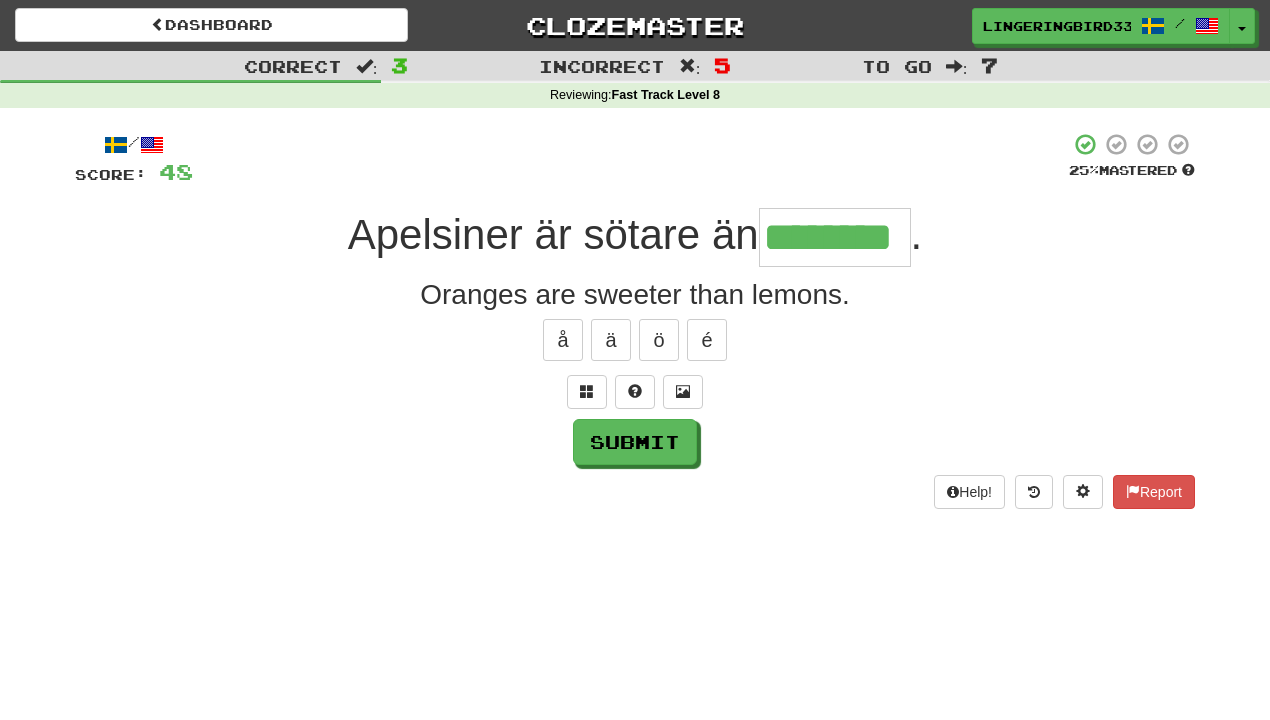 type on "********" 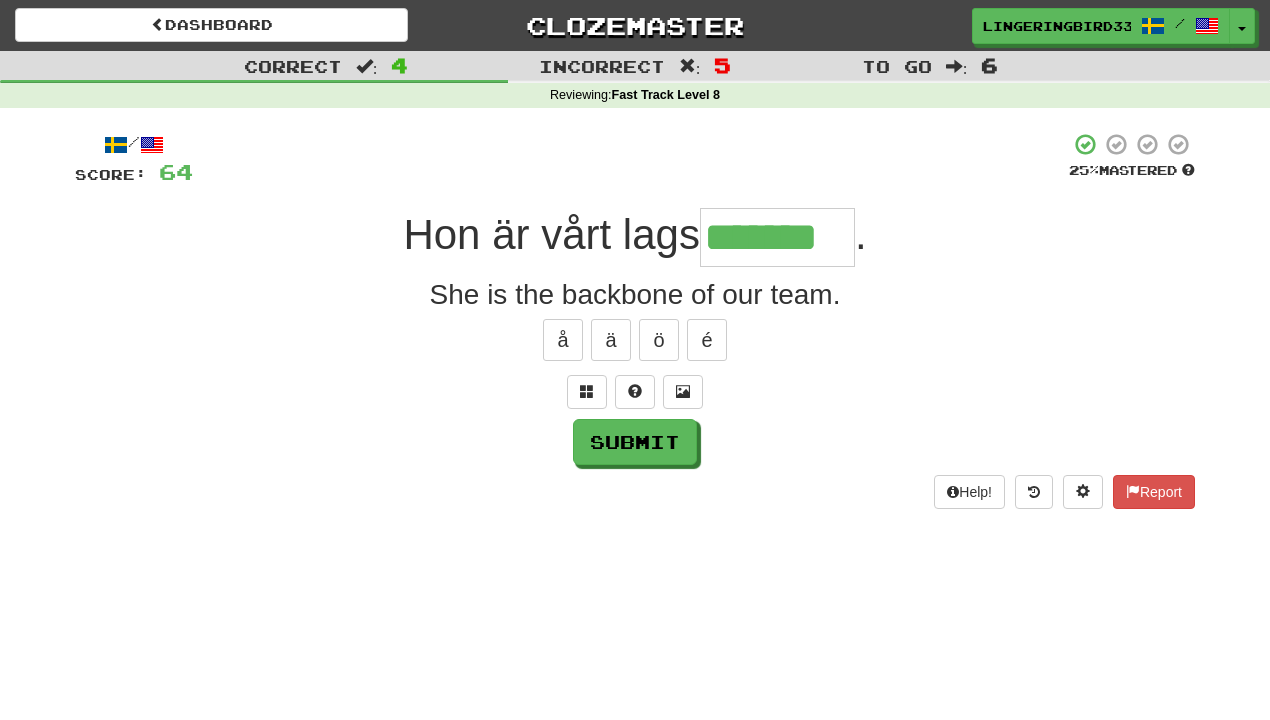 type on "*******" 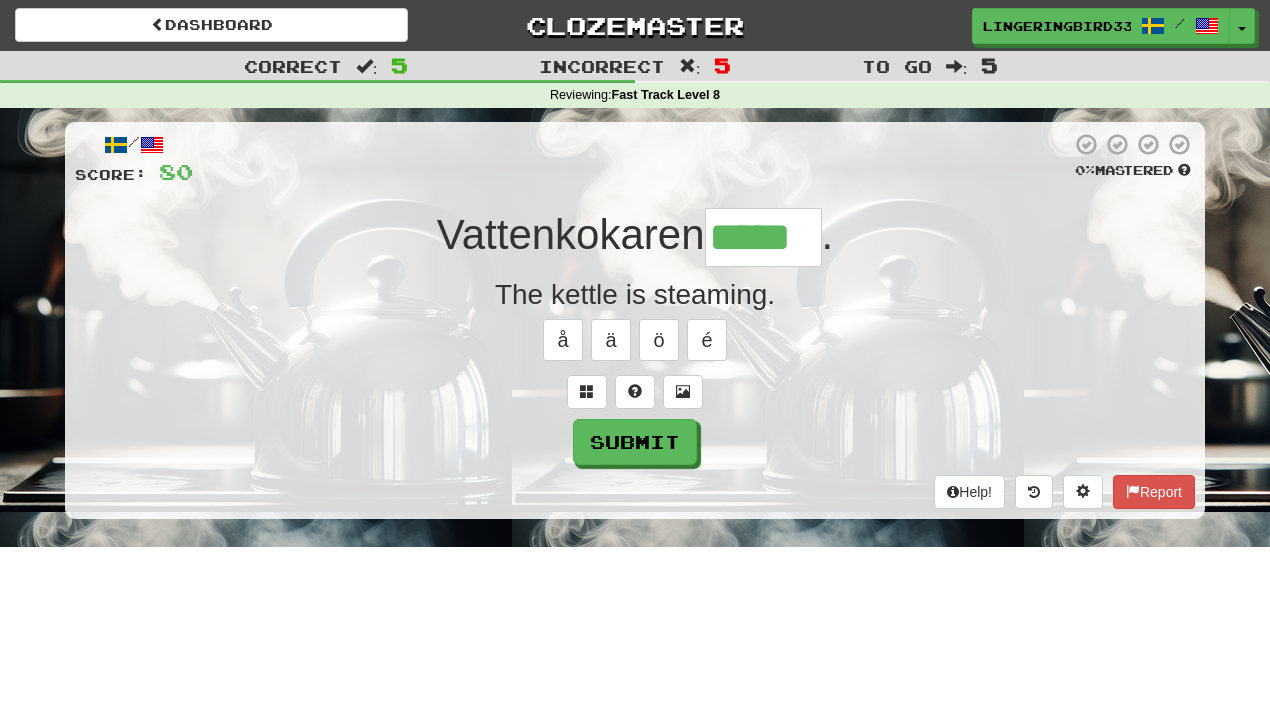 type on "*****" 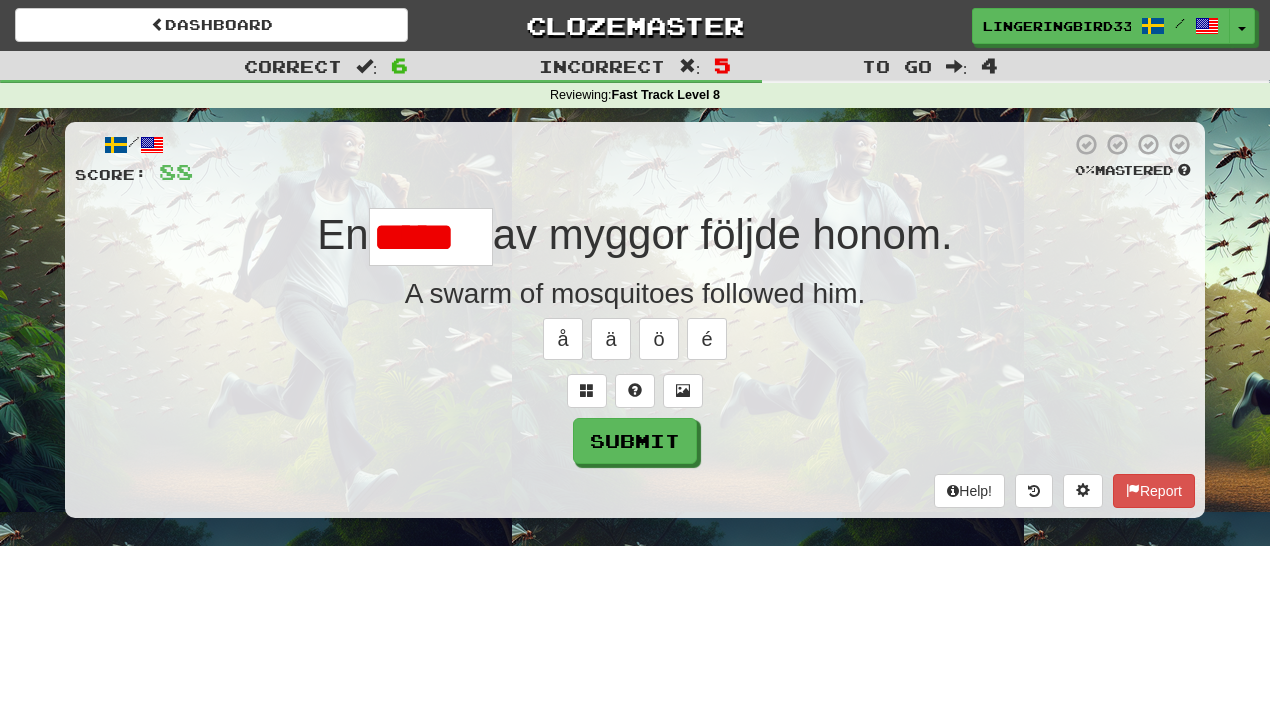 scroll, scrollTop: 0, scrollLeft: 0, axis: both 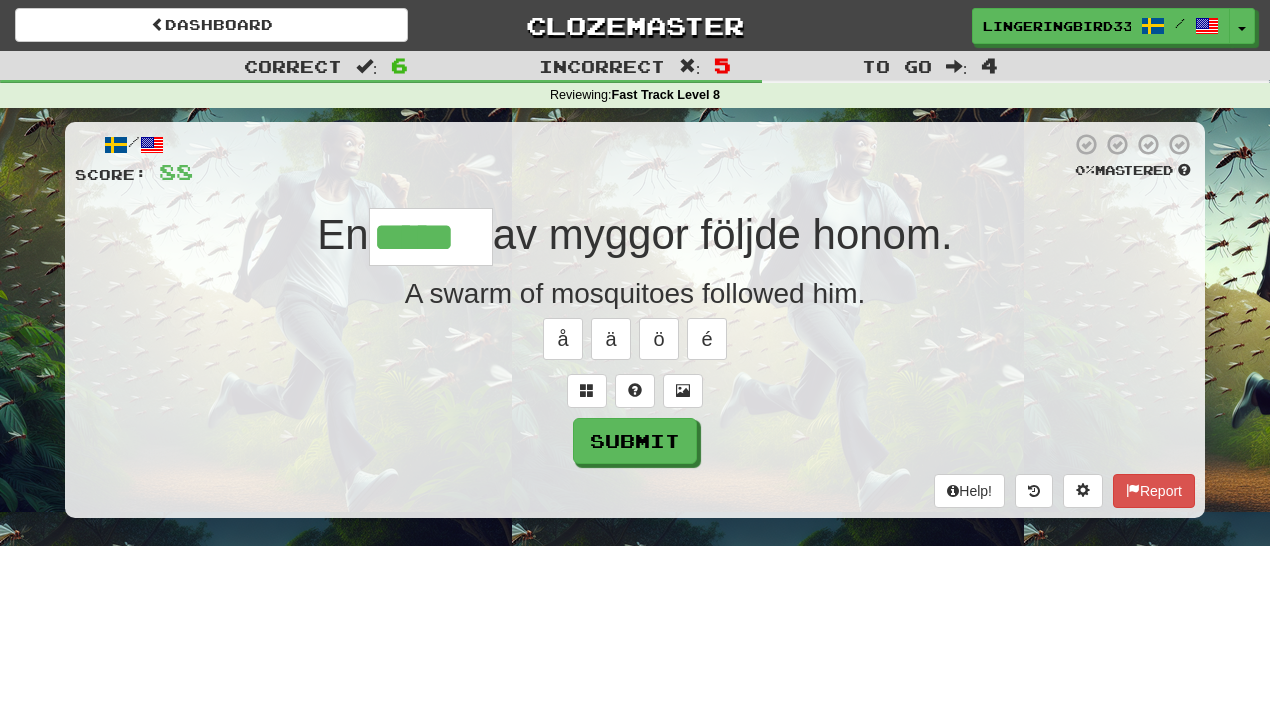 type on "*****" 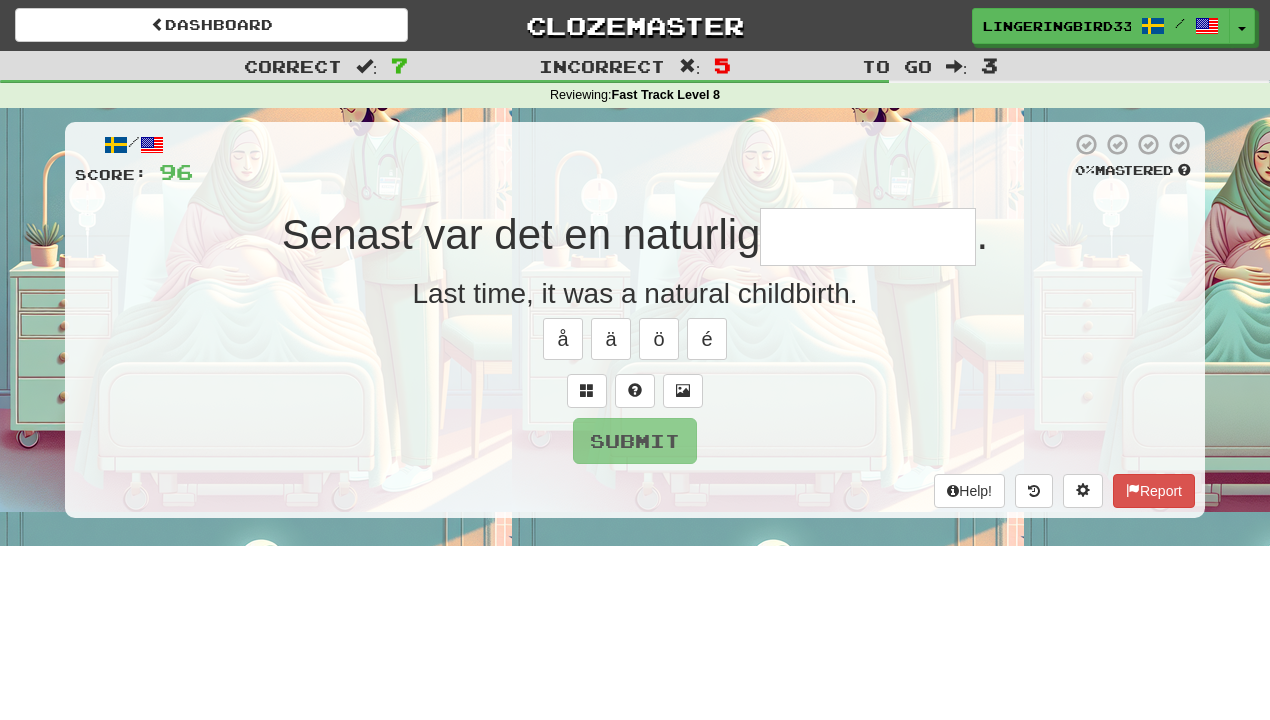 type on "**********" 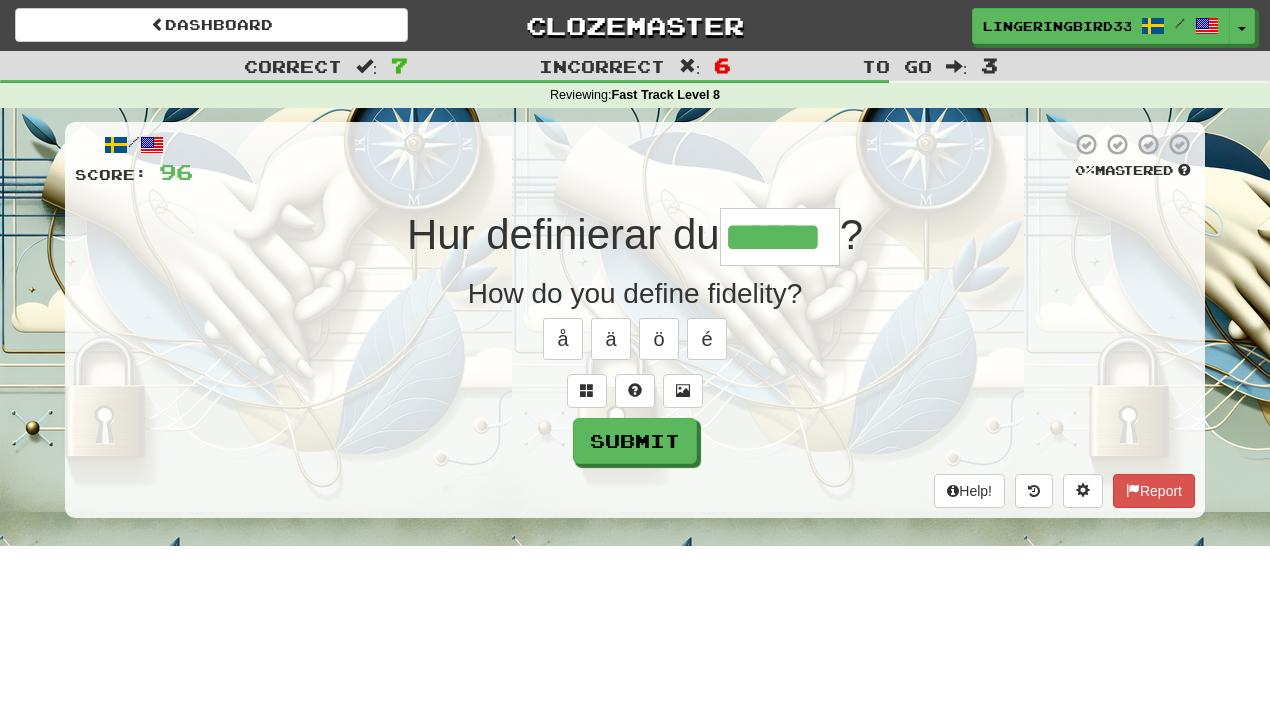 type on "******" 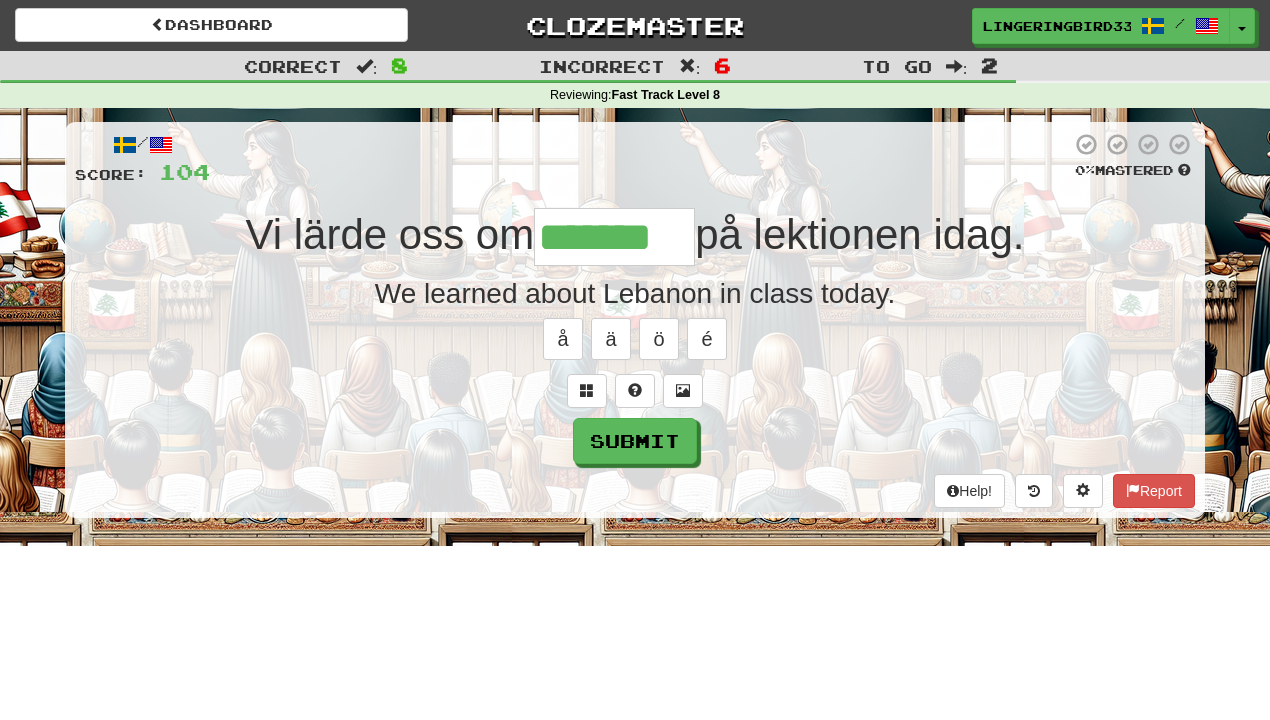 type on "*******" 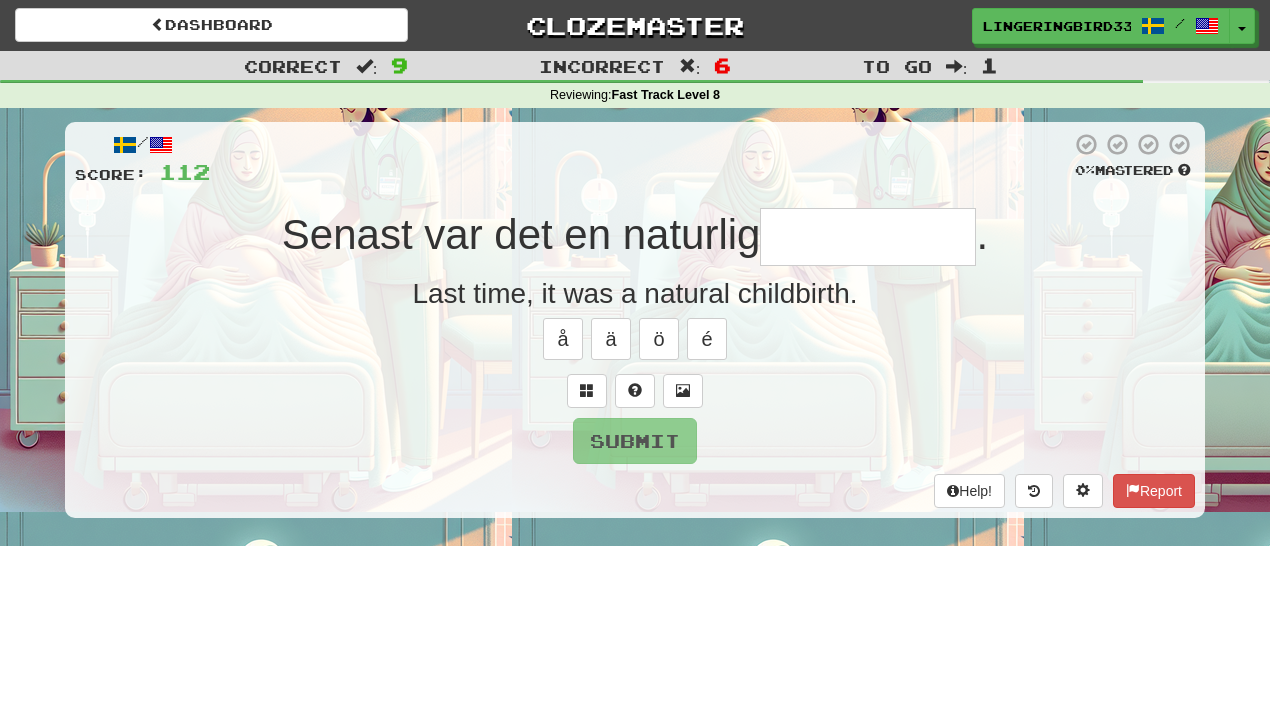 type on "**********" 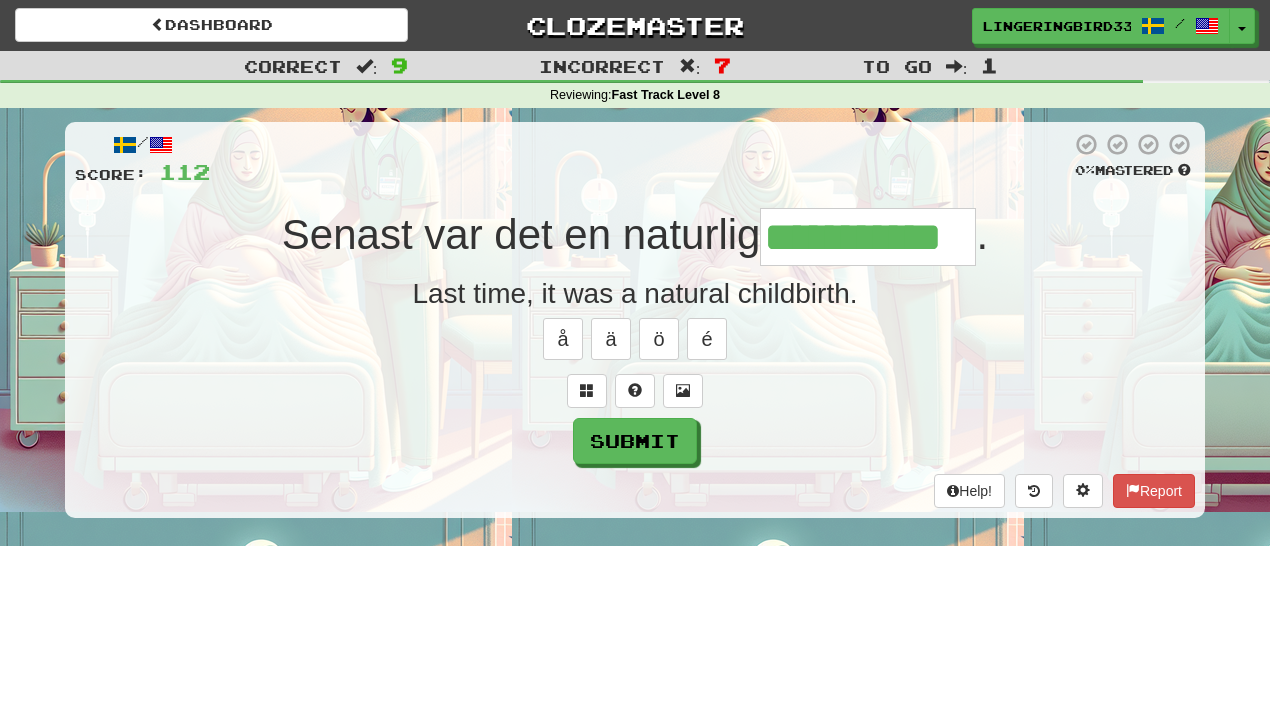 type on "**********" 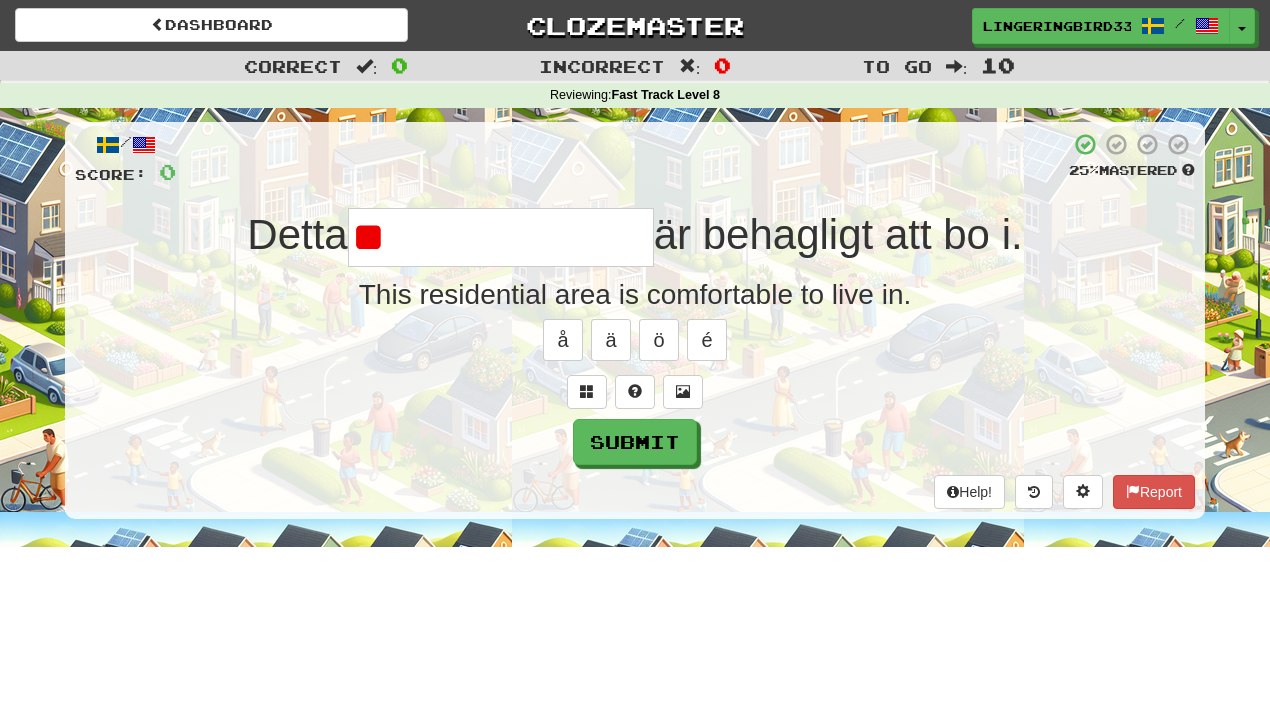 type on "*" 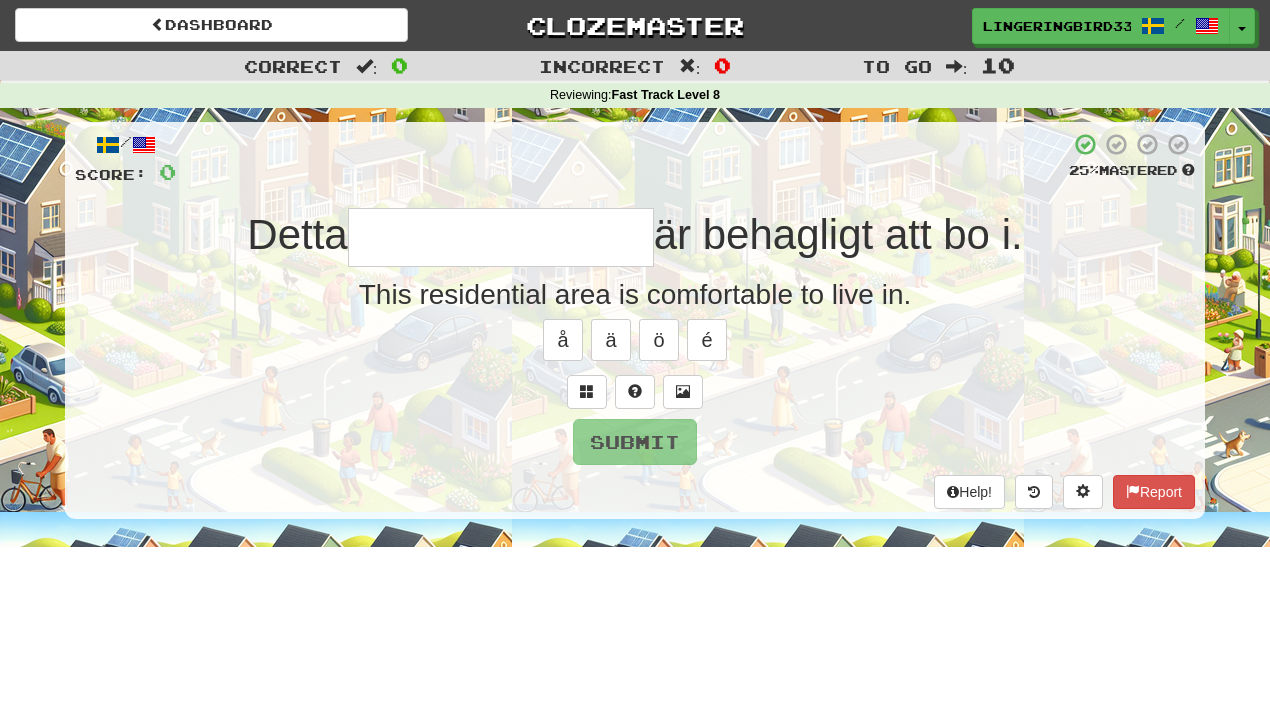 type on "**********" 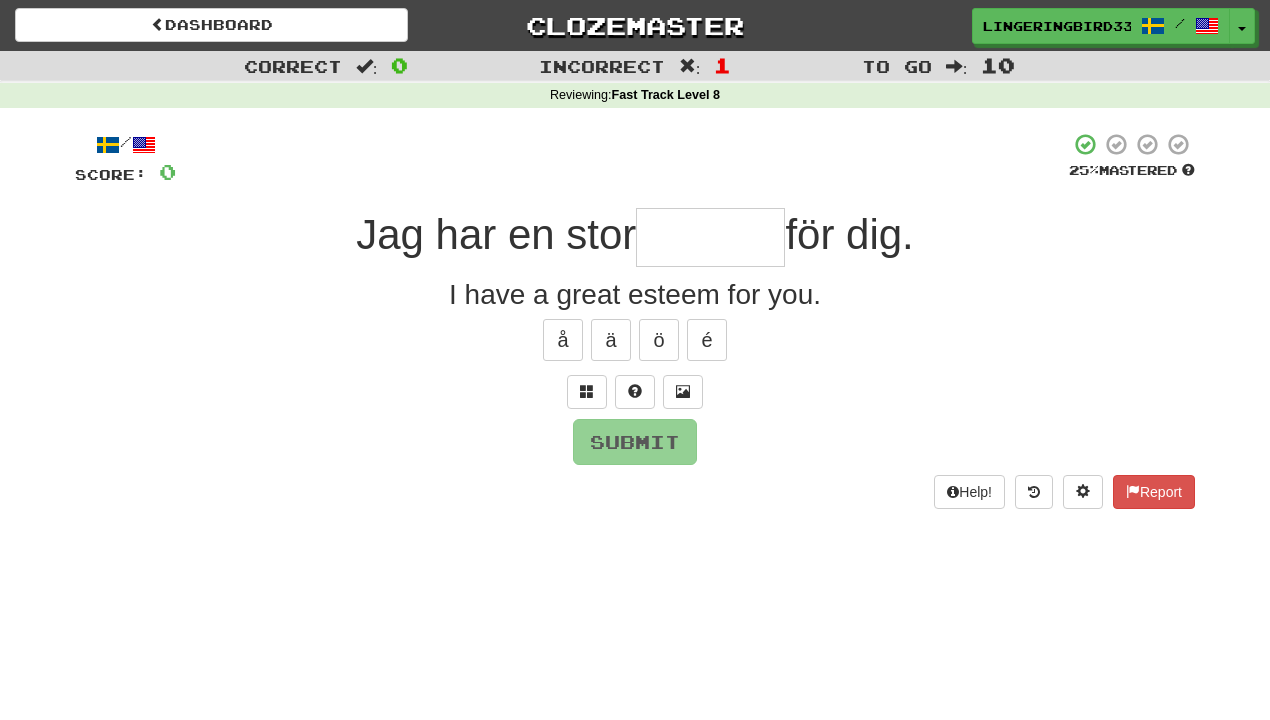 type on "*******" 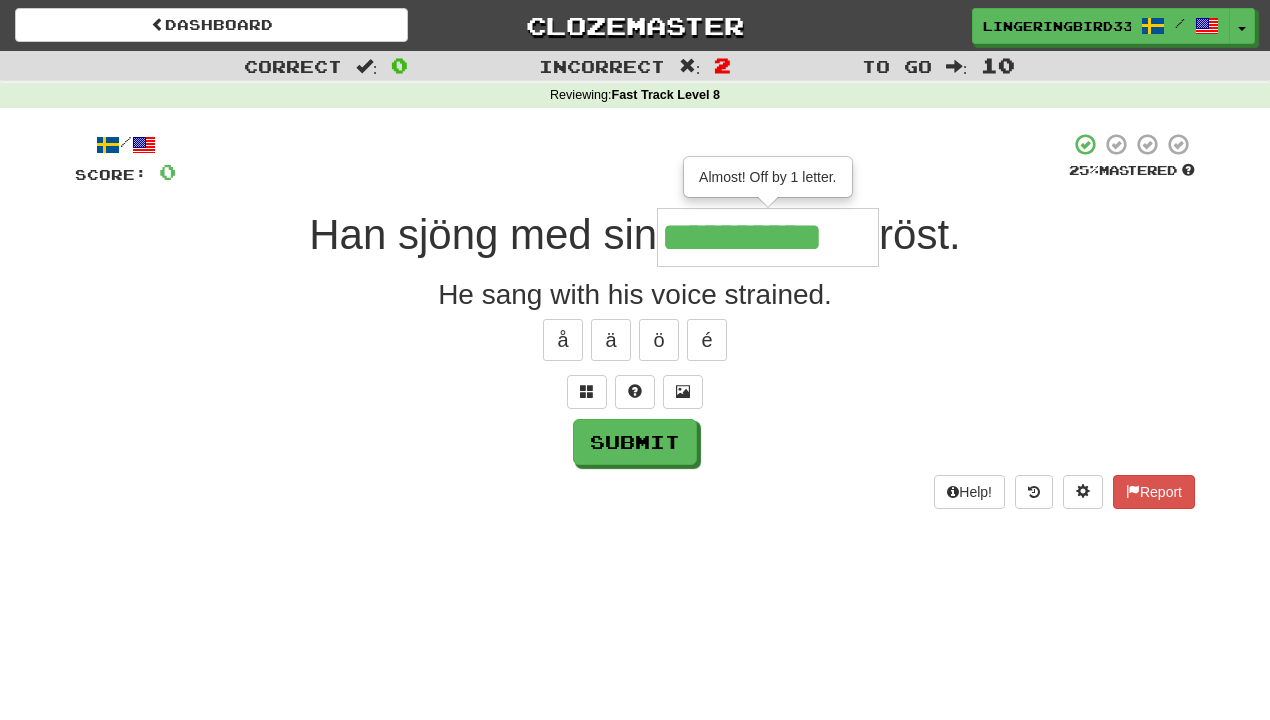 type on "**********" 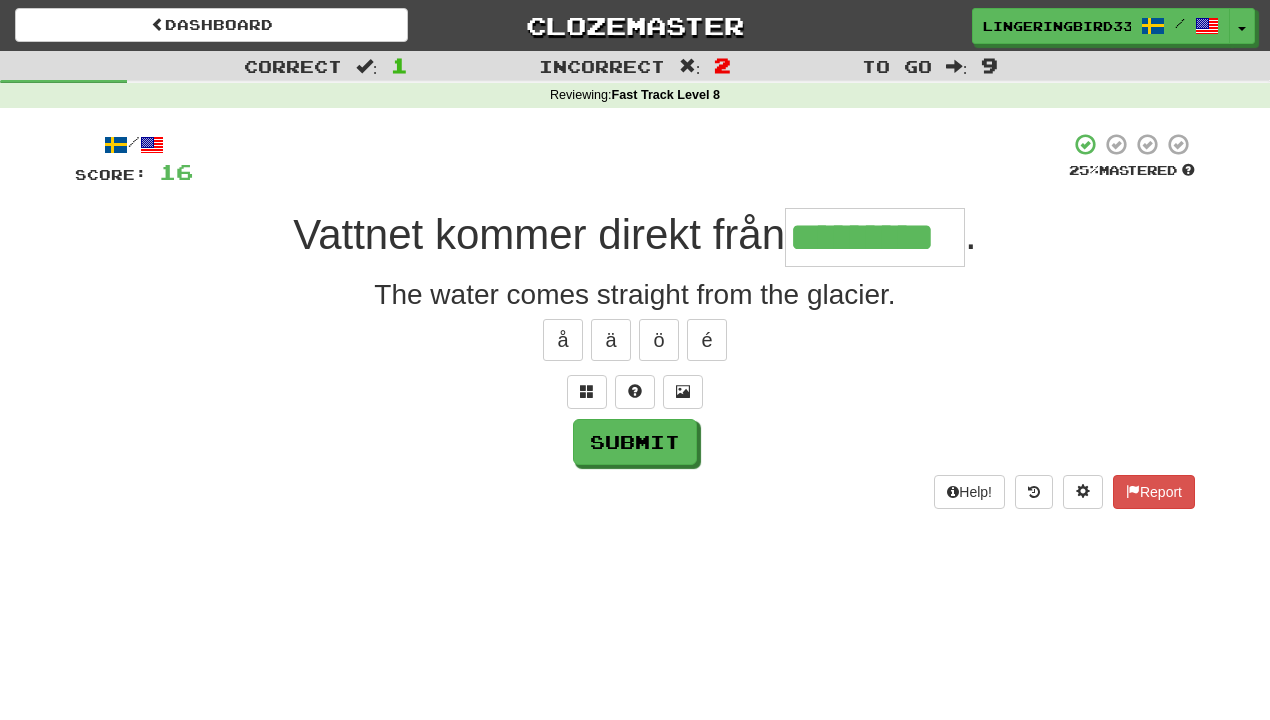 type on "*********" 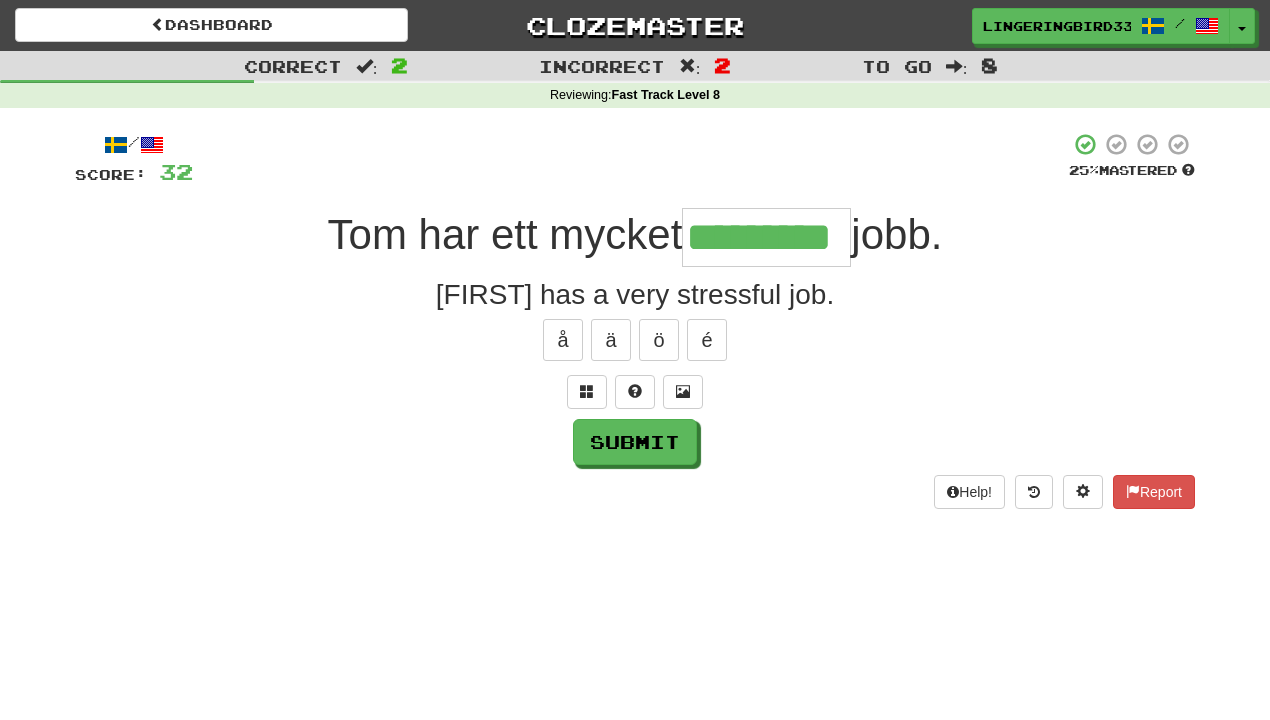 type on "*********" 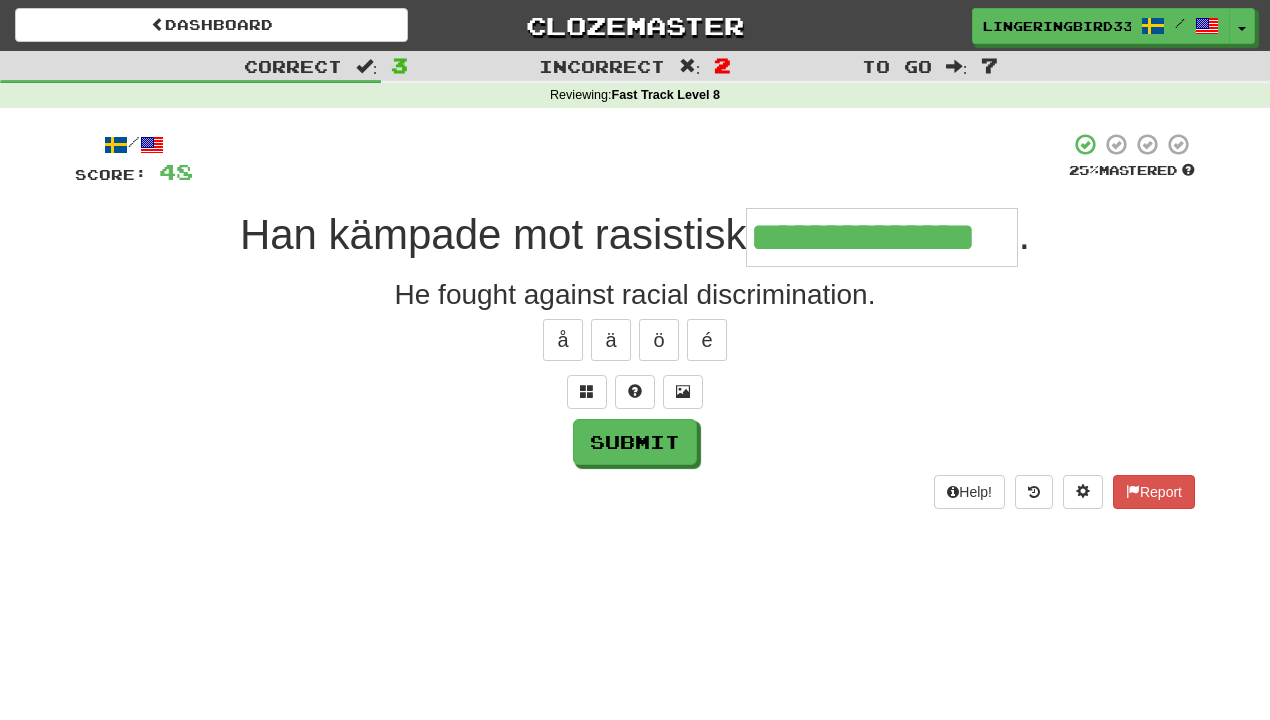 type on "**********" 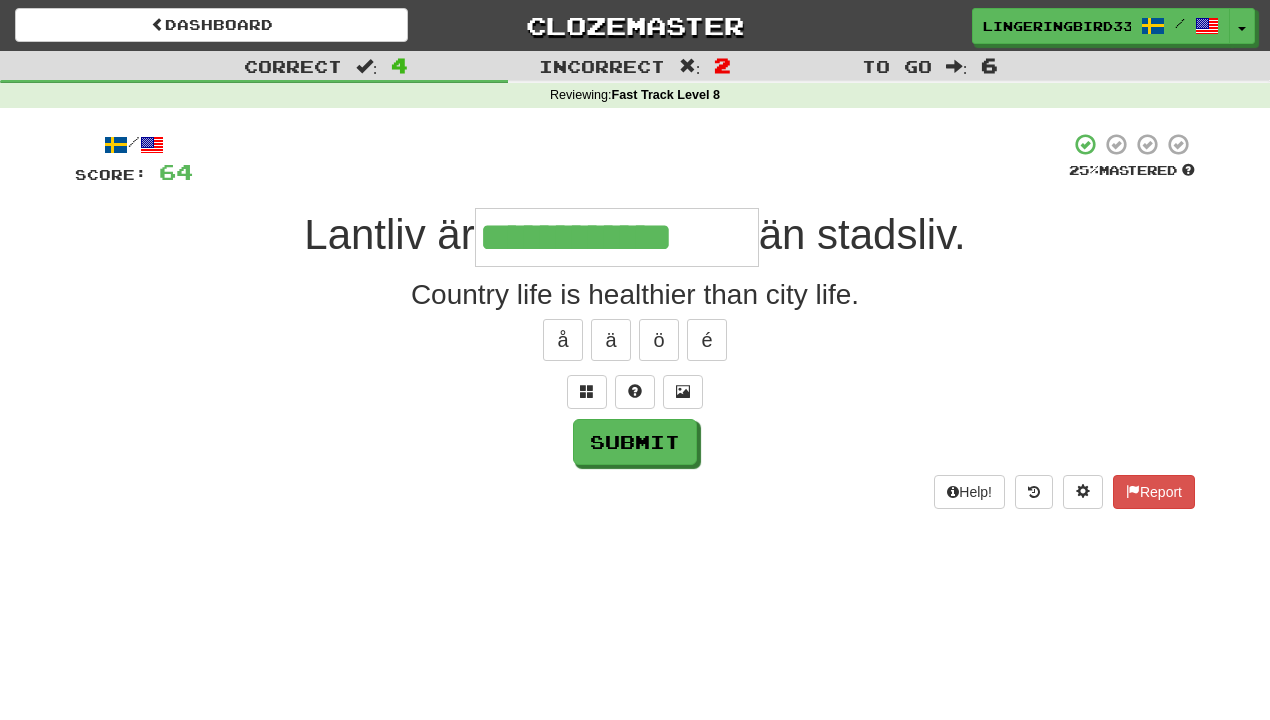 type on "**********" 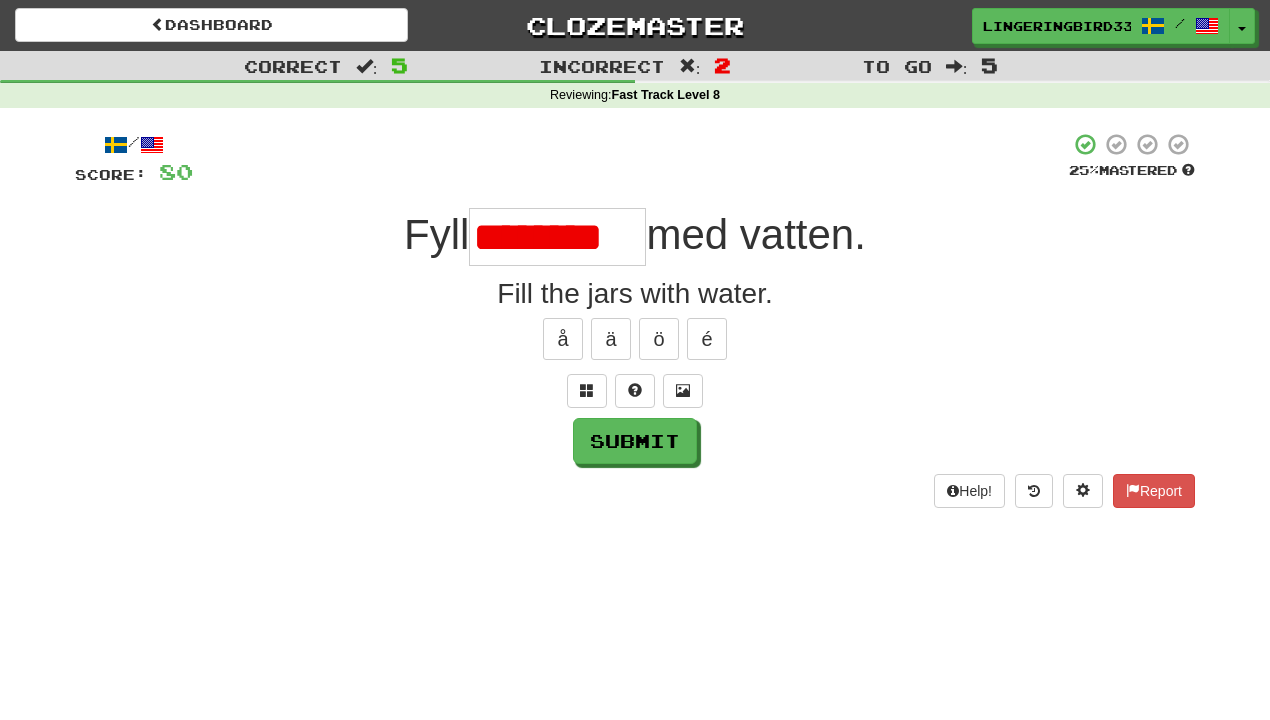 scroll, scrollTop: 0, scrollLeft: 0, axis: both 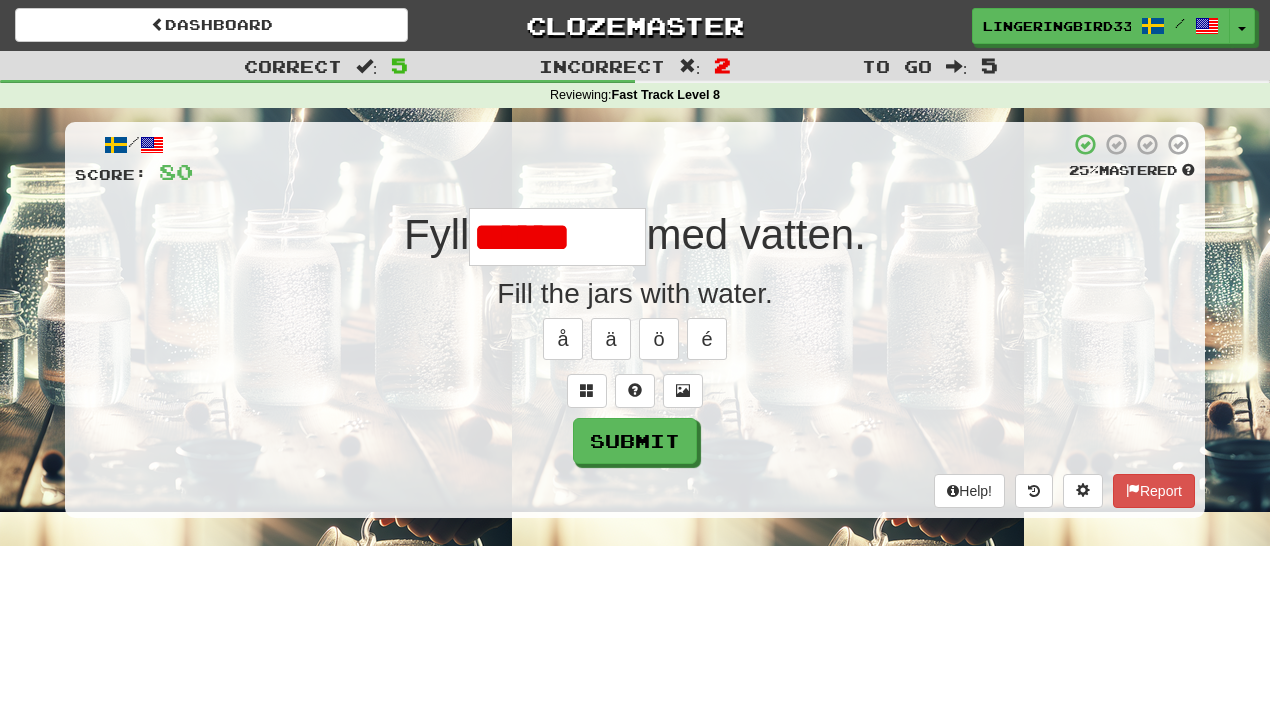 type on "********" 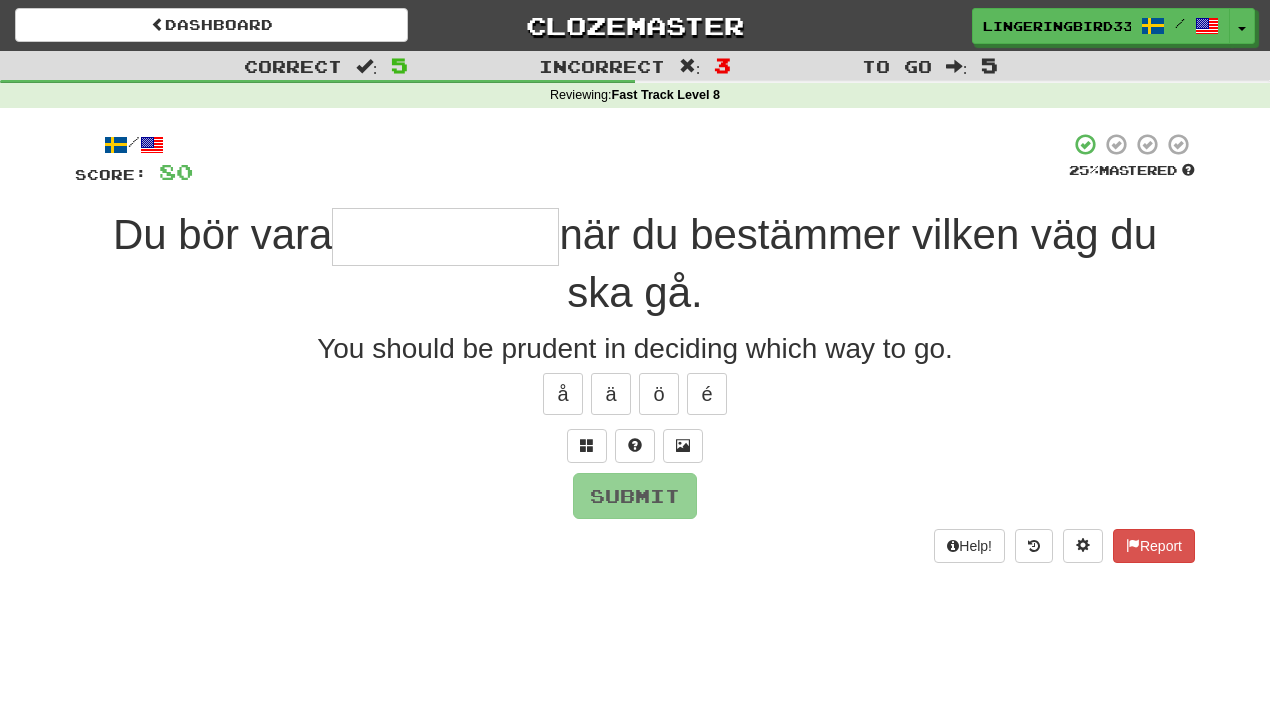 type on "**********" 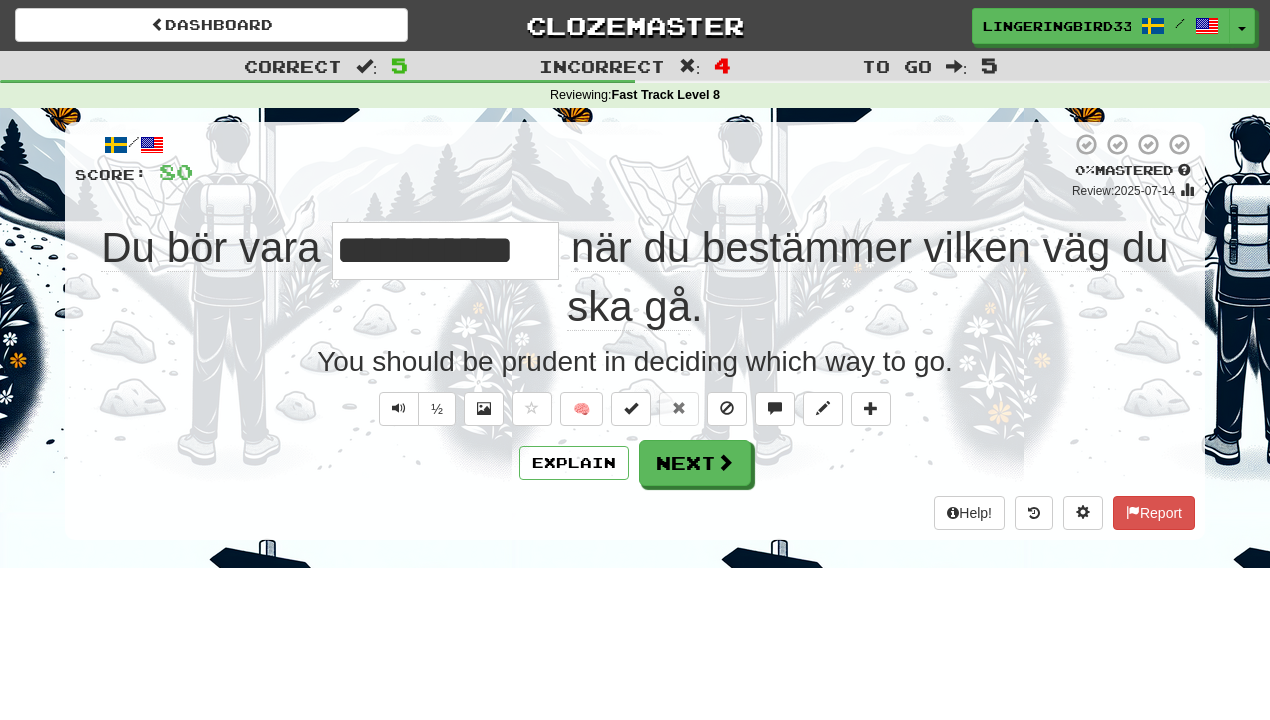 scroll, scrollTop: 0, scrollLeft: 0, axis: both 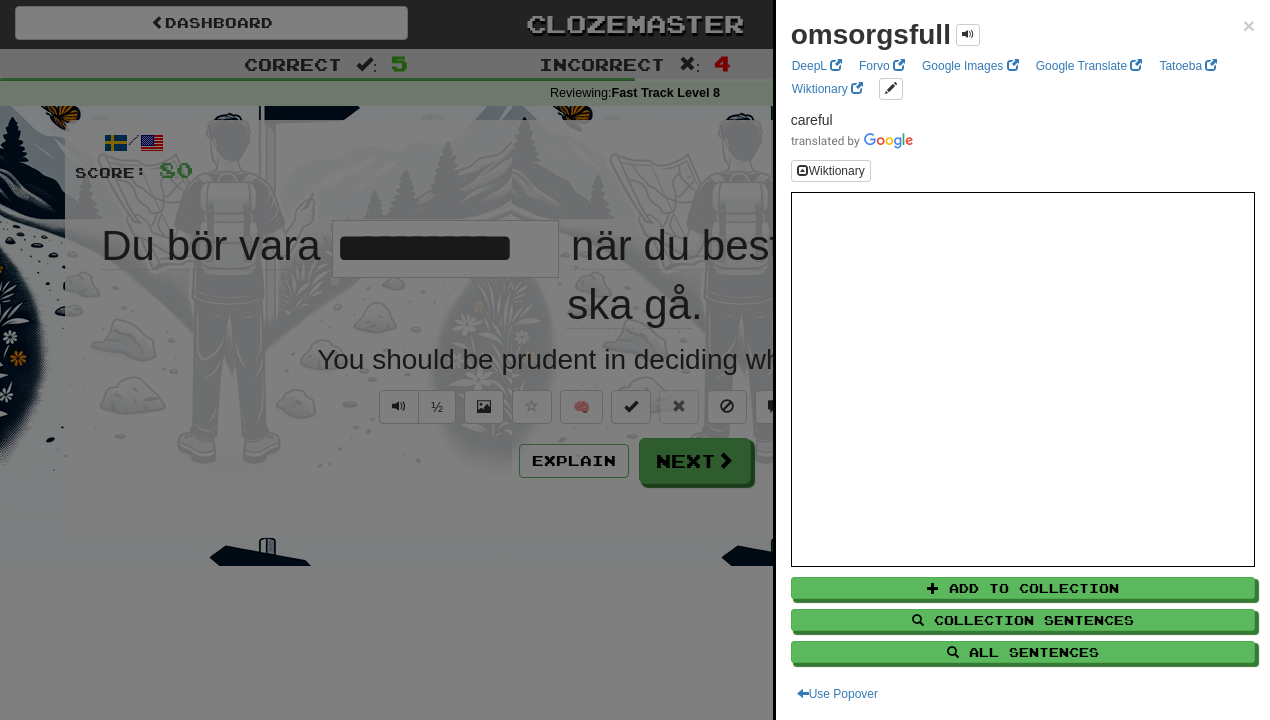 click at bounding box center [635, 360] 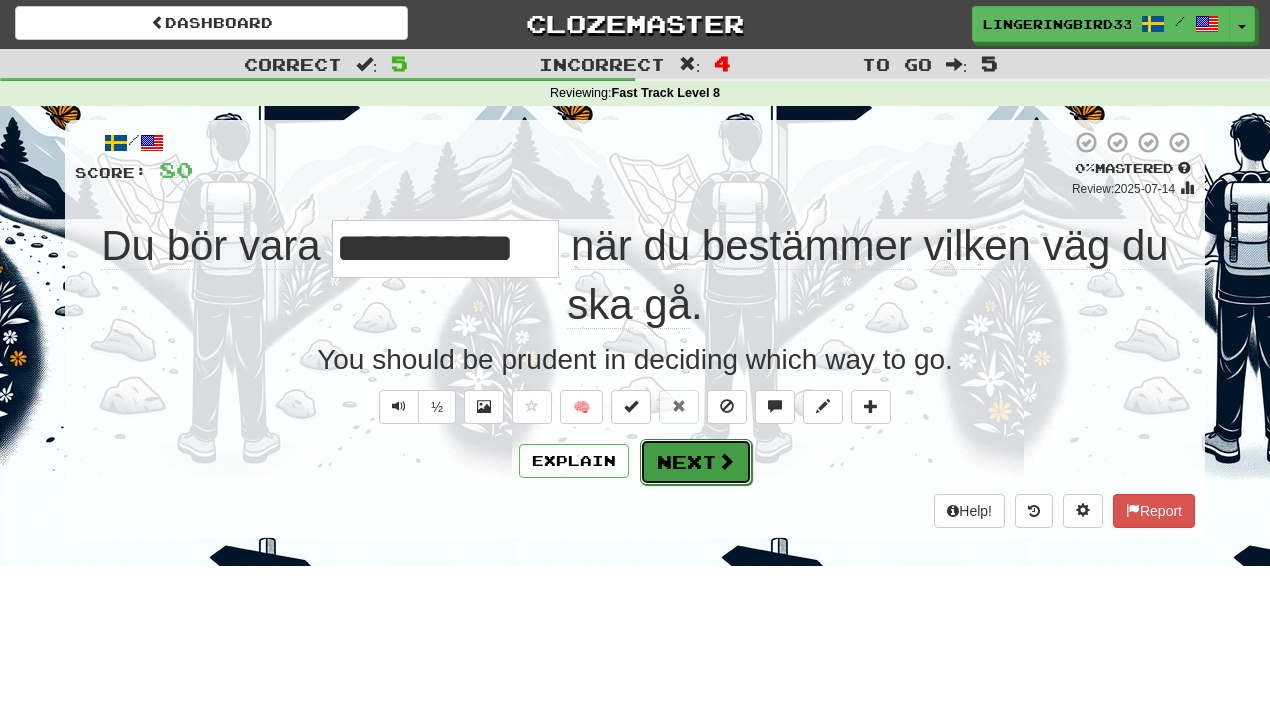 click on "Next" at bounding box center (696, 462) 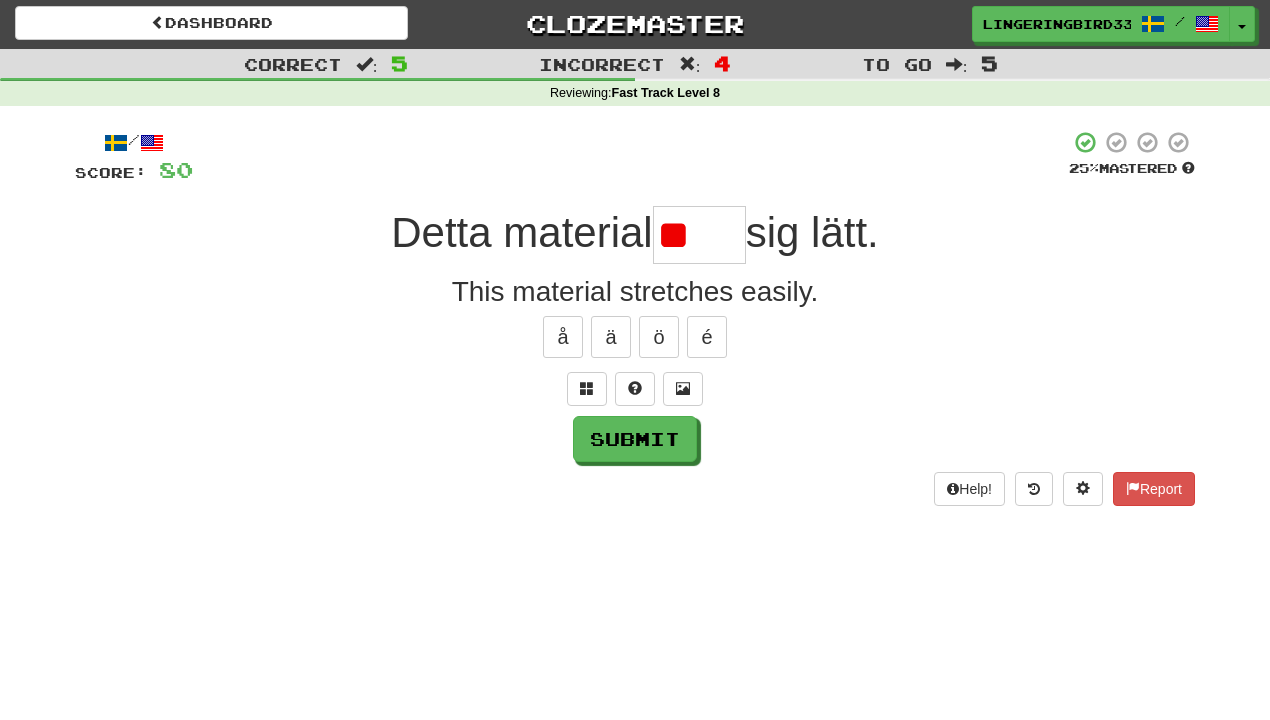type on "*" 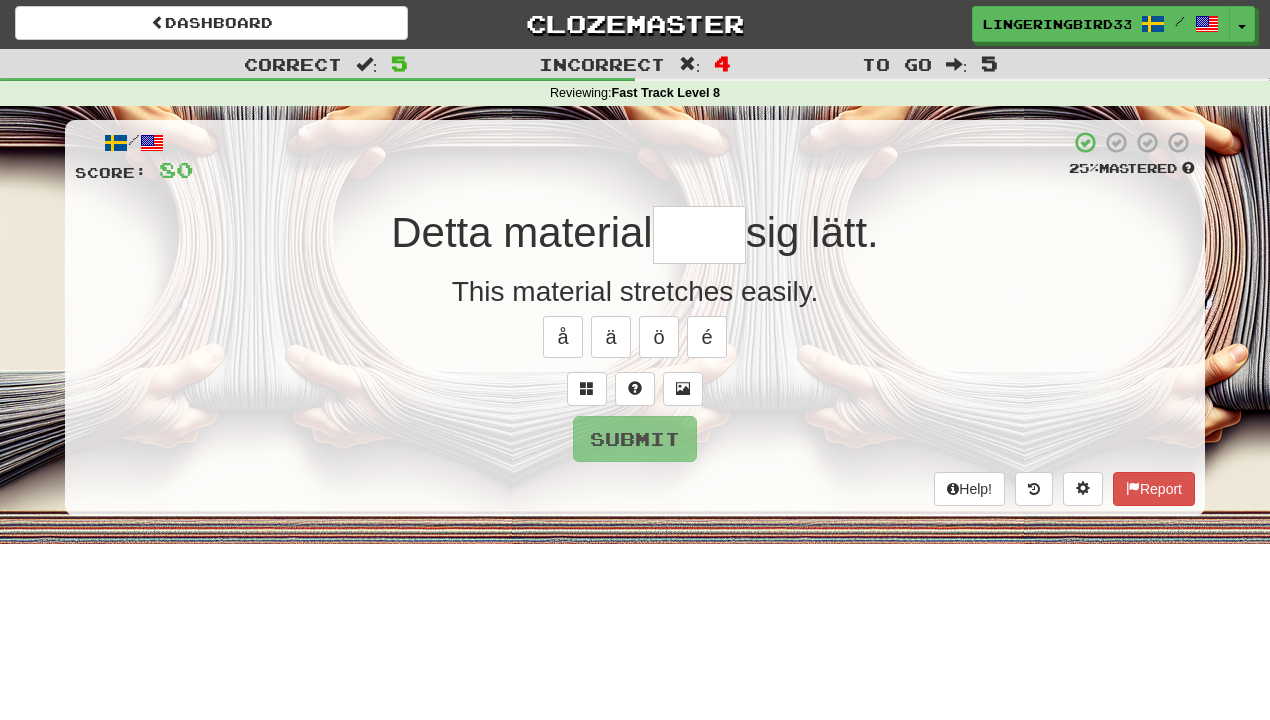 type on "*****" 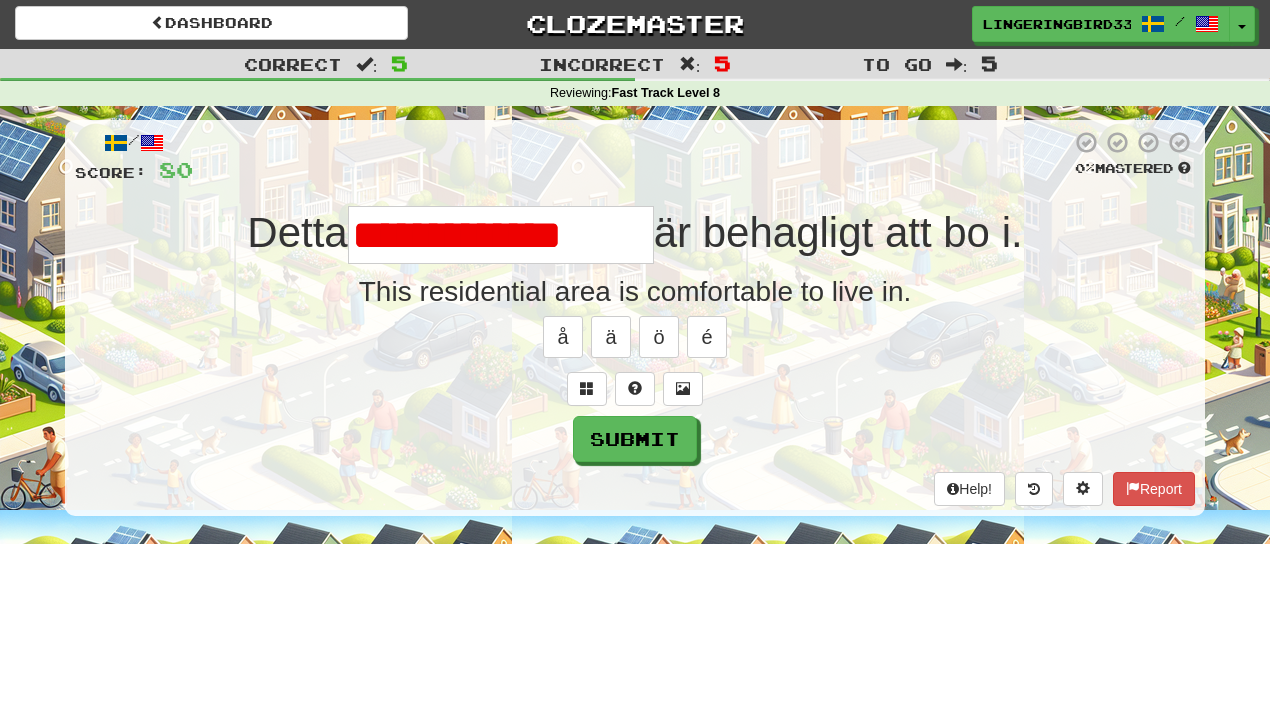 scroll, scrollTop: 0, scrollLeft: 0, axis: both 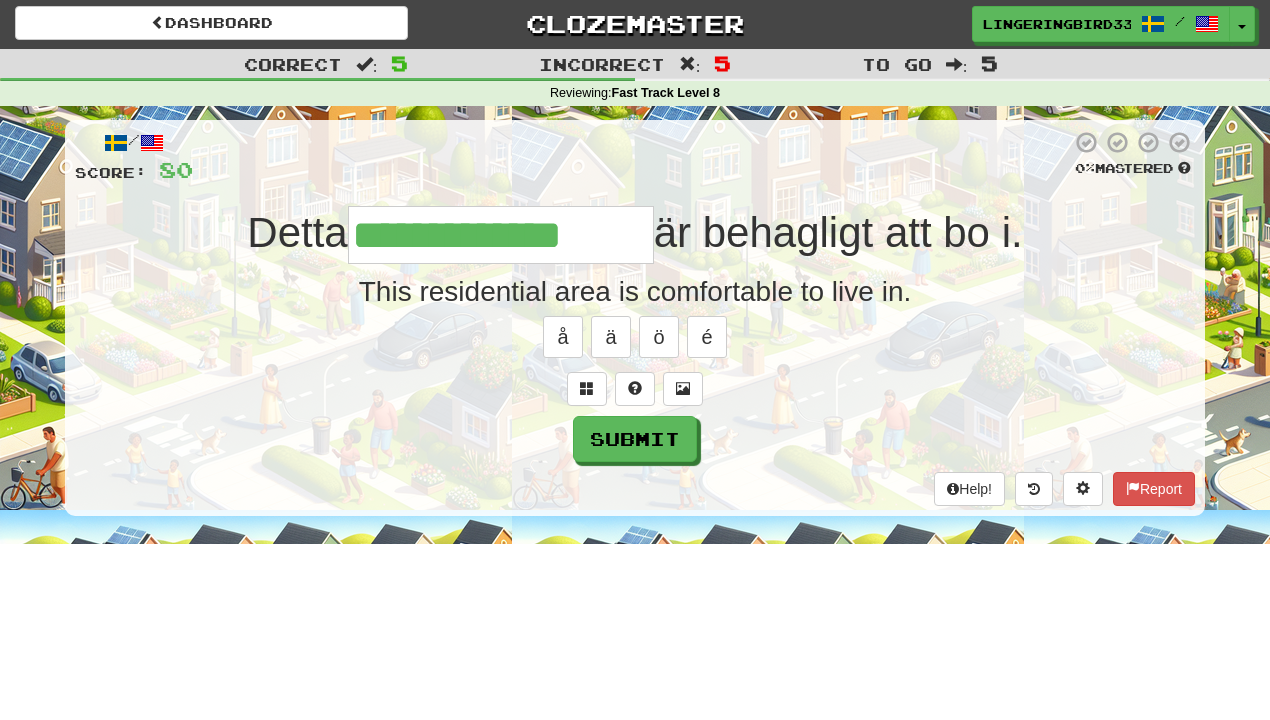 type on "**********" 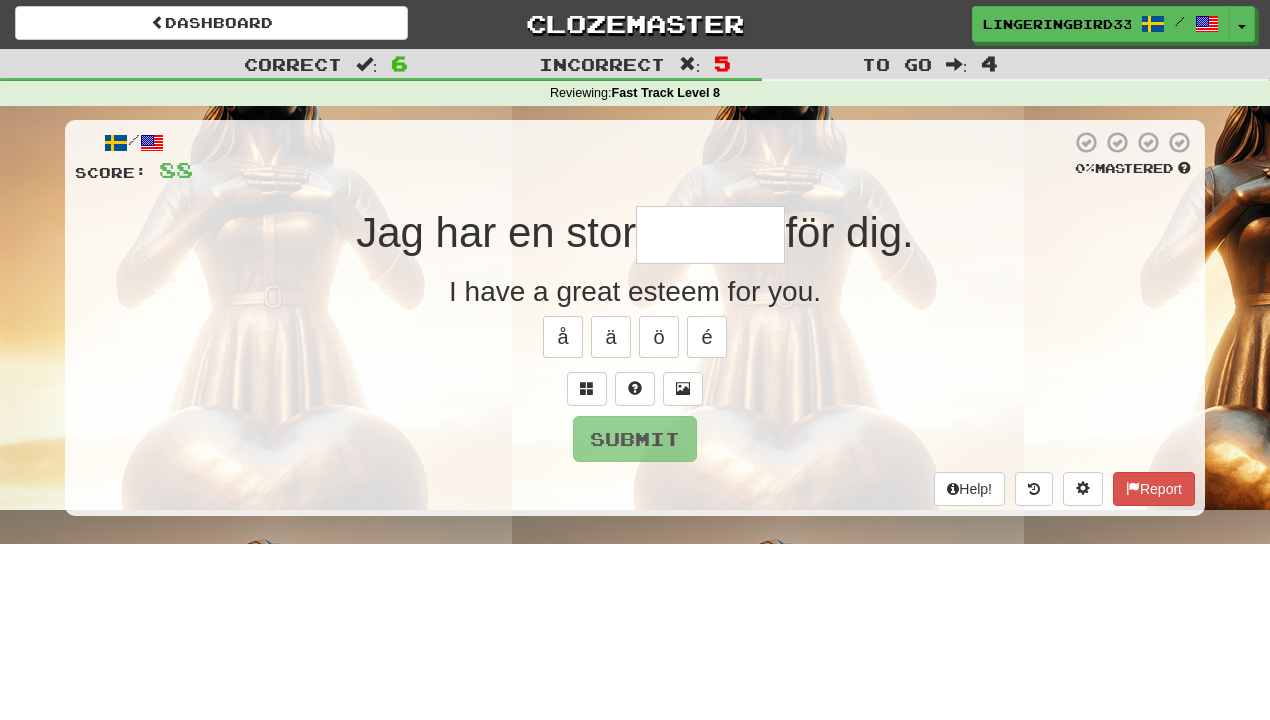 type on "*******" 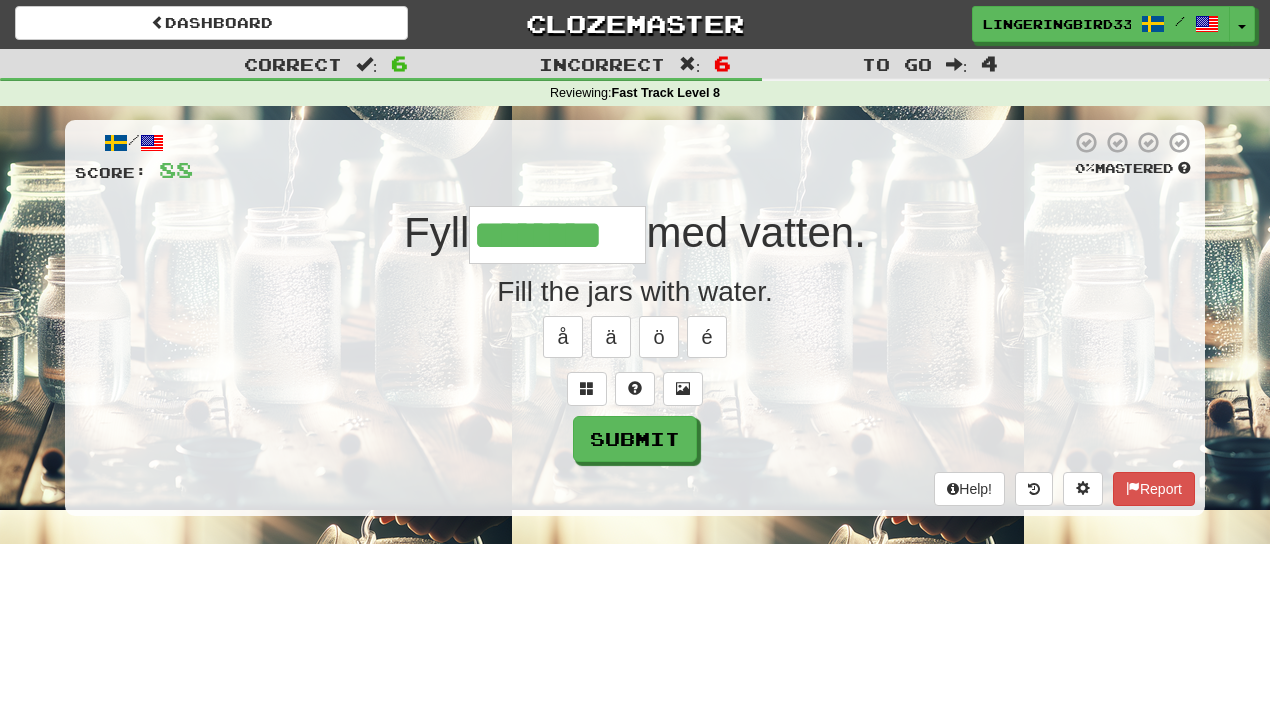 type on "********" 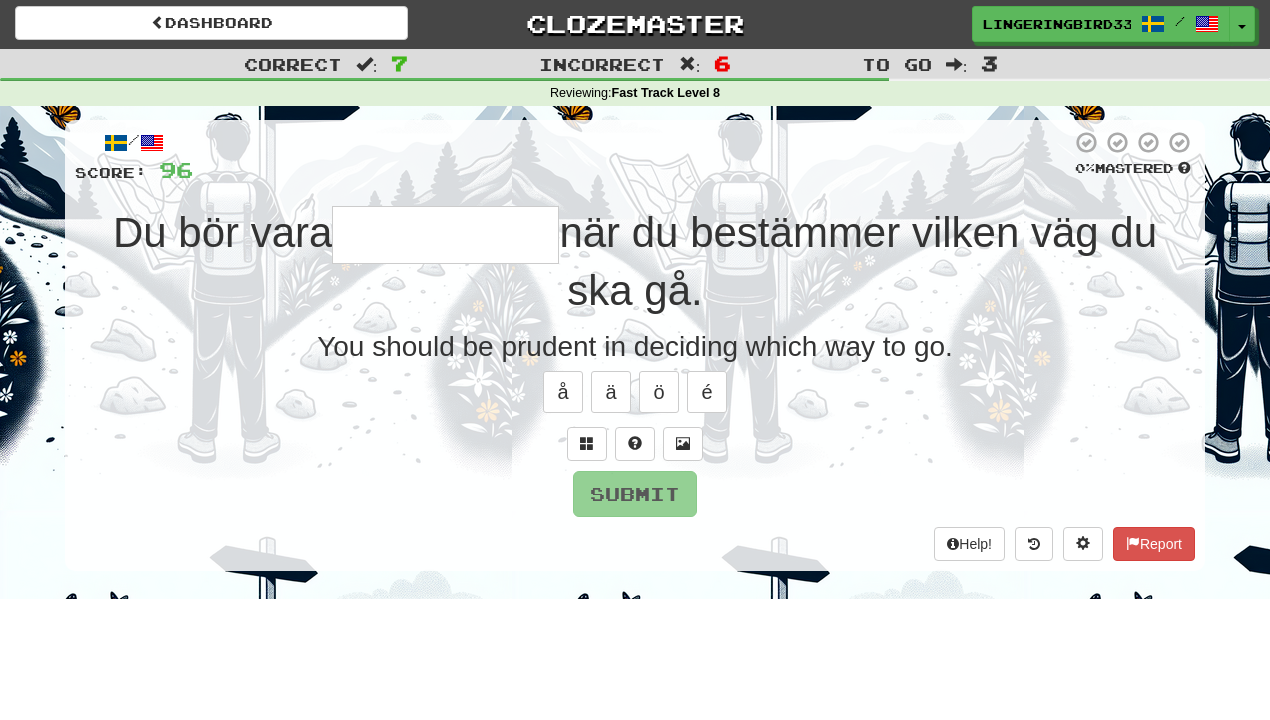 type on "**********" 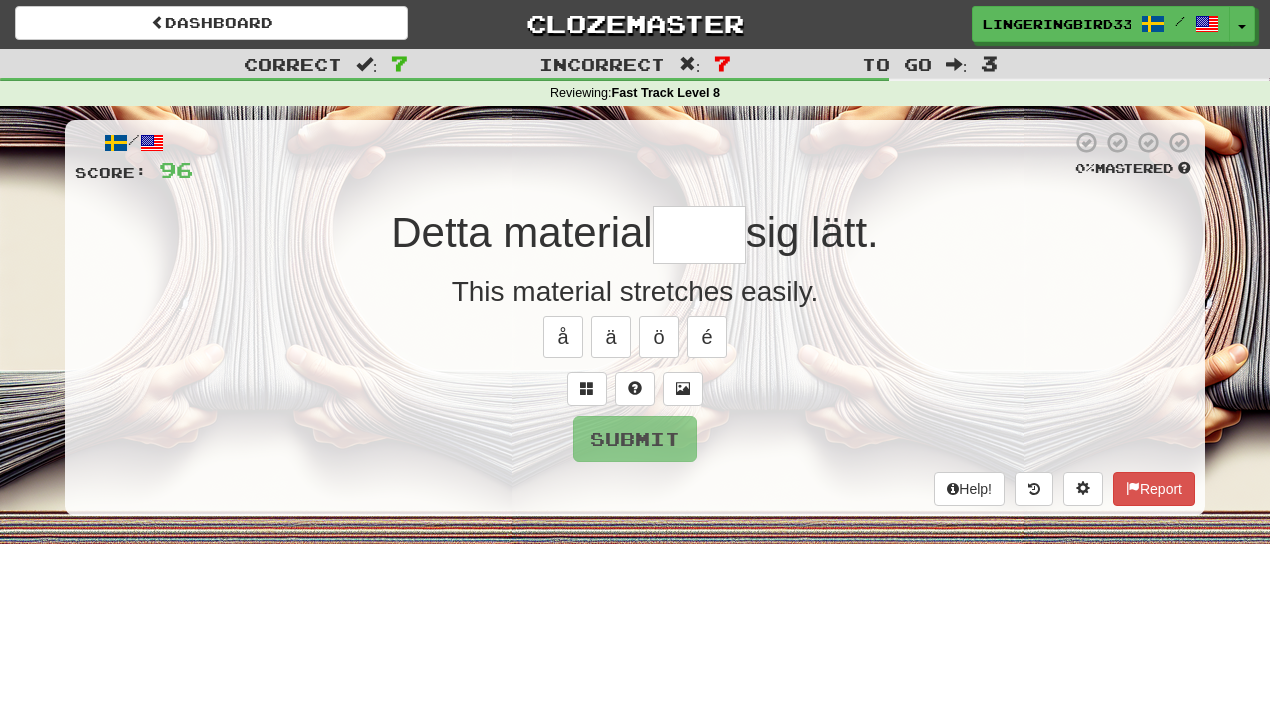 type on "*****" 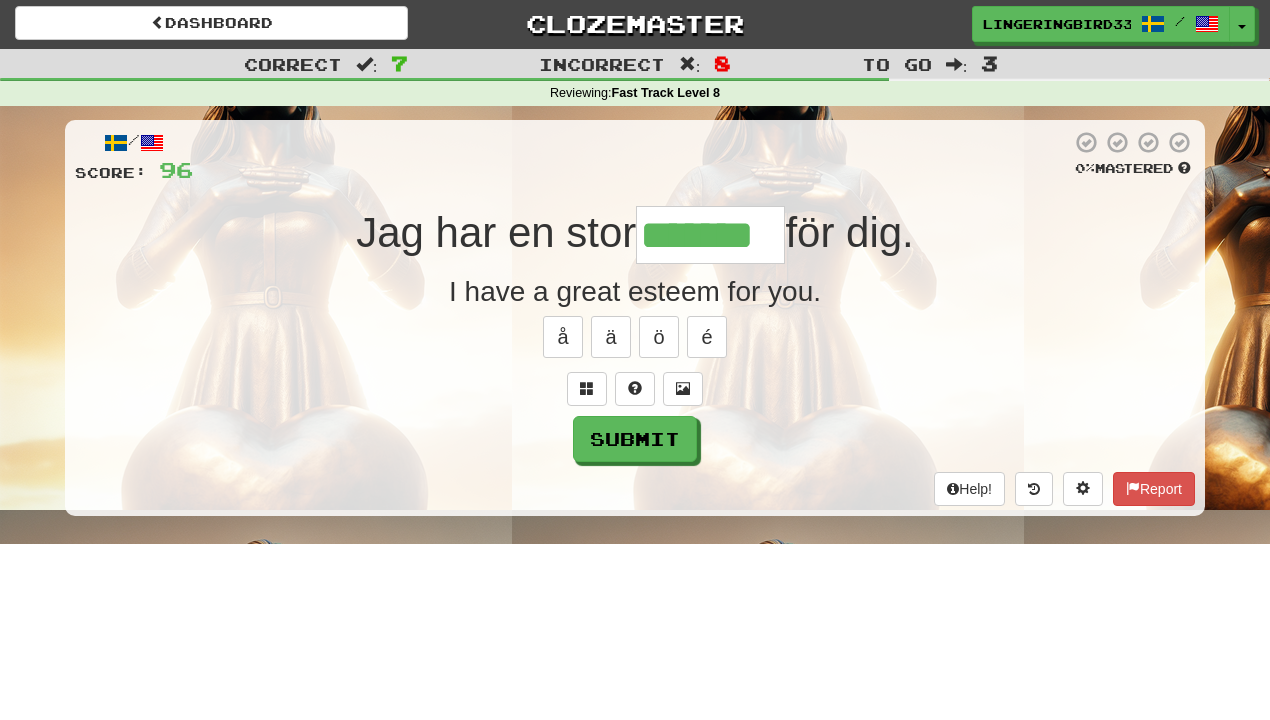 type on "*******" 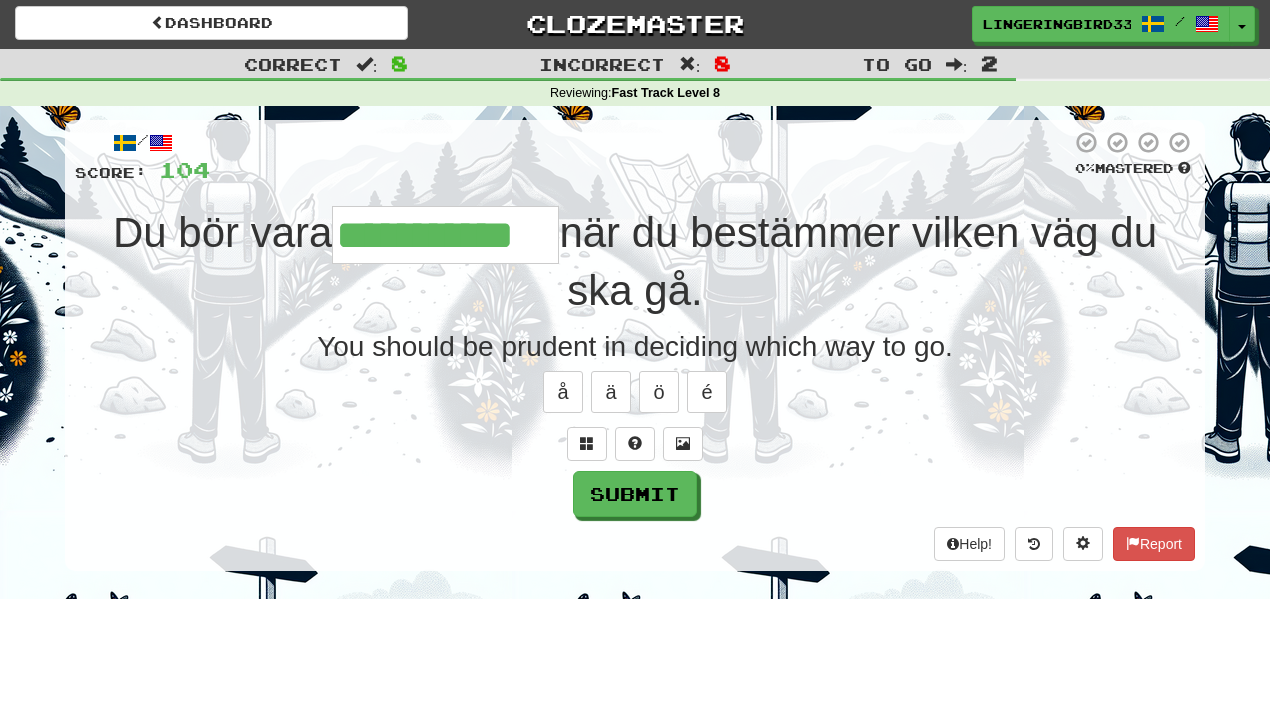type on "**********" 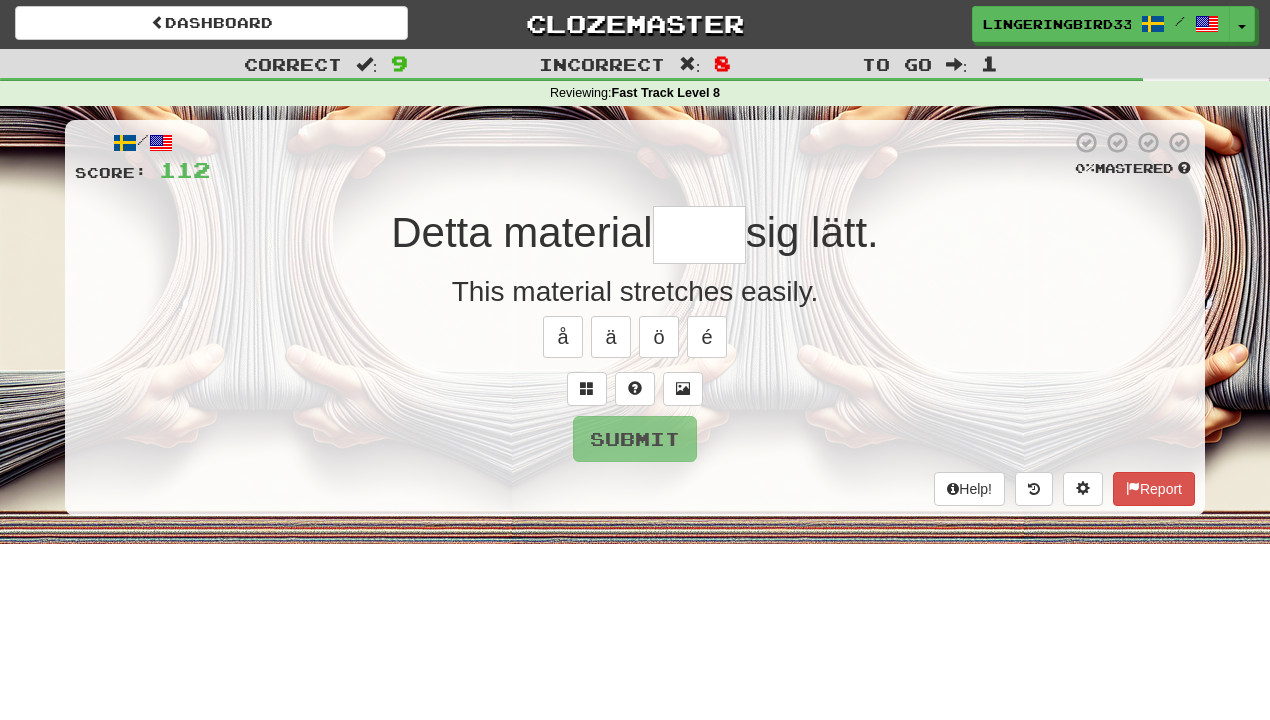 type on "*****" 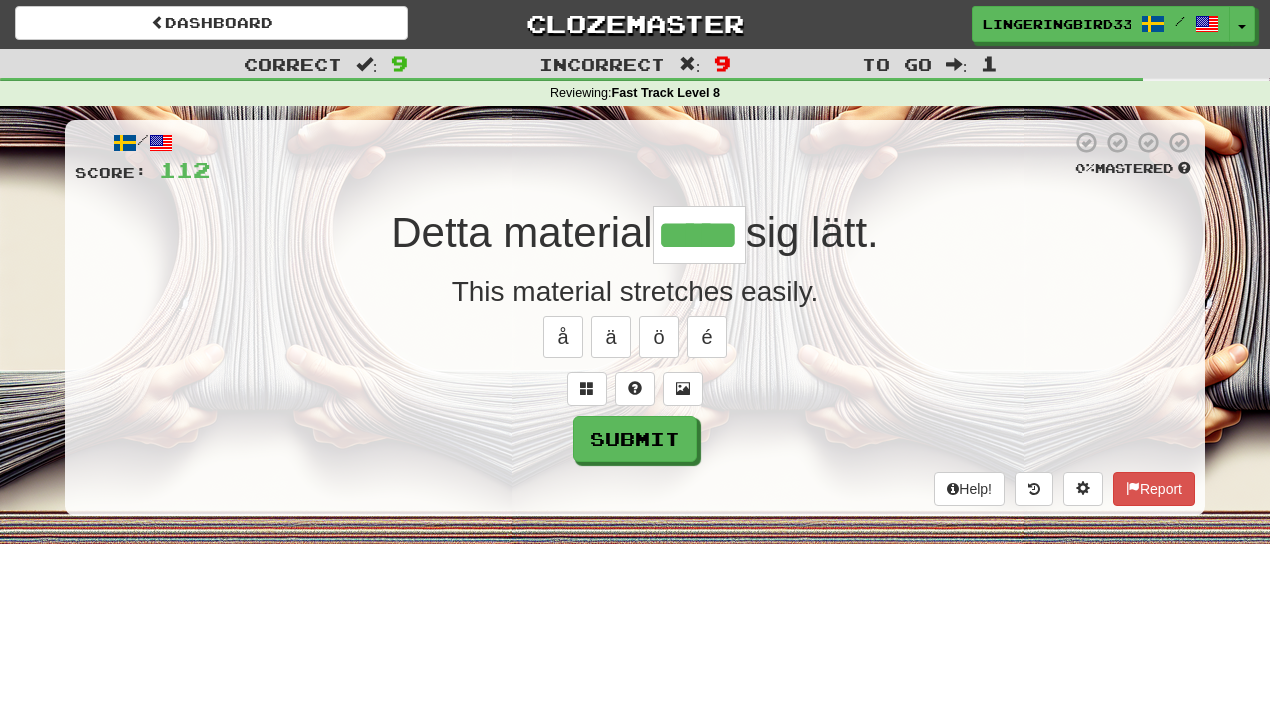 type on "*****" 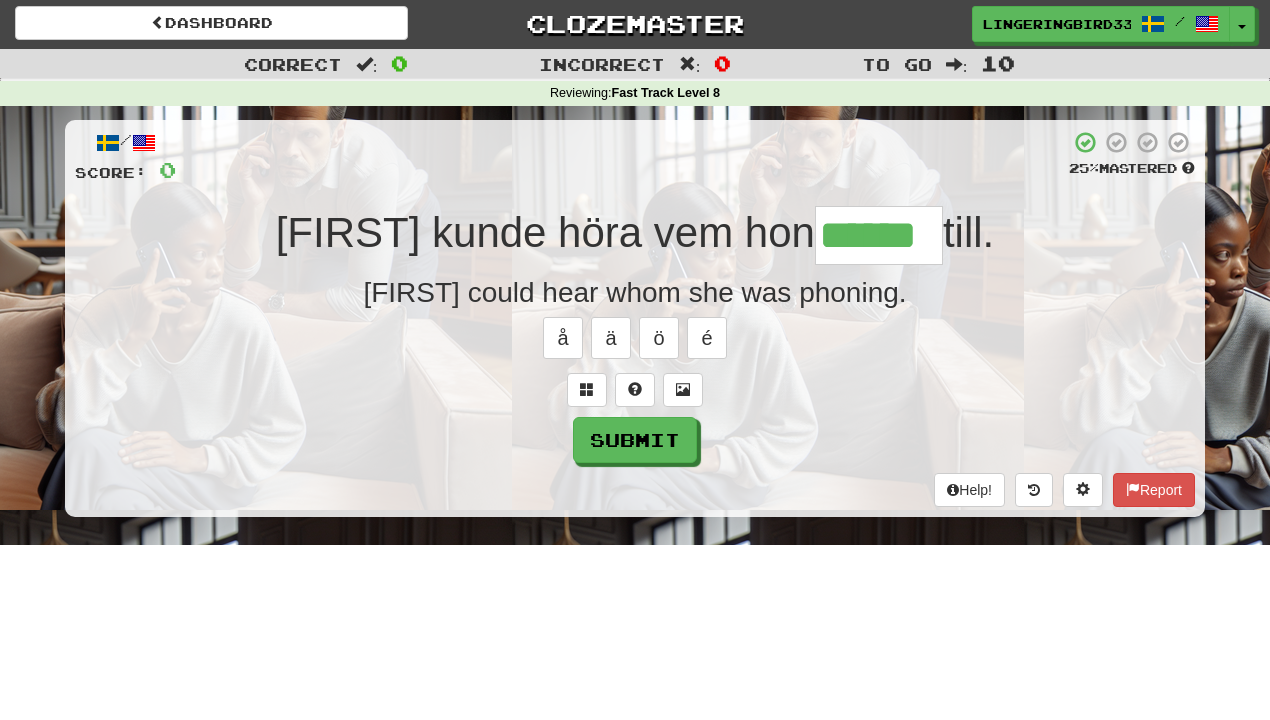 type on "******" 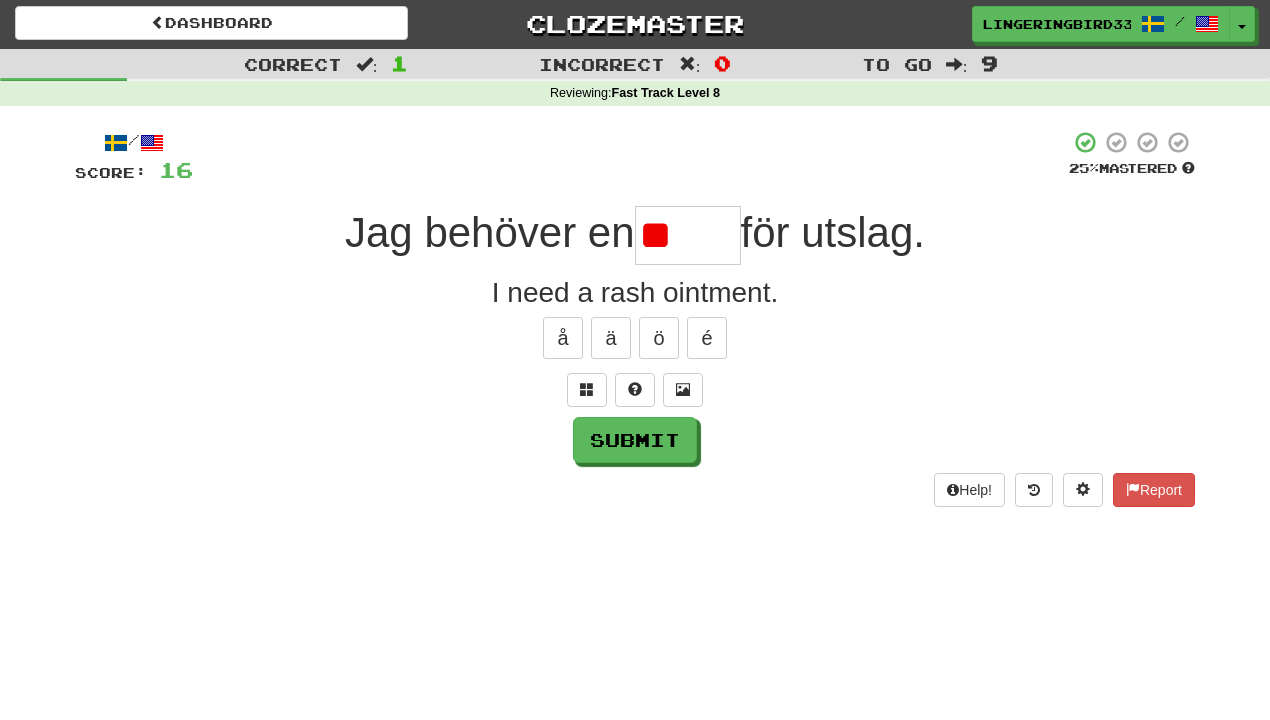 type on "*" 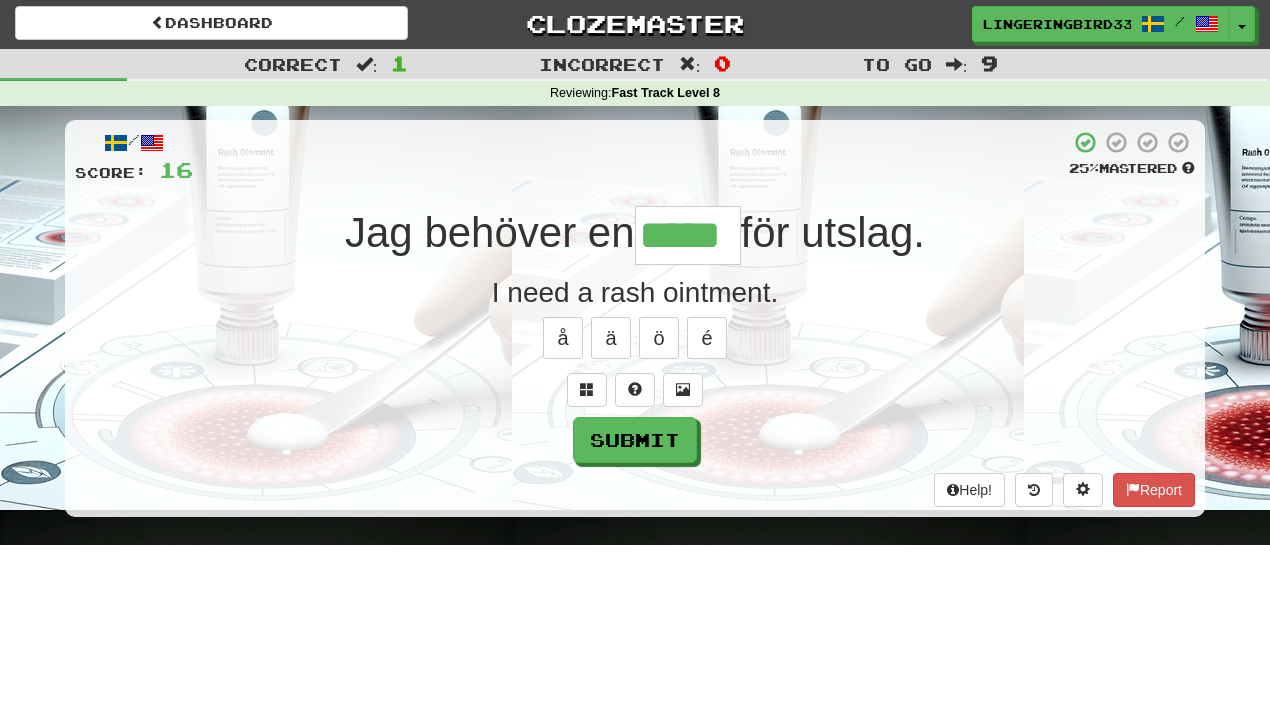 type on "*****" 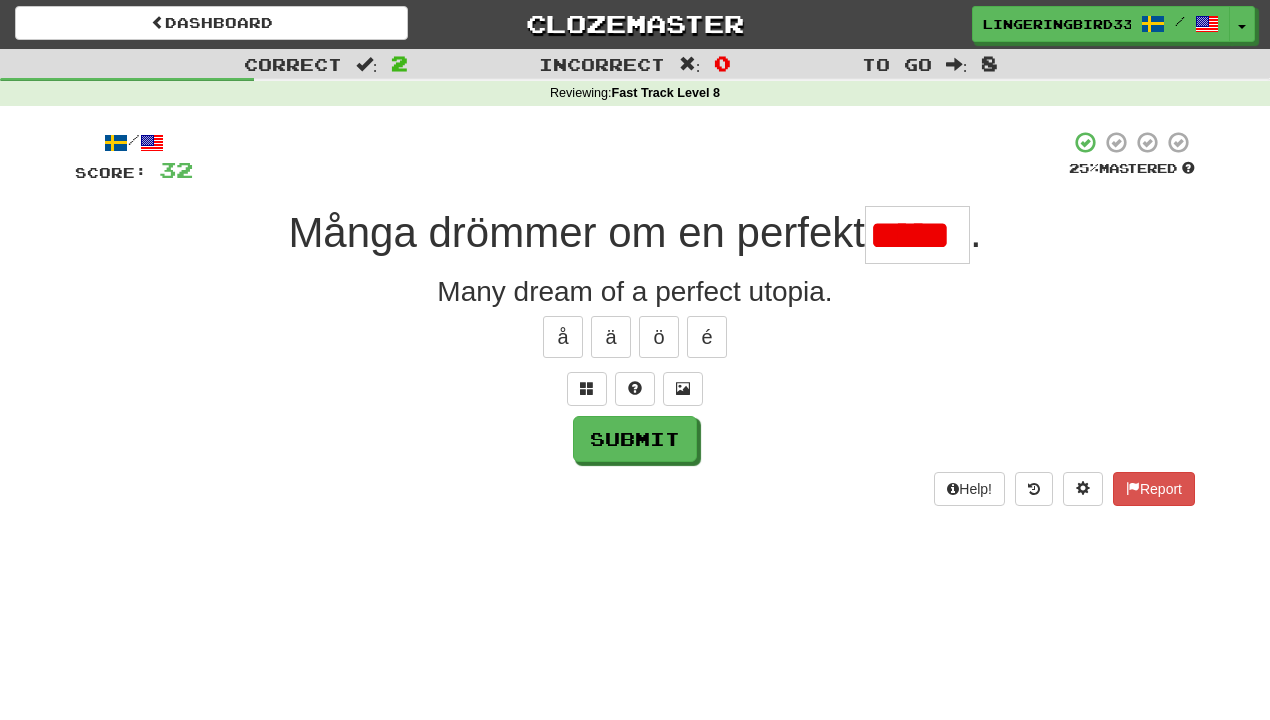 scroll, scrollTop: 0, scrollLeft: 0, axis: both 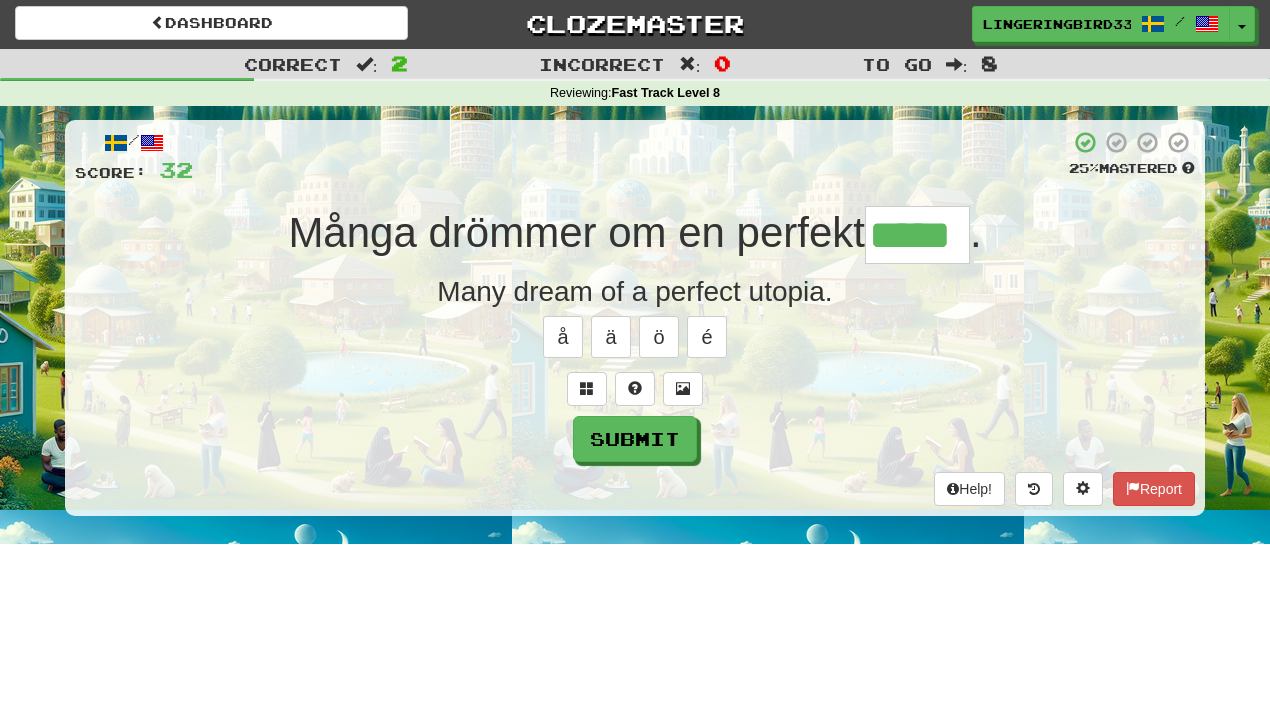 type on "*****" 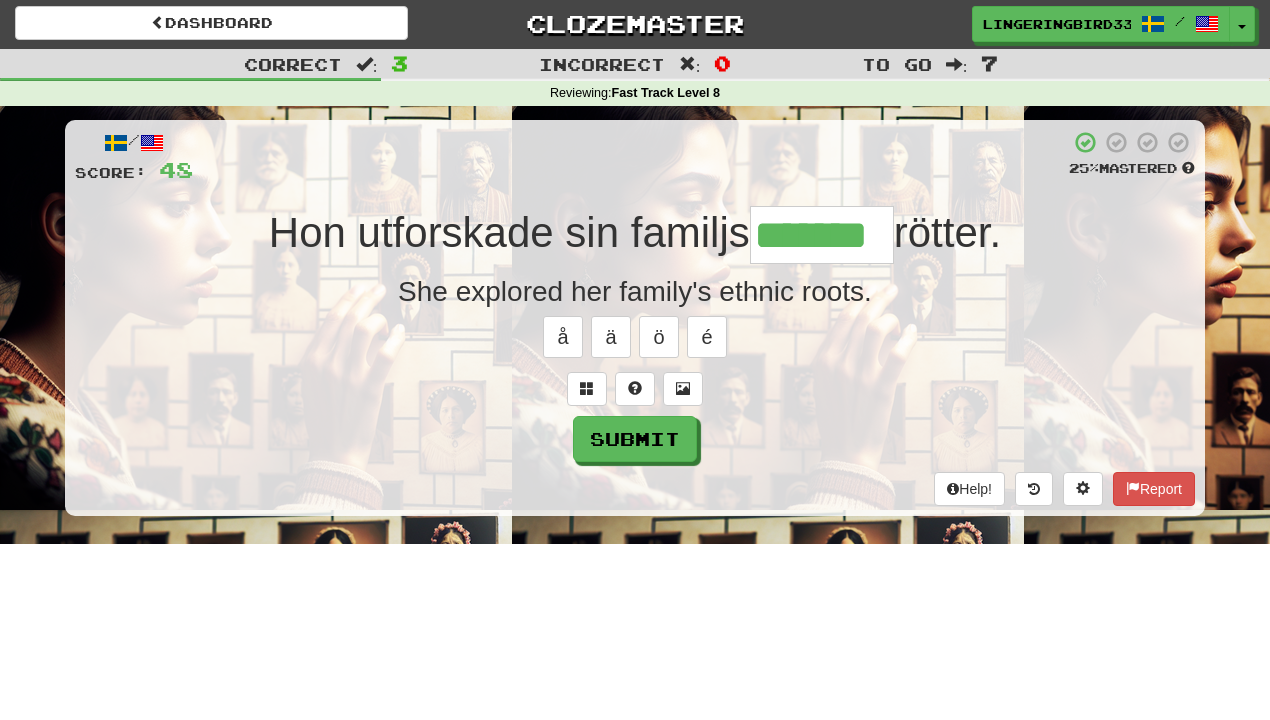 type on "*******" 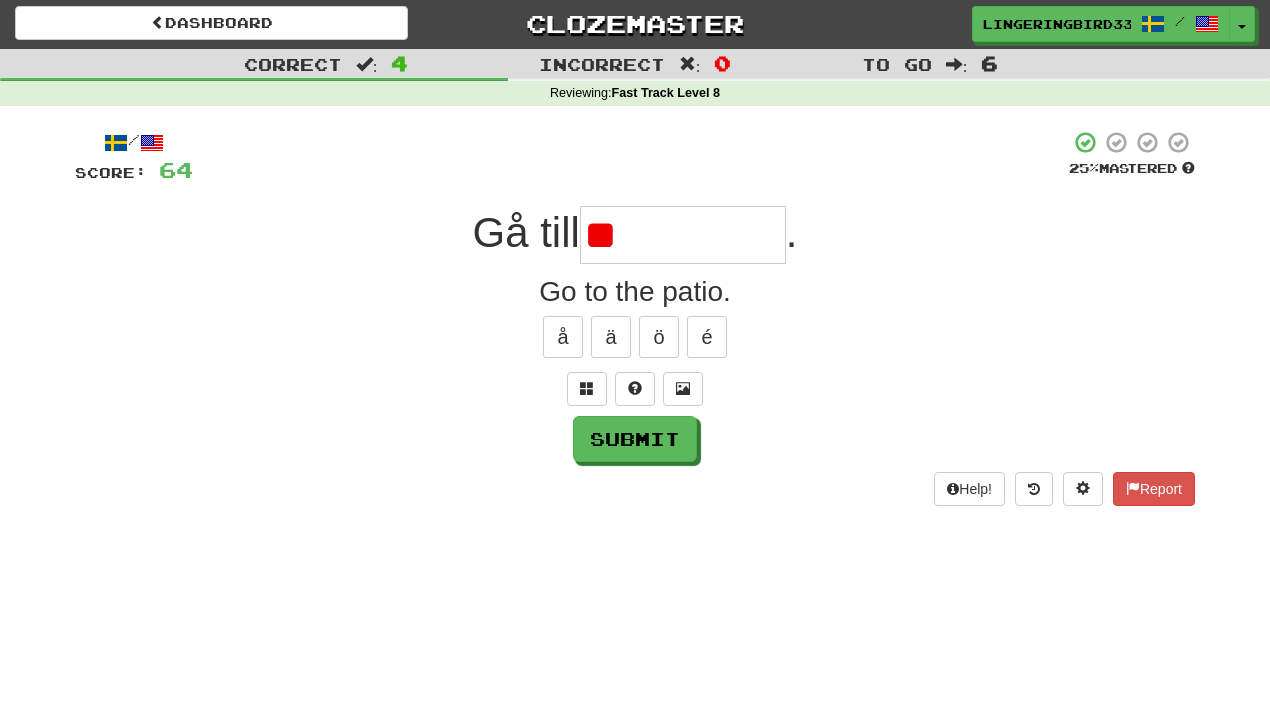 type on "*" 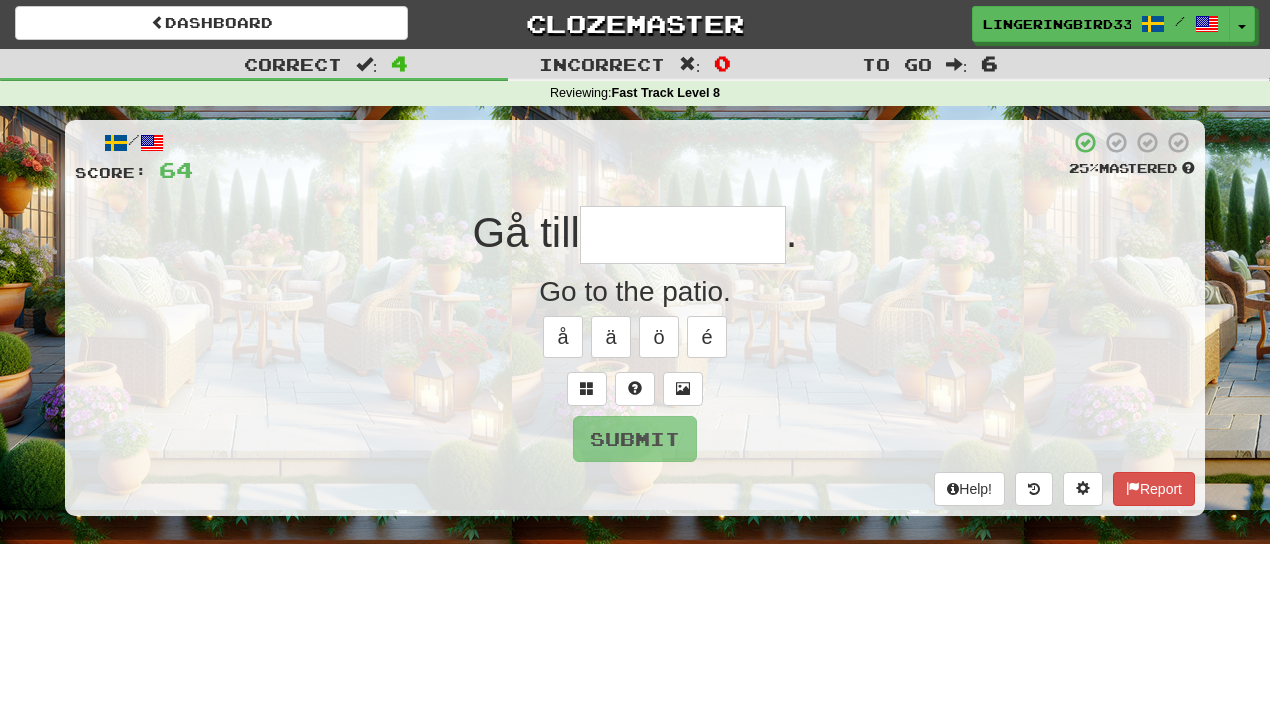 type on "**********" 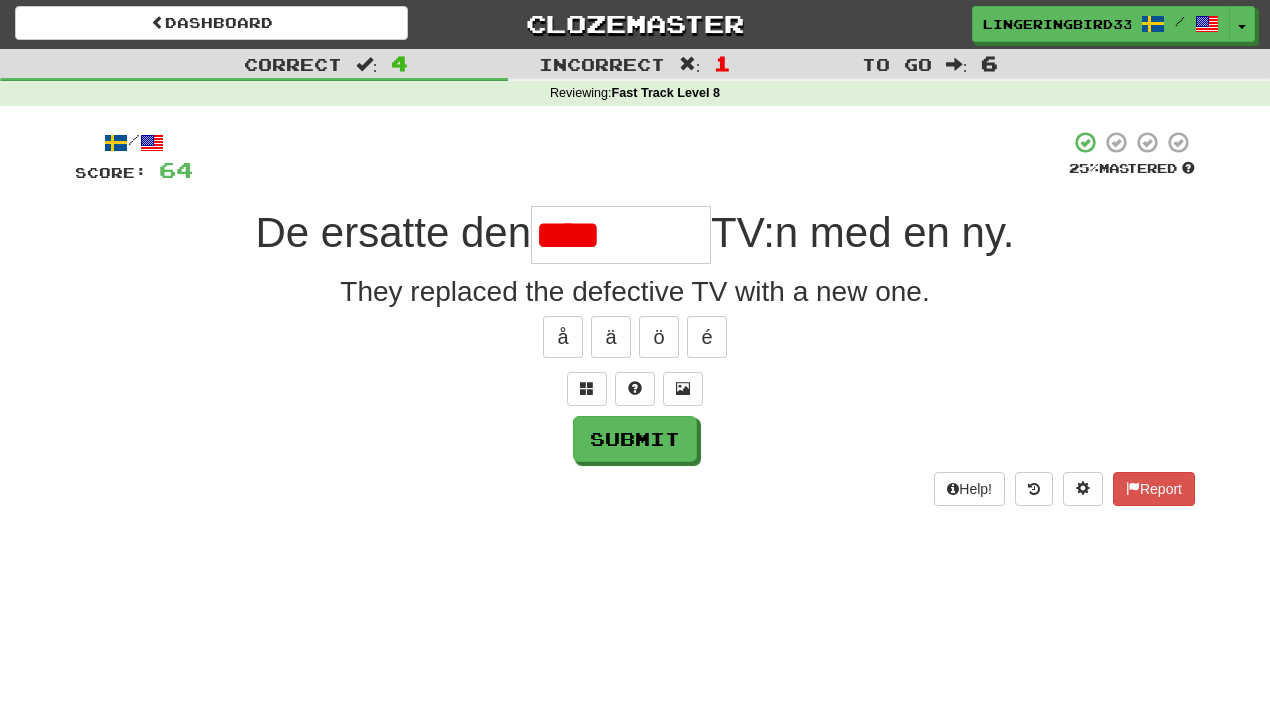 type on "*********" 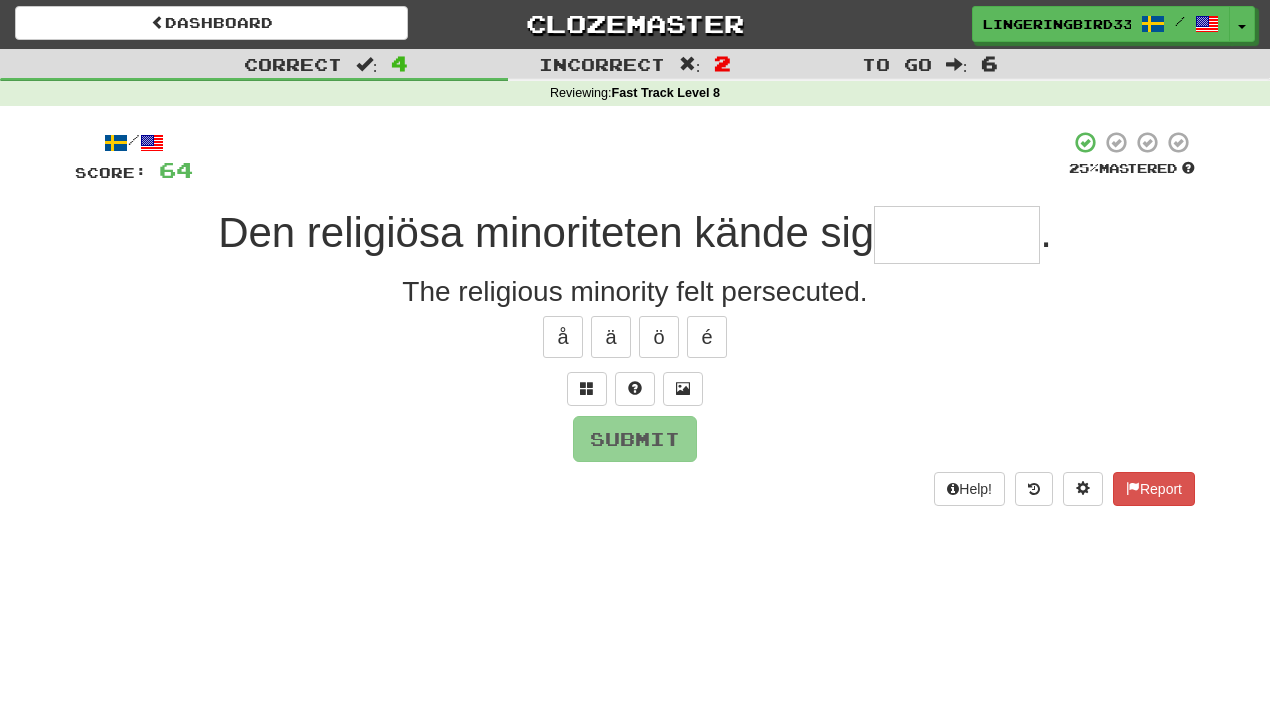 type on "*********" 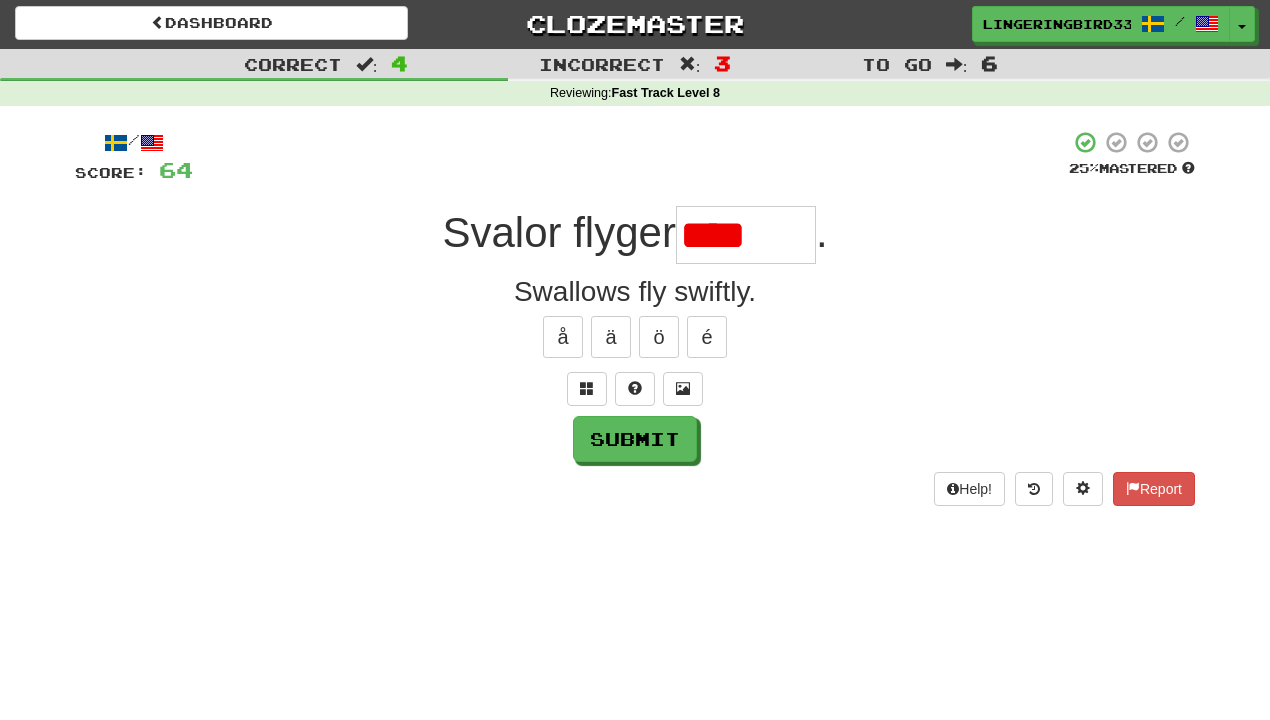 type on "******" 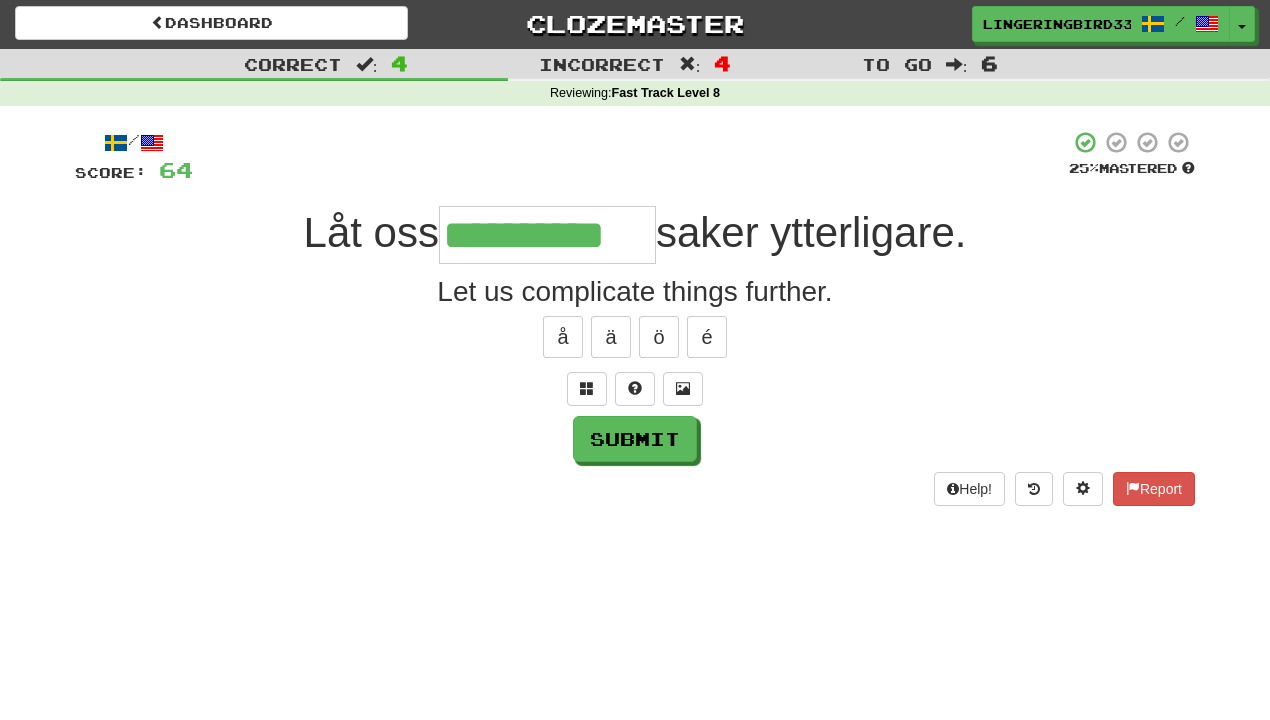type on "**********" 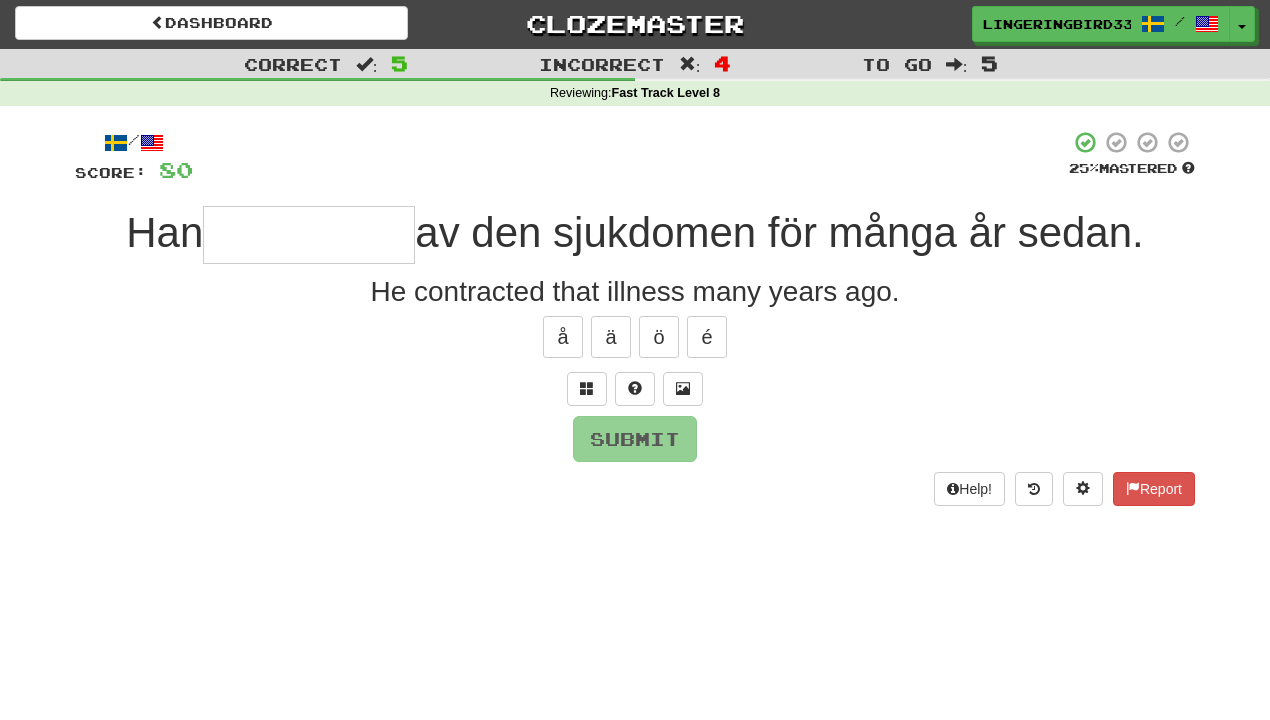 type on "*********" 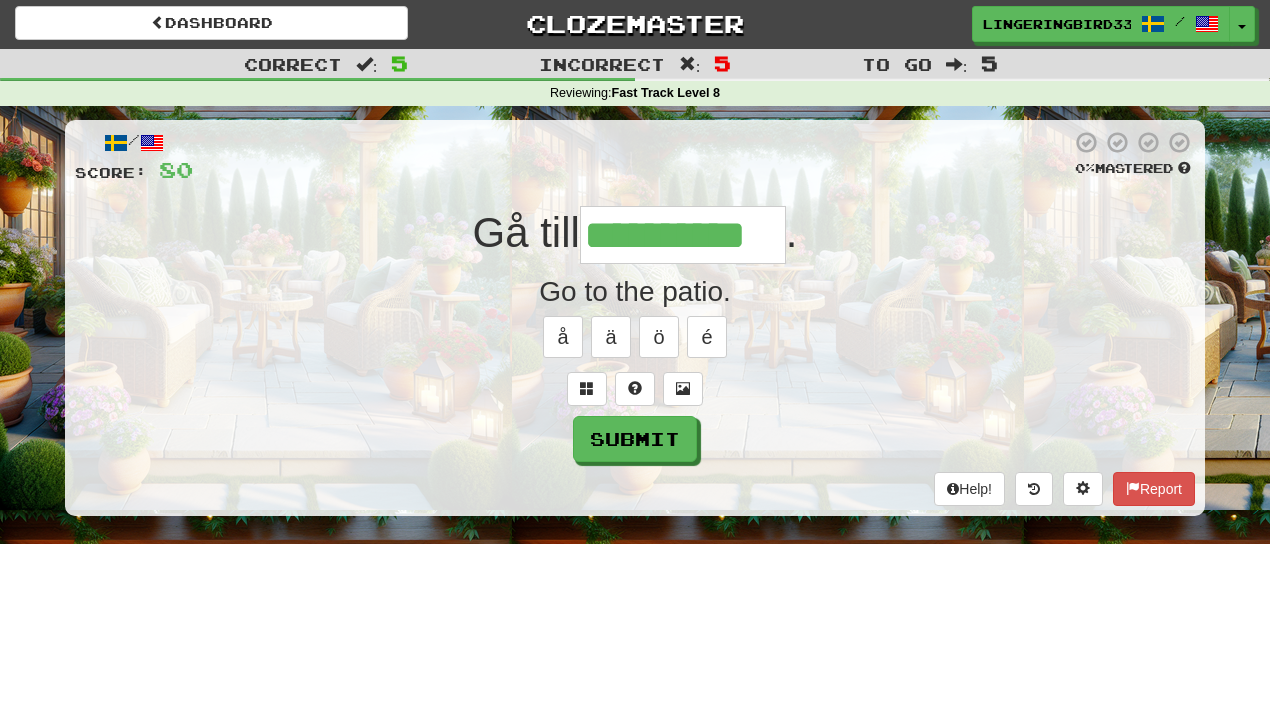 type on "**********" 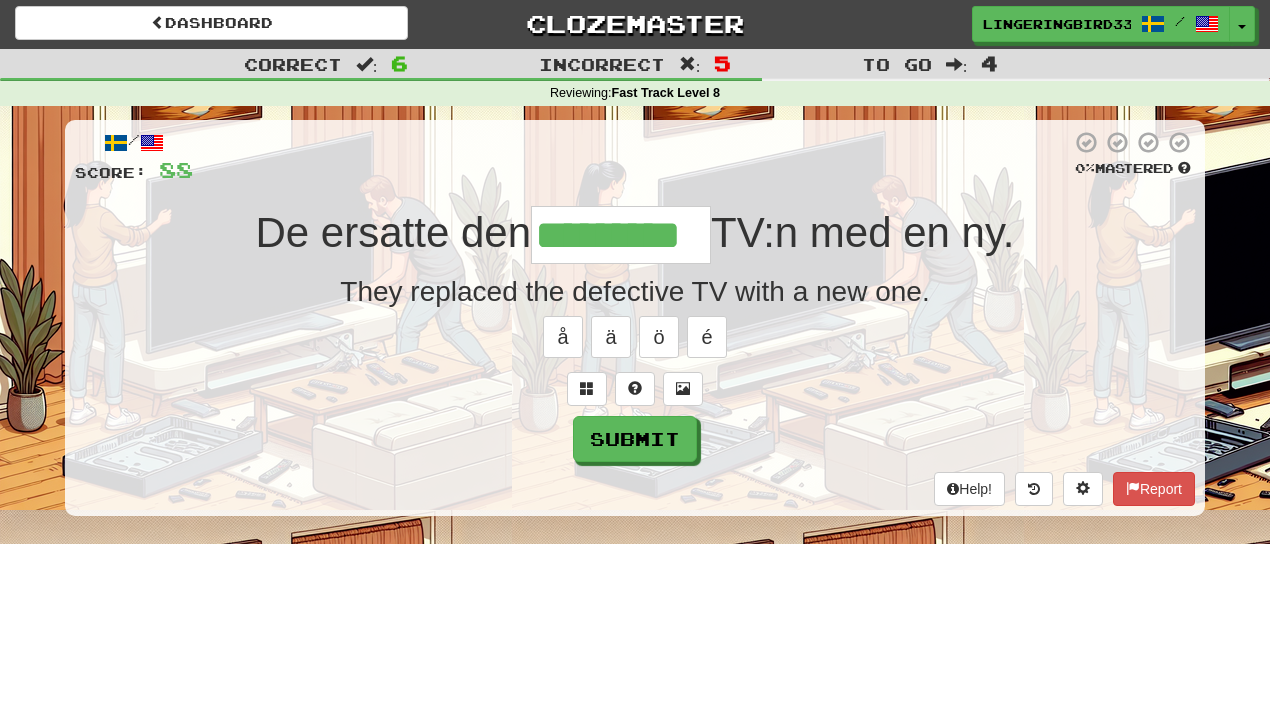 type on "*********" 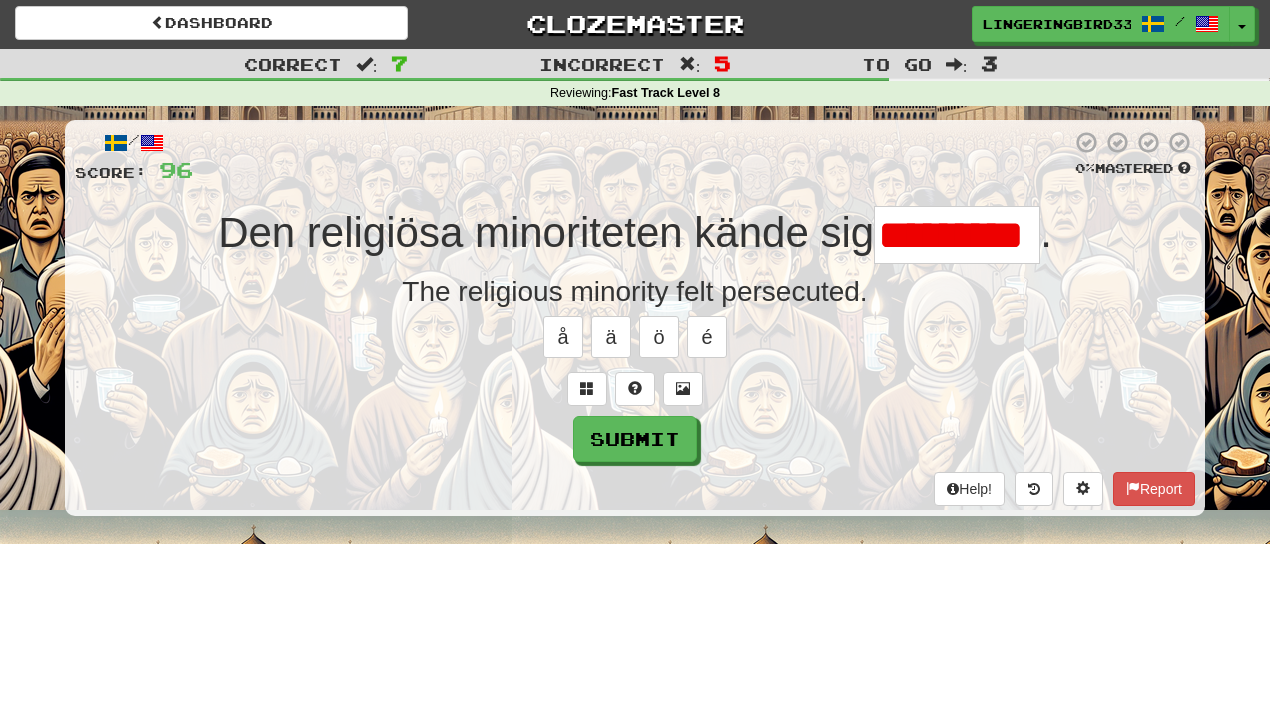scroll, scrollTop: 0, scrollLeft: 0, axis: both 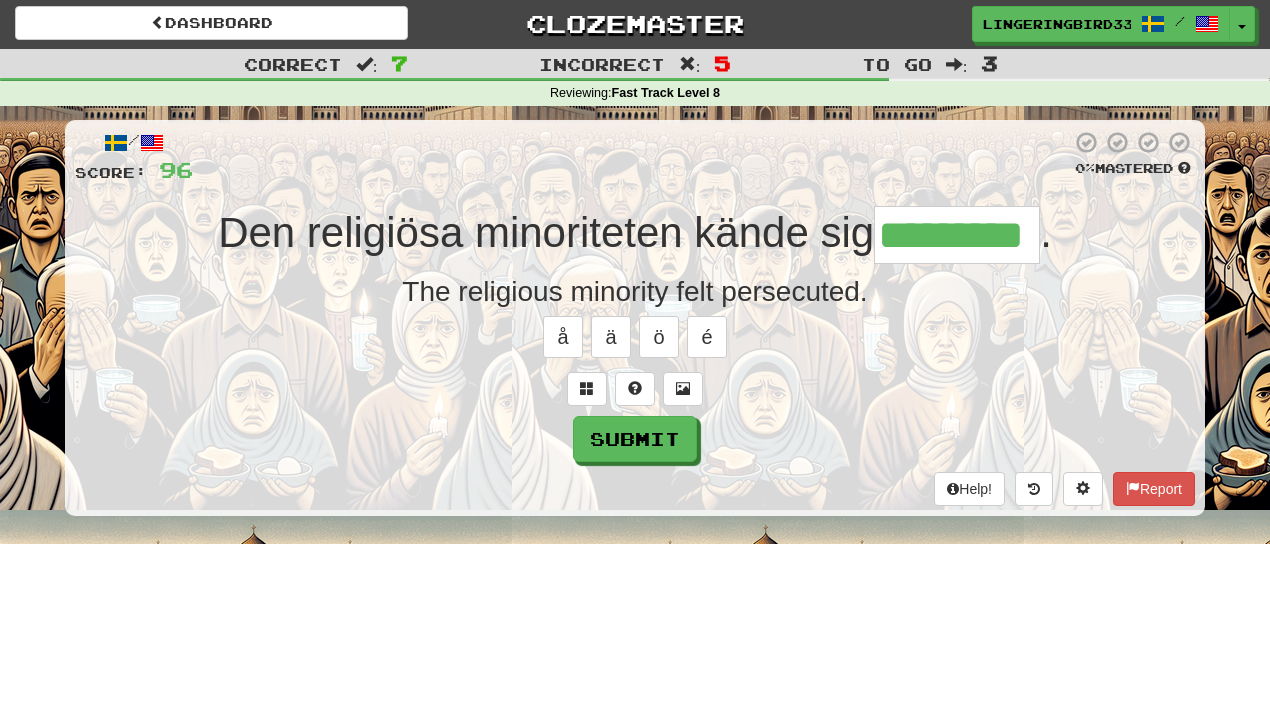 type on "*********" 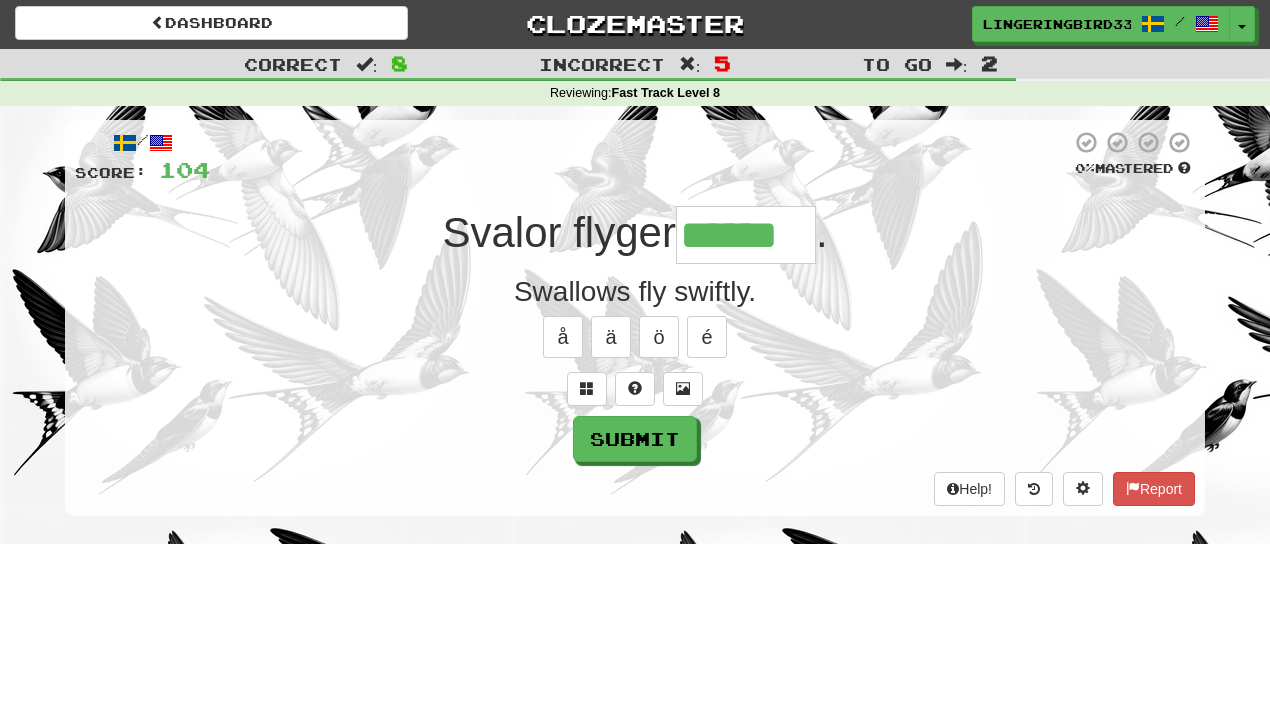 type on "******" 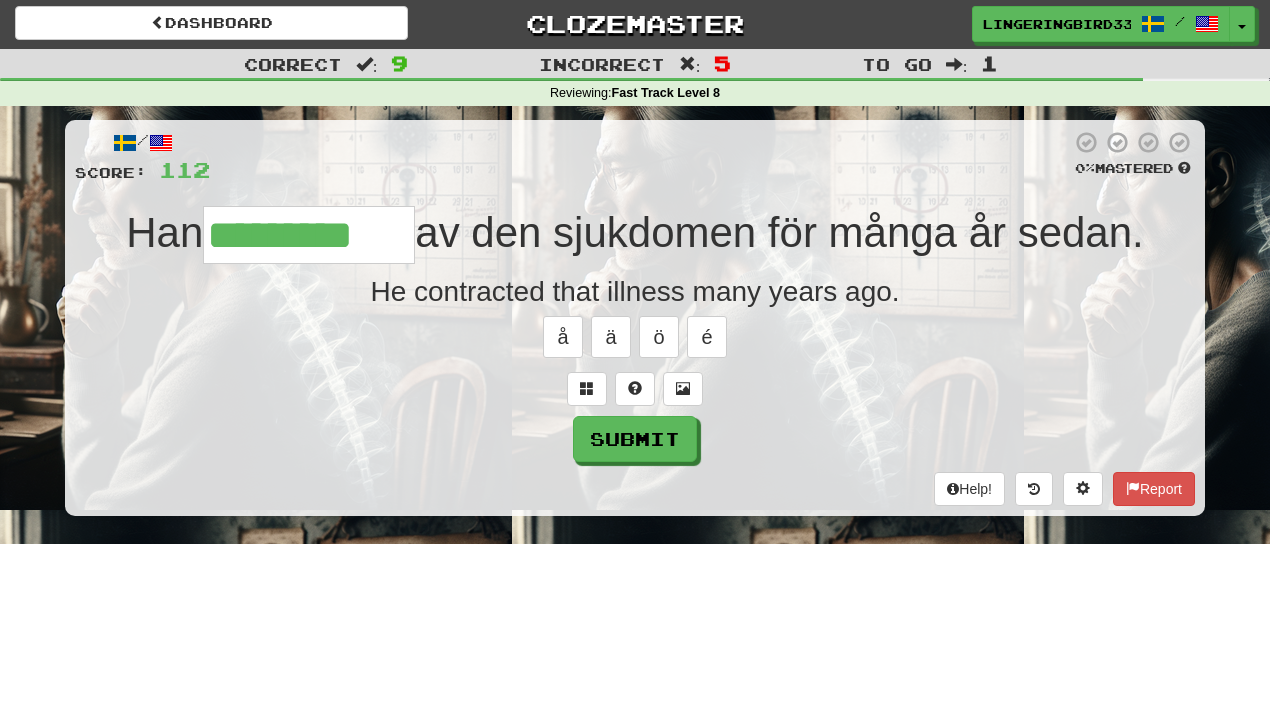 type on "*********" 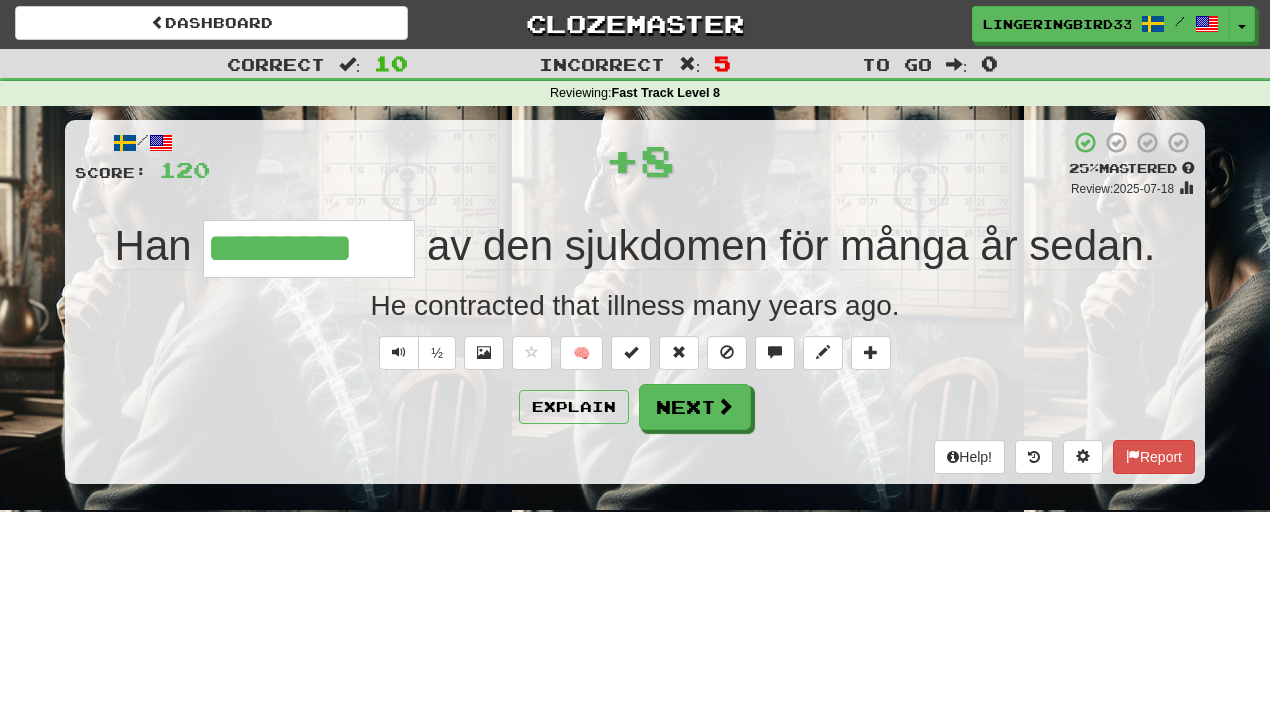 click on "*********" at bounding box center [309, 249] 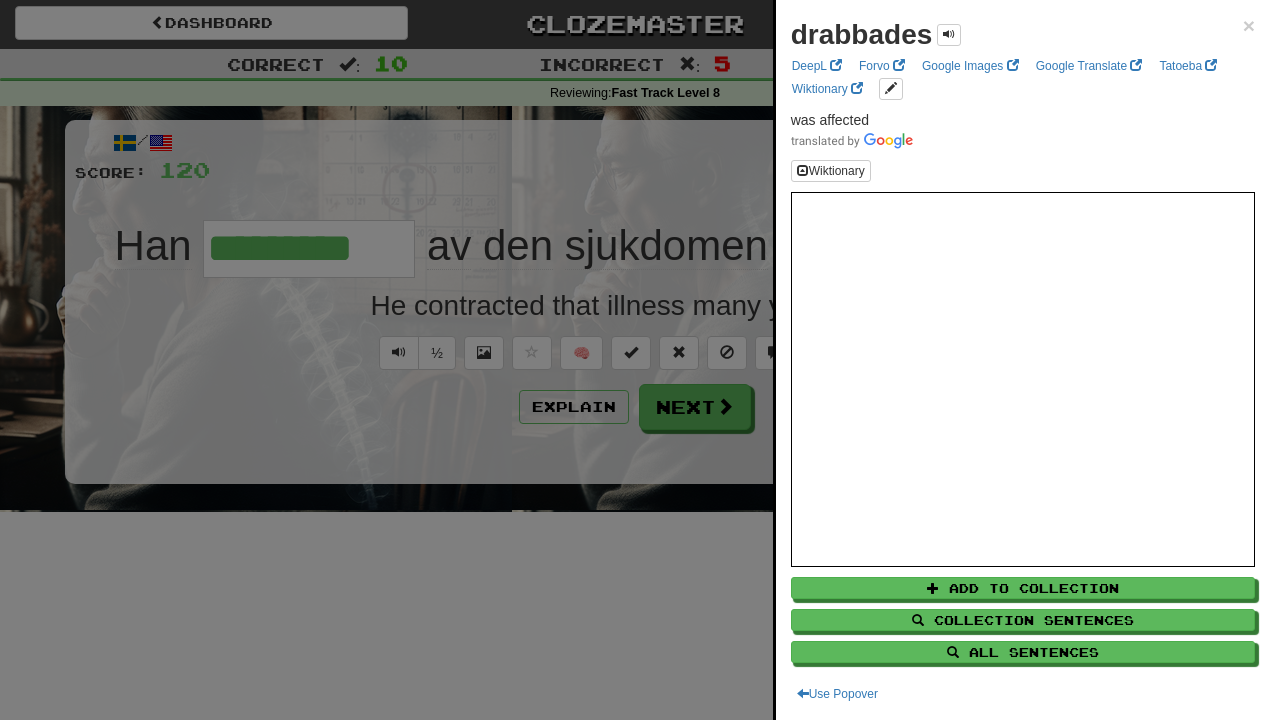 click at bounding box center [635, 360] 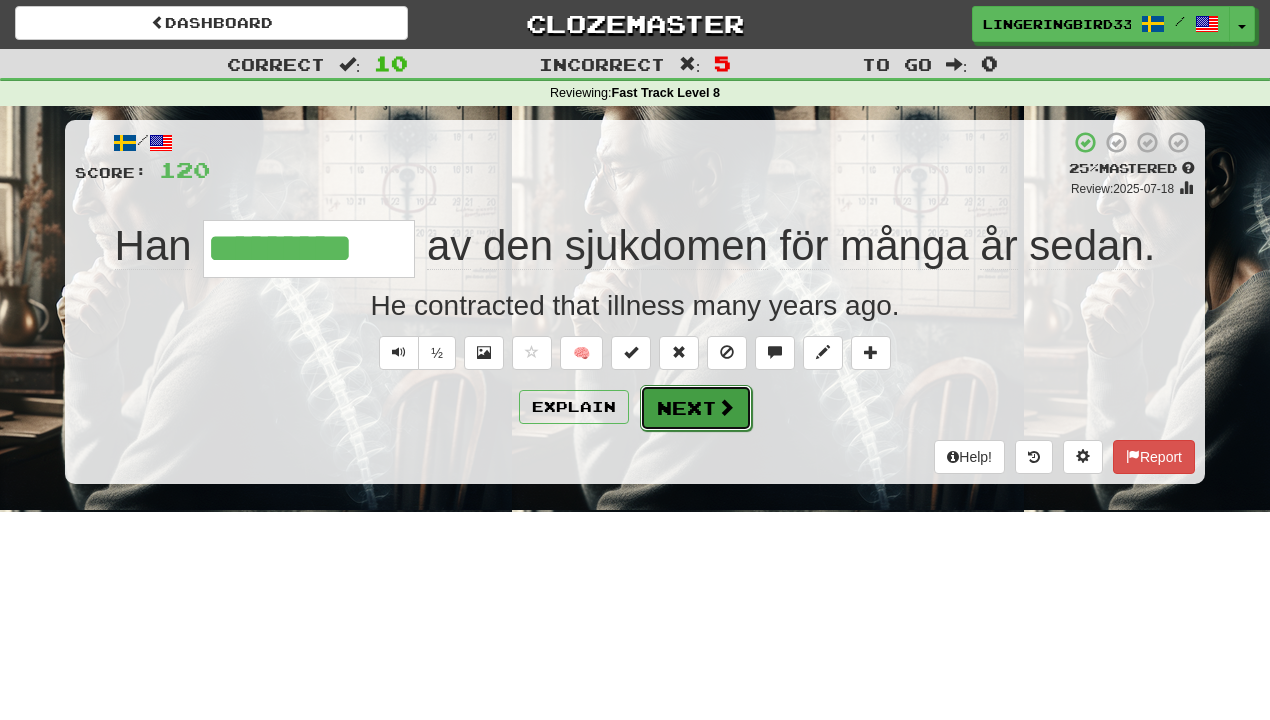 click on "Next" at bounding box center (696, 408) 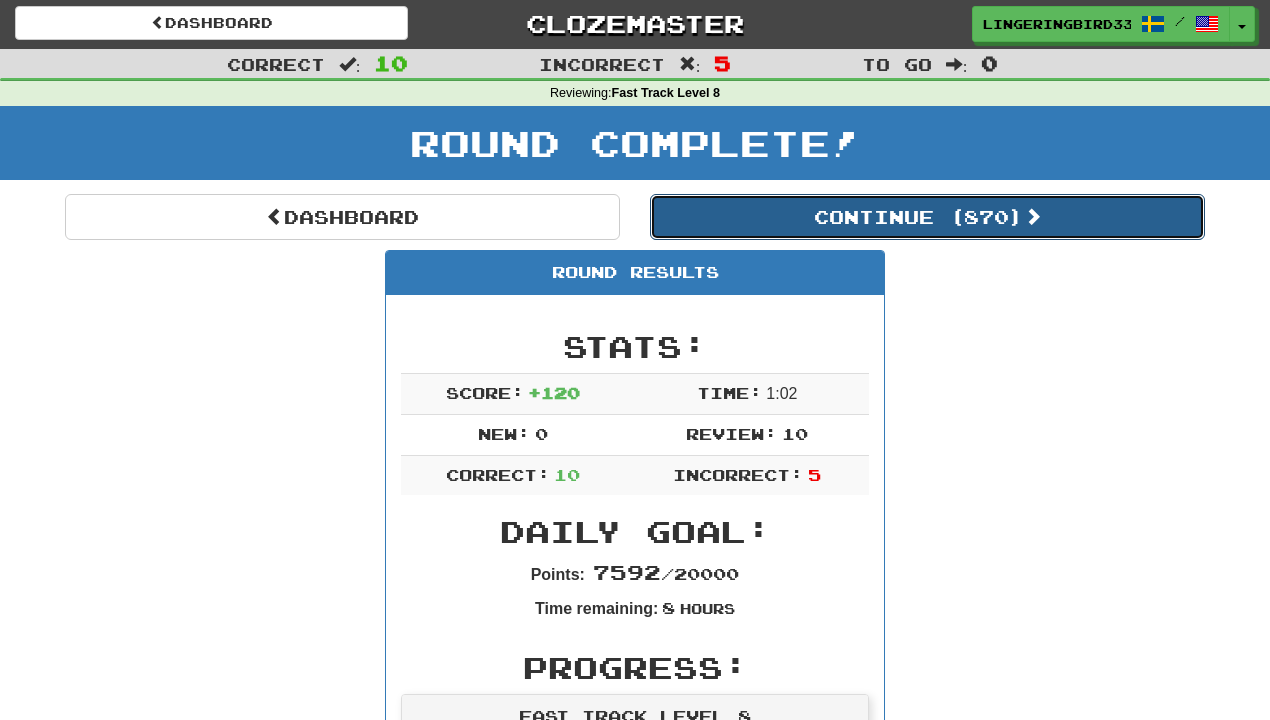 click on "Continue ( 870 )" at bounding box center (927, 217) 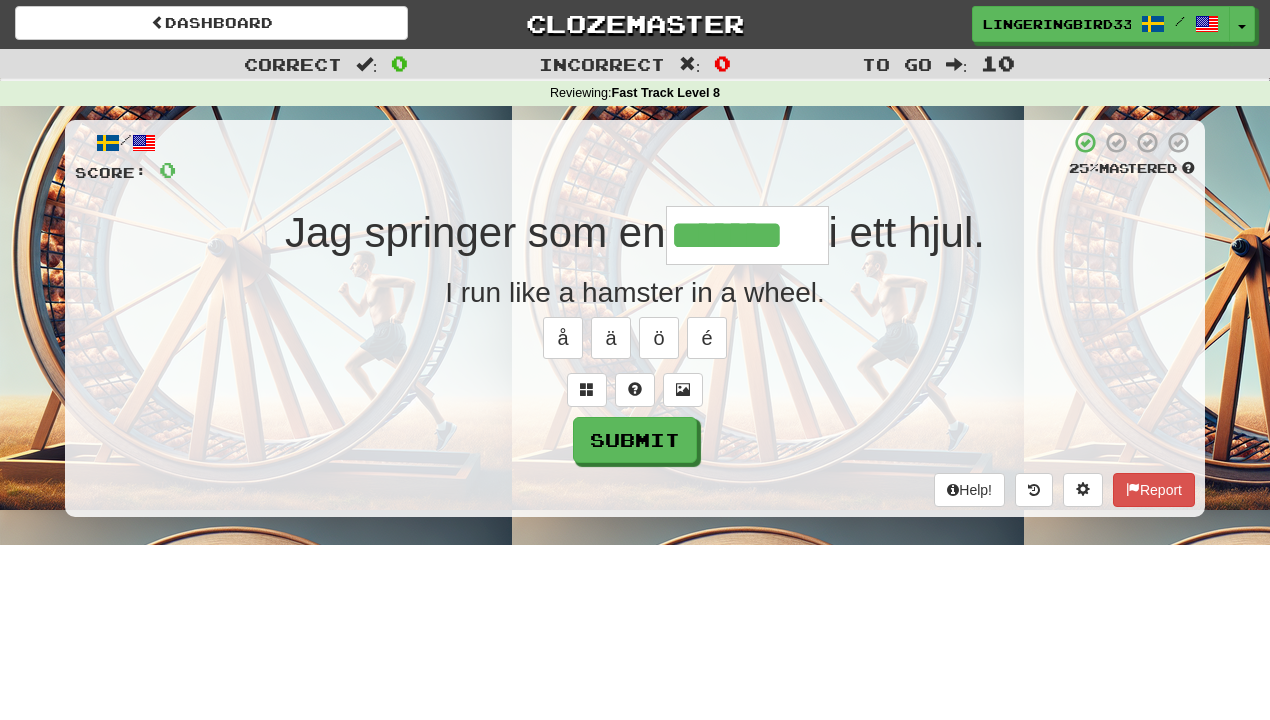 type on "*******" 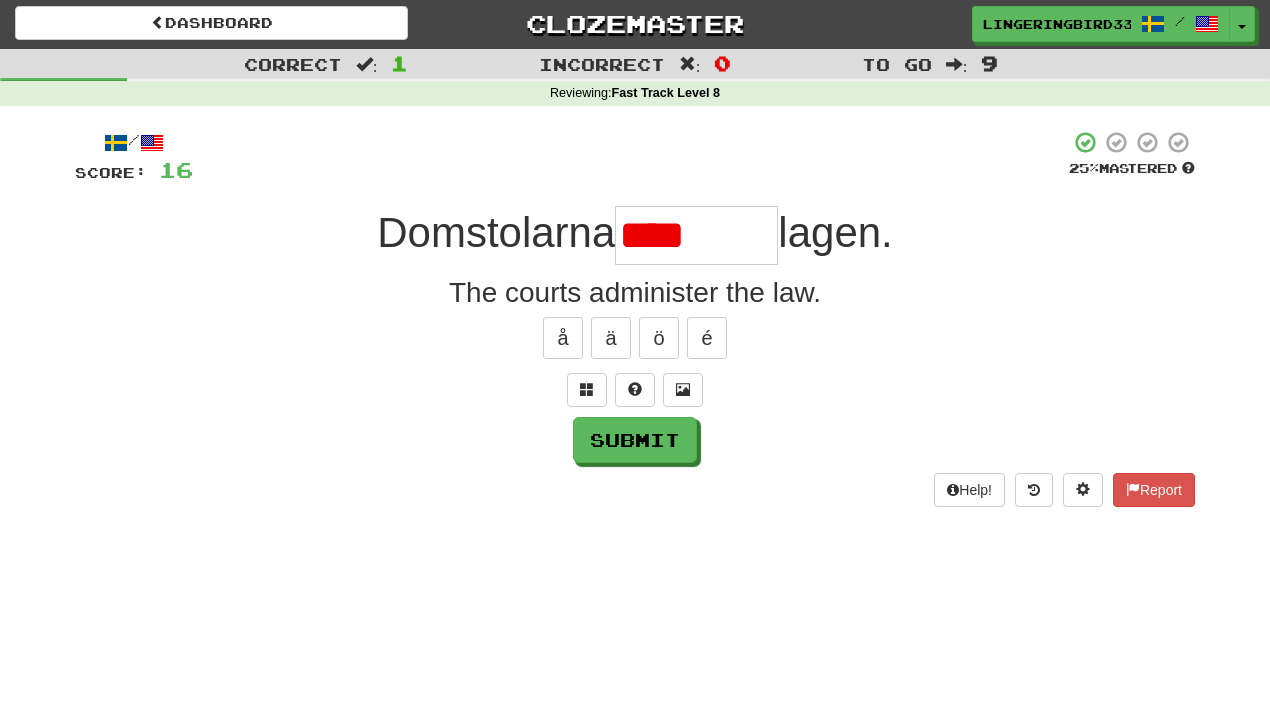 type on "*********" 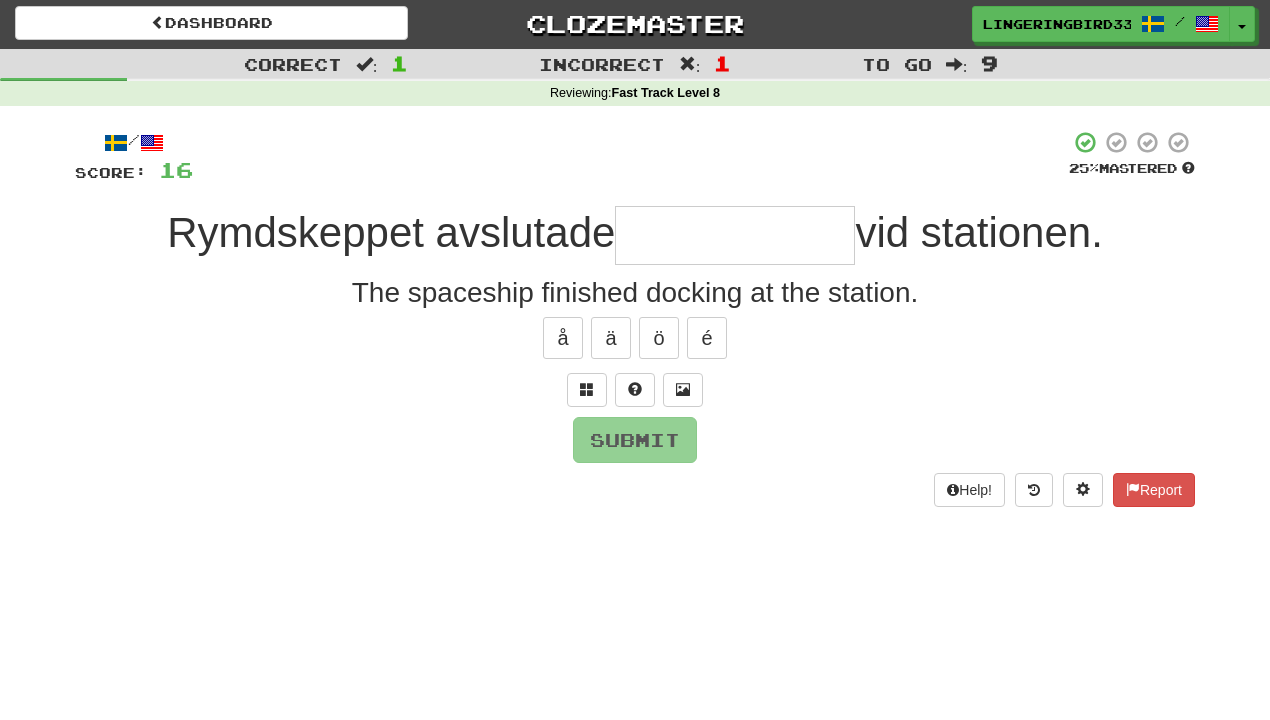 type on "**********" 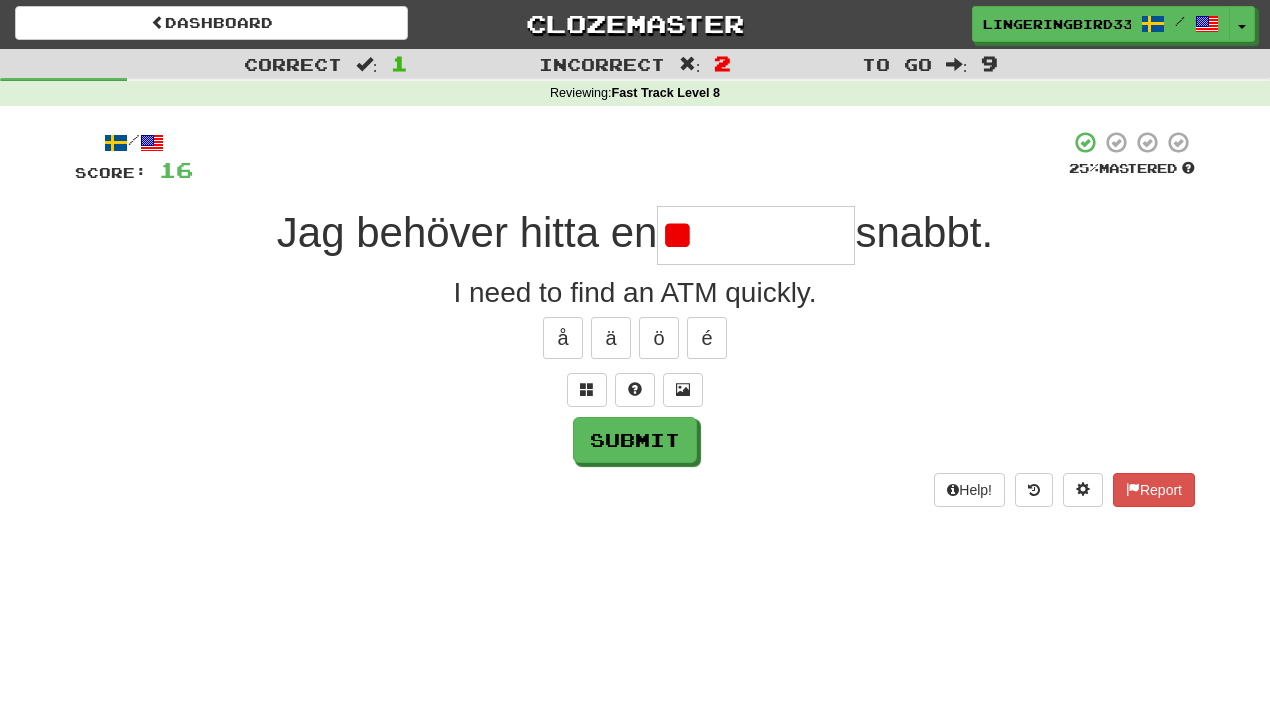 type on "*" 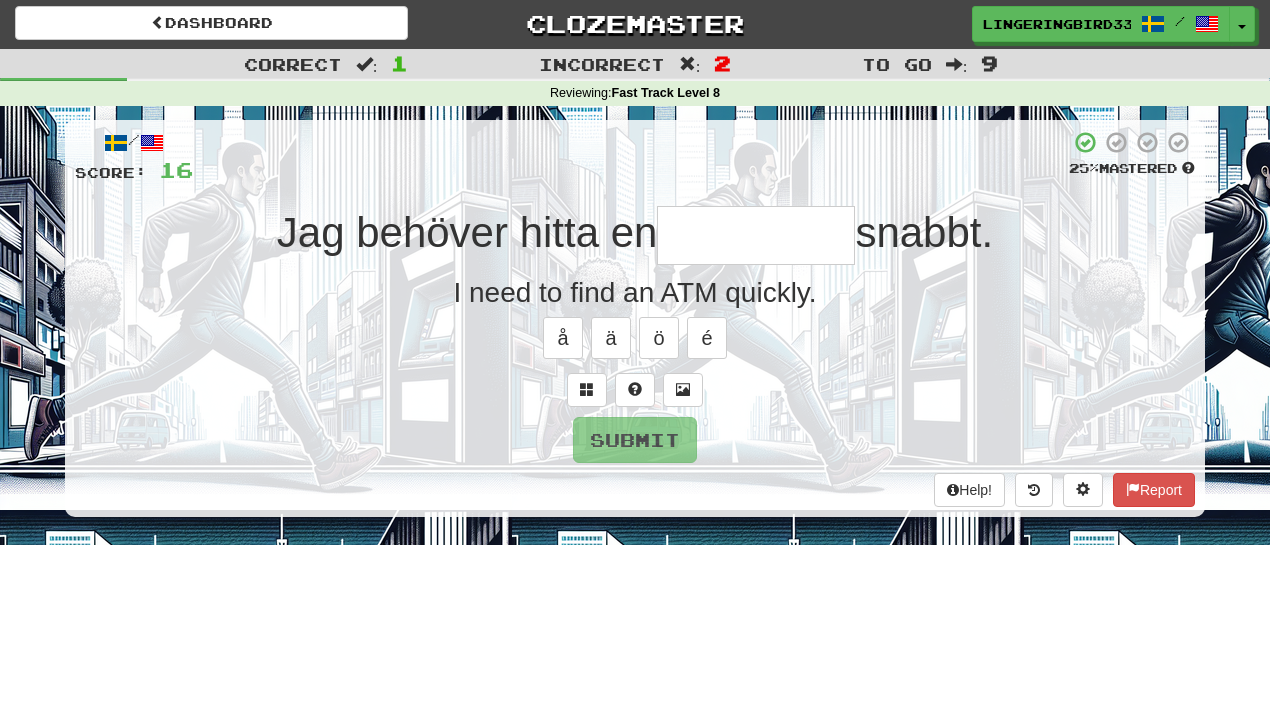 type on "********" 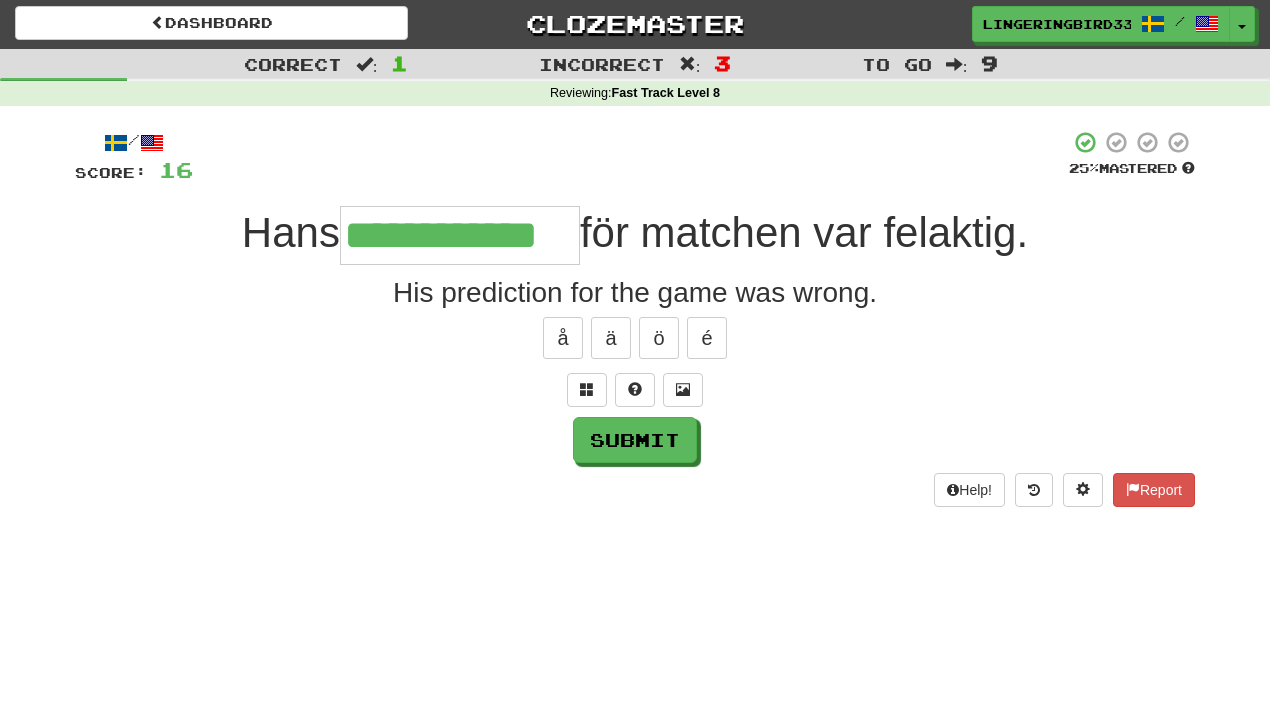 type on "**********" 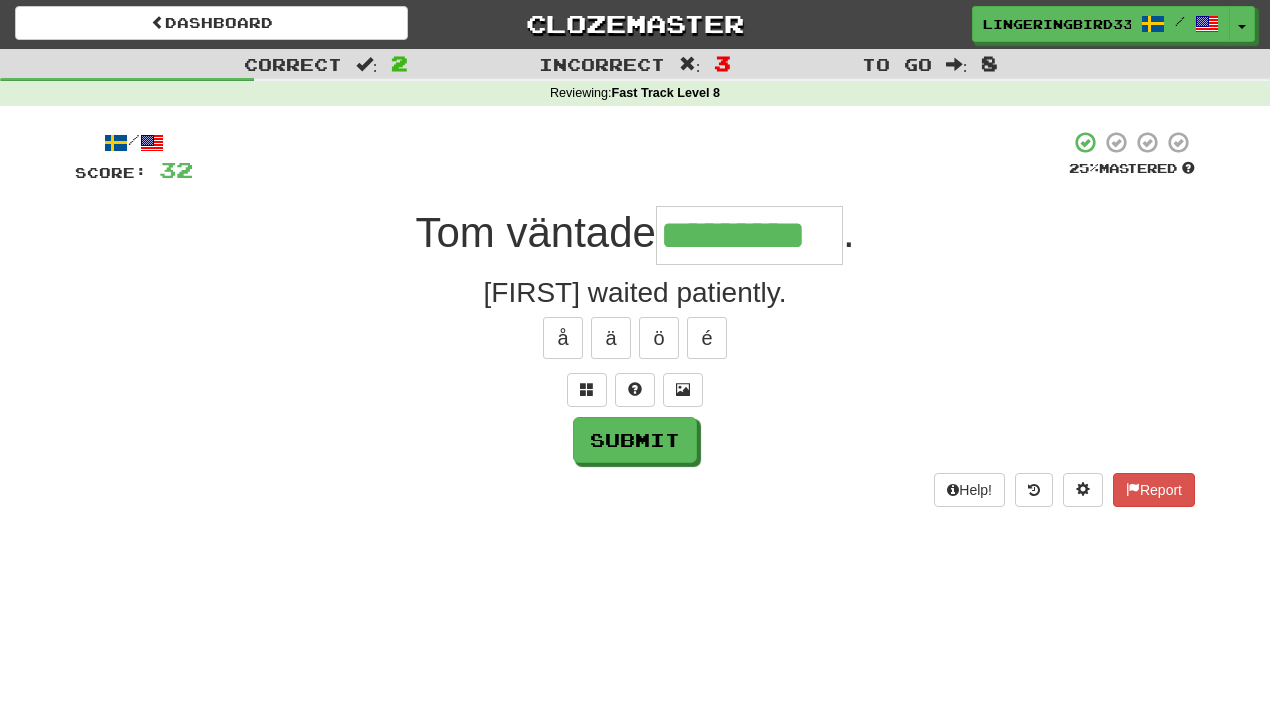 type on "*********" 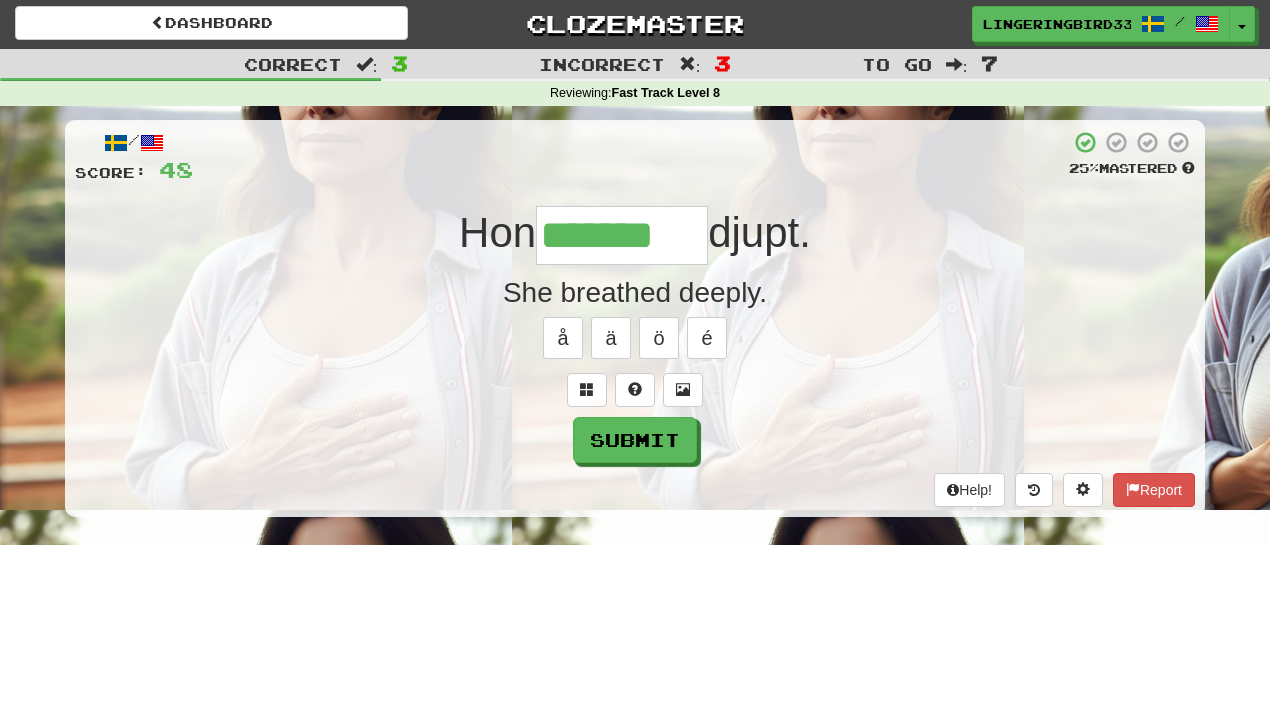 type on "*******" 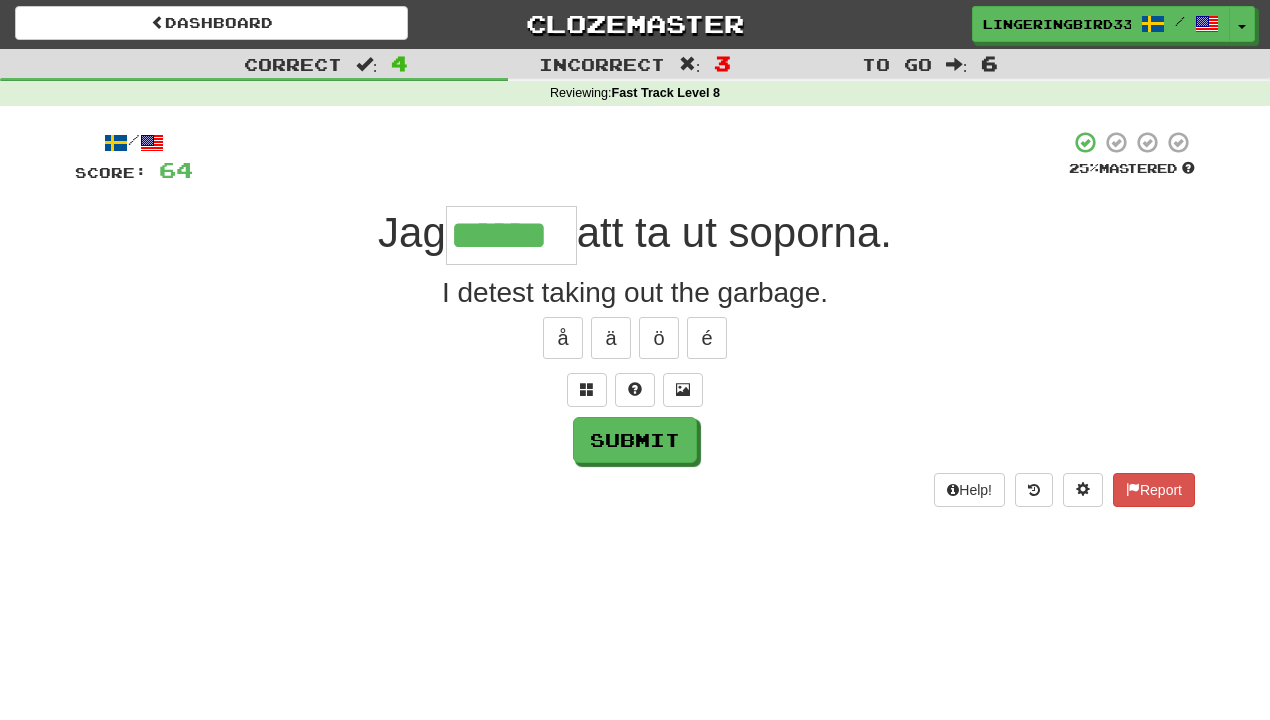 type 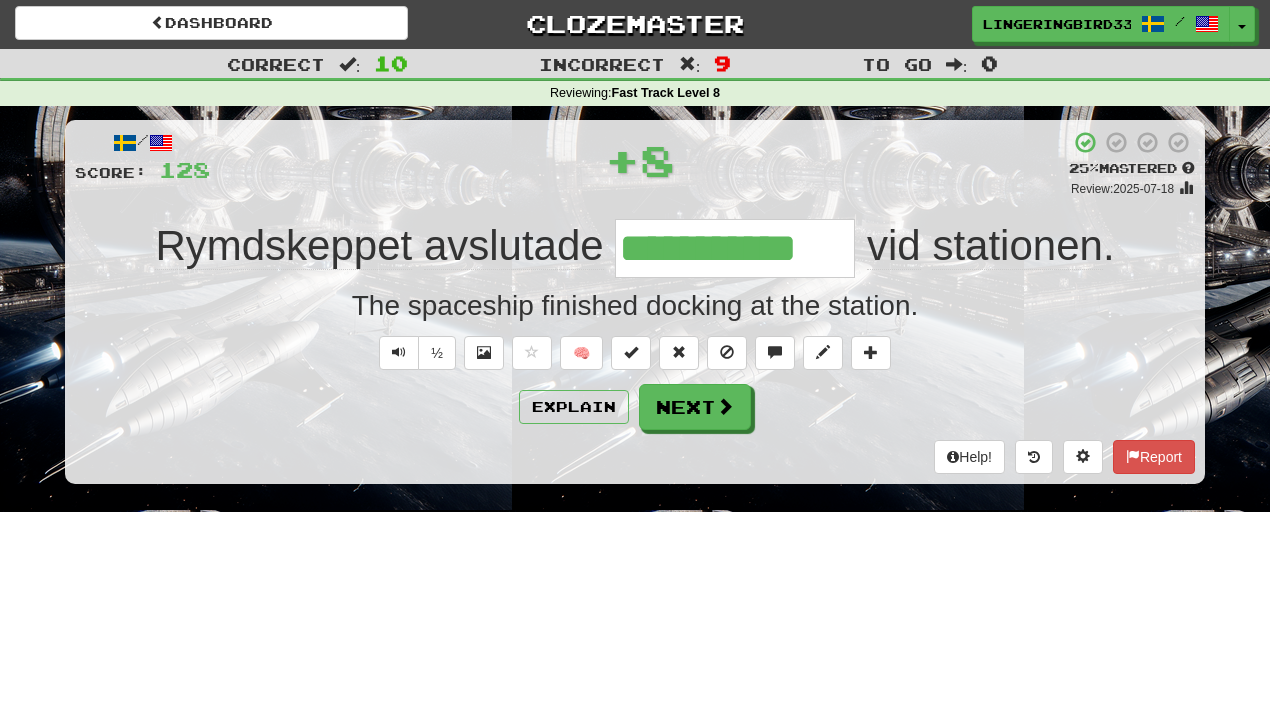 click on "**********" at bounding box center (735, 248) 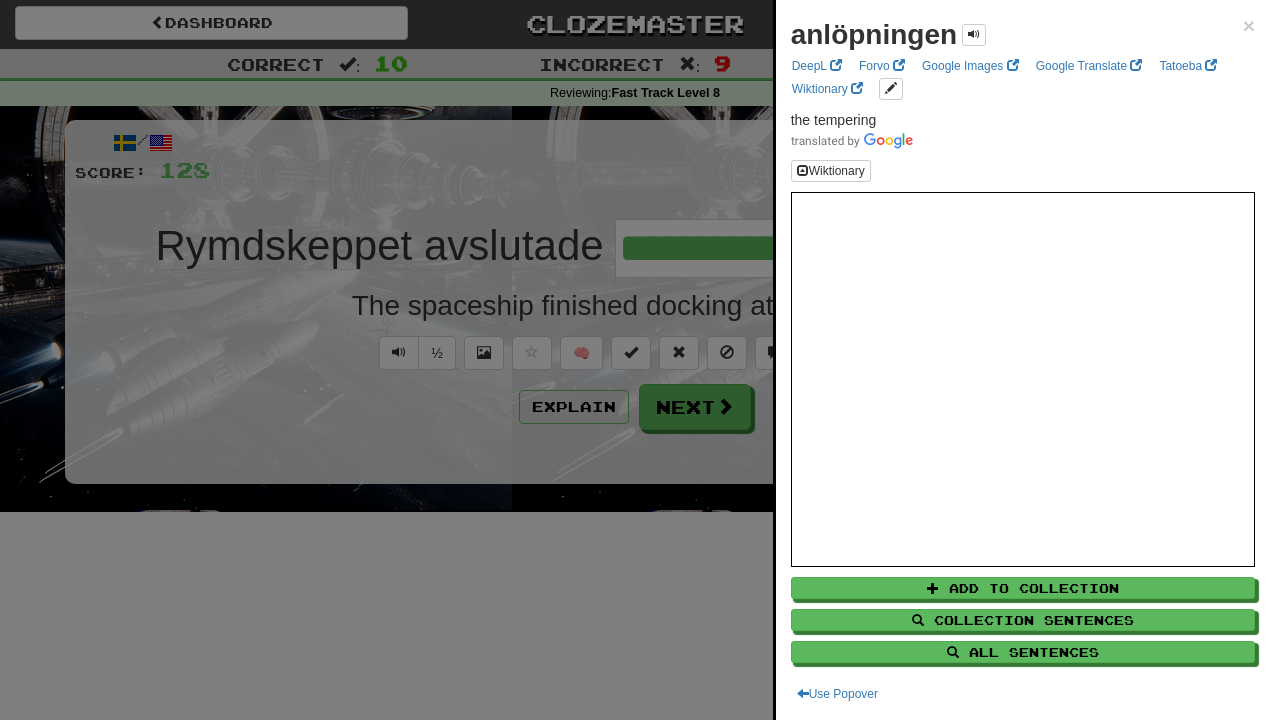 drag, startPoint x: 585, startPoint y: 525, endPoint x: 765, endPoint y: 413, distance: 212 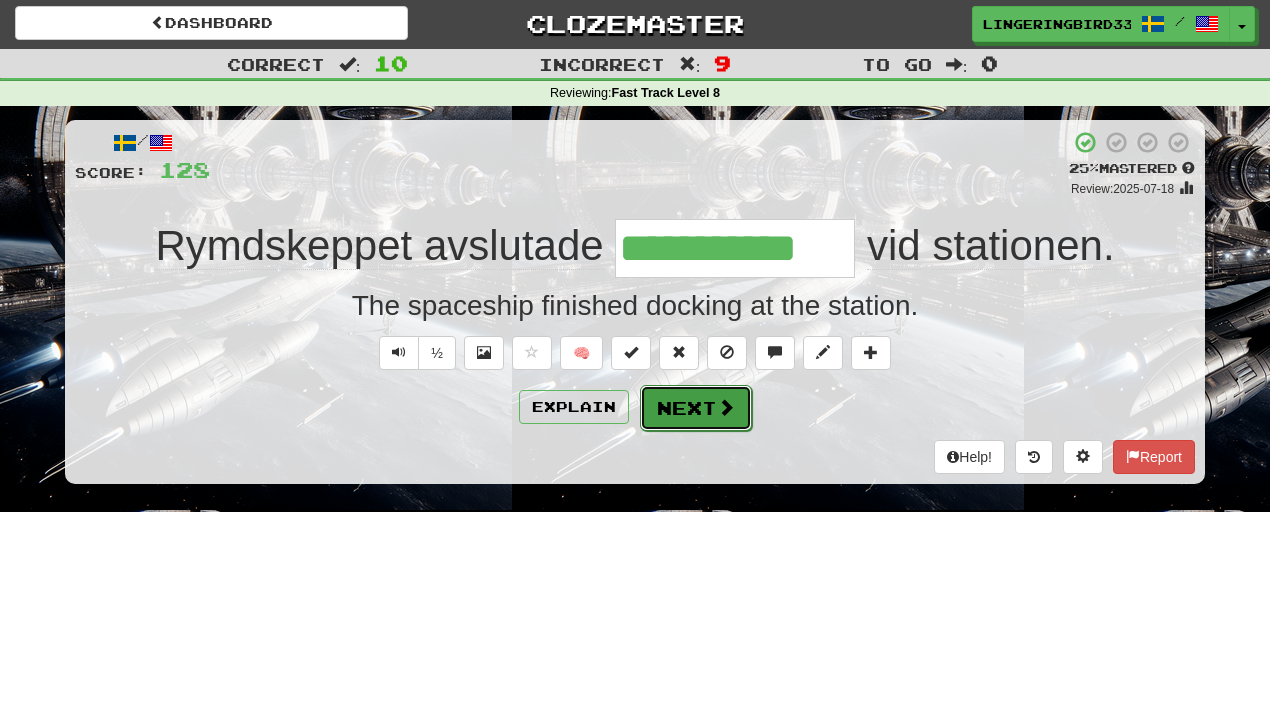 click at bounding box center (726, 407) 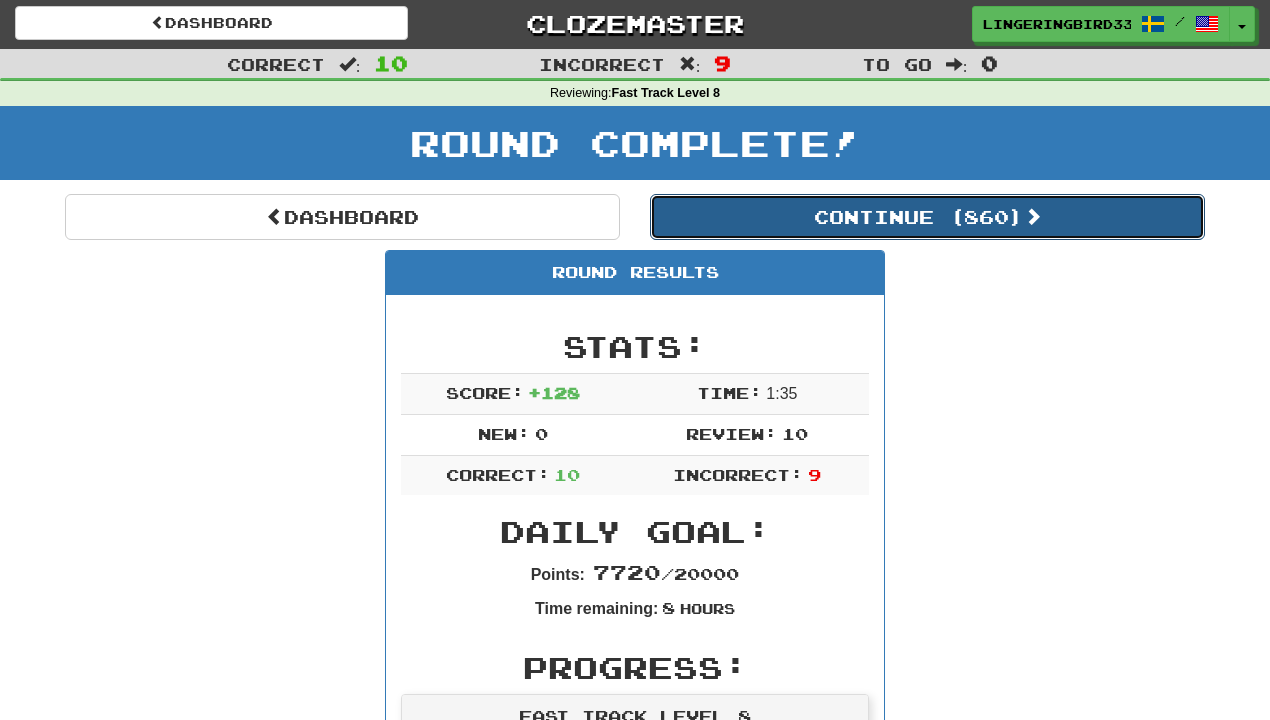 click on "Continue ( 860 )" at bounding box center [927, 217] 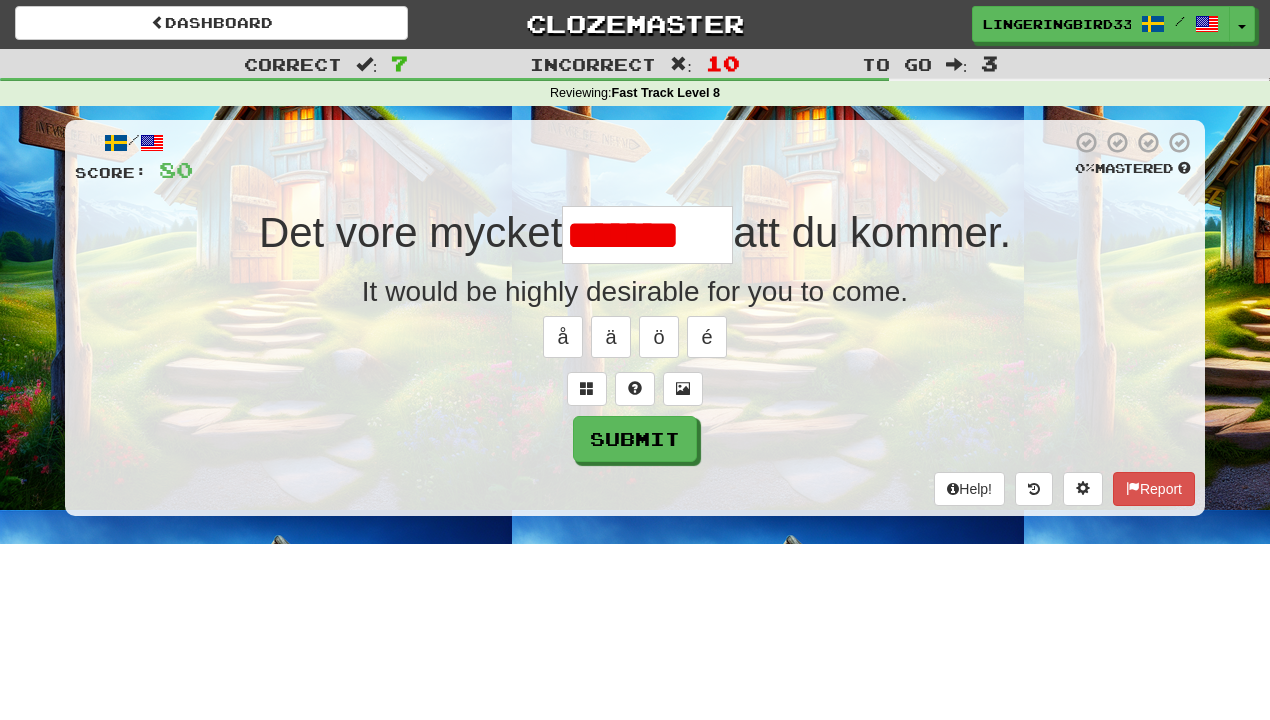 scroll, scrollTop: 0, scrollLeft: 0, axis: both 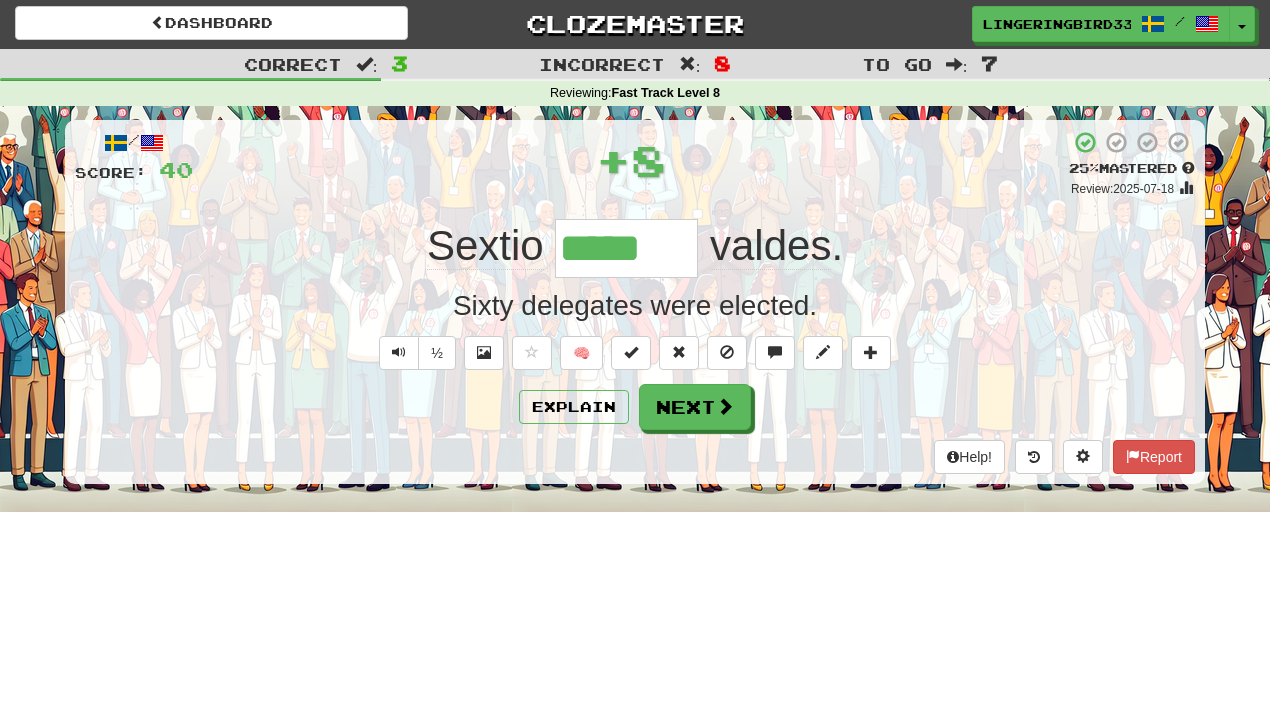 click on "*****" at bounding box center (626, 248) 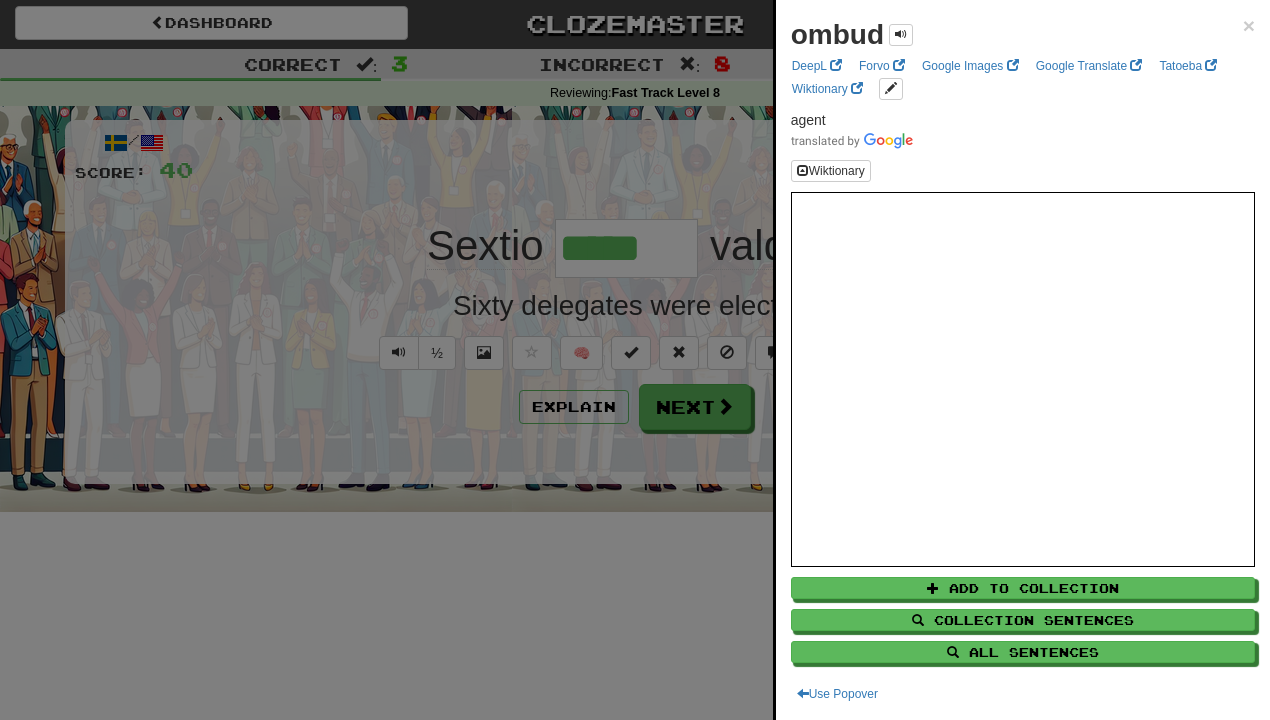 click at bounding box center [635, 360] 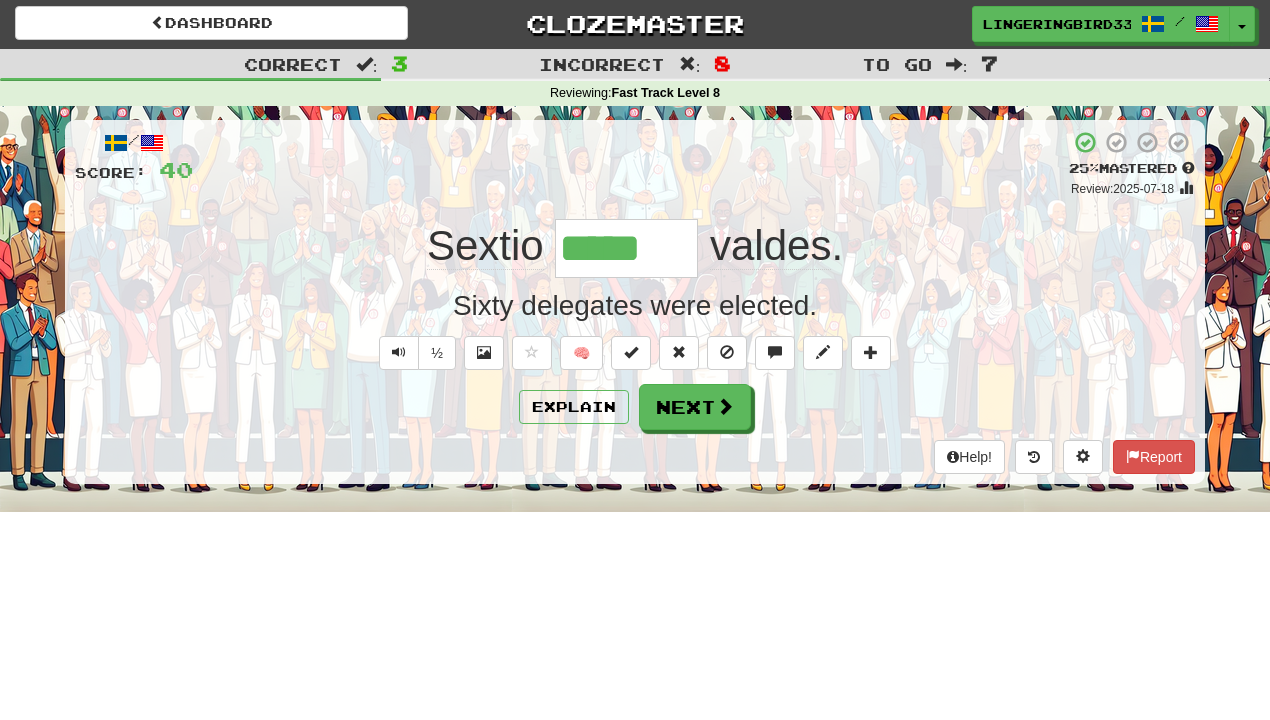 click on "*****" at bounding box center (626, 248) 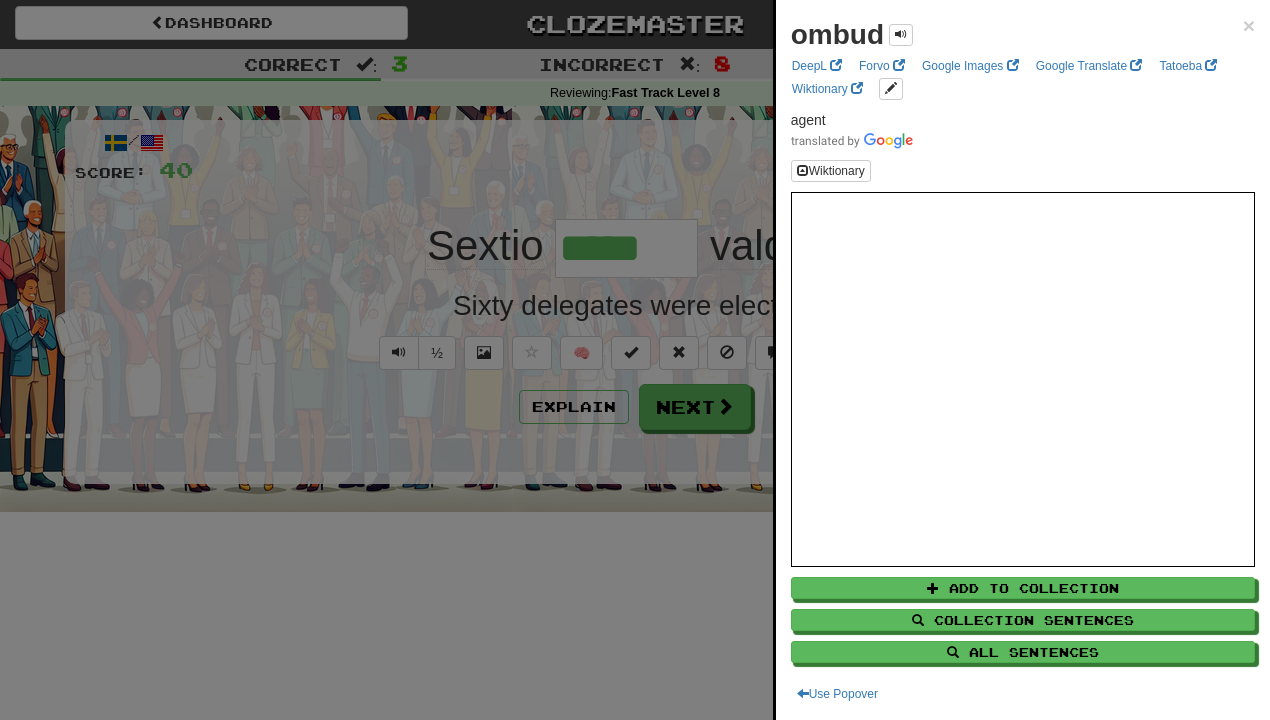 click on "ombud × DeepL   Forvo   Google Images   Google Translate   Tatoeba   Wiktionary   agent  Wiktionary   Add to Collection   Collection Sentences   All Sentences  Use Popover" at bounding box center (1023, 360) 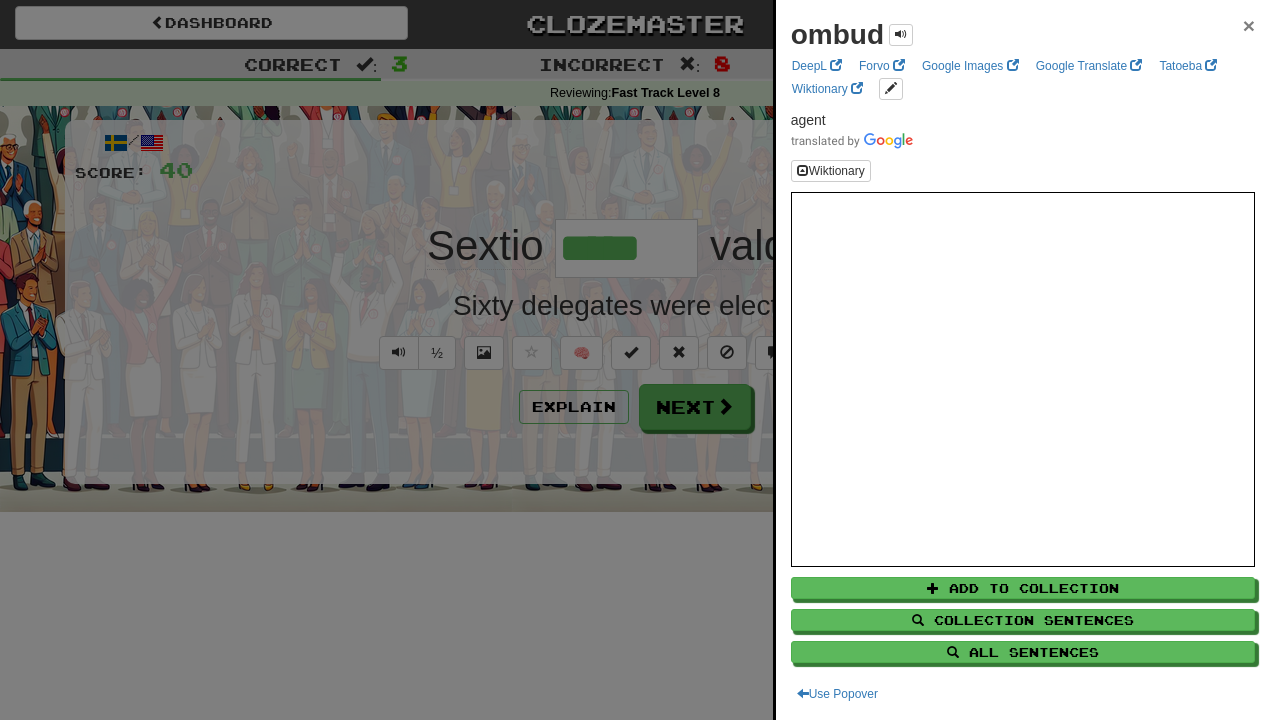 click on "×" at bounding box center [1249, 25] 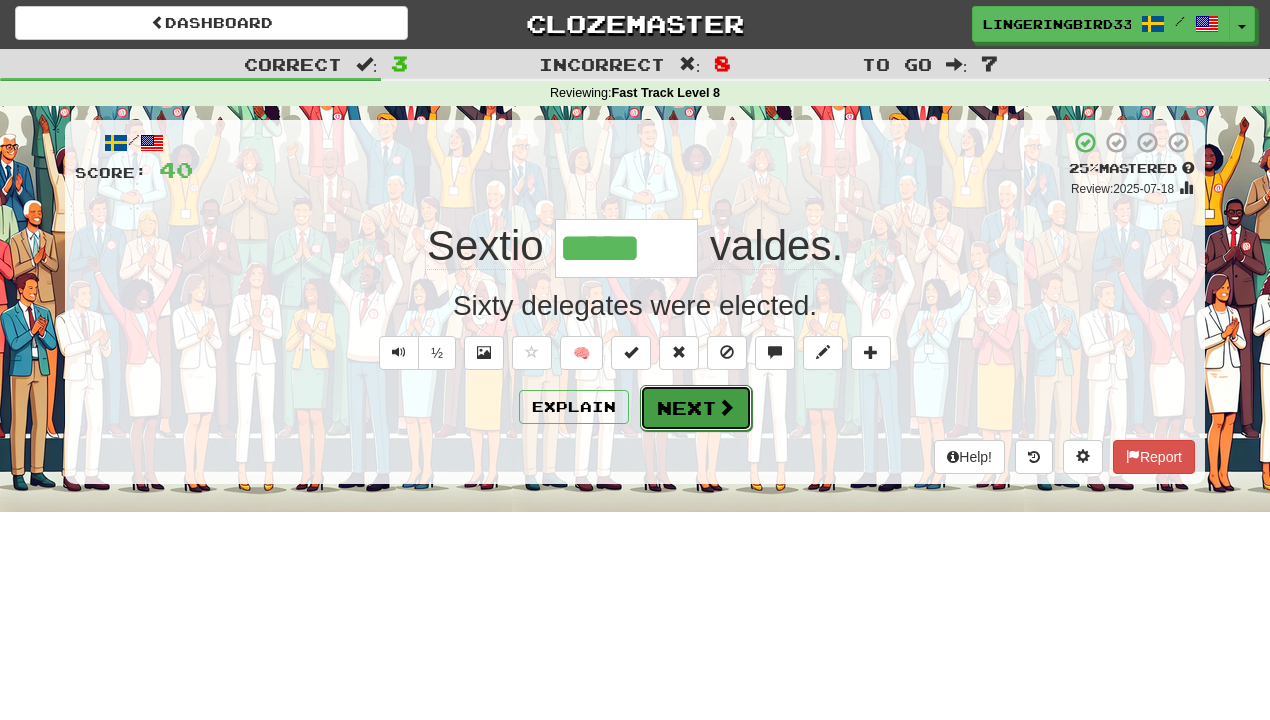 click on "Next" at bounding box center (696, 408) 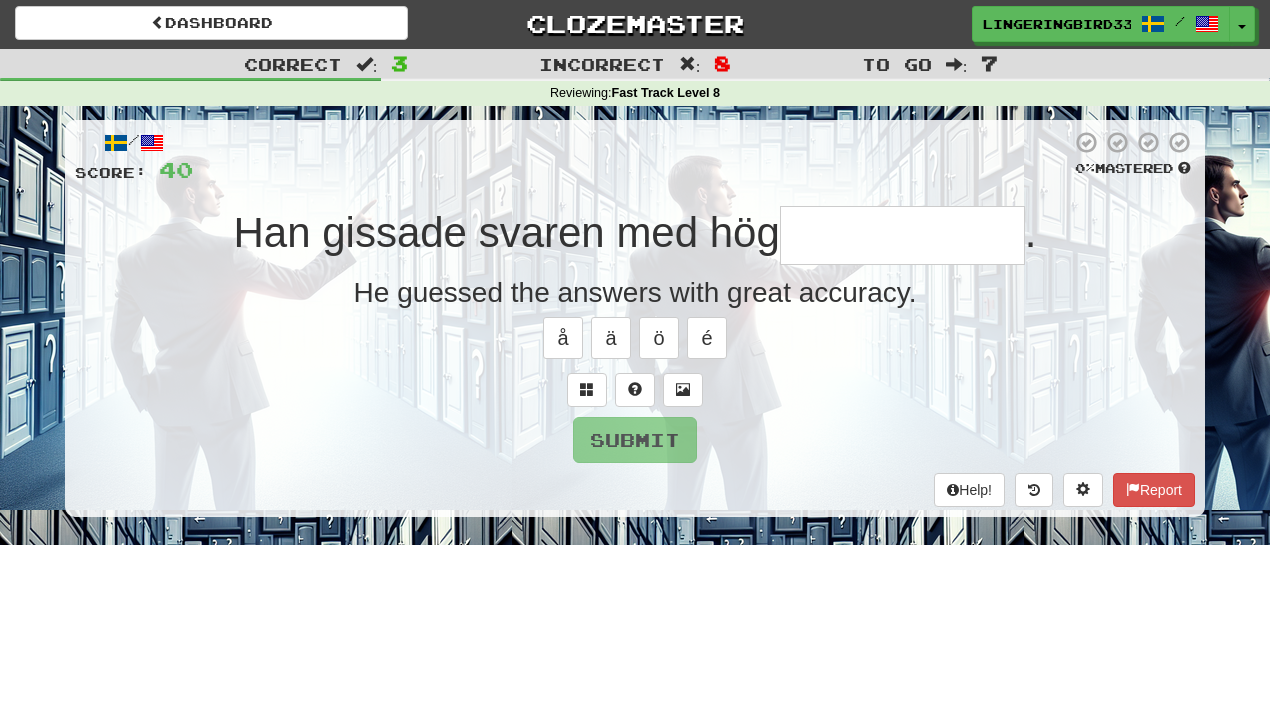 click on "/  Score:   40 0 %  Mastered Han gissade svaren med hög  . He guessed the answers with great accuracy. å ä ö é Submit  Help!  Report" at bounding box center (635, 318) 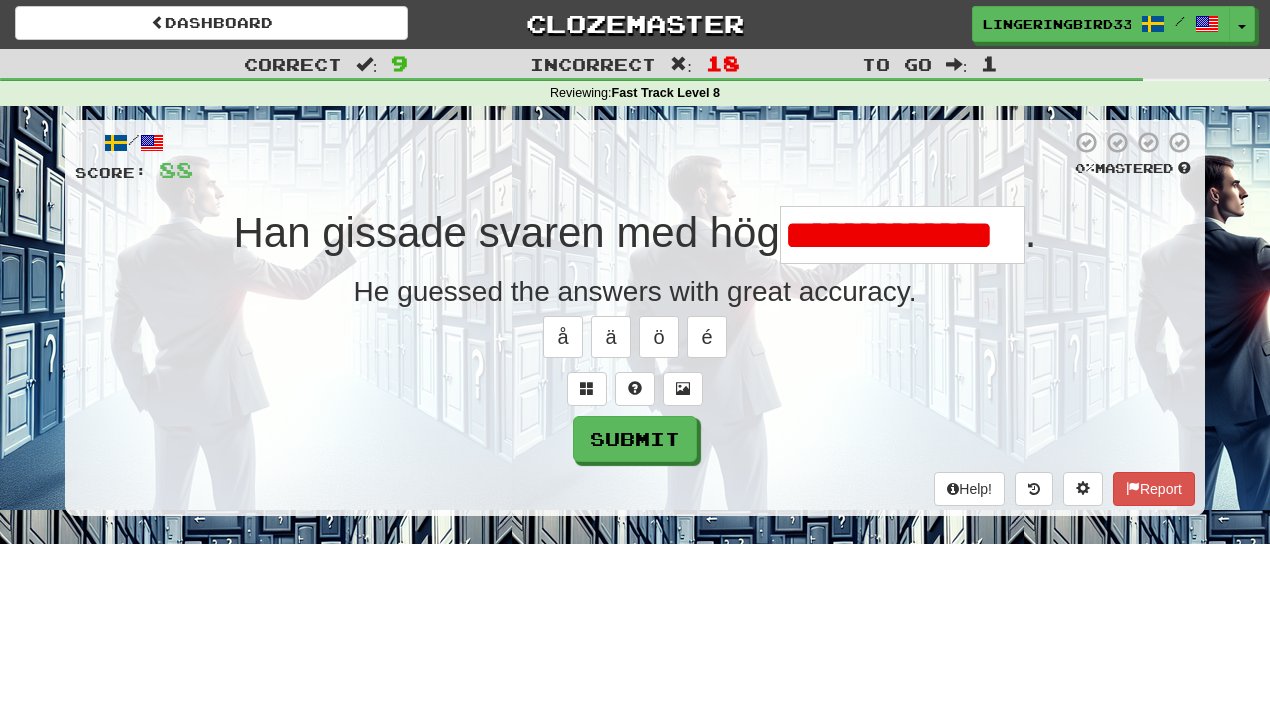 scroll, scrollTop: 0, scrollLeft: 0, axis: both 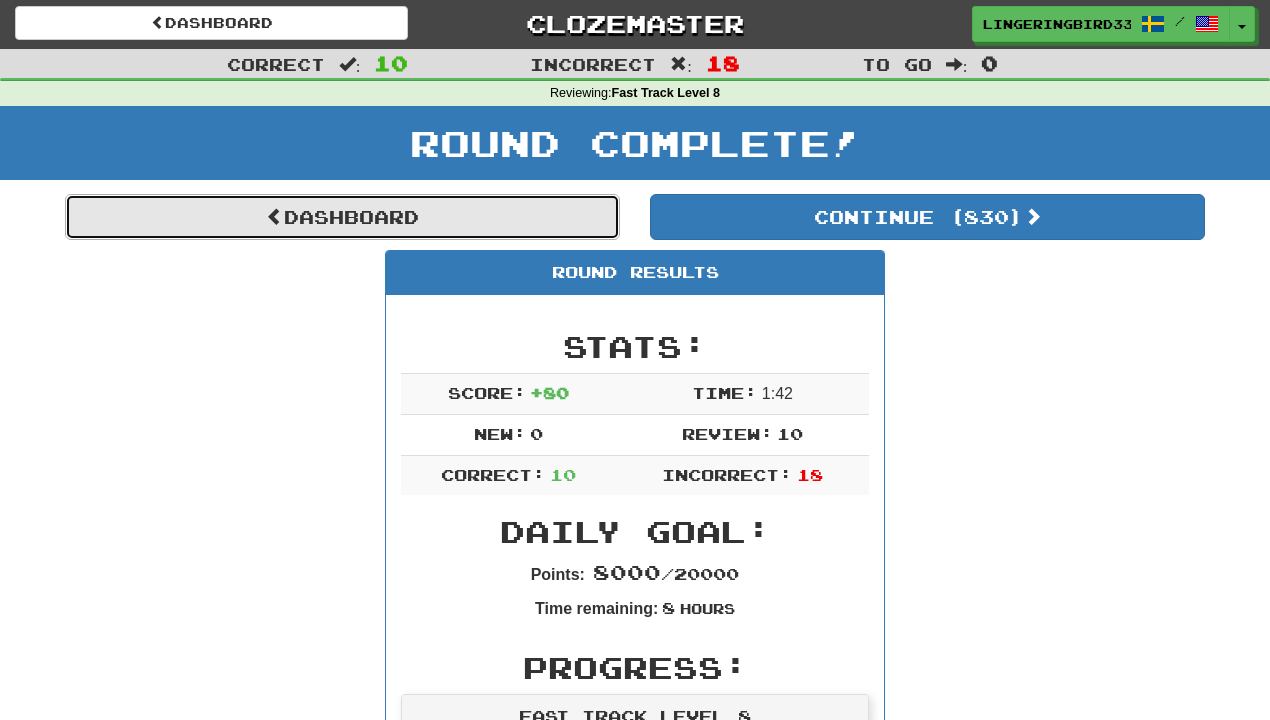 click on "Dashboard" at bounding box center [342, 217] 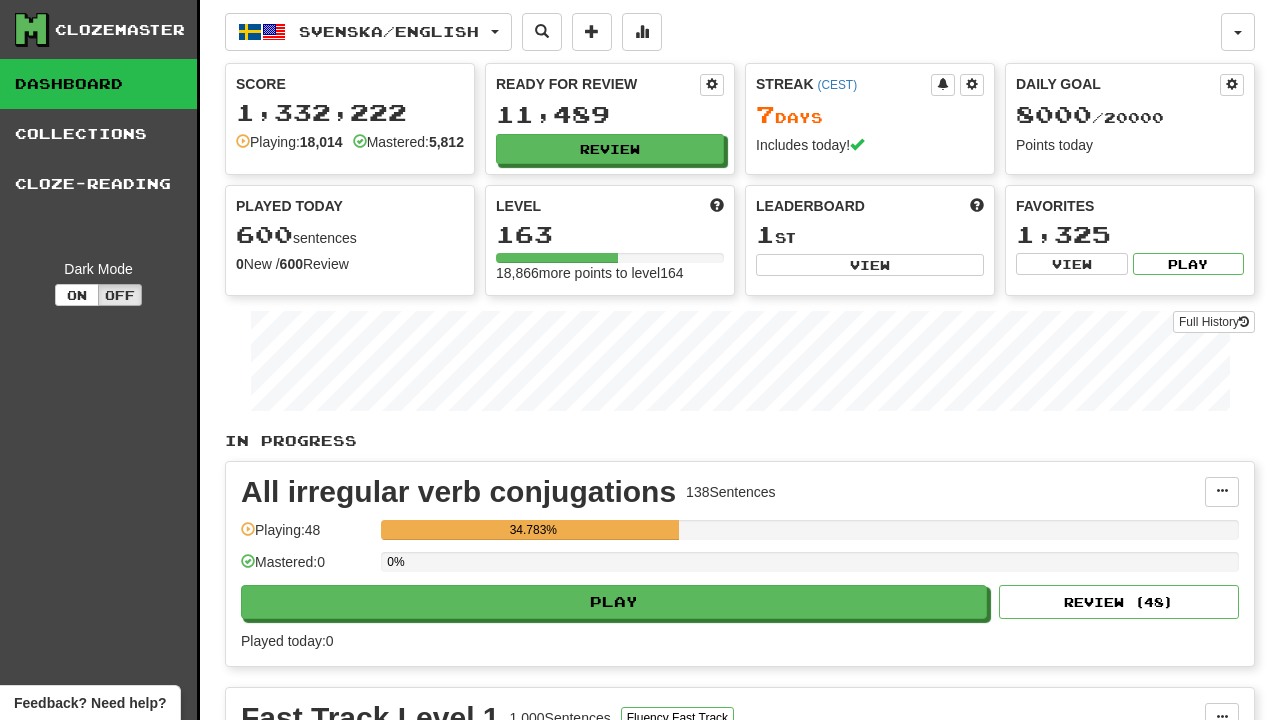 scroll, scrollTop: 0, scrollLeft: 0, axis: both 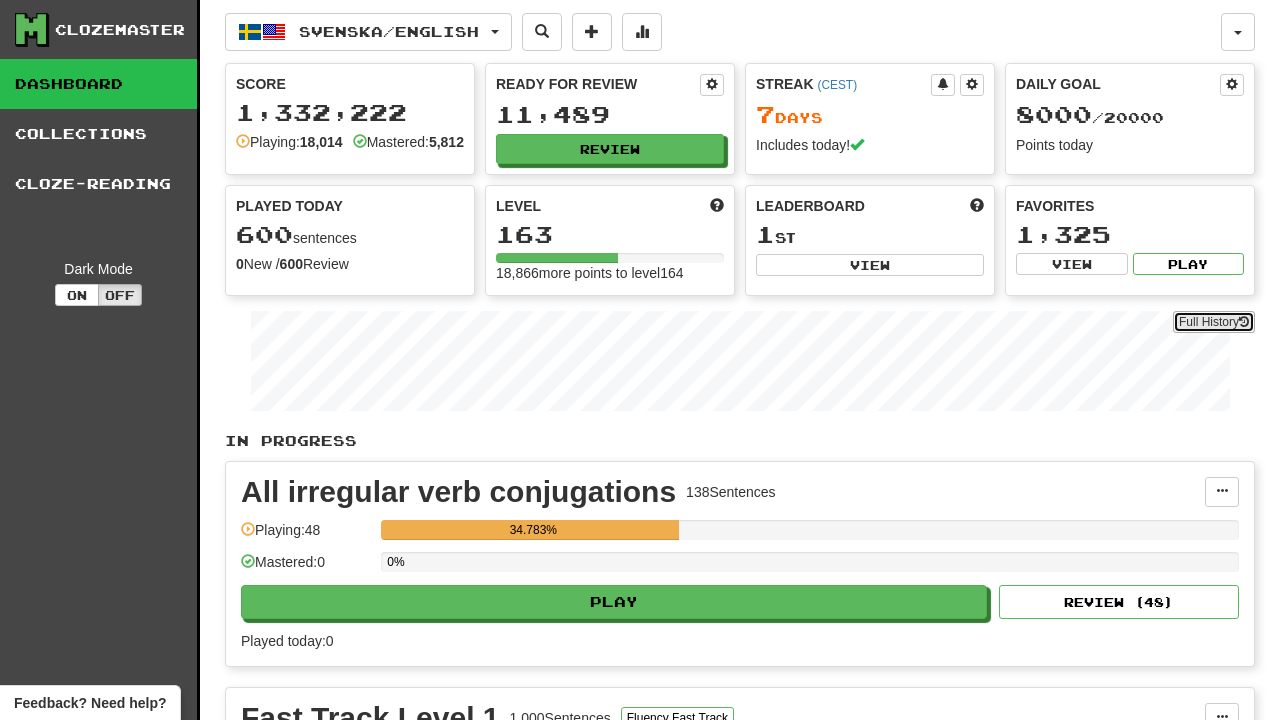 click on "Full History" at bounding box center (1214, 322) 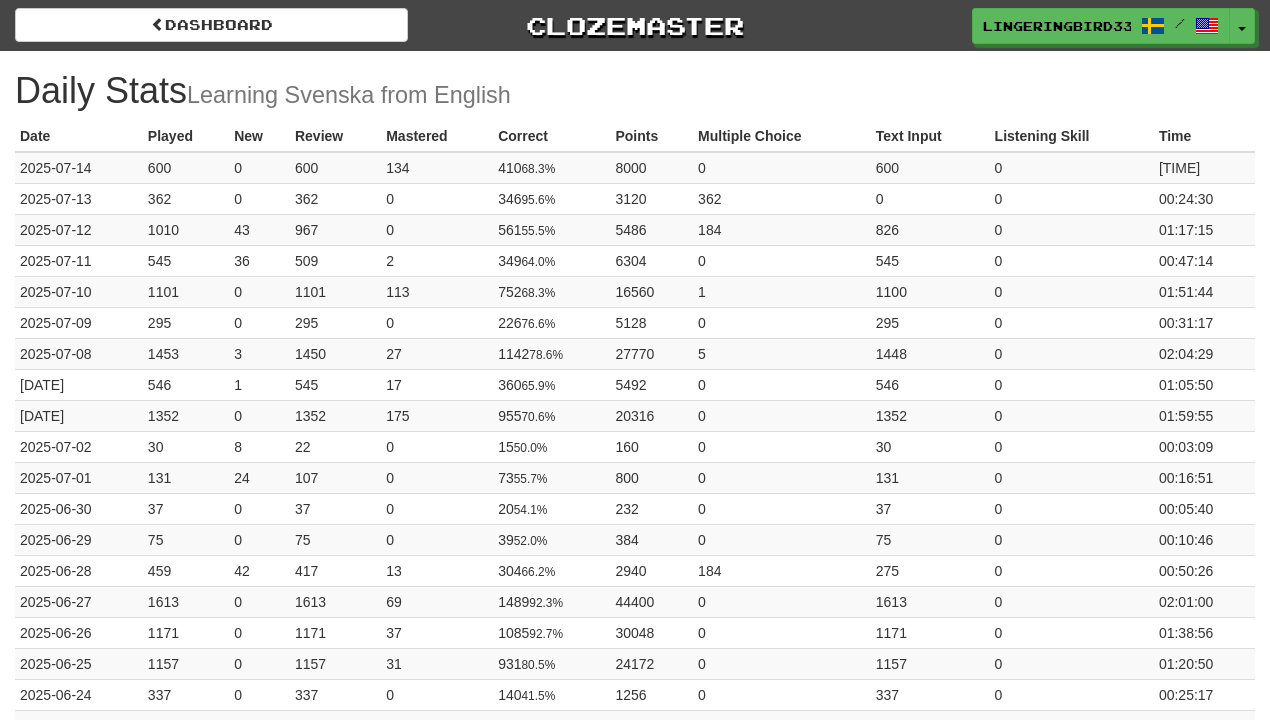 scroll, scrollTop: 0, scrollLeft: 0, axis: both 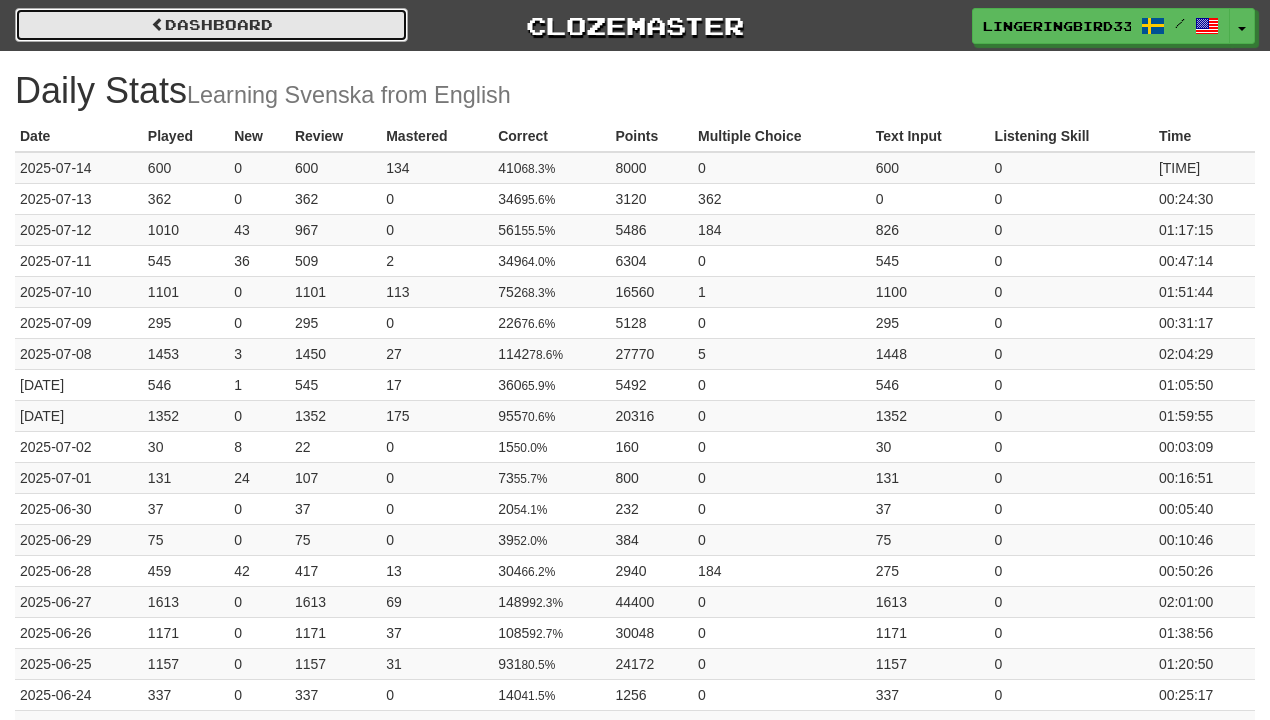 click on "Dashboard" at bounding box center (211, 25) 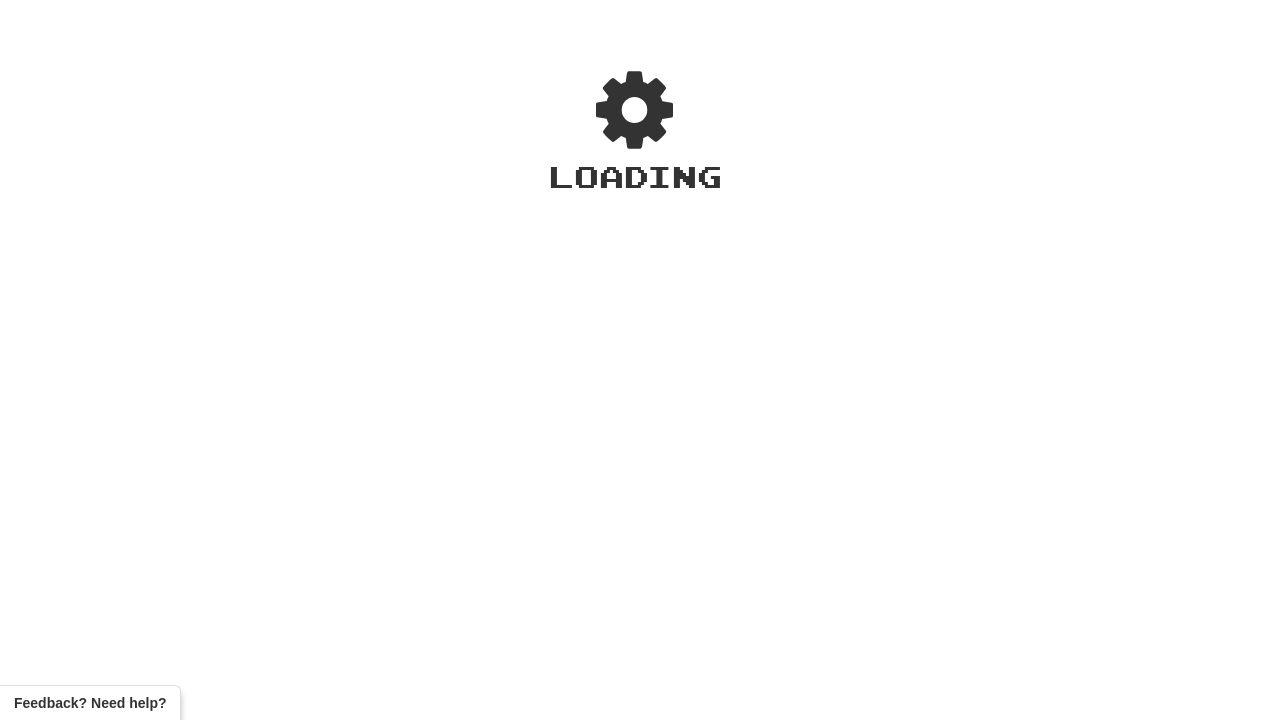 scroll, scrollTop: 0, scrollLeft: 0, axis: both 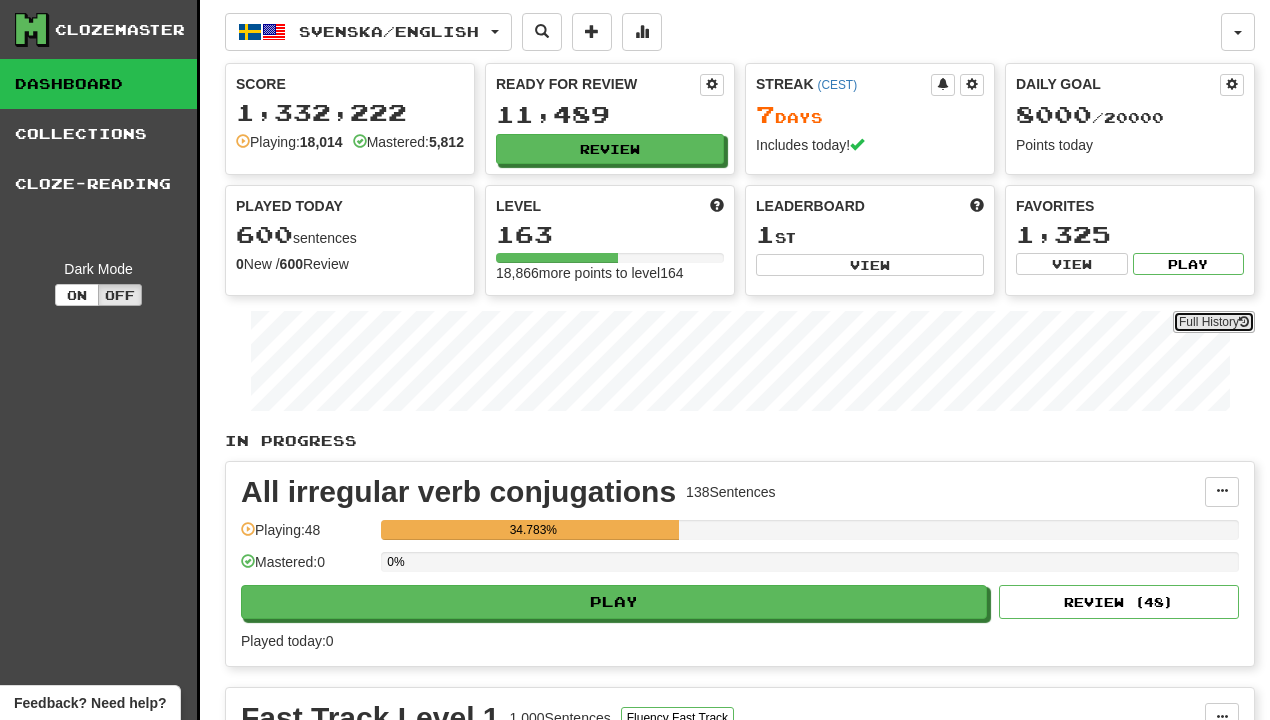 click on "Full History" at bounding box center [1214, 322] 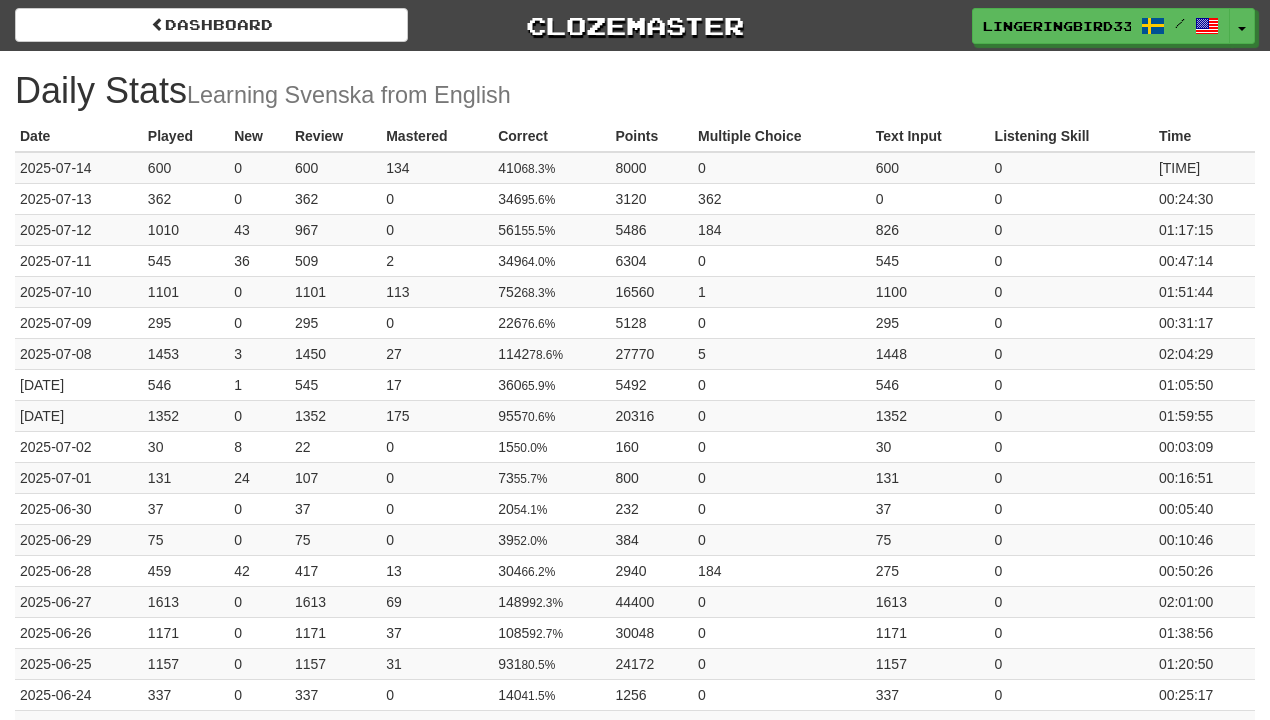 scroll, scrollTop: 0, scrollLeft: 0, axis: both 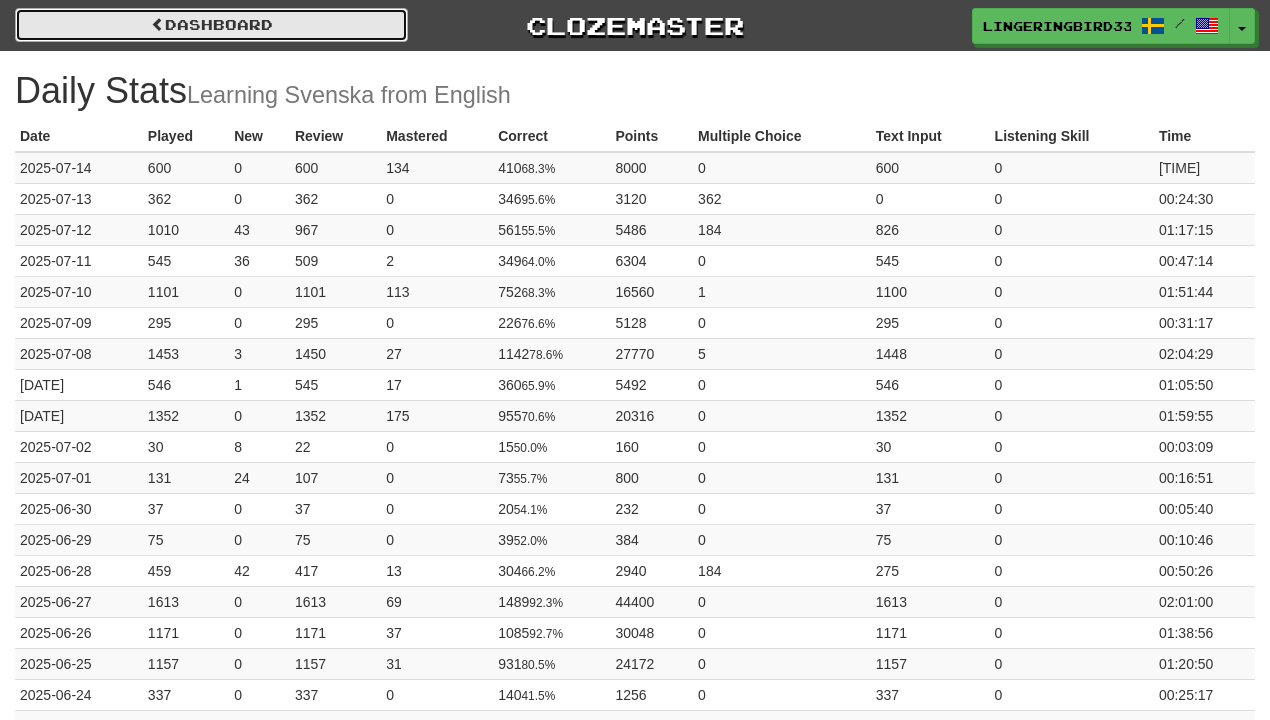 click on "Dashboard" at bounding box center (211, 25) 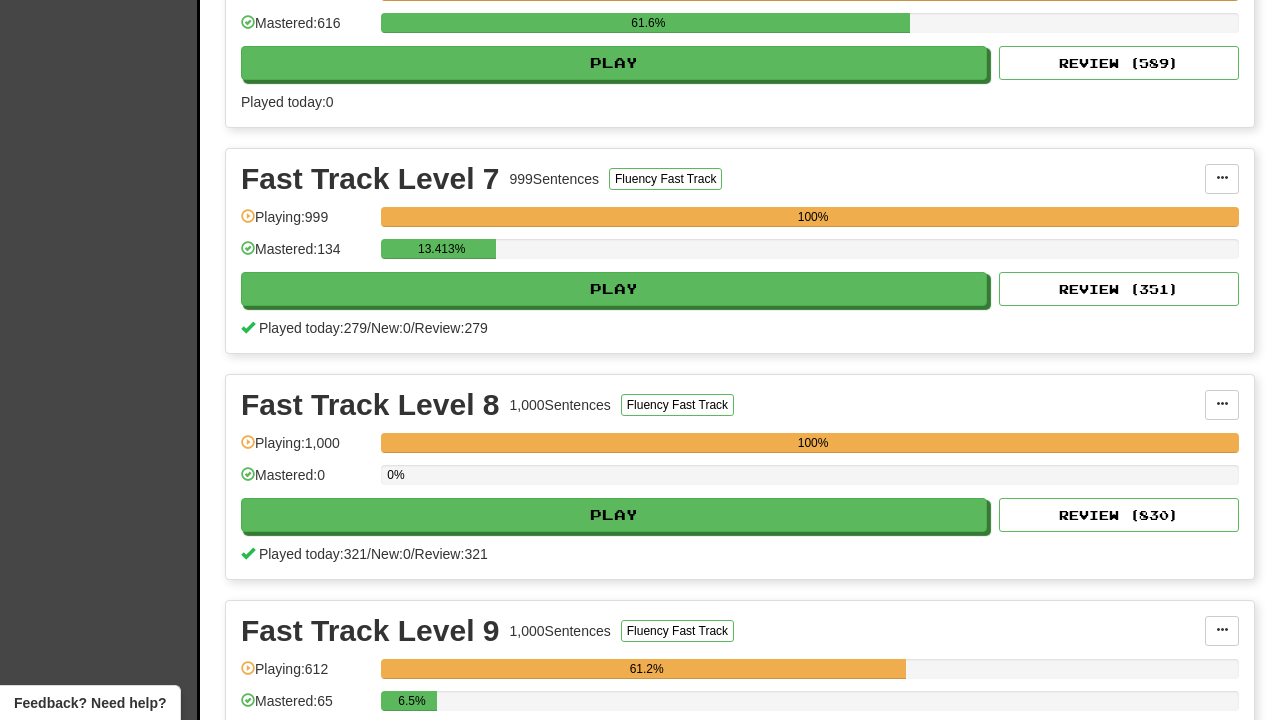 scroll, scrollTop: 1897, scrollLeft: 0, axis: vertical 